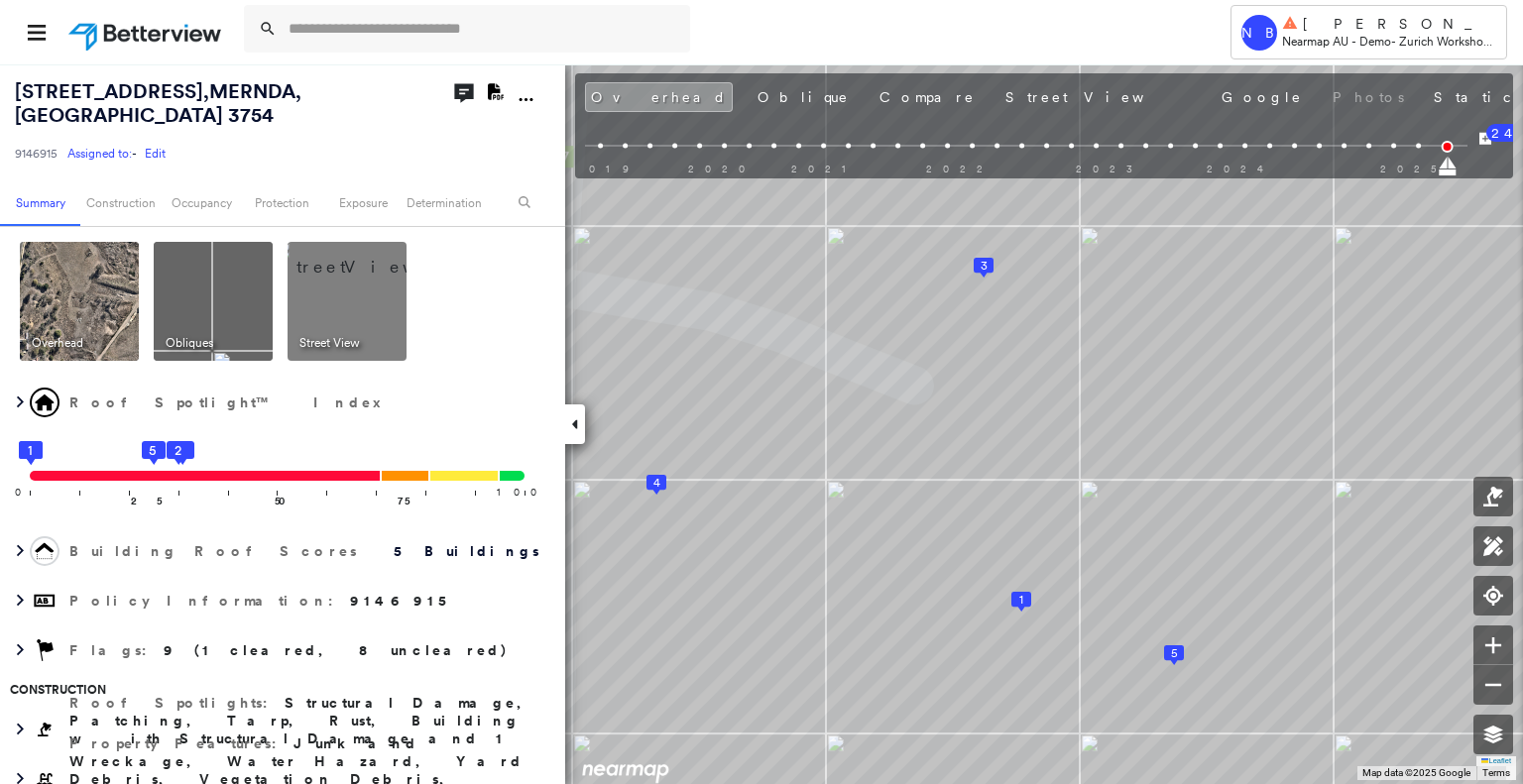 scroll, scrollTop: 0, scrollLeft: 0, axis: both 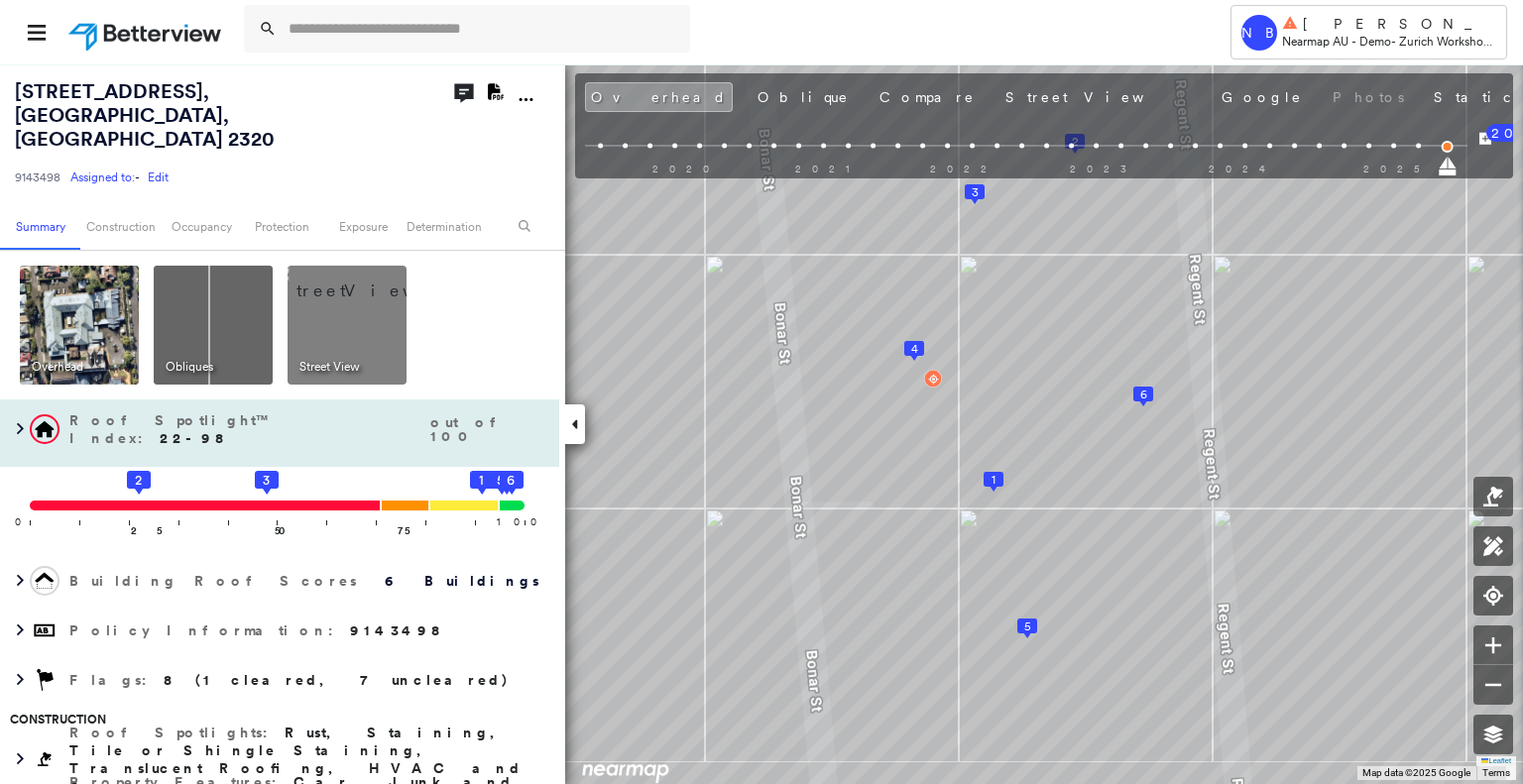click 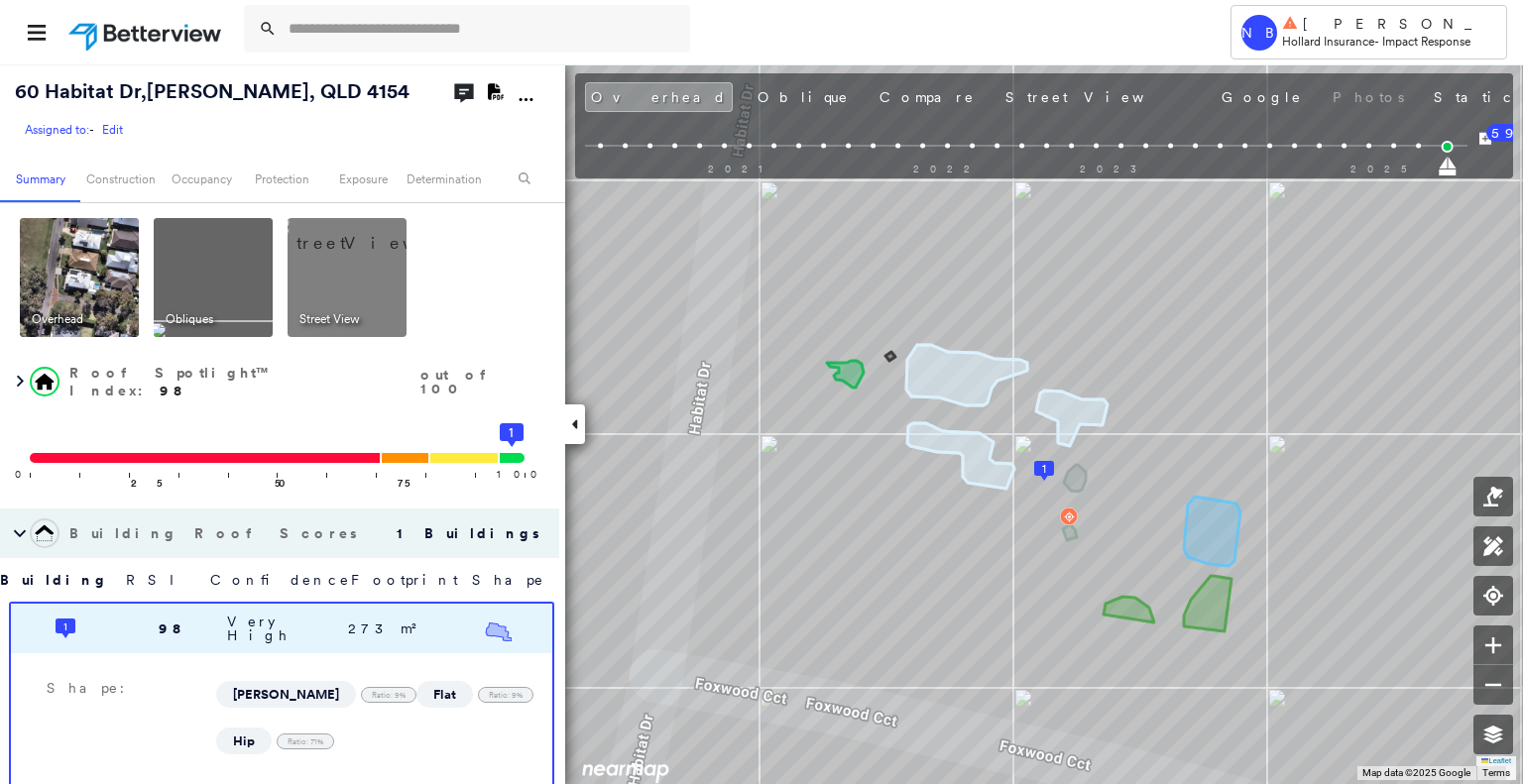 scroll, scrollTop: 0, scrollLeft: 0, axis: both 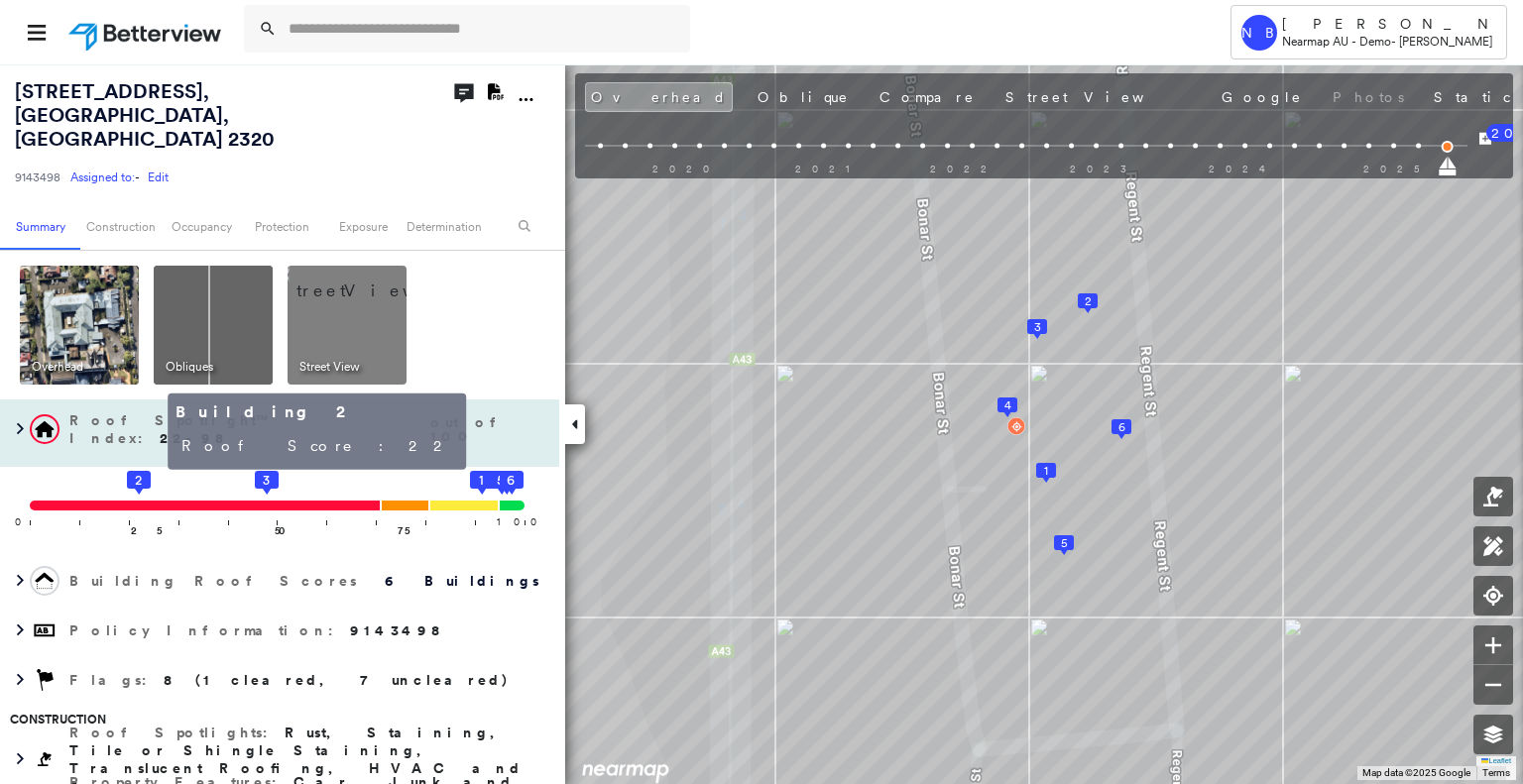 click on "2" 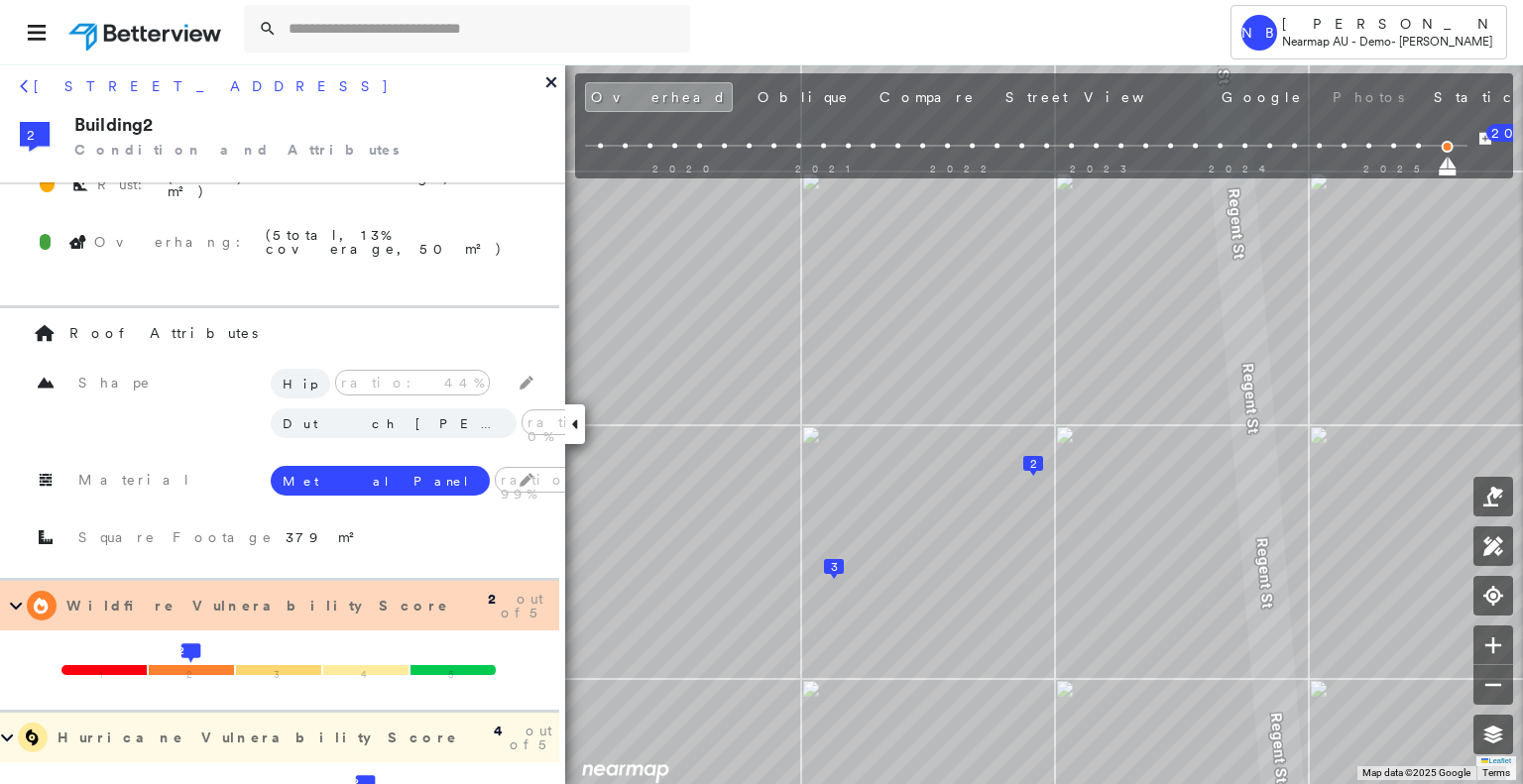 scroll, scrollTop: 297, scrollLeft: 0, axis: vertical 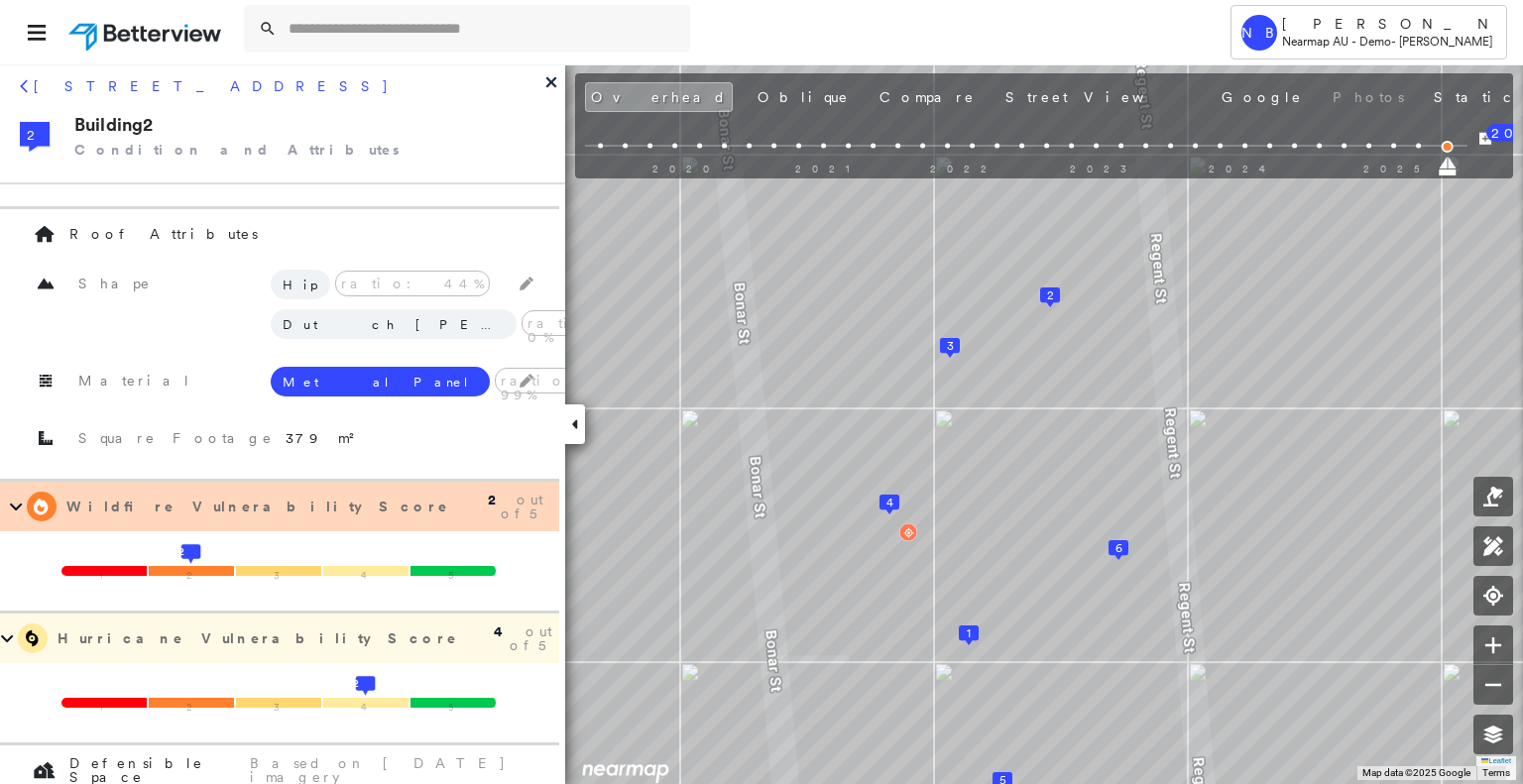 click on "30 Regent Street, MAITLAND, NSW 2320" at bounding box center [205, 93] 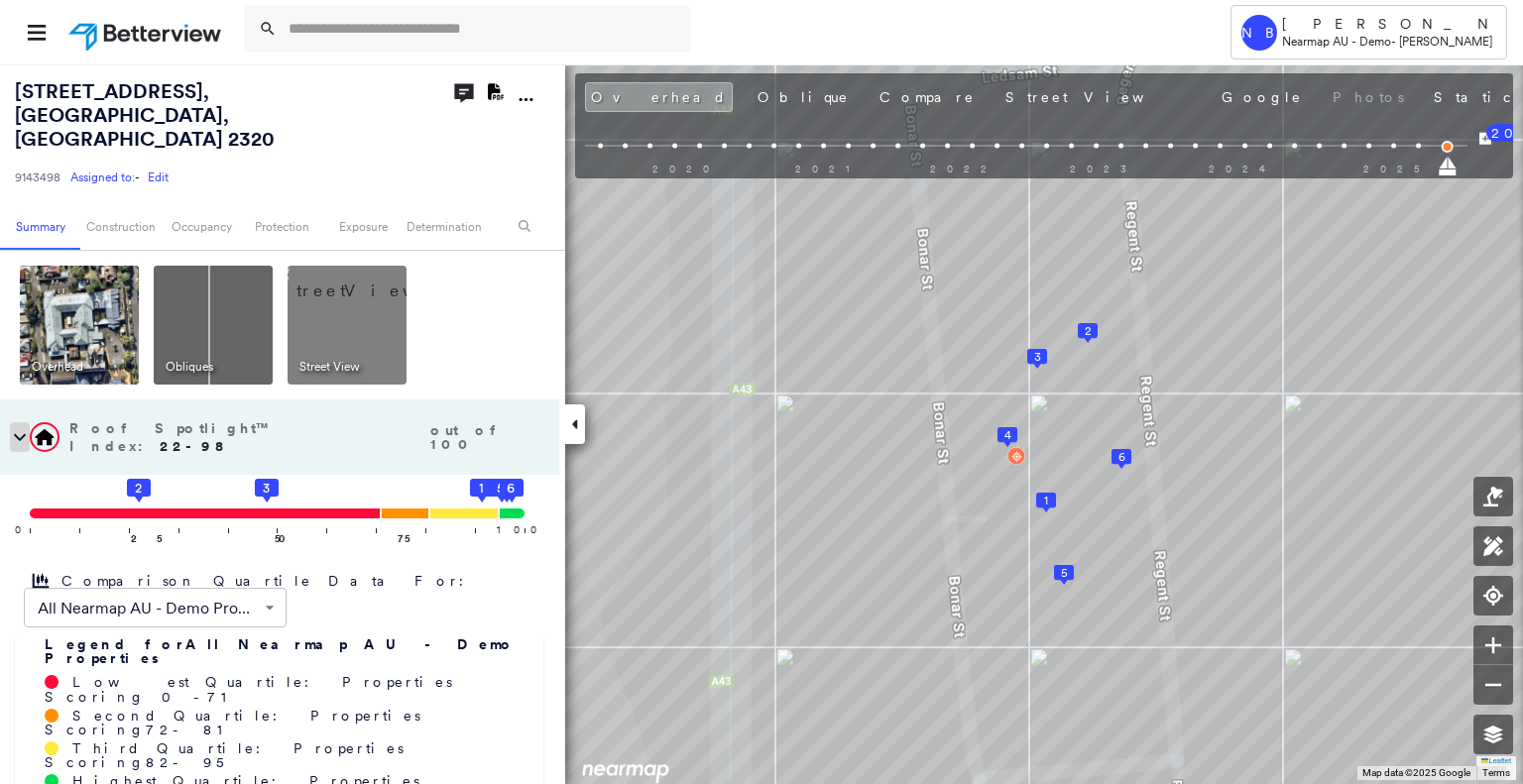 click 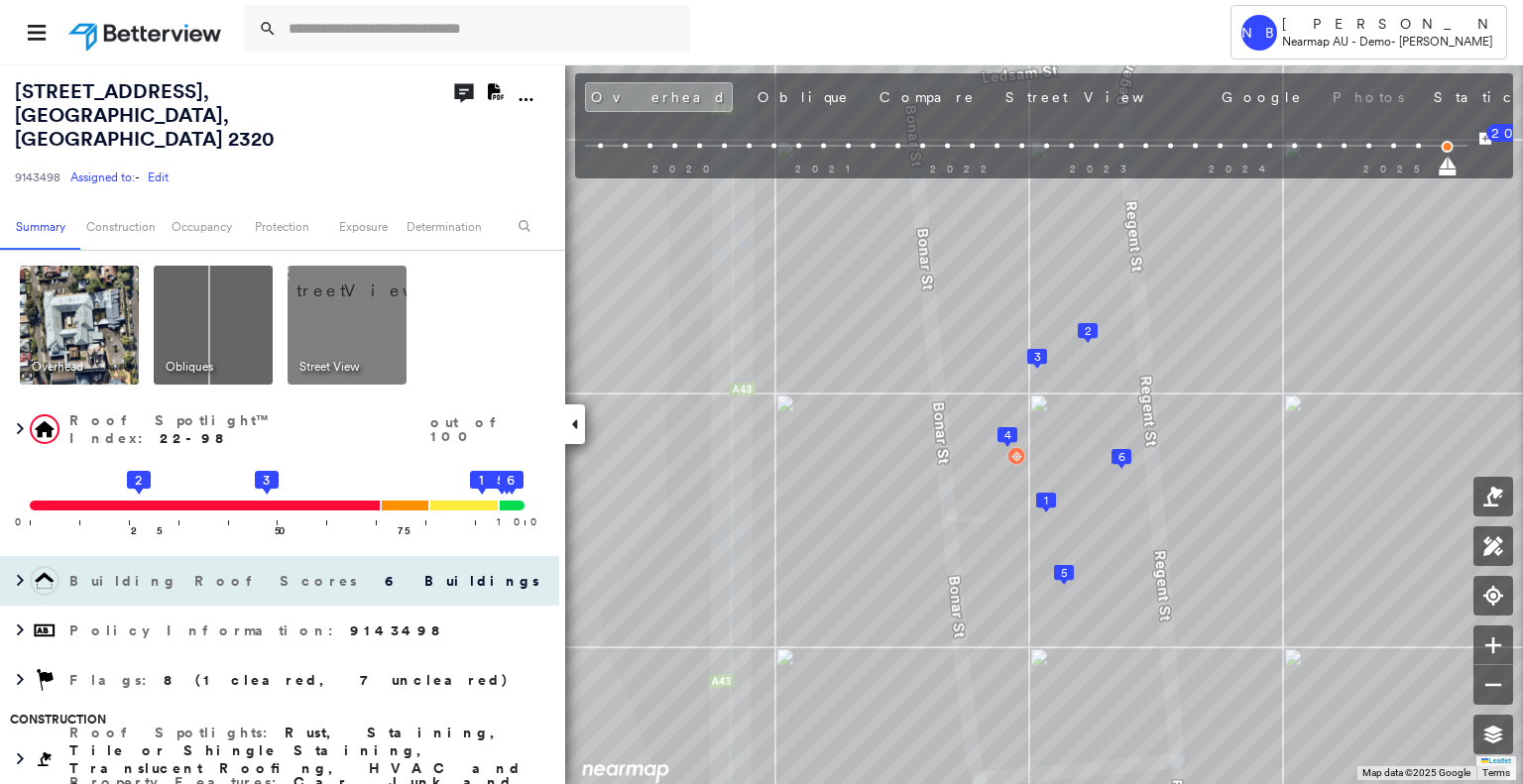 scroll, scrollTop: 99, scrollLeft: 0, axis: vertical 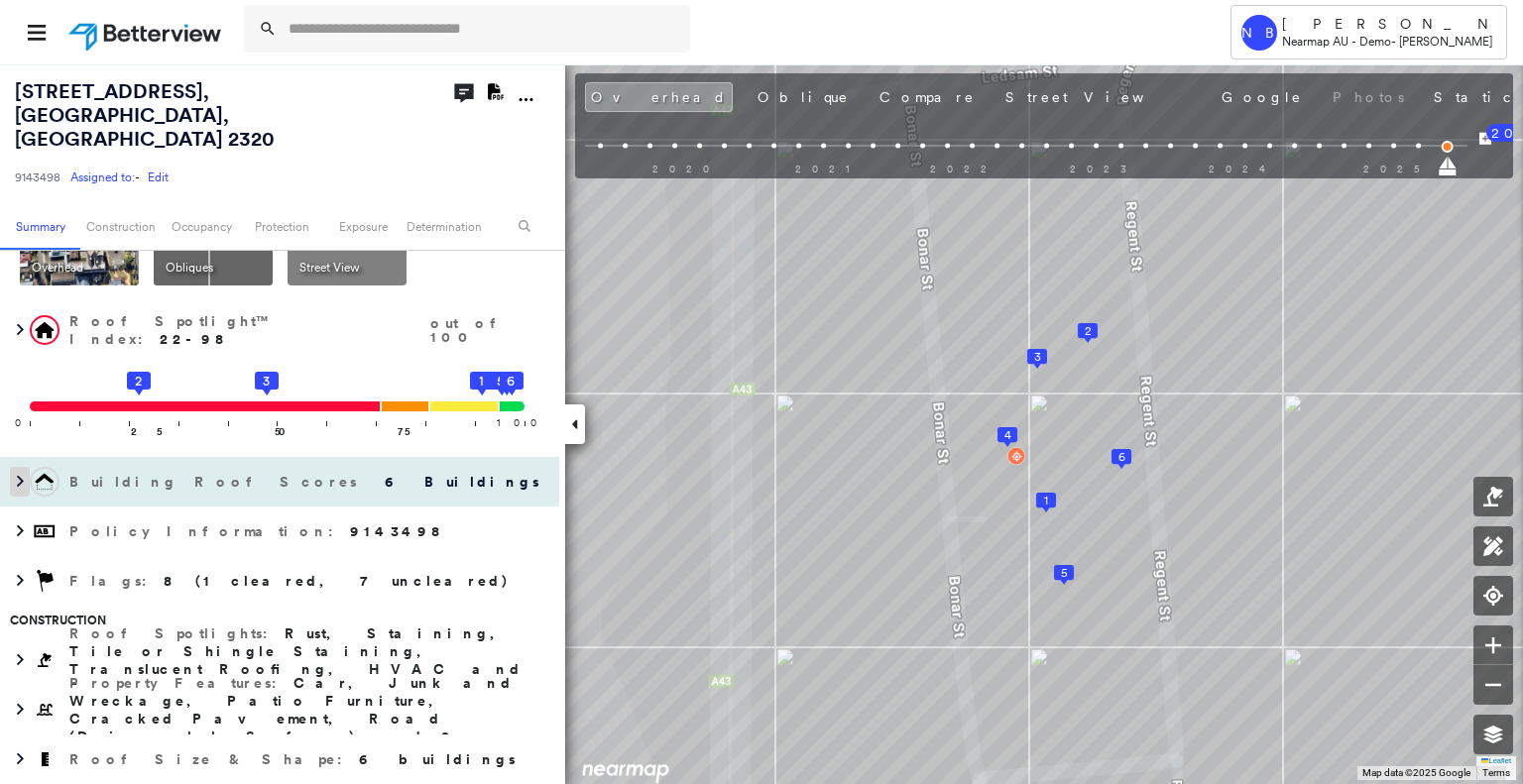 click 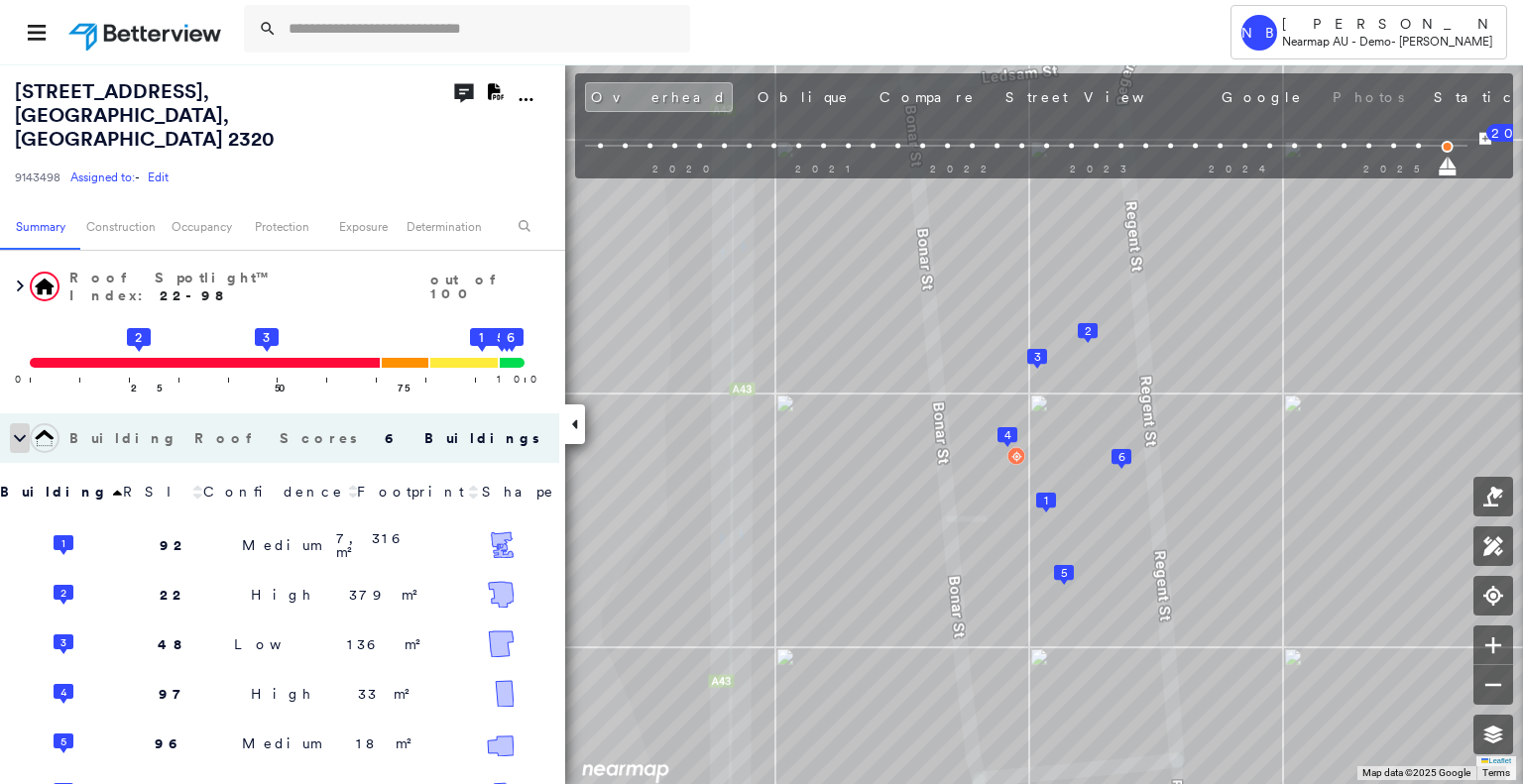 scroll, scrollTop: 99, scrollLeft: 0, axis: vertical 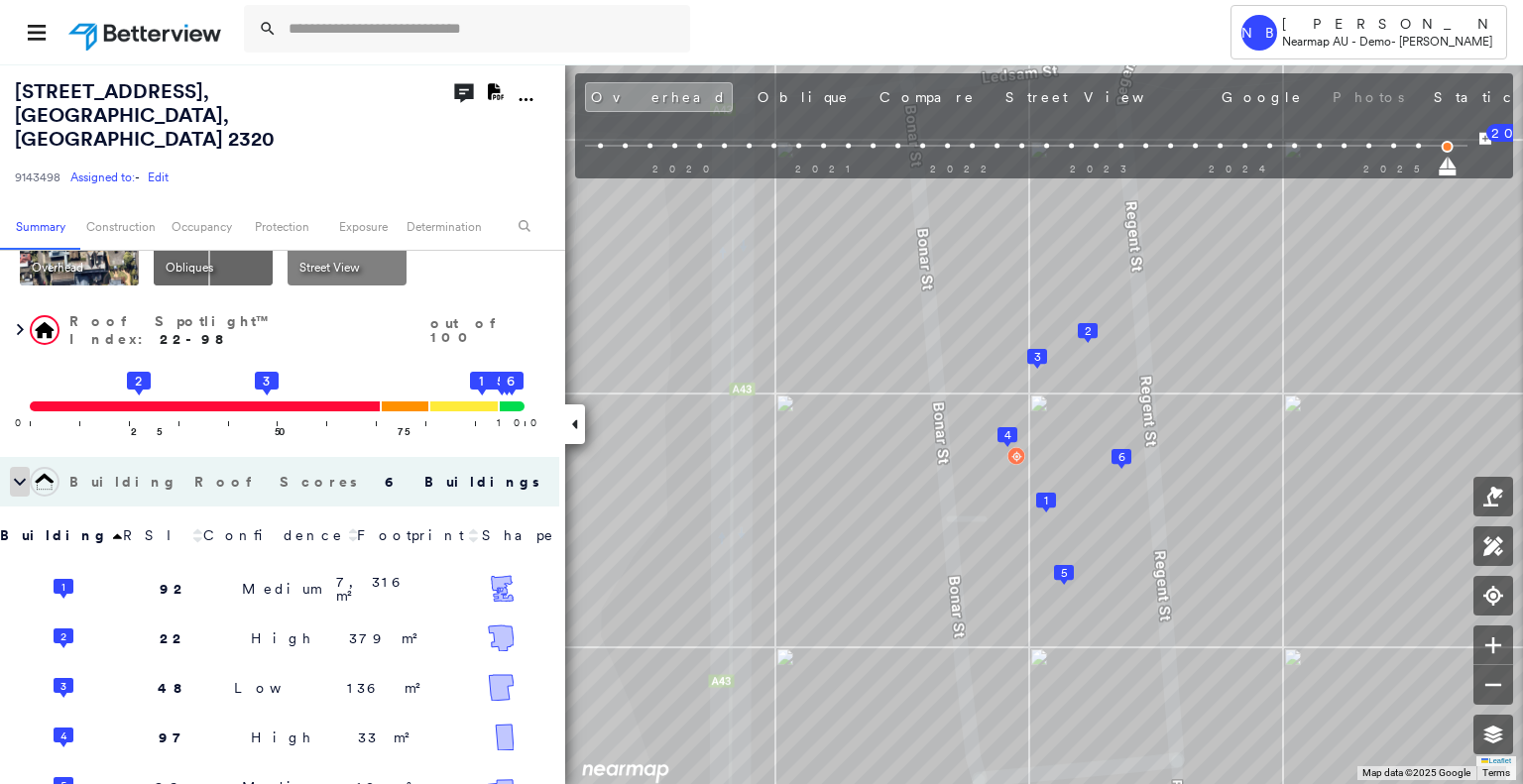 click 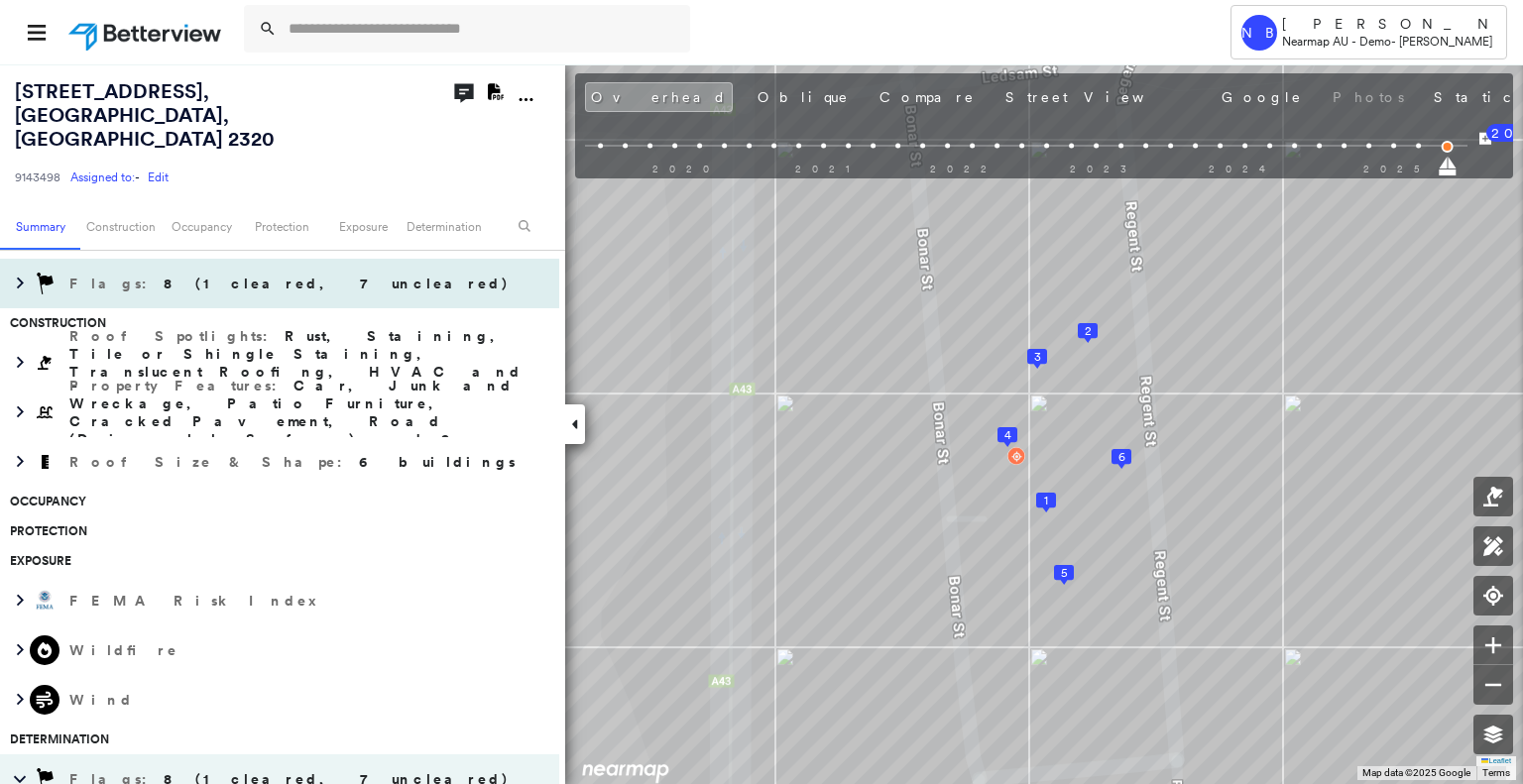 scroll, scrollTop: 496, scrollLeft: 0, axis: vertical 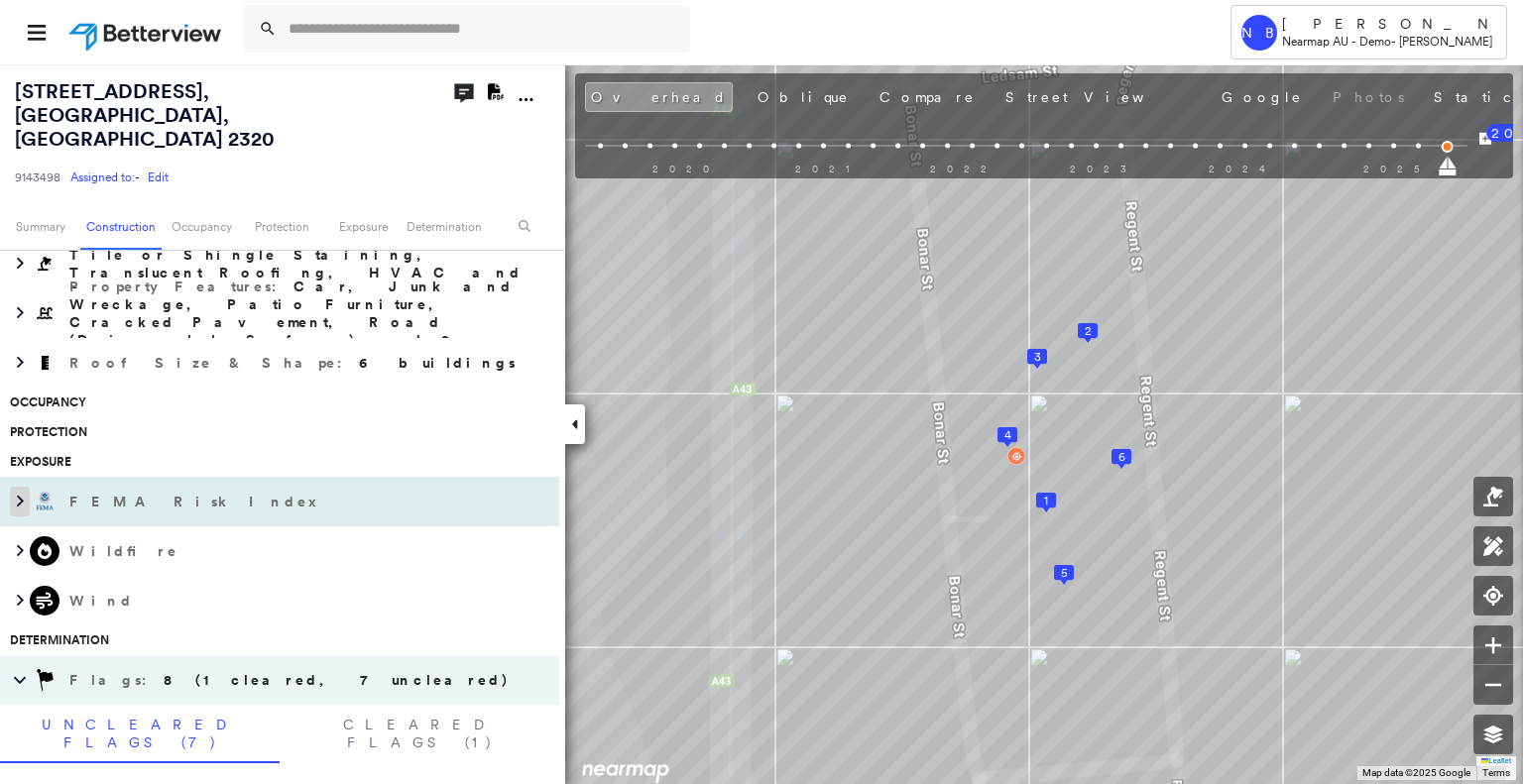 click 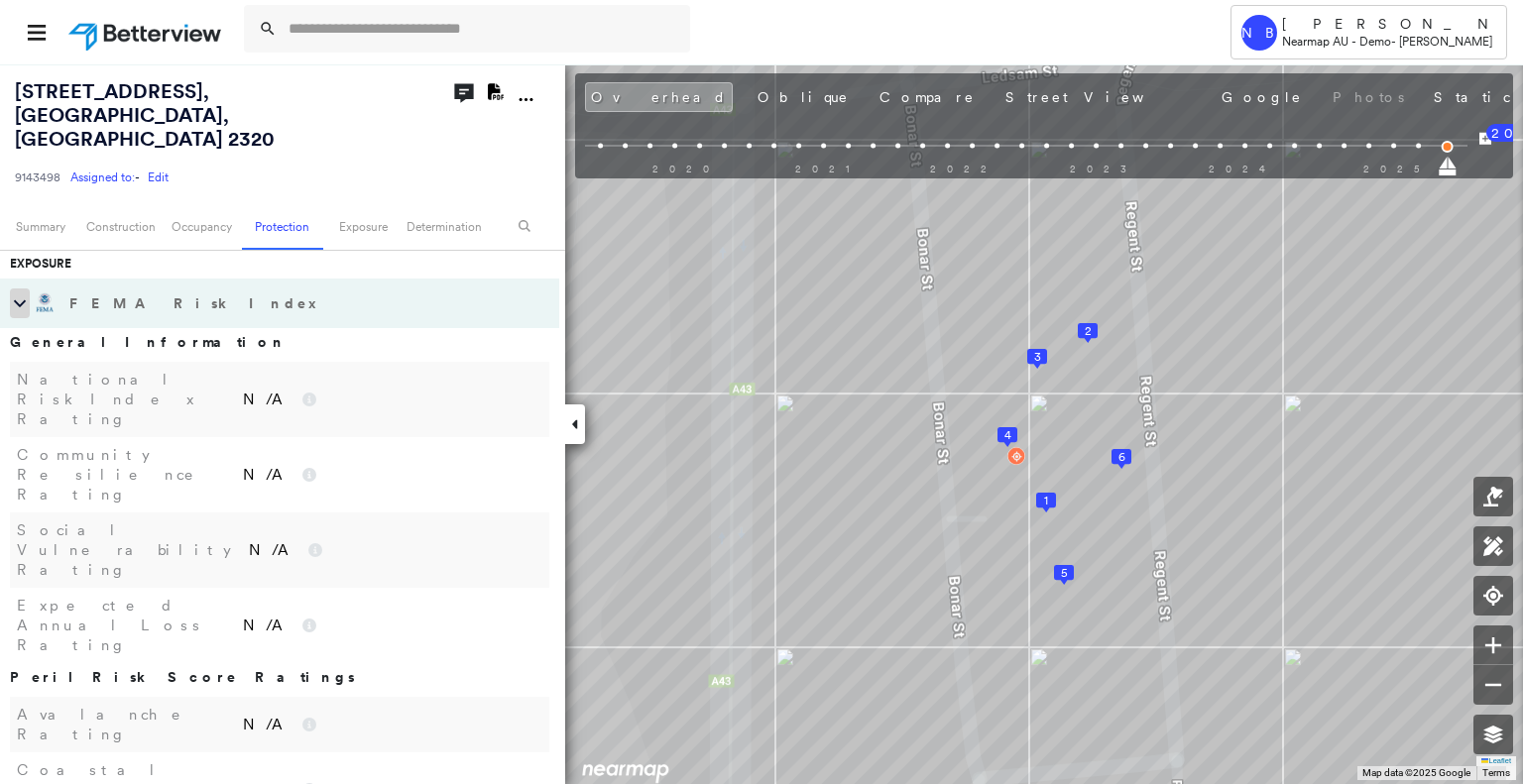 scroll, scrollTop: 496, scrollLeft: 0, axis: vertical 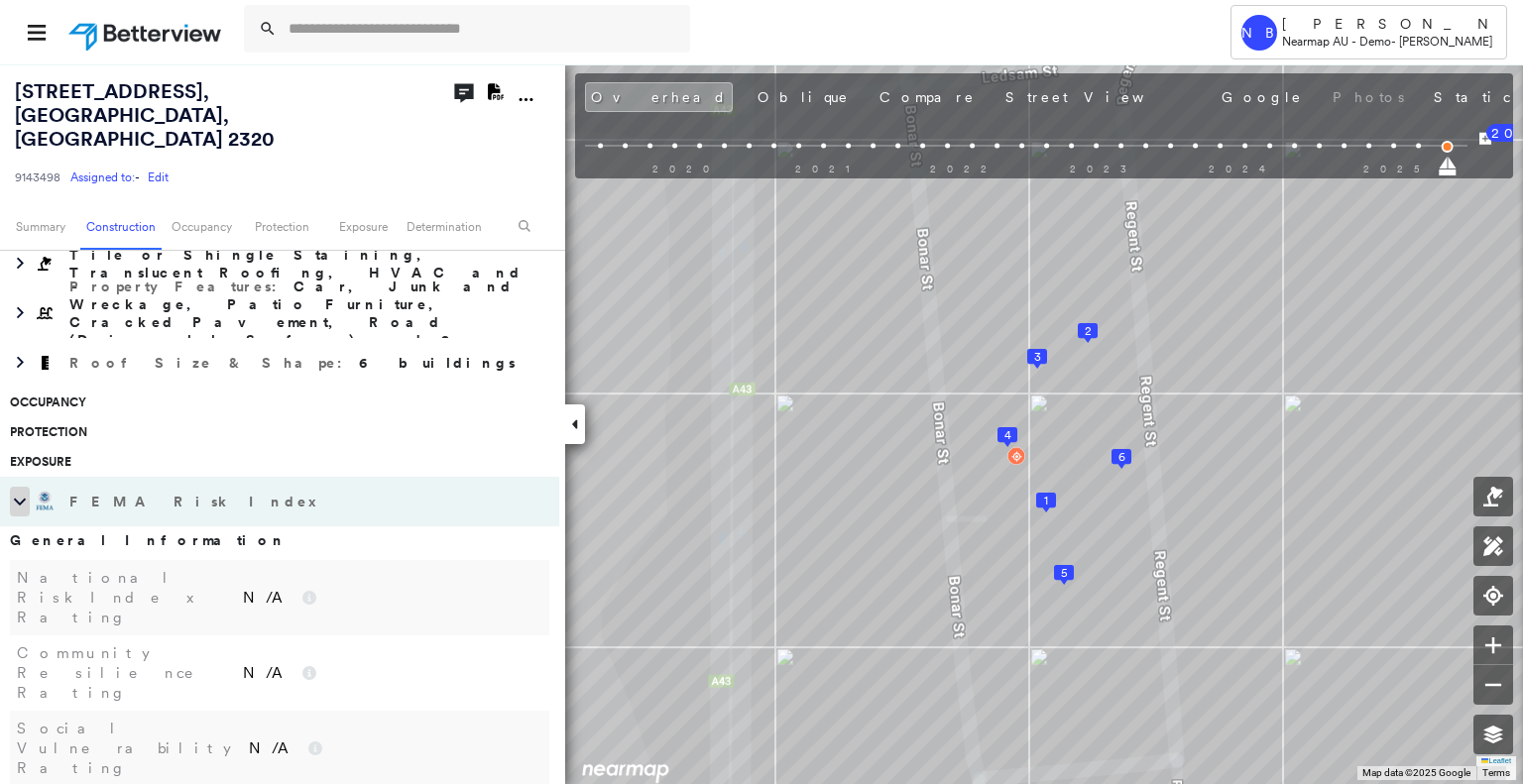 click 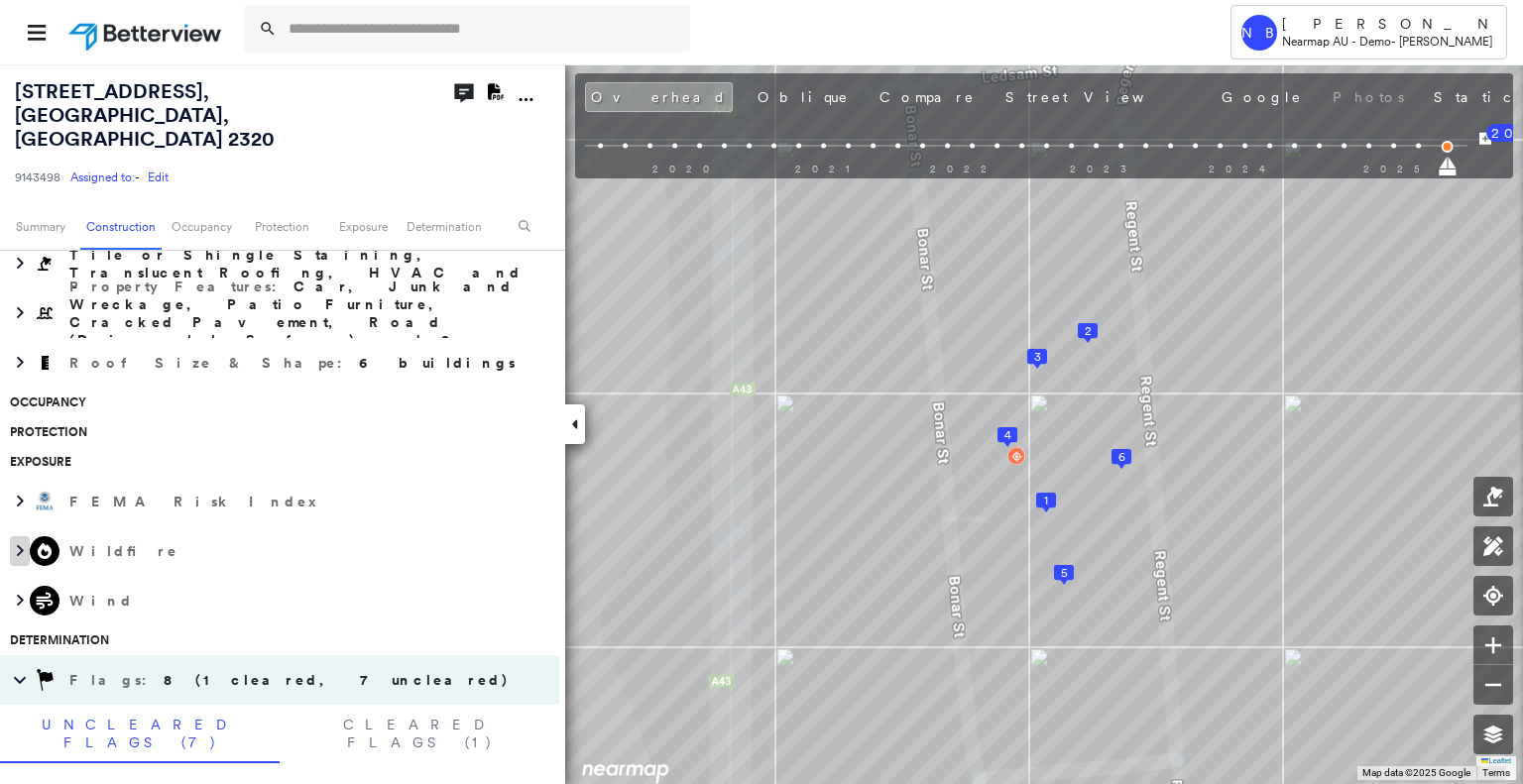 click 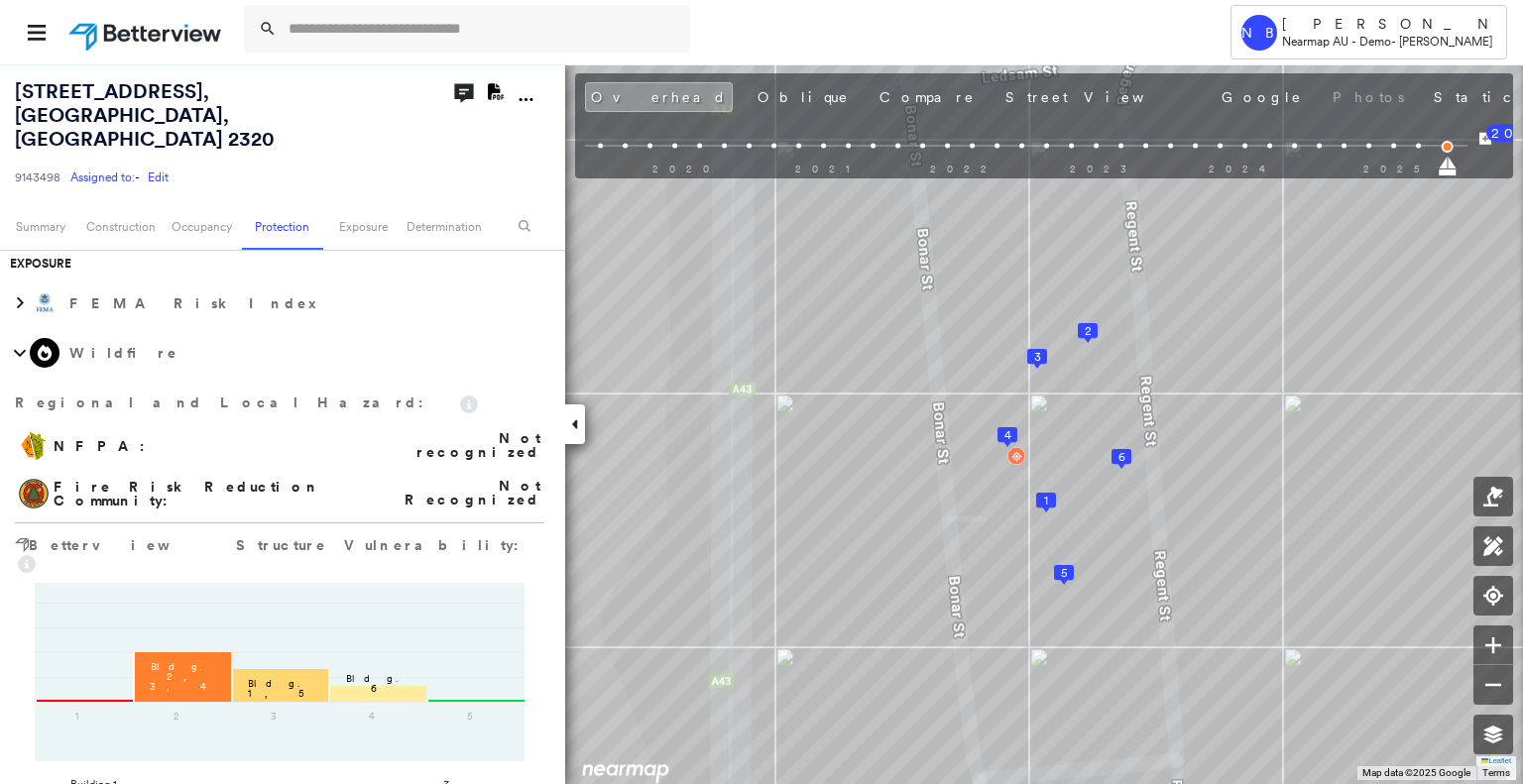 scroll, scrollTop: 793, scrollLeft: 0, axis: vertical 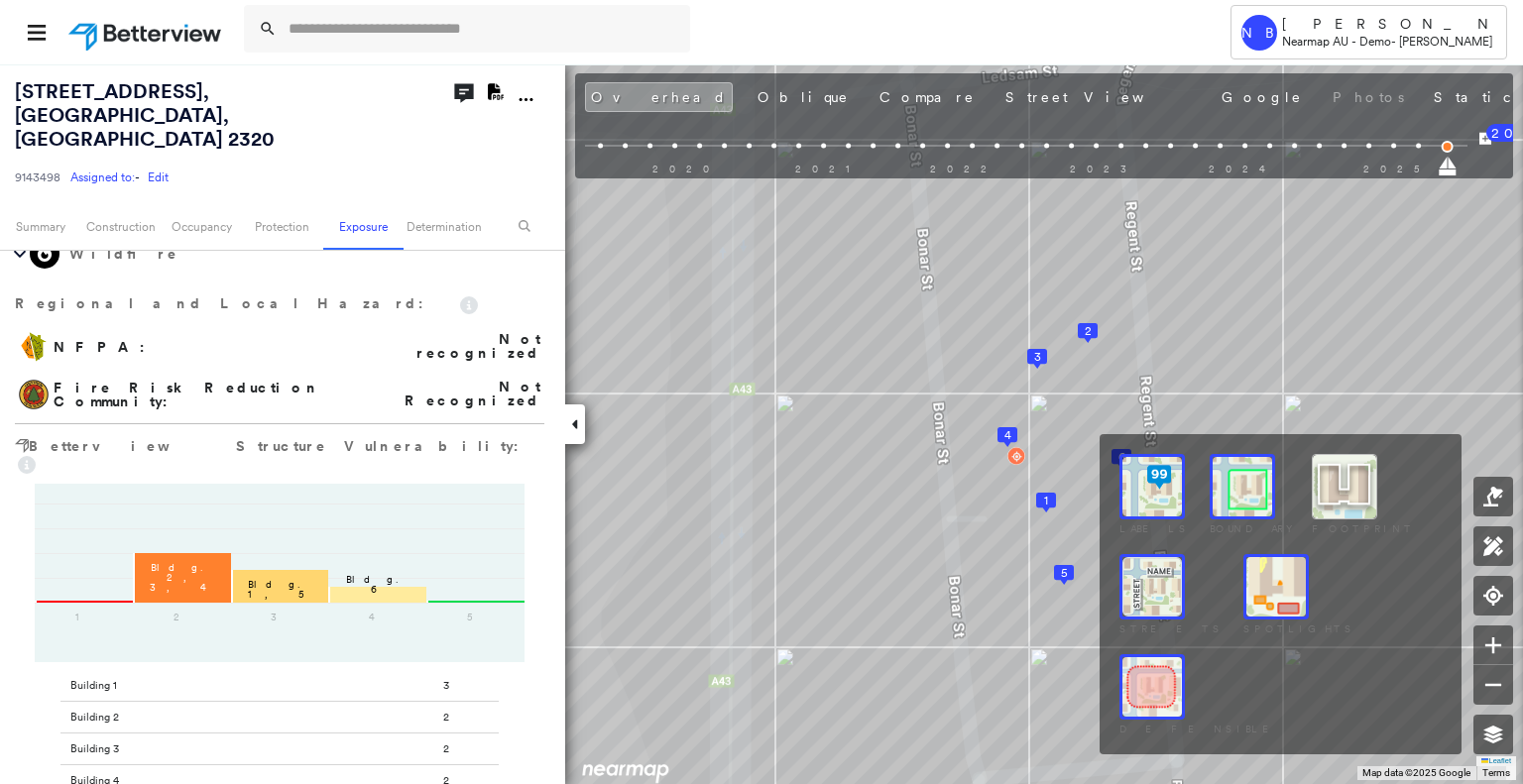 click at bounding box center [1276, 587] 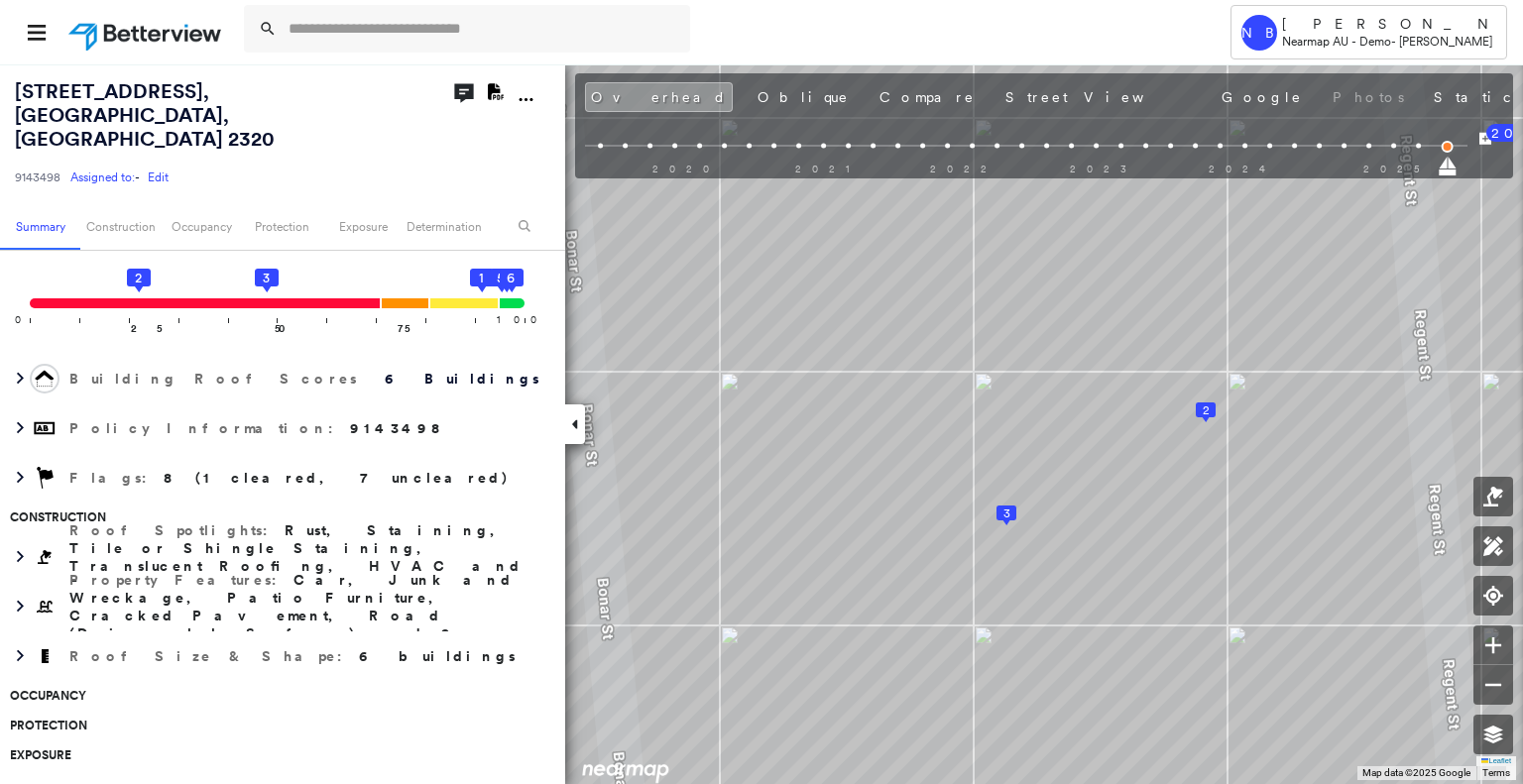 scroll, scrollTop: 0, scrollLeft: 0, axis: both 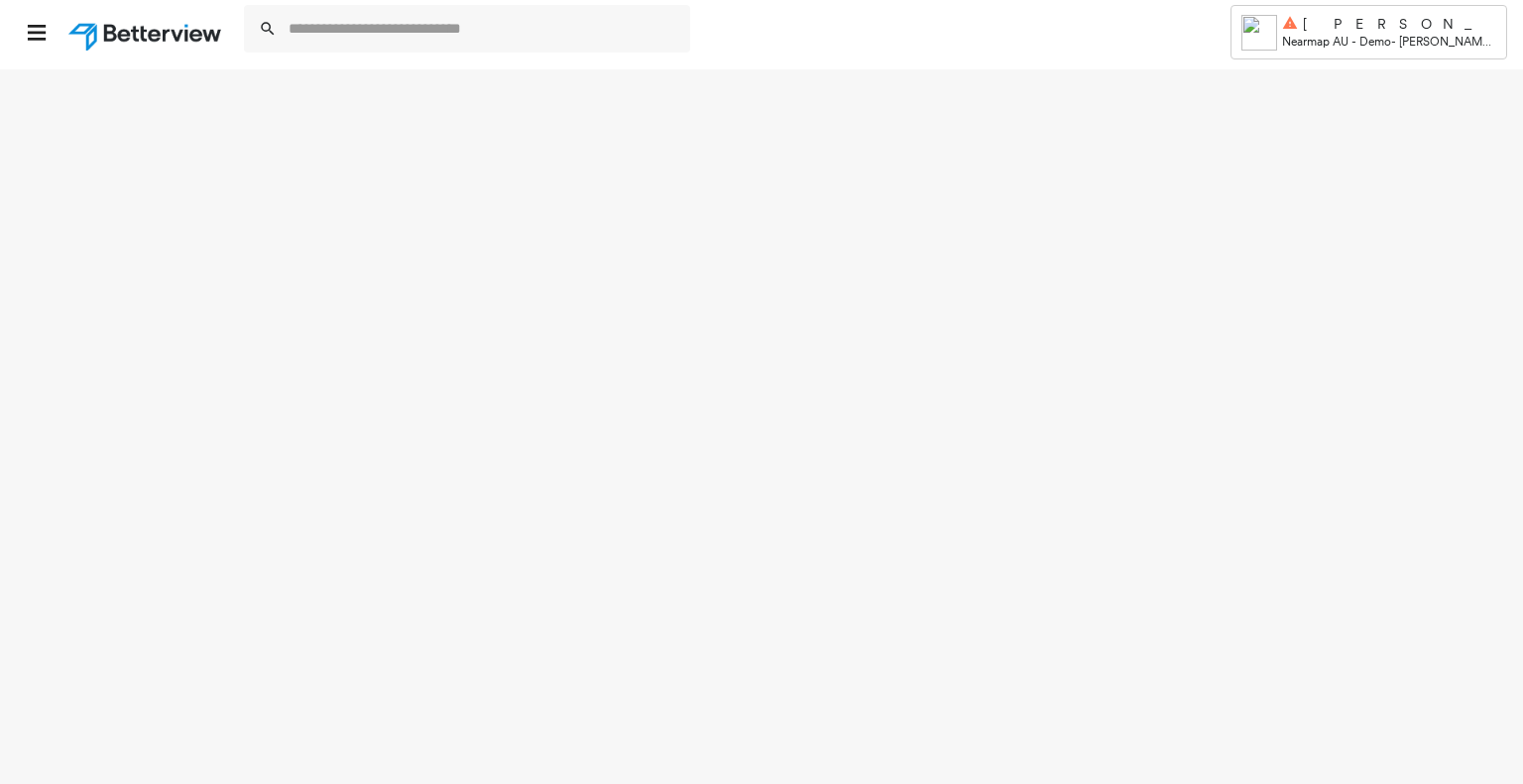 select on "*" 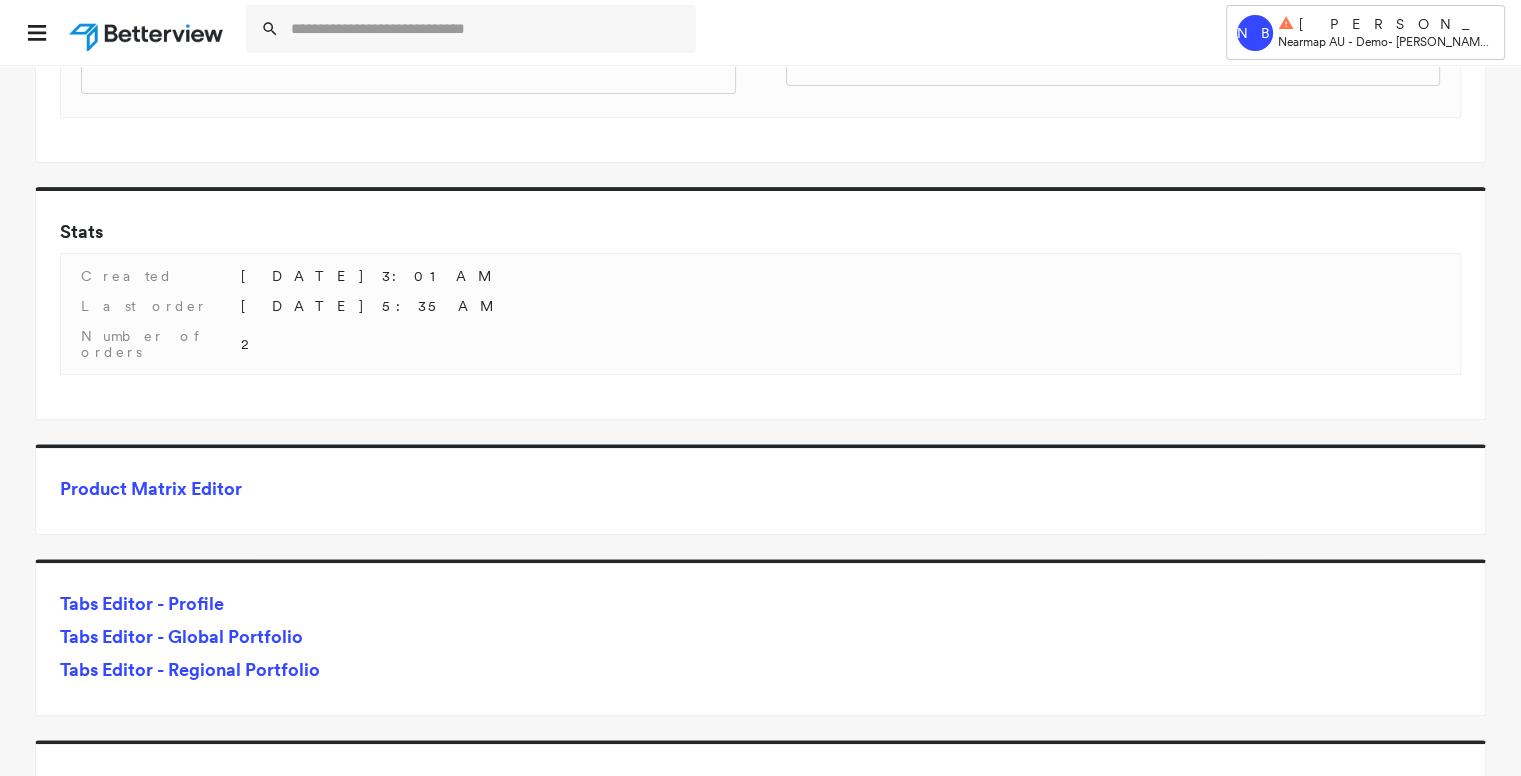 scroll, scrollTop: 588, scrollLeft: 0, axis: vertical 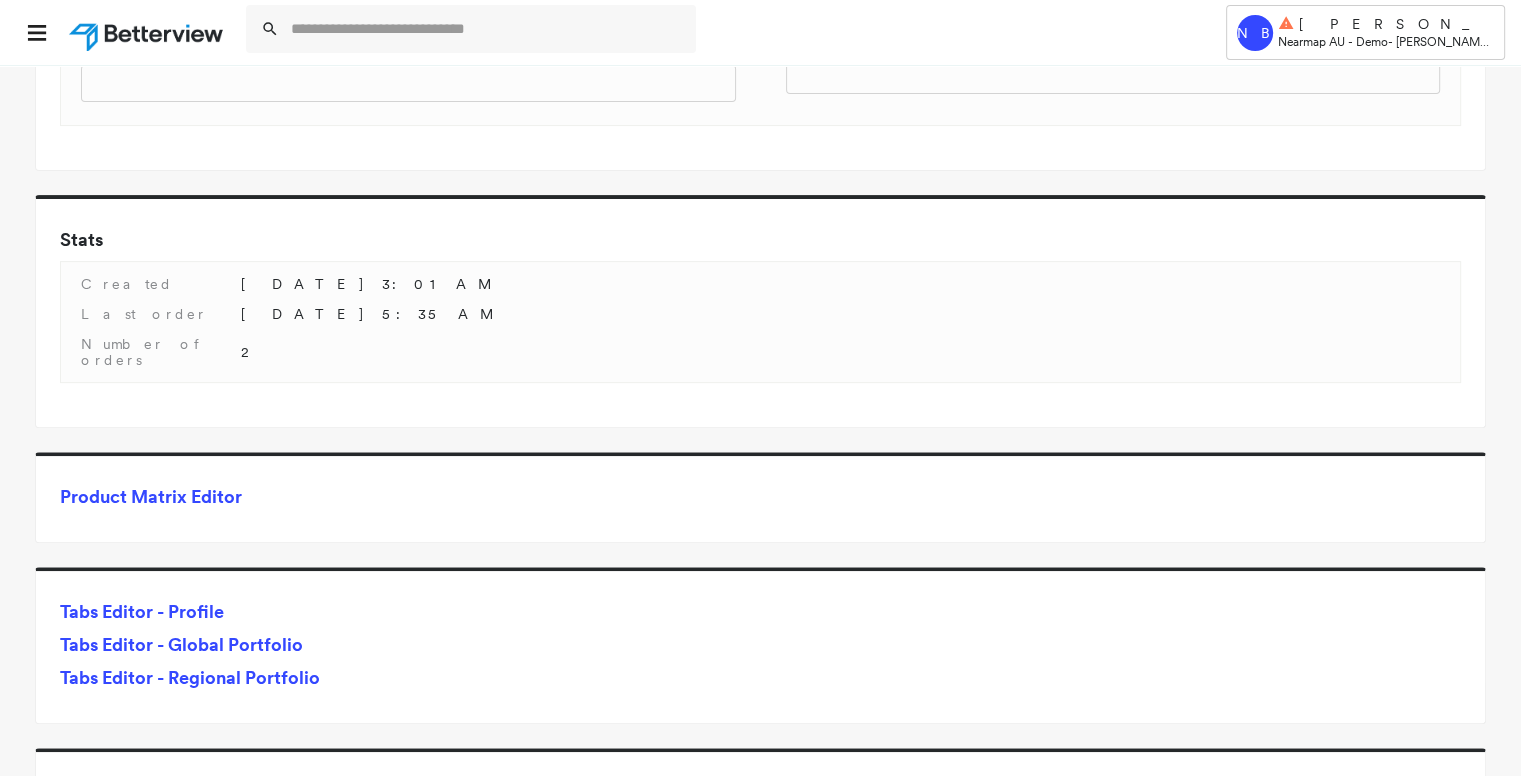 click on "Product Matrix Editor" at bounding box center [151, 496] 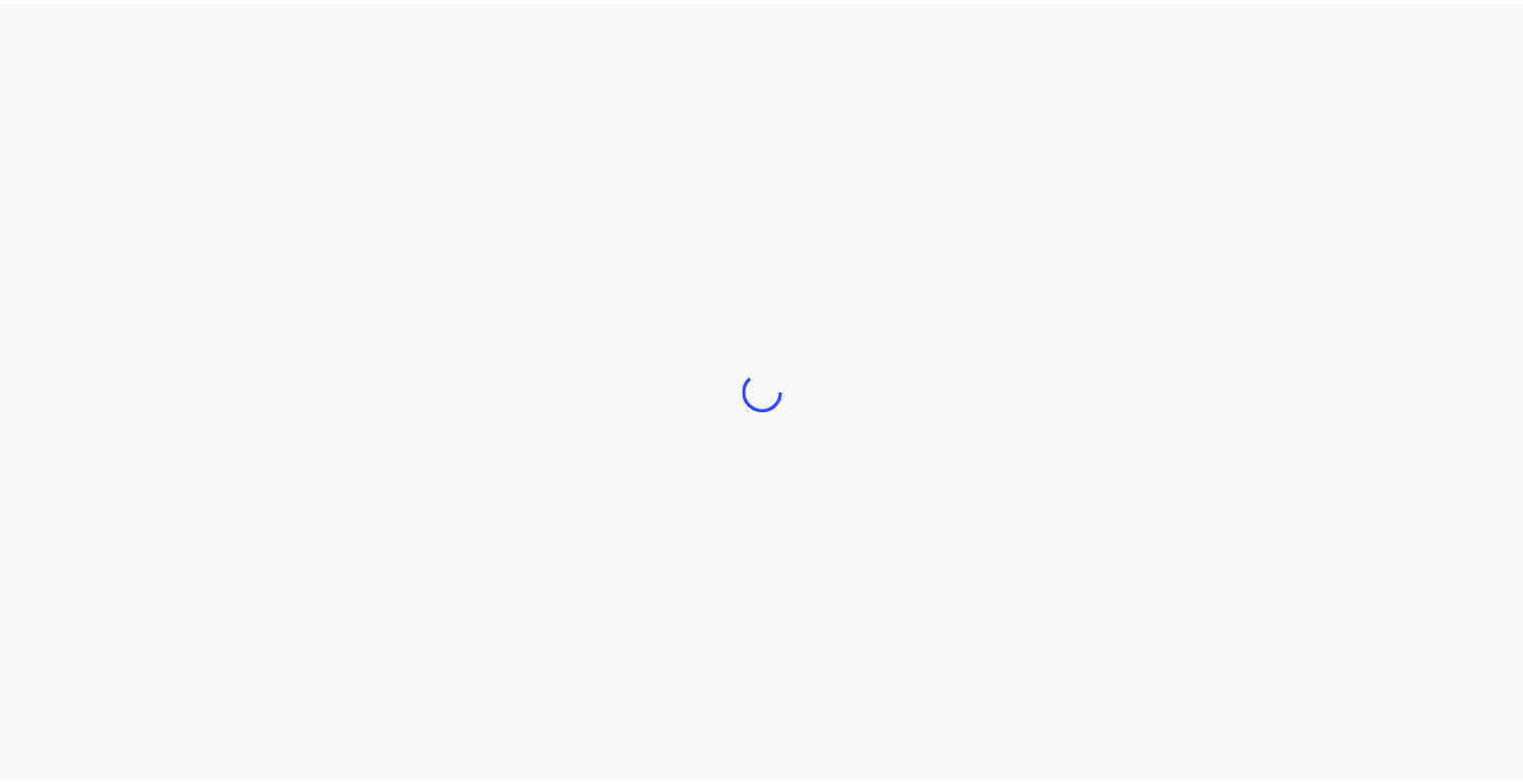 scroll, scrollTop: 0, scrollLeft: 0, axis: both 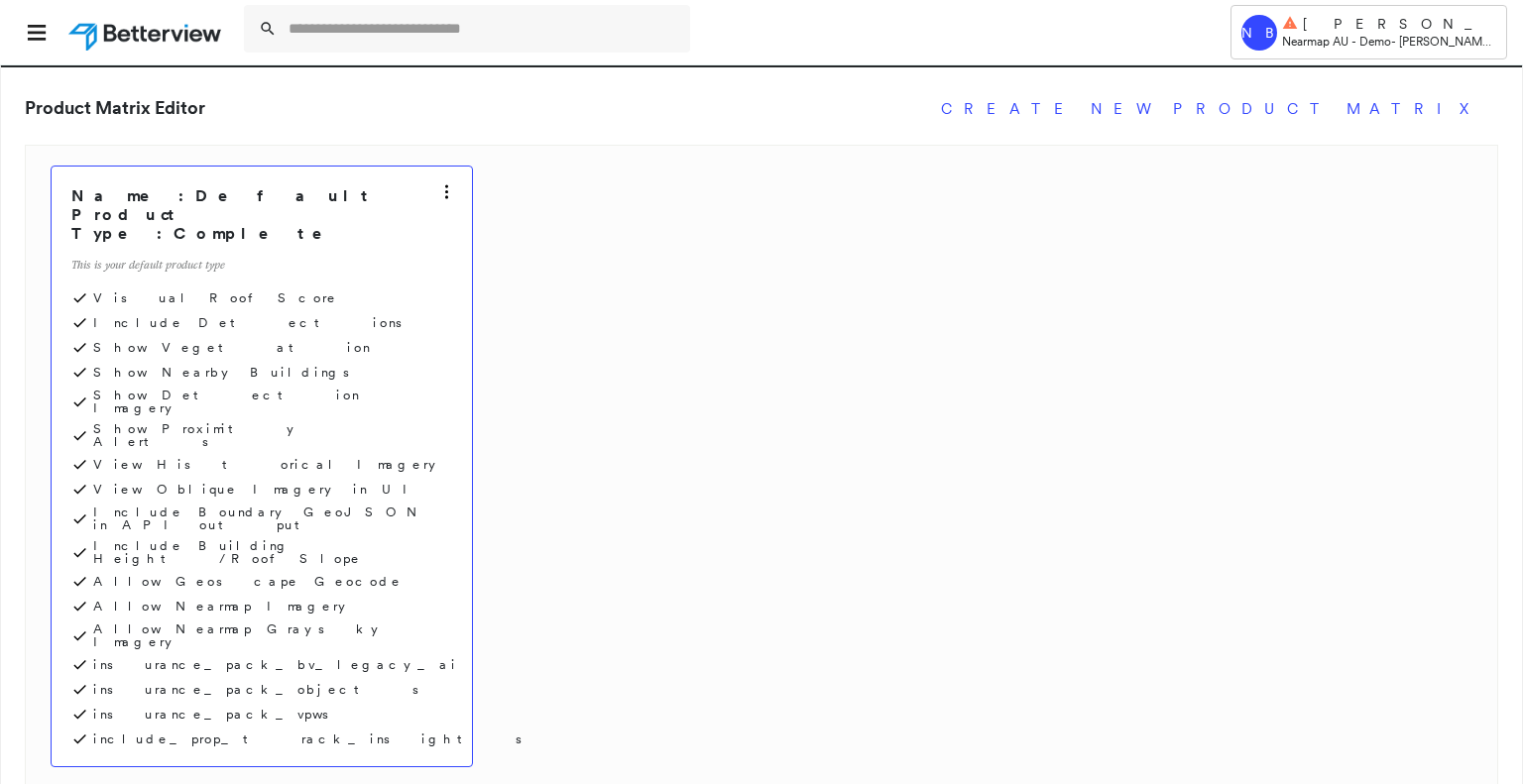click 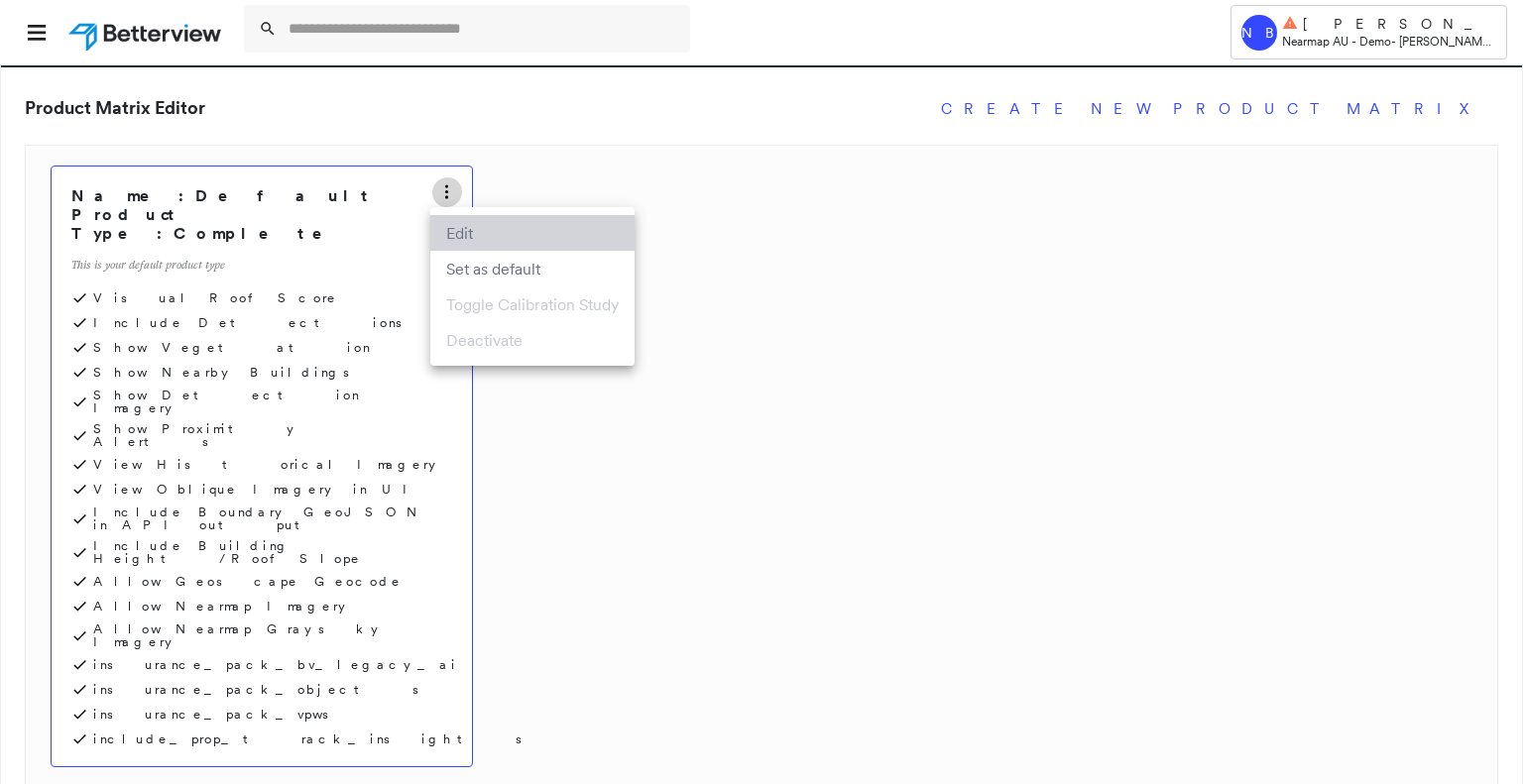 click on "Edit" at bounding box center (532, 233) 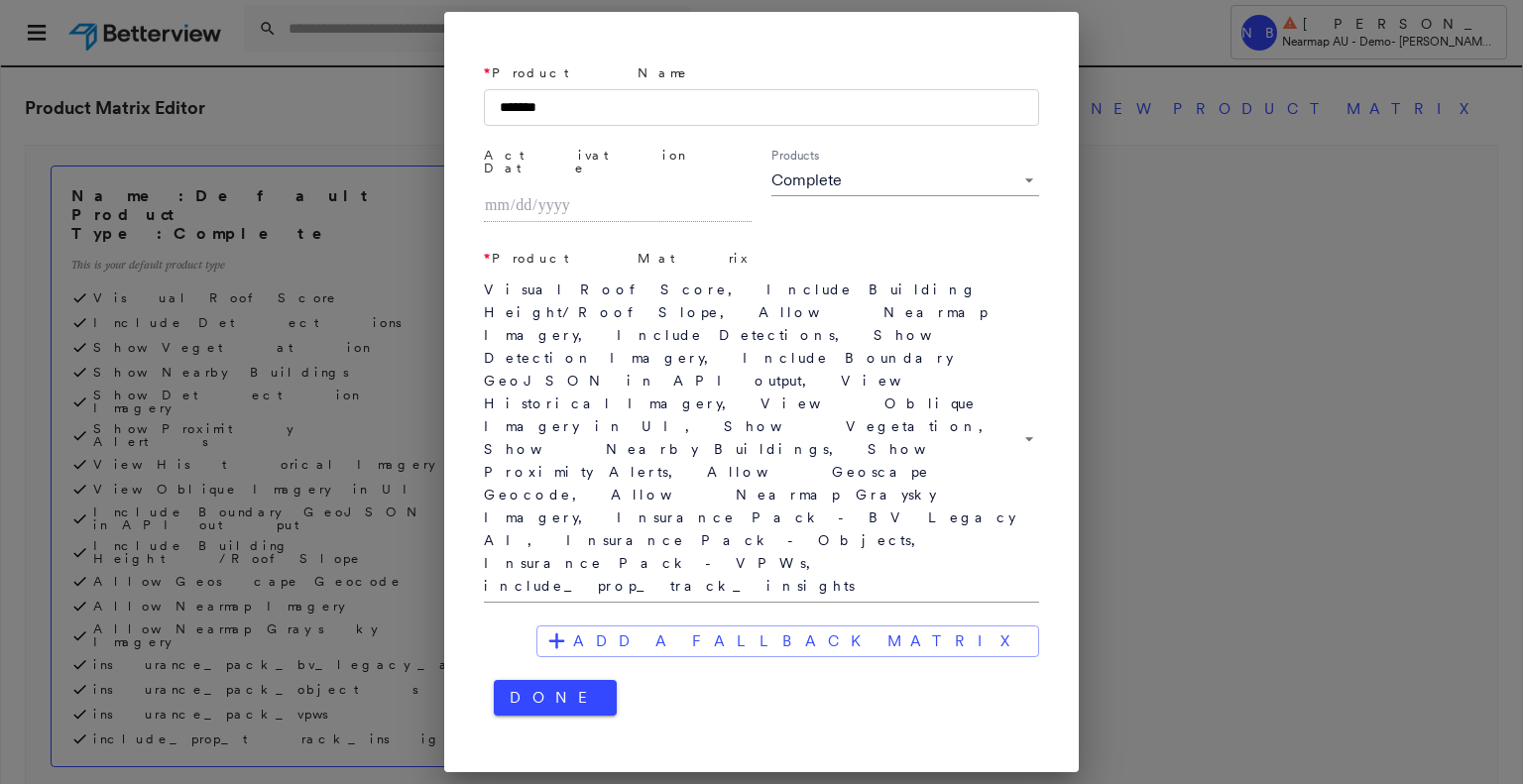 click on "**********" at bounding box center (762, 392) 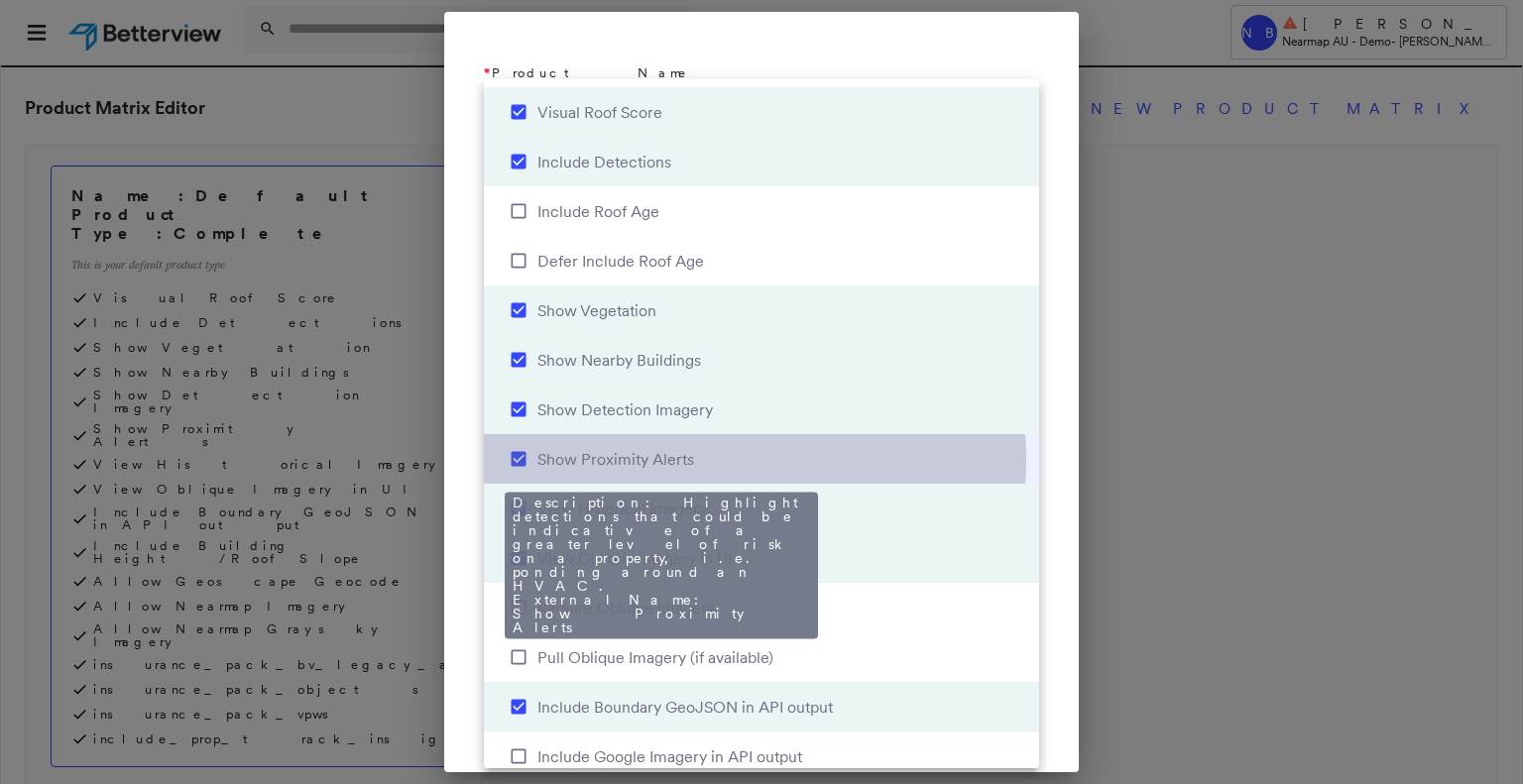 click on "Show Proximity Alerts" at bounding box center (616, 459) 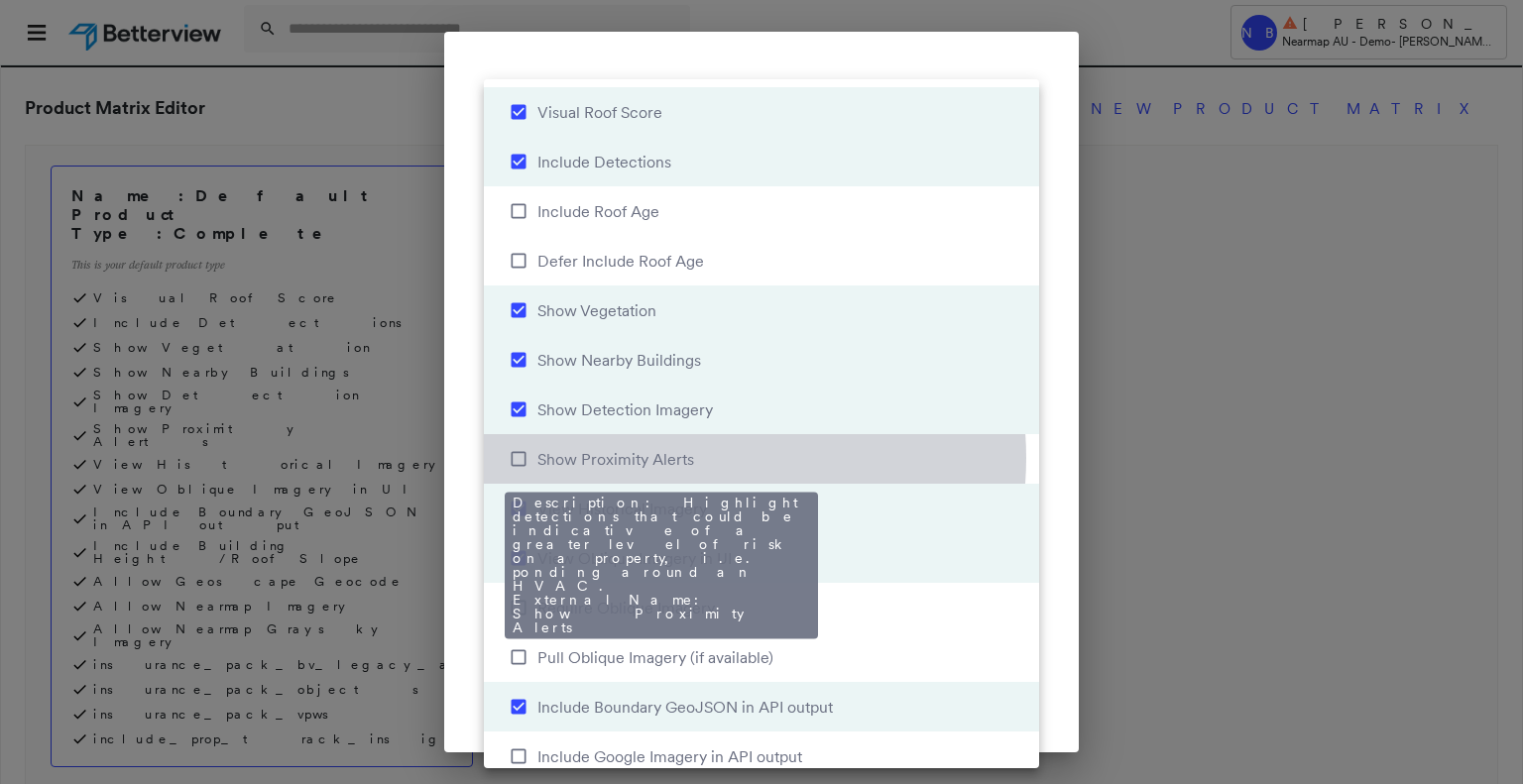 click on "Show Proximity Alerts" at bounding box center [616, 459] 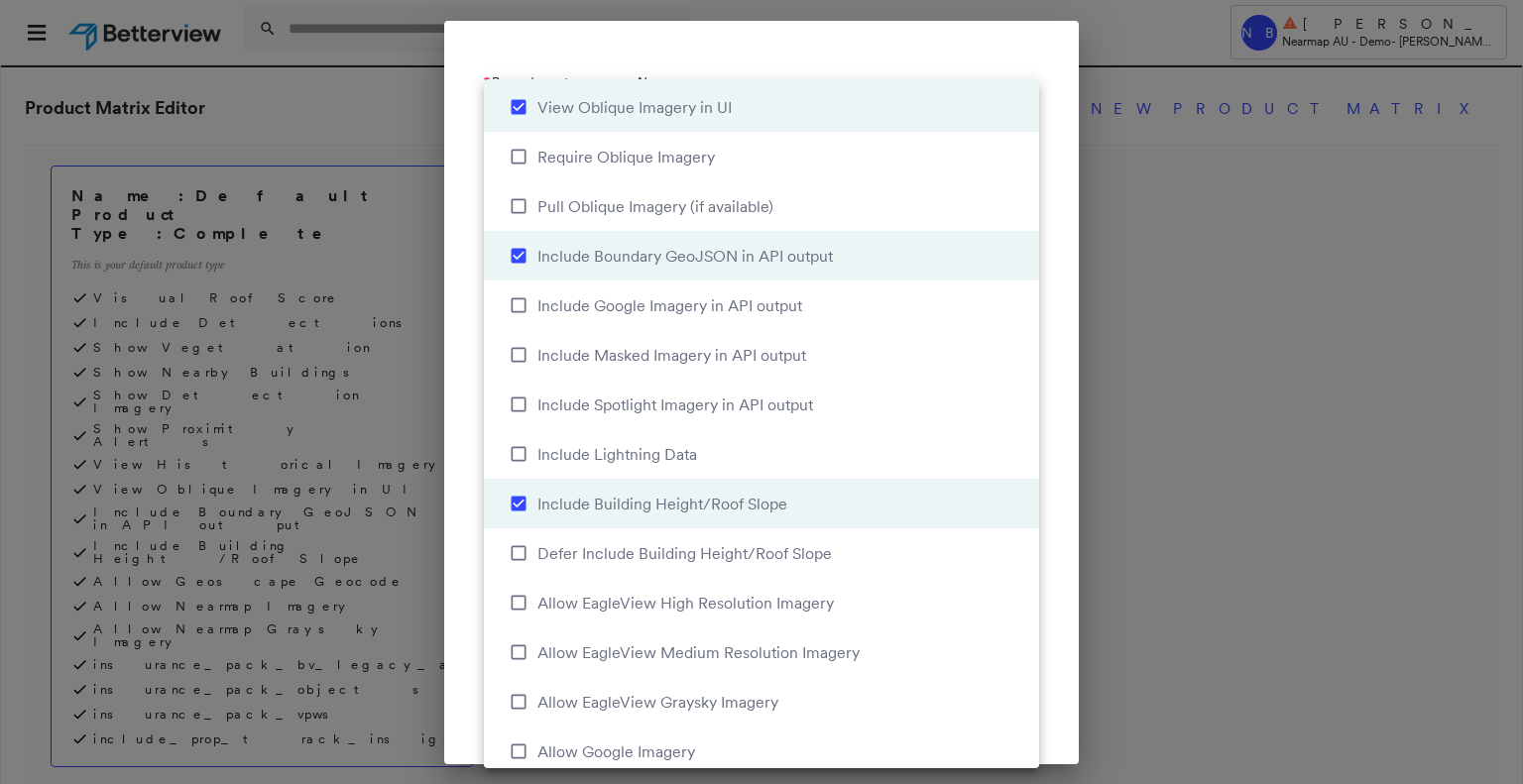 scroll, scrollTop: 455, scrollLeft: 0, axis: vertical 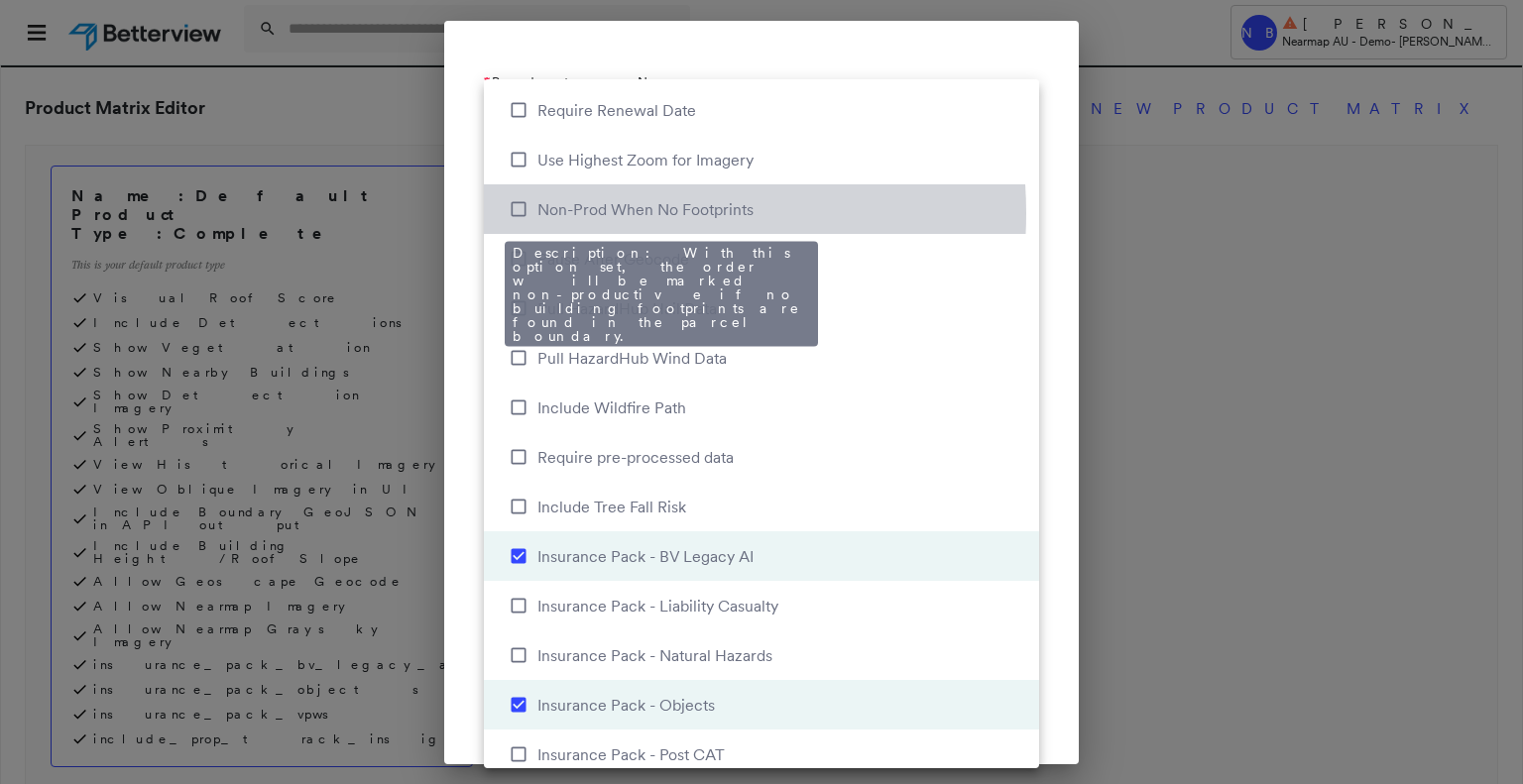 click on "Non-Prod When No Footprints" at bounding box center (645, 209) 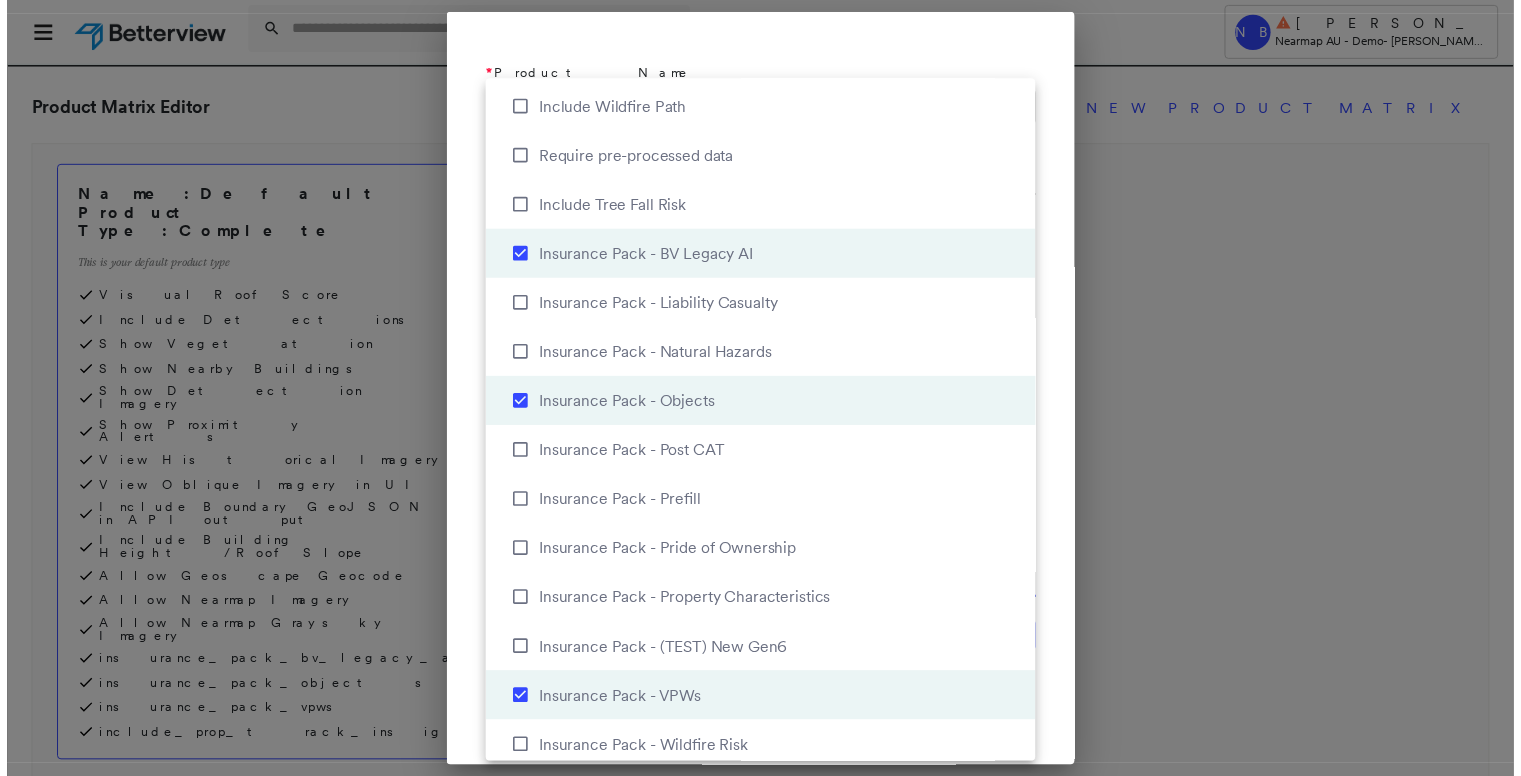 scroll, scrollTop: 2671, scrollLeft: 0, axis: vertical 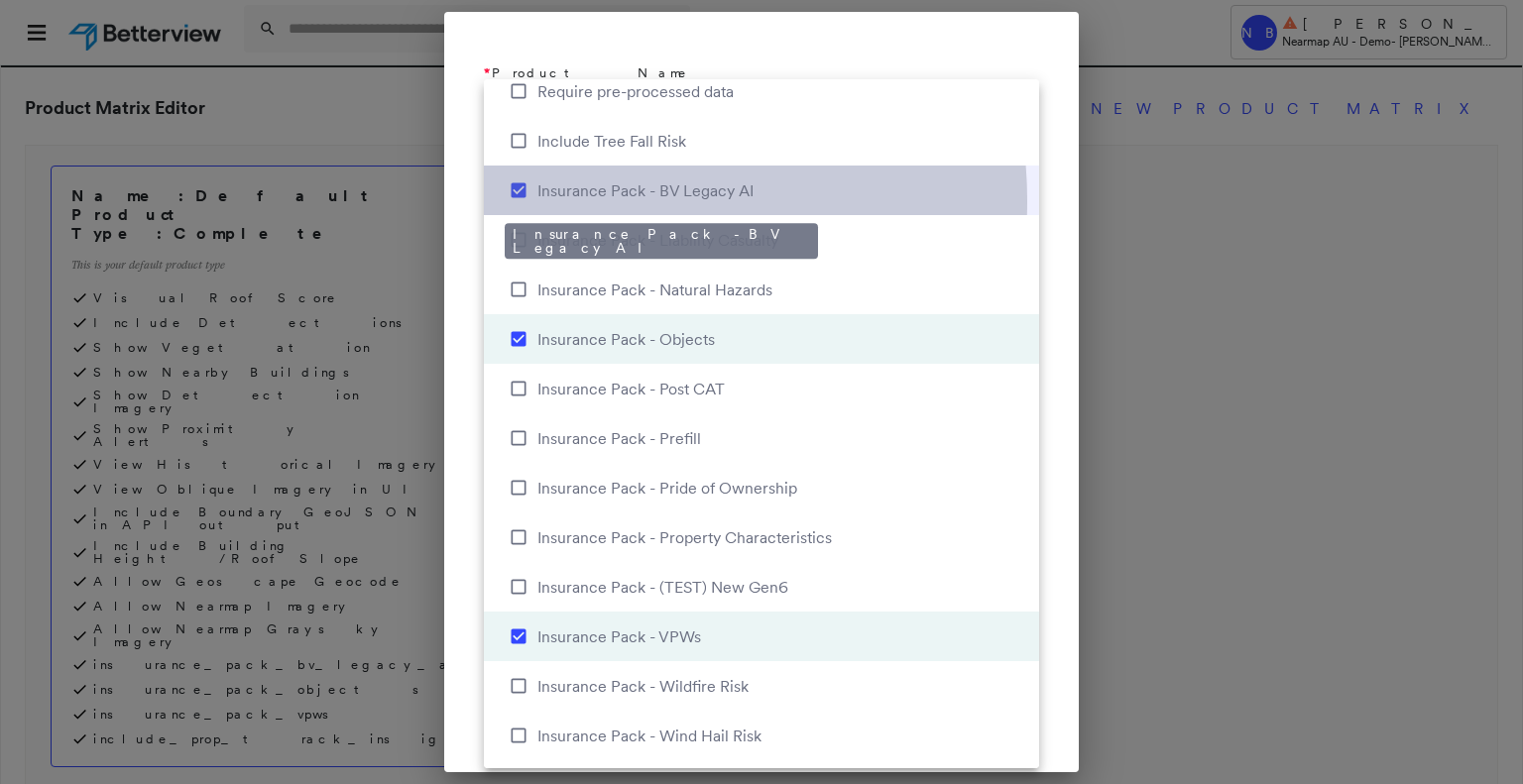 click on "Insurance Pack - BV Legacy AI" at bounding box center (627, 190) 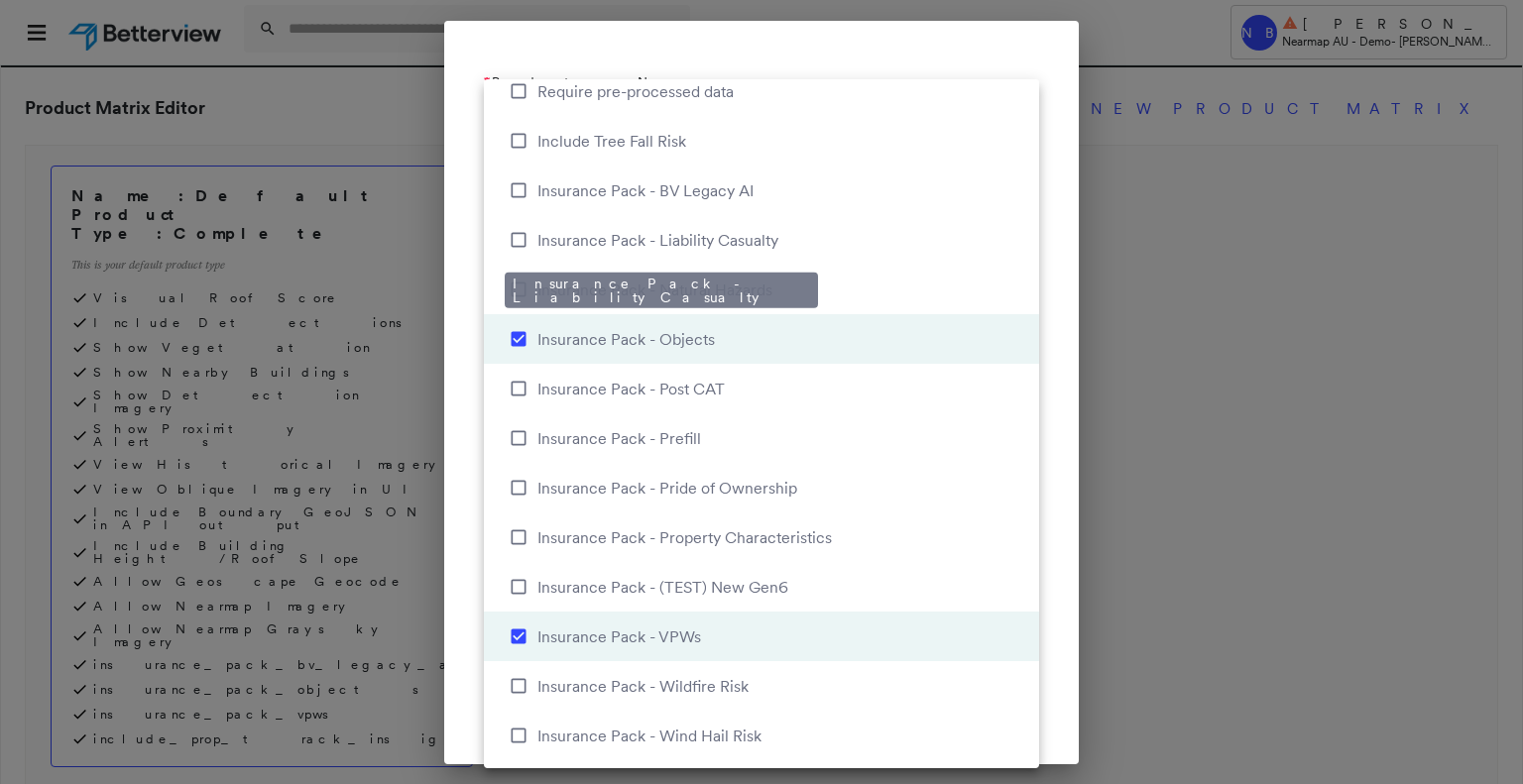 click on "Insurance Pack - Liability Casualty" at bounding box center (657, 240) 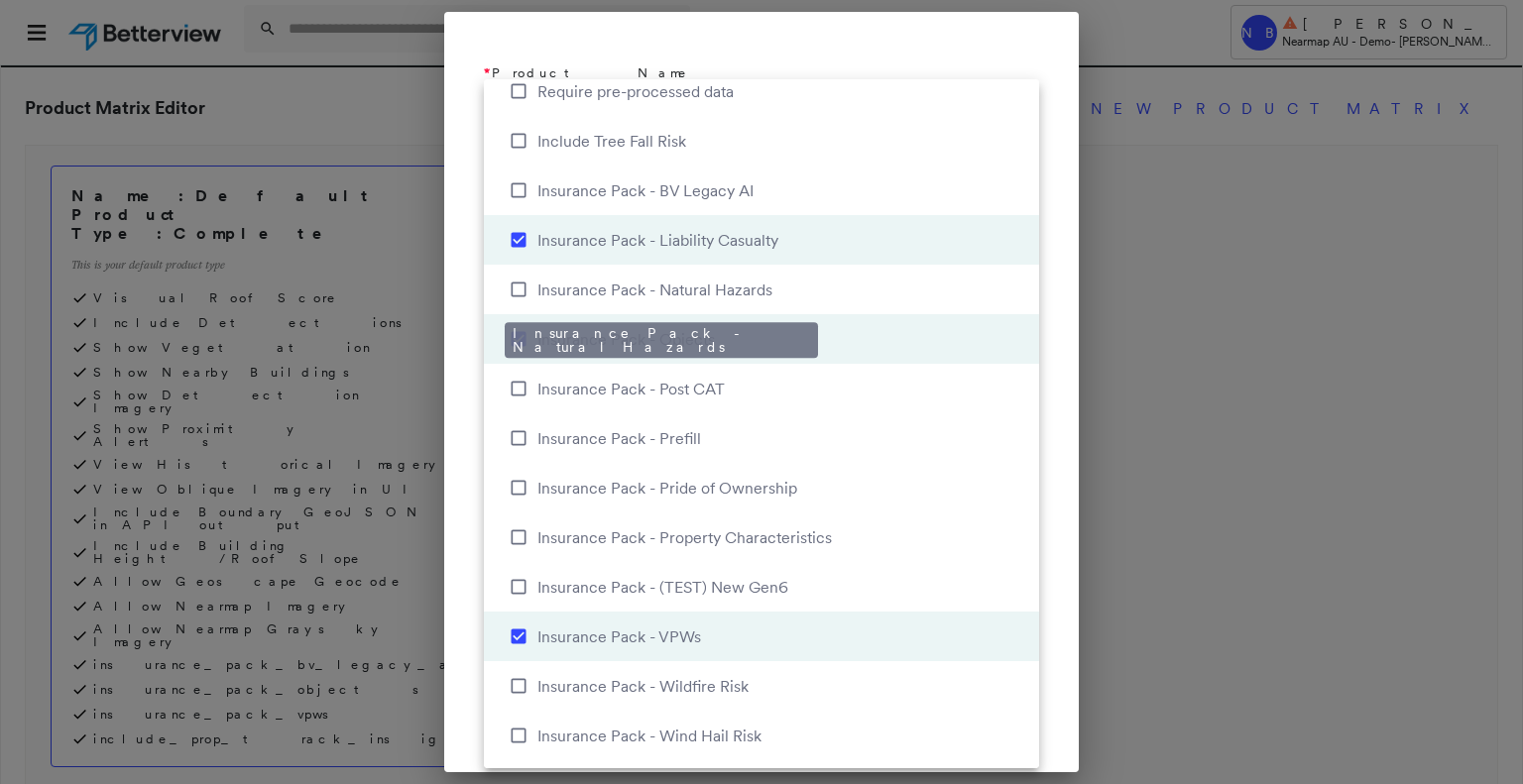 click on "Insurance Pack - Natural Hazards" at bounding box center (654, 289) 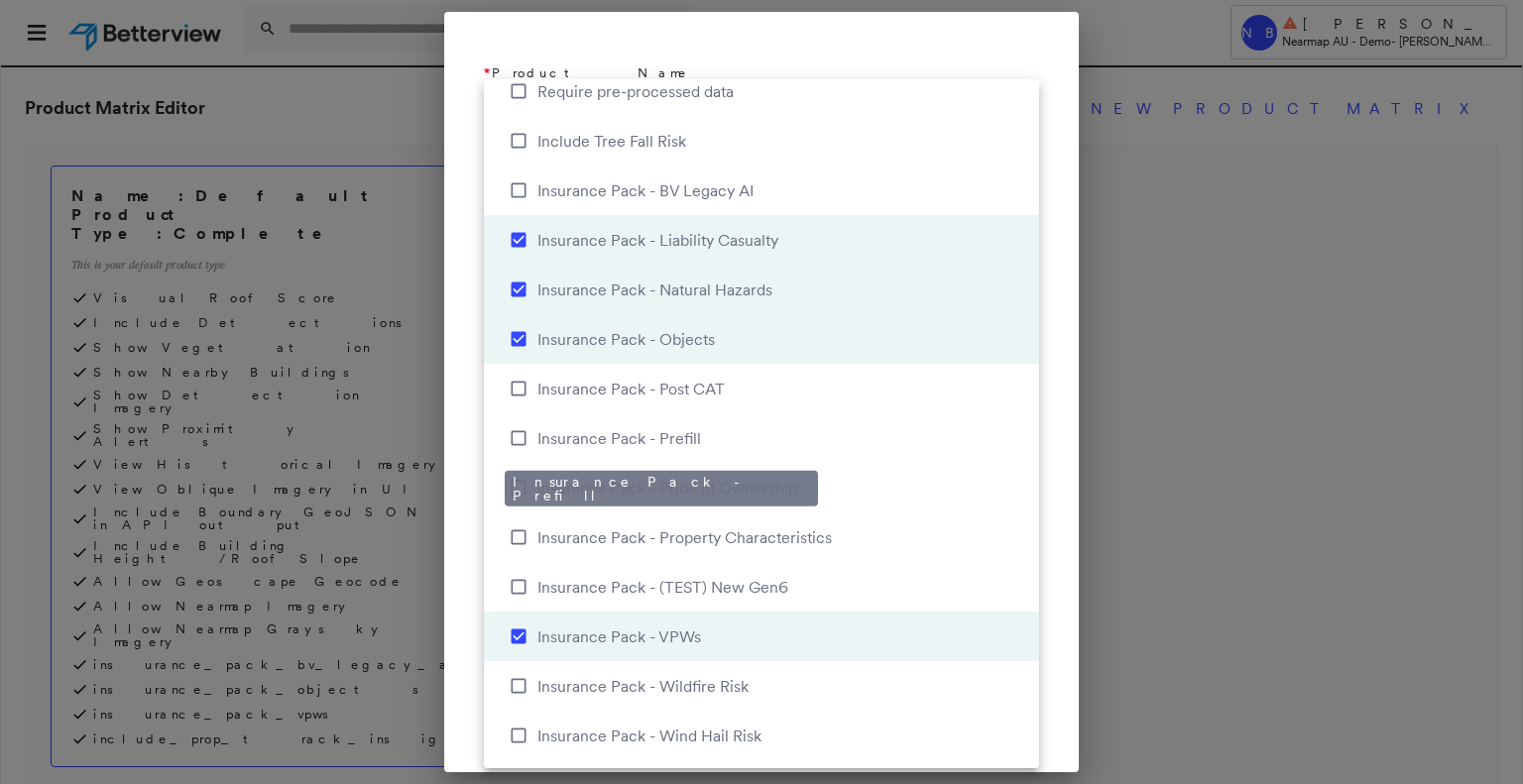 click on "Insurance Pack - Prefill" at bounding box center (619, 438) 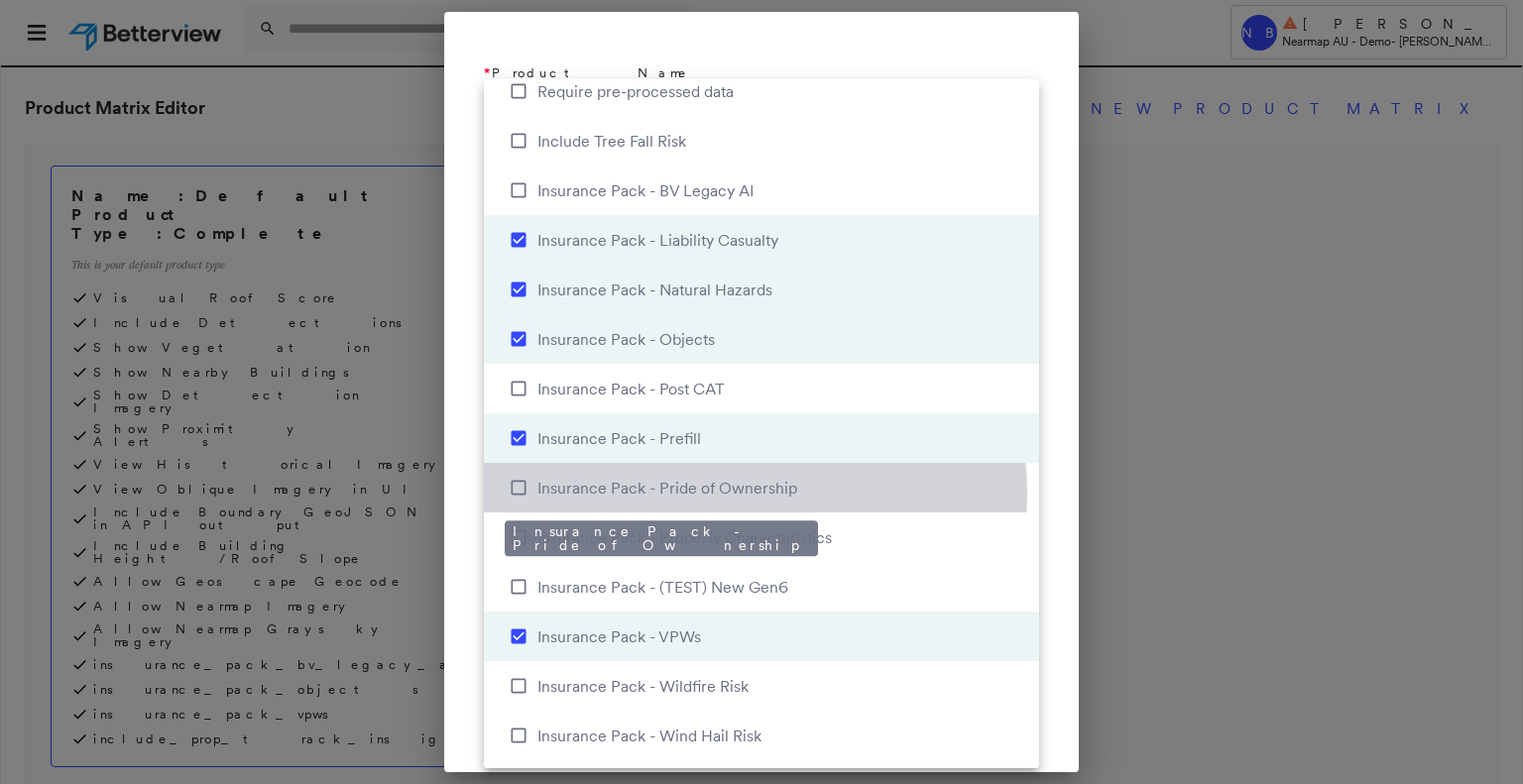 click on "Insurance Pack - Pride of Ownership" at bounding box center [667, 488] 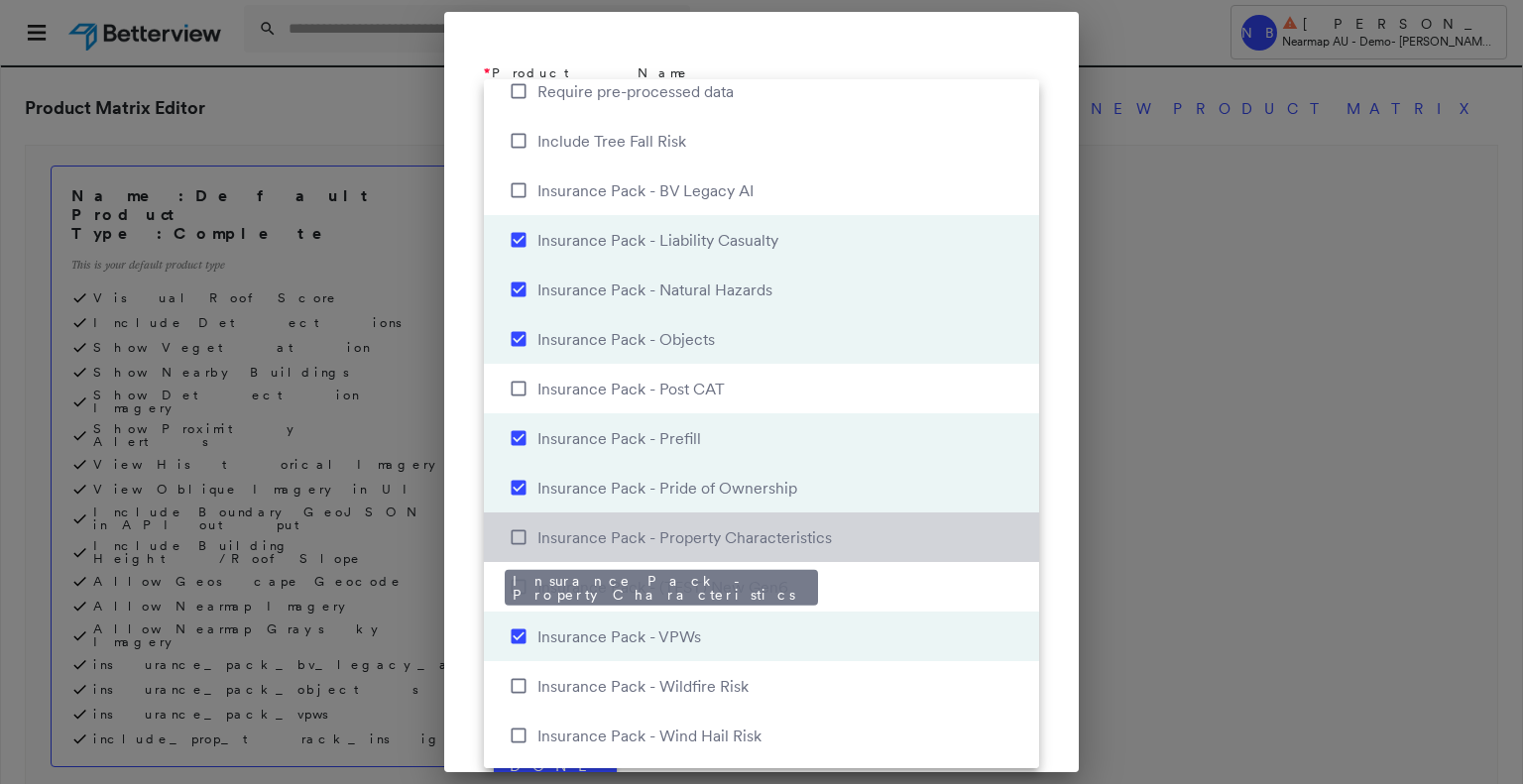 click on "Insurance Pack - Property Characteristics" at bounding box center [684, 537] 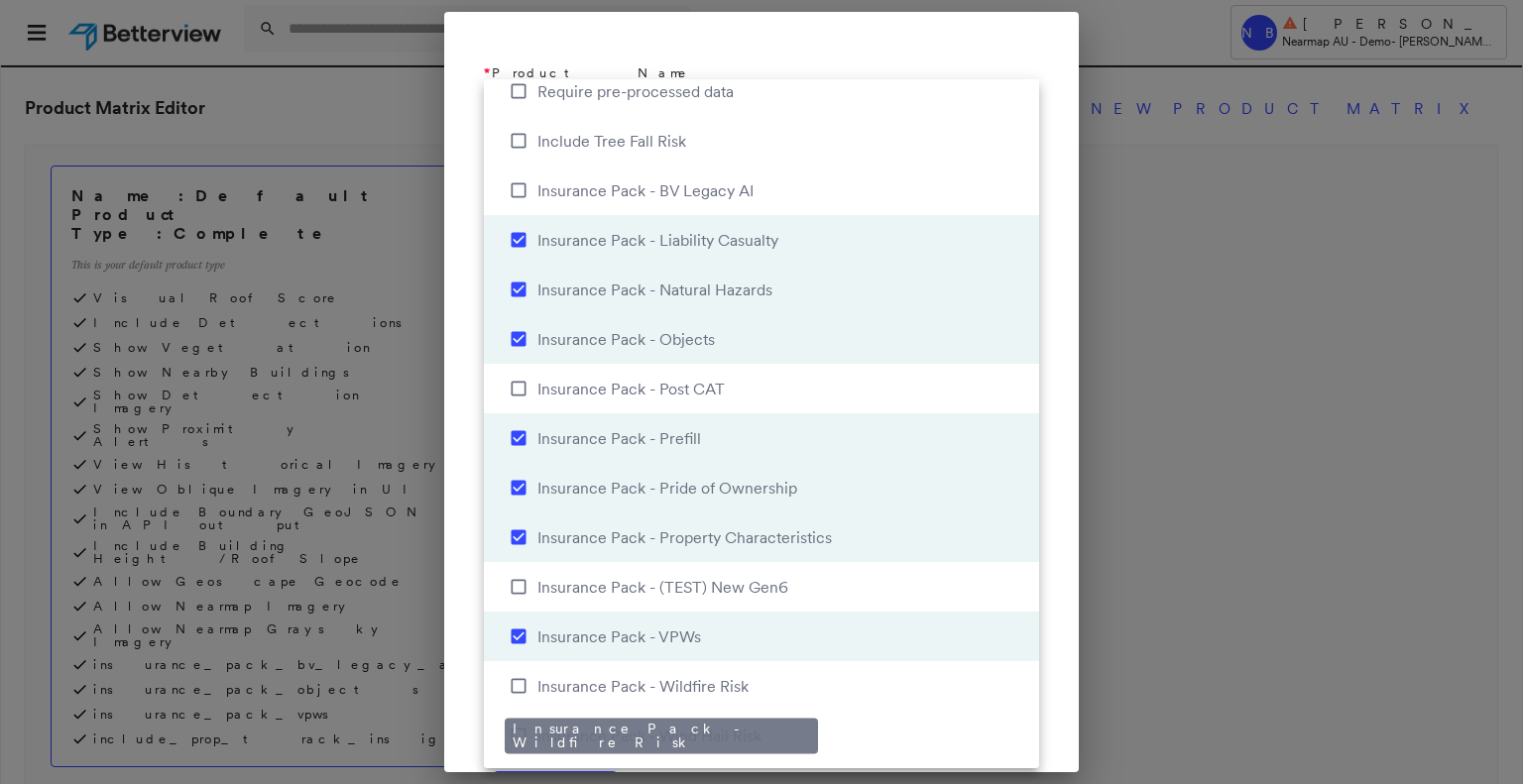 click on "Insurance Pack - Wildfire Risk" at bounding box center [643, 686] 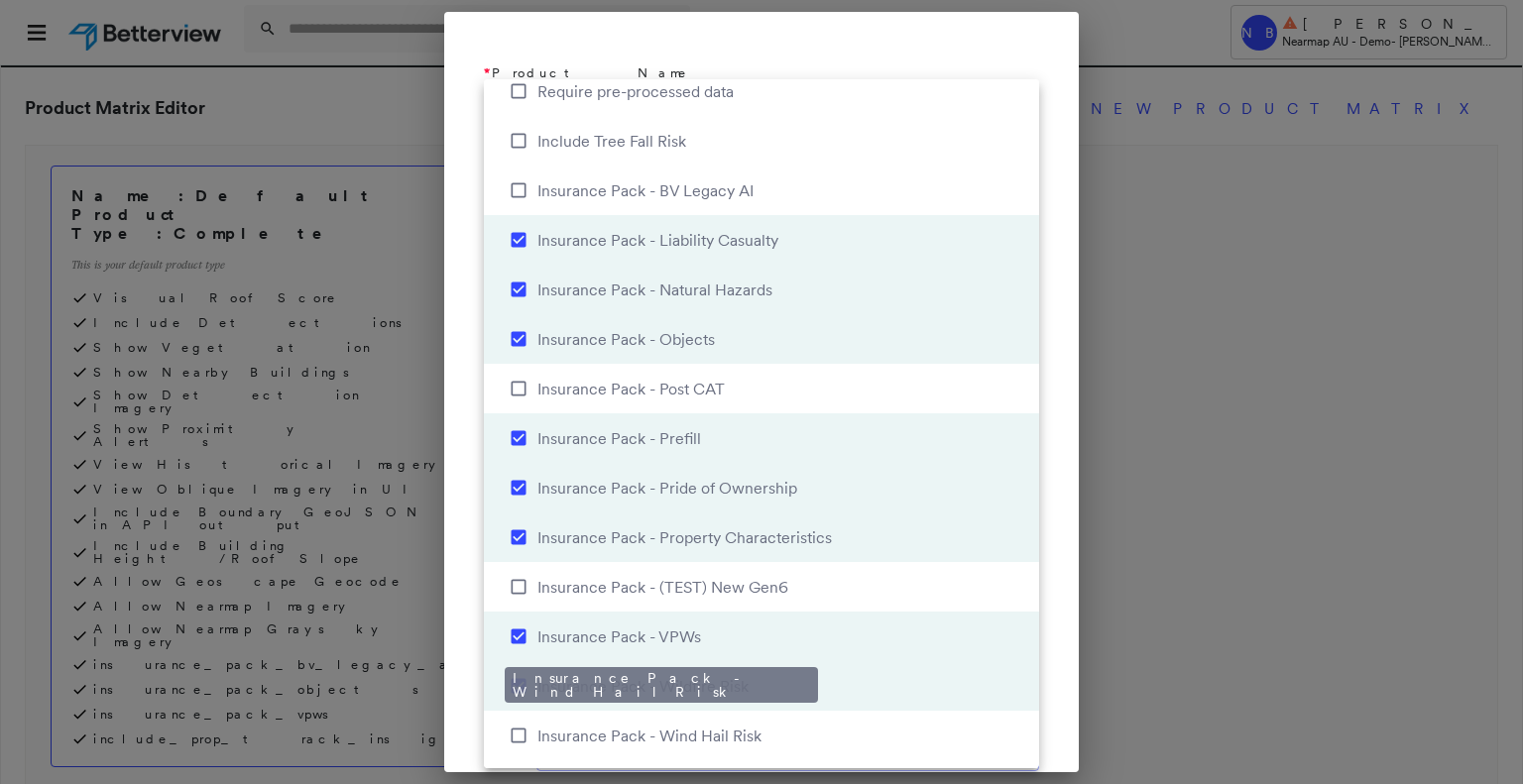 click on "Insurance Pack - Wind Hail Risk" at bounding box center [649, 735] 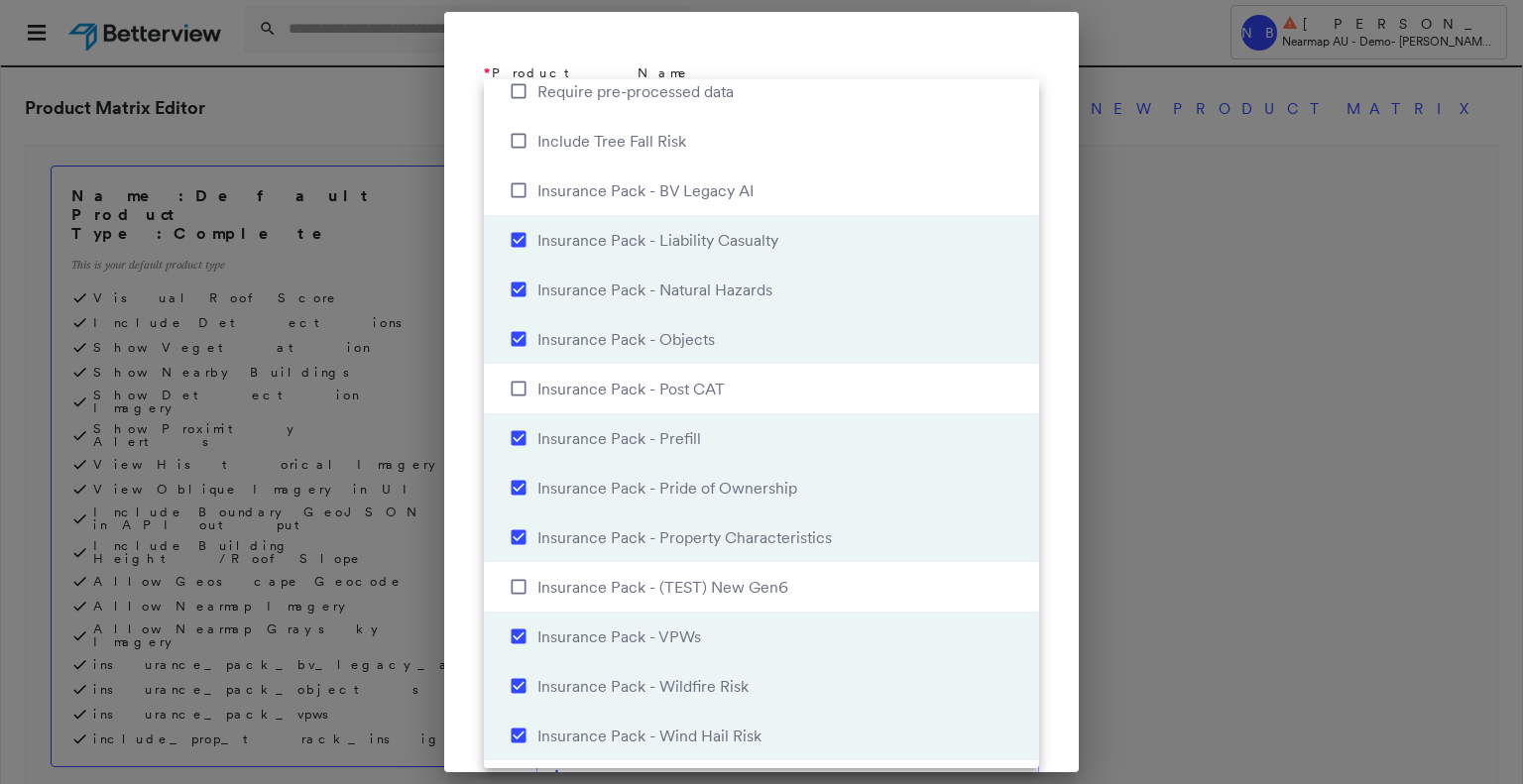 click at bounding box center [762, 392] 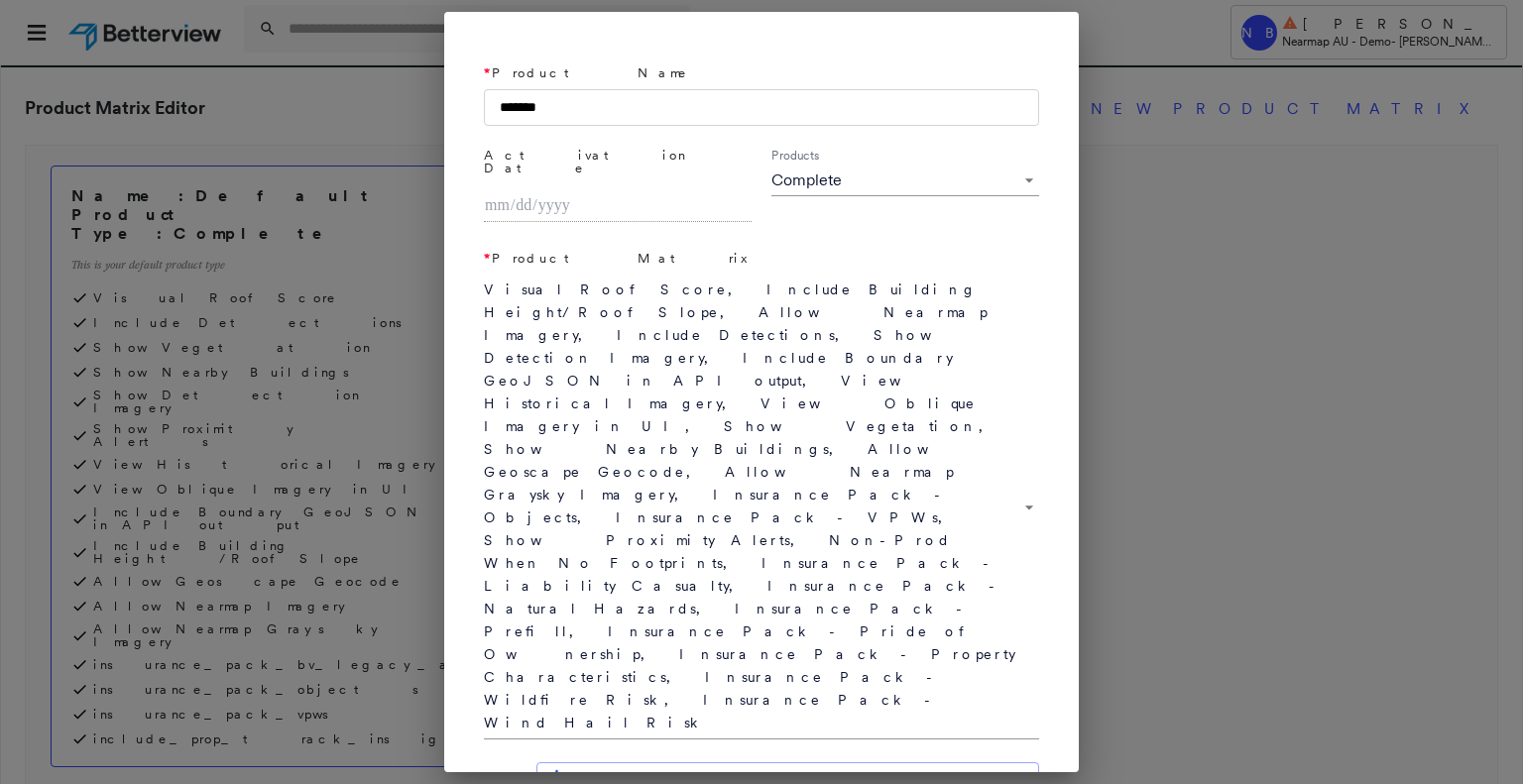 click on "Done" at bounding box center (555, 835) 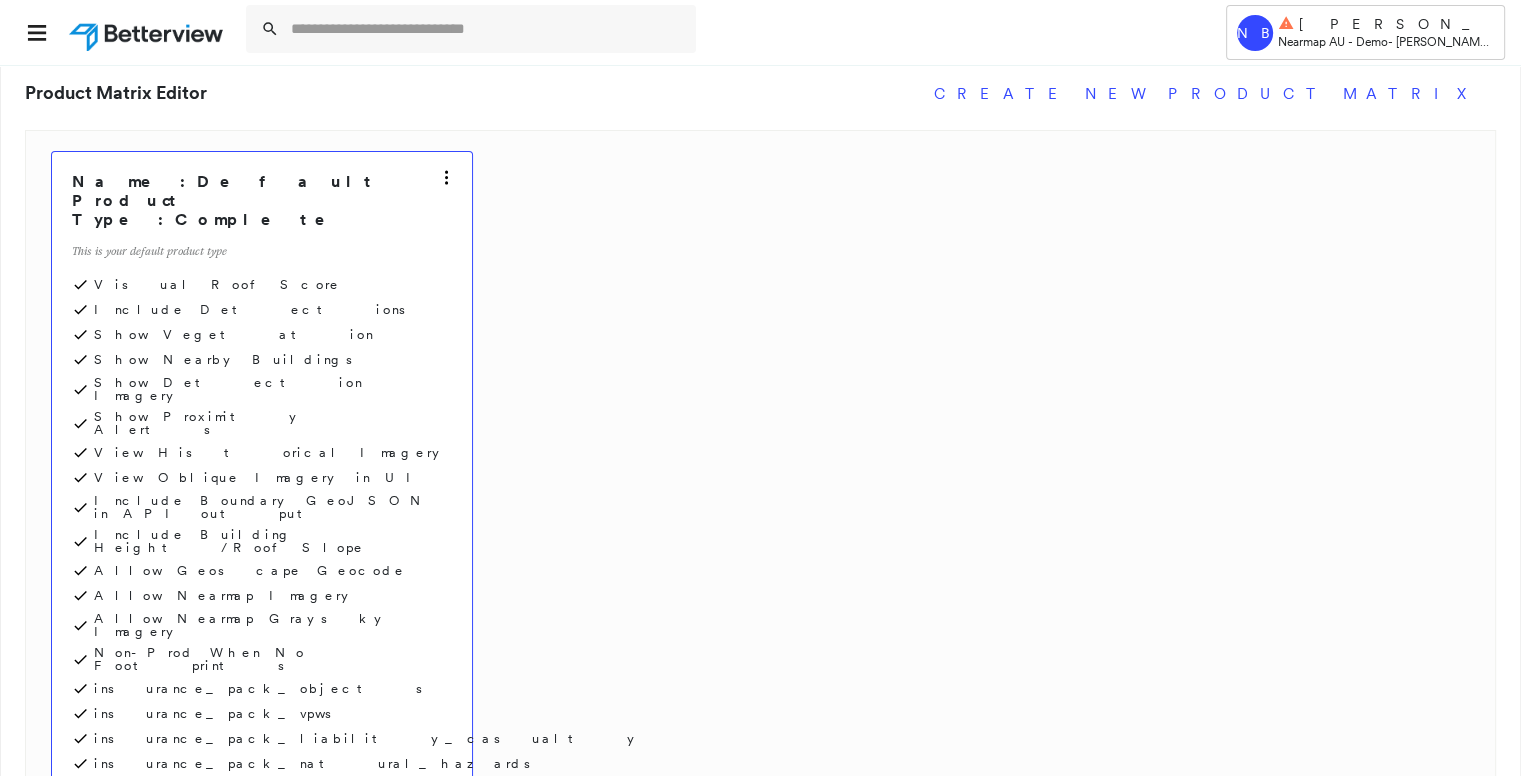 scroll, scrollTop: 0, scrollLeft: 0, axis: both 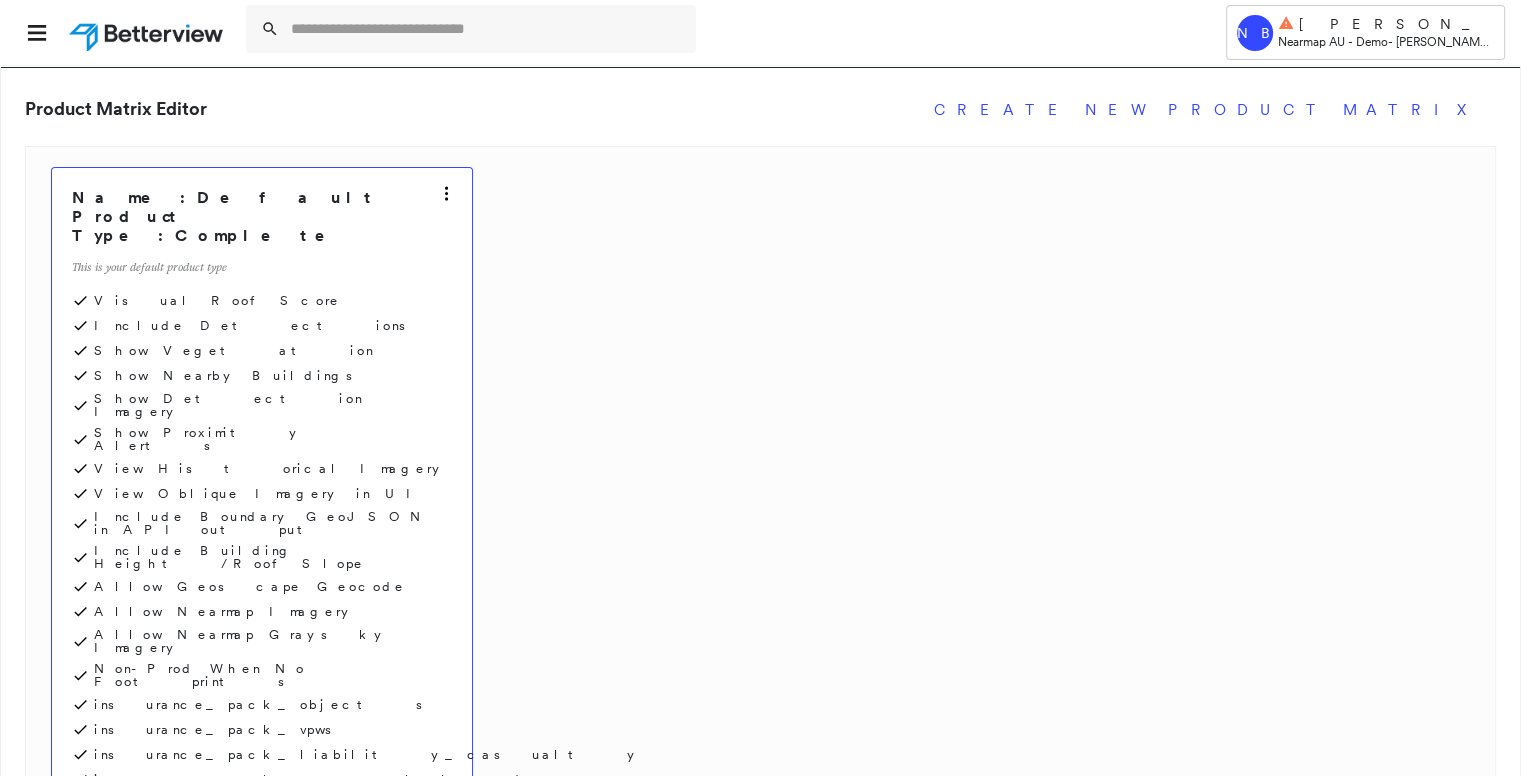 drag, startPoint x: 149, startPoint y: 5, endPoint x: 599, endPoint y: 298, distance: 536.9814 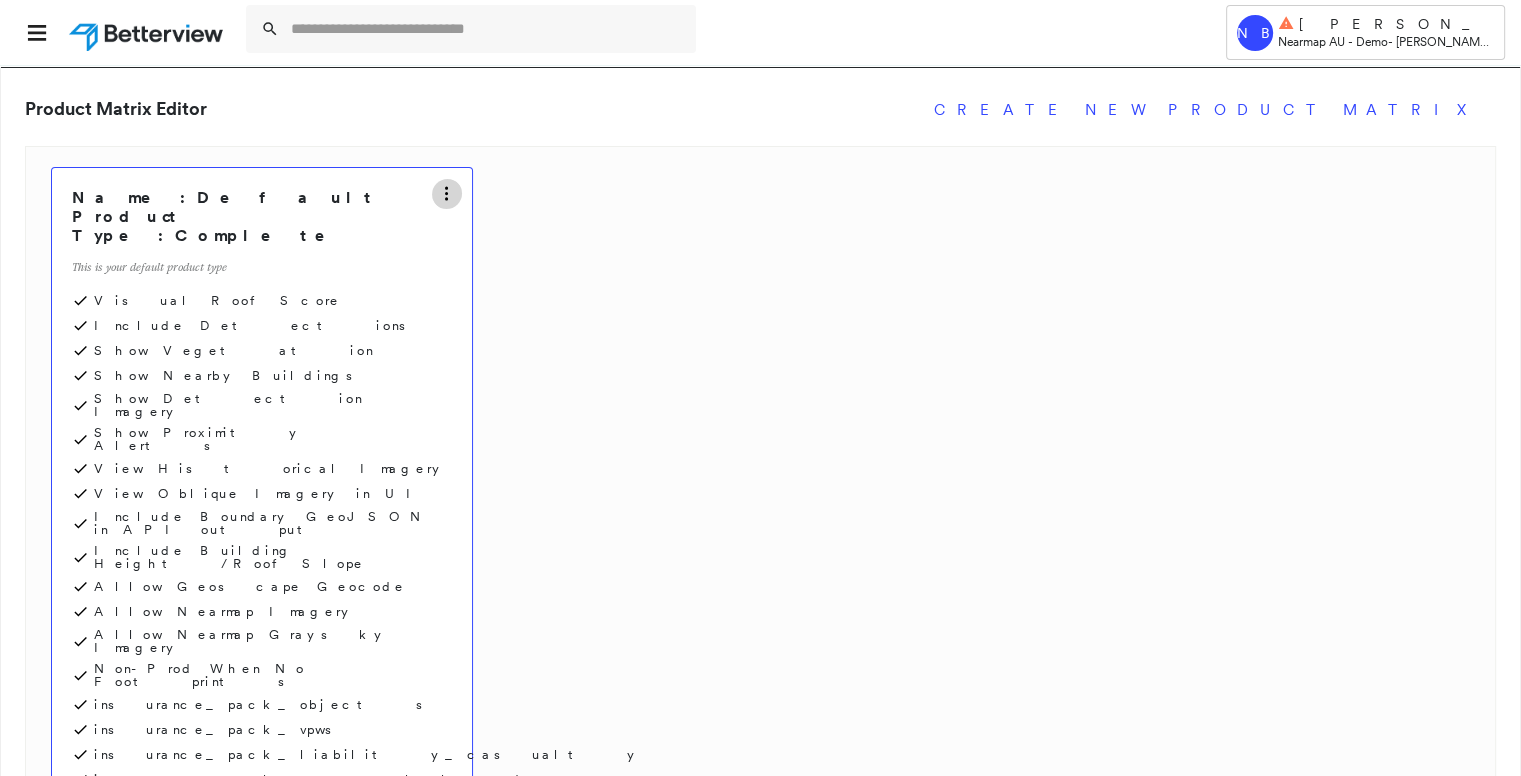click 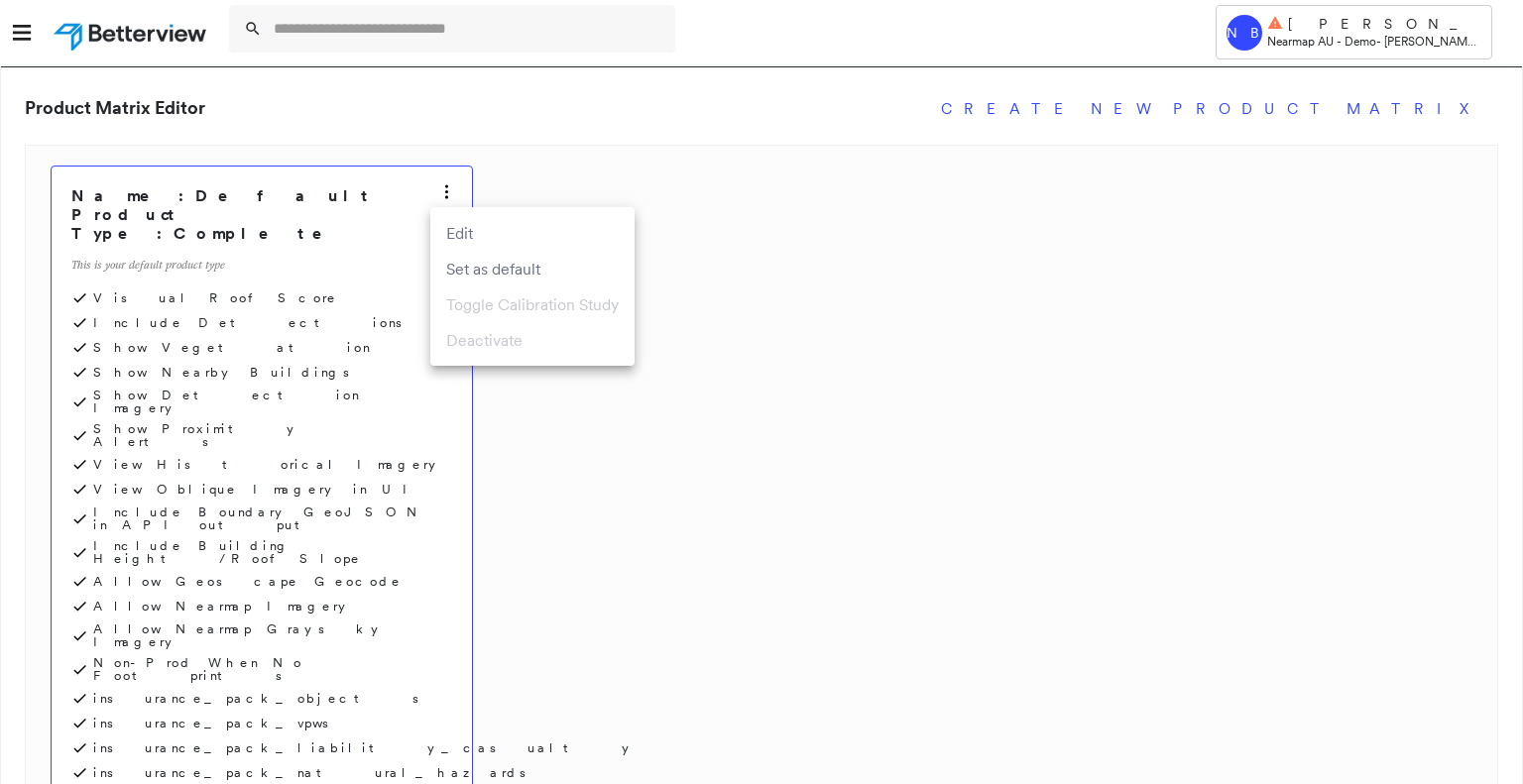click on "Edit" at bounding box center (532, 233) 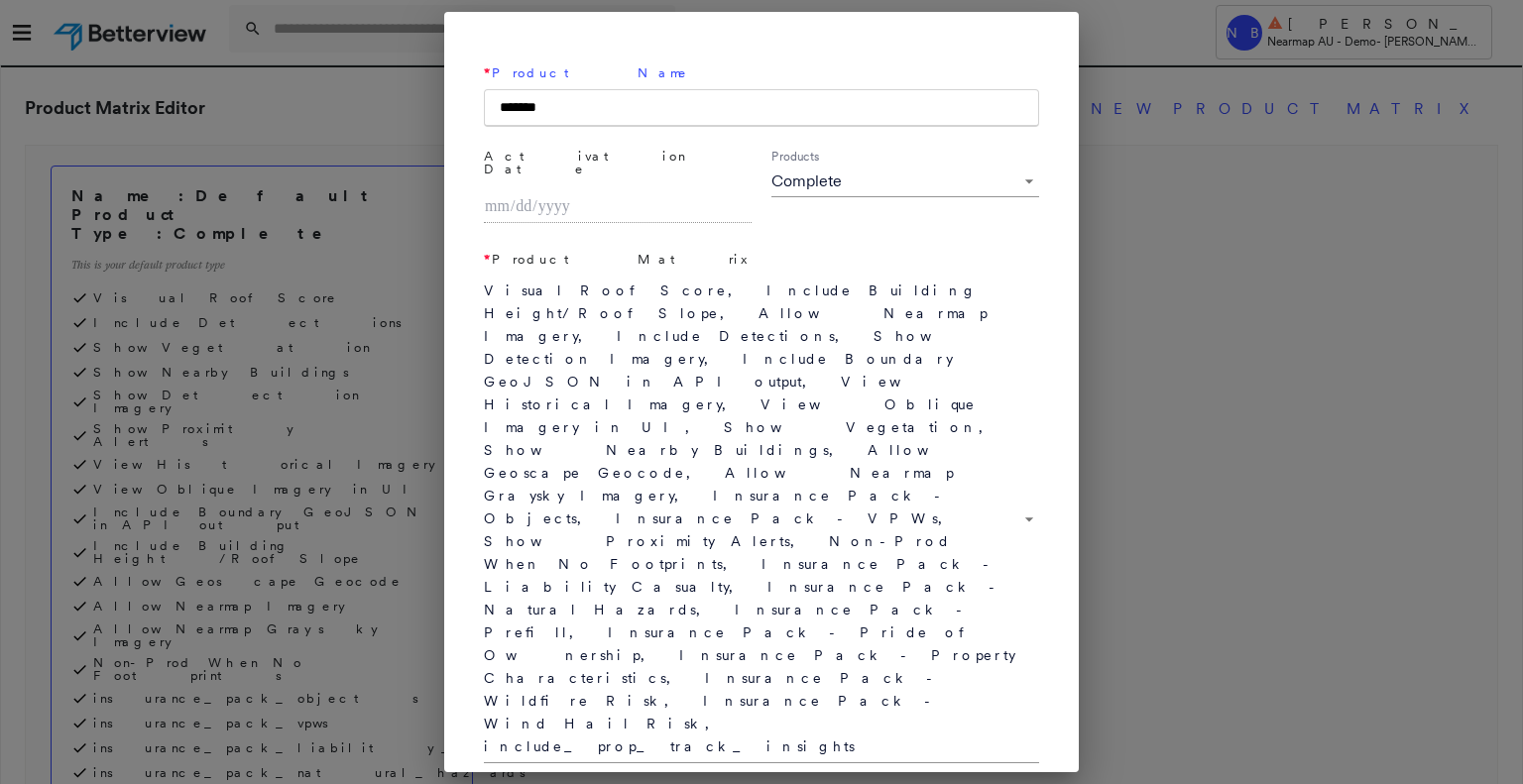 drag, startPoint x: 579, startPoint y: 168, endPoint x: 325, endPoint y: 162, distance: 254.0709 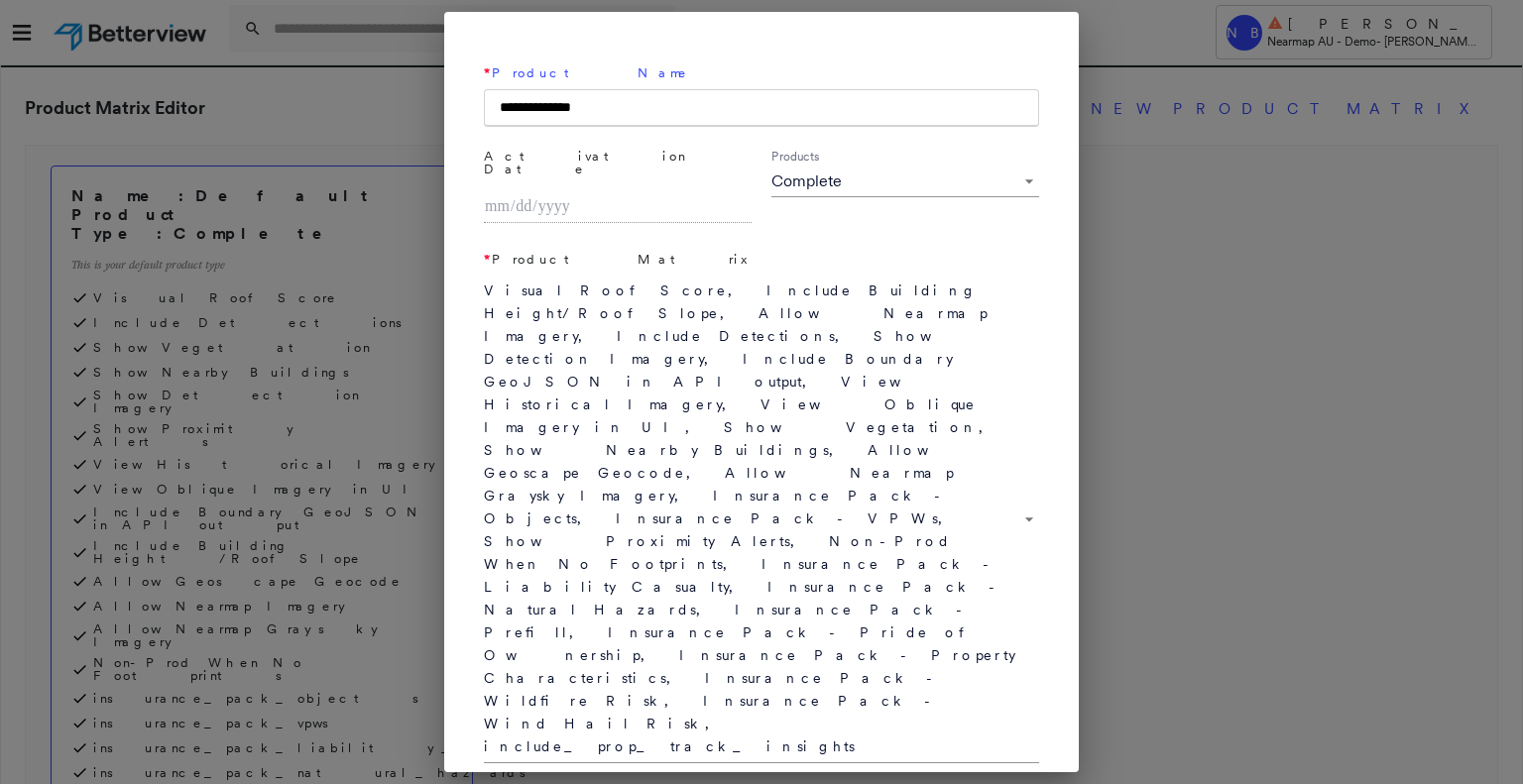 type on "**********" 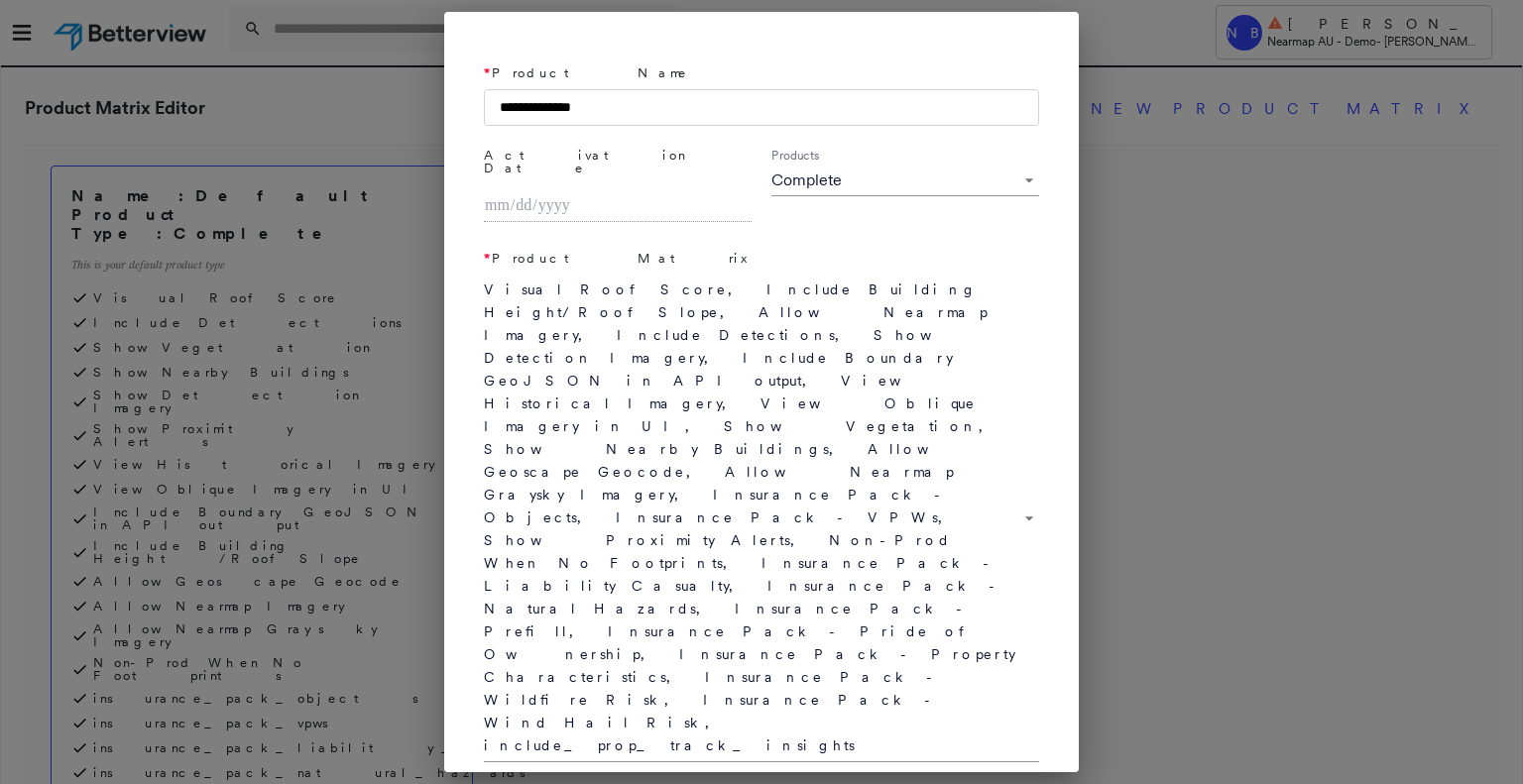 click on "Done" at bounding box center [555, 857] 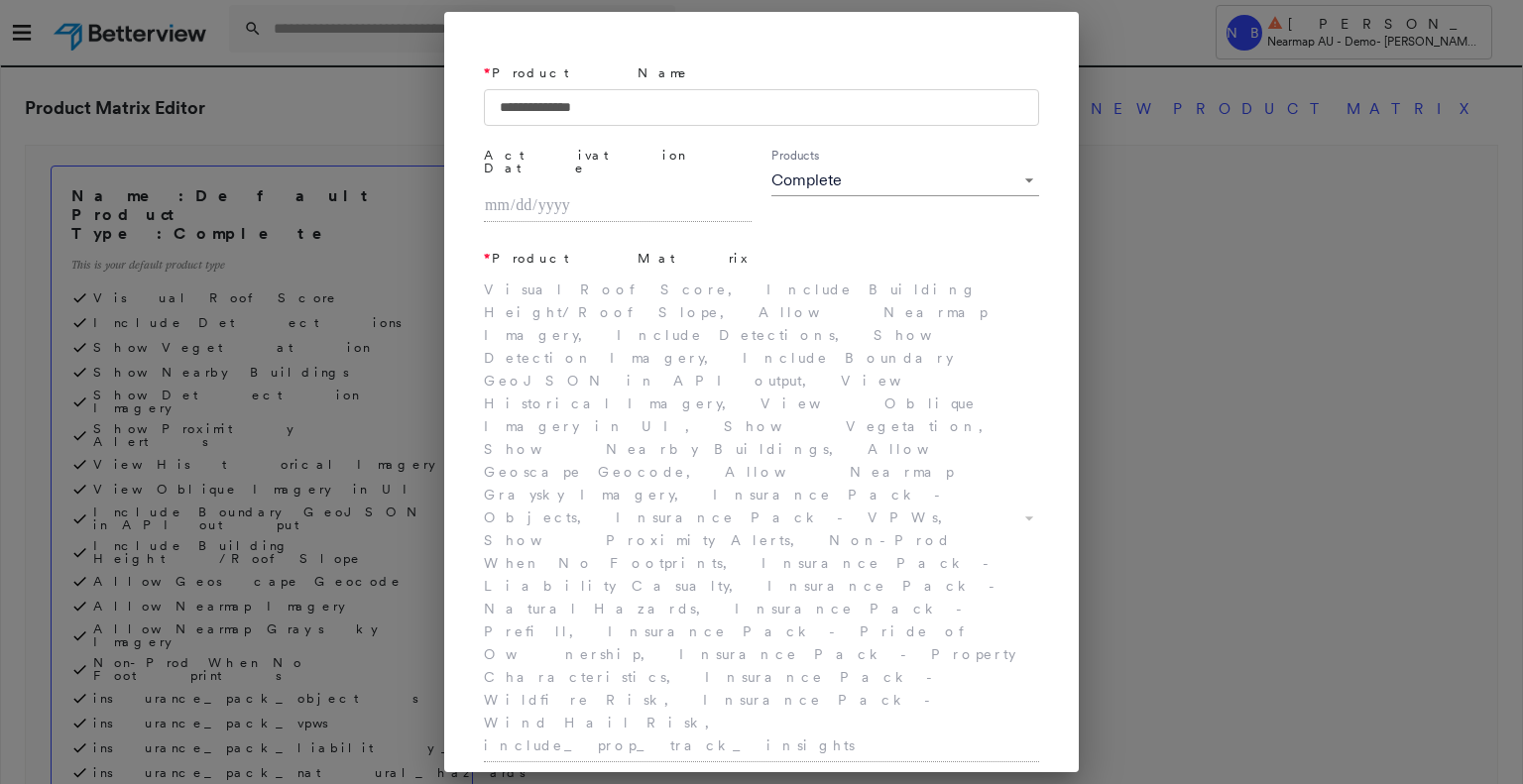 click on "**********" at bounding box center [762, 392] 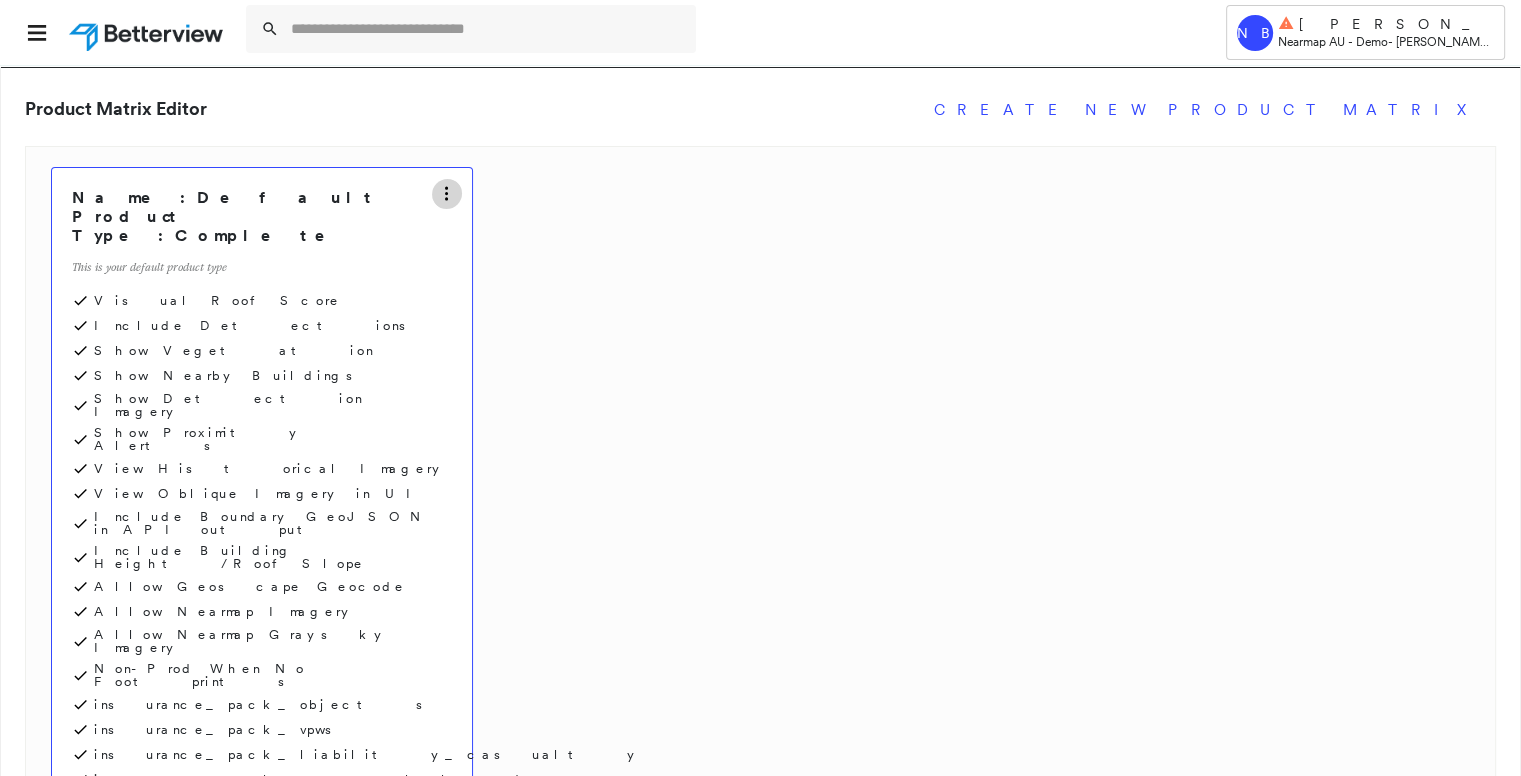 click 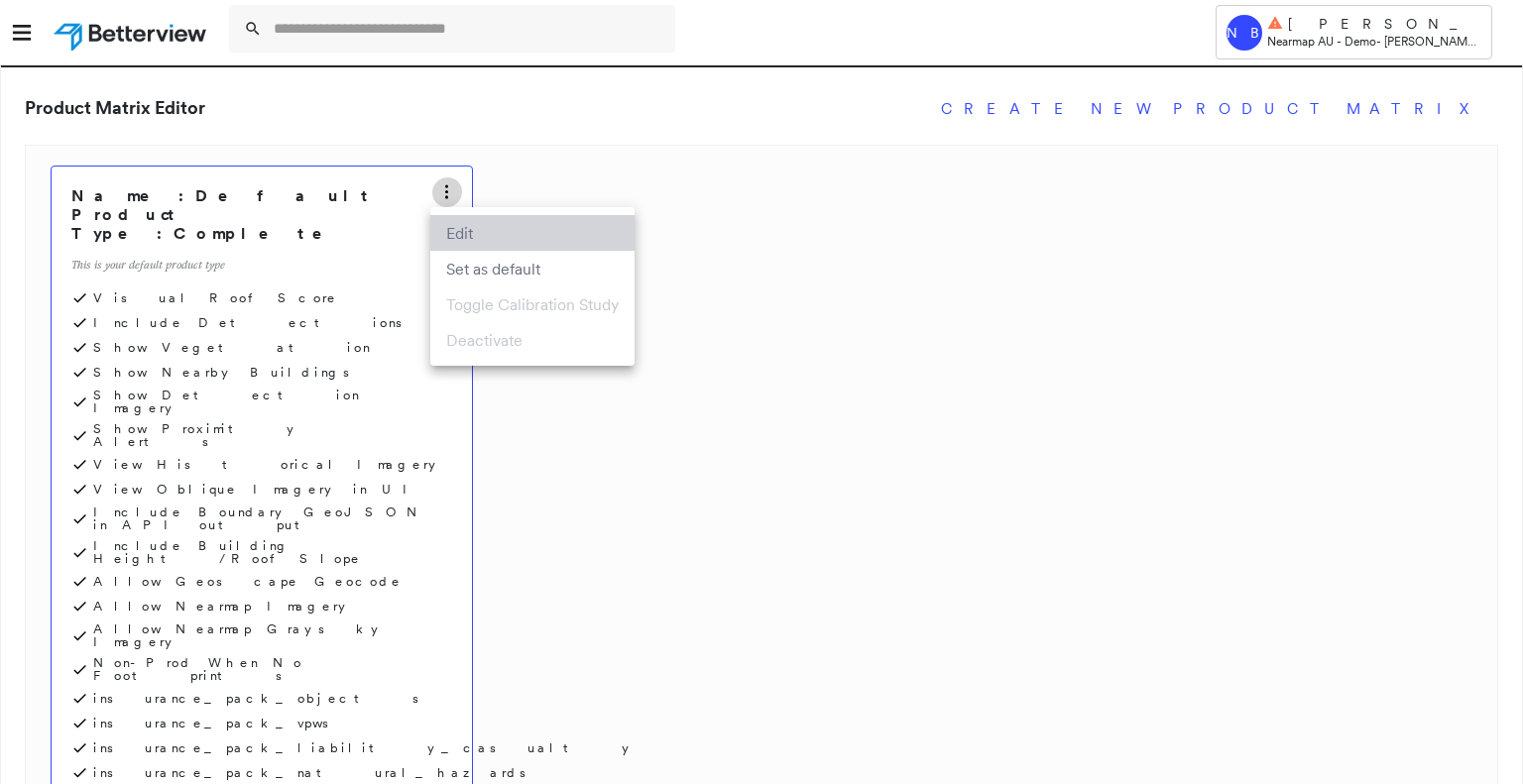 click on "Edit" at bounding box center [532, 233] 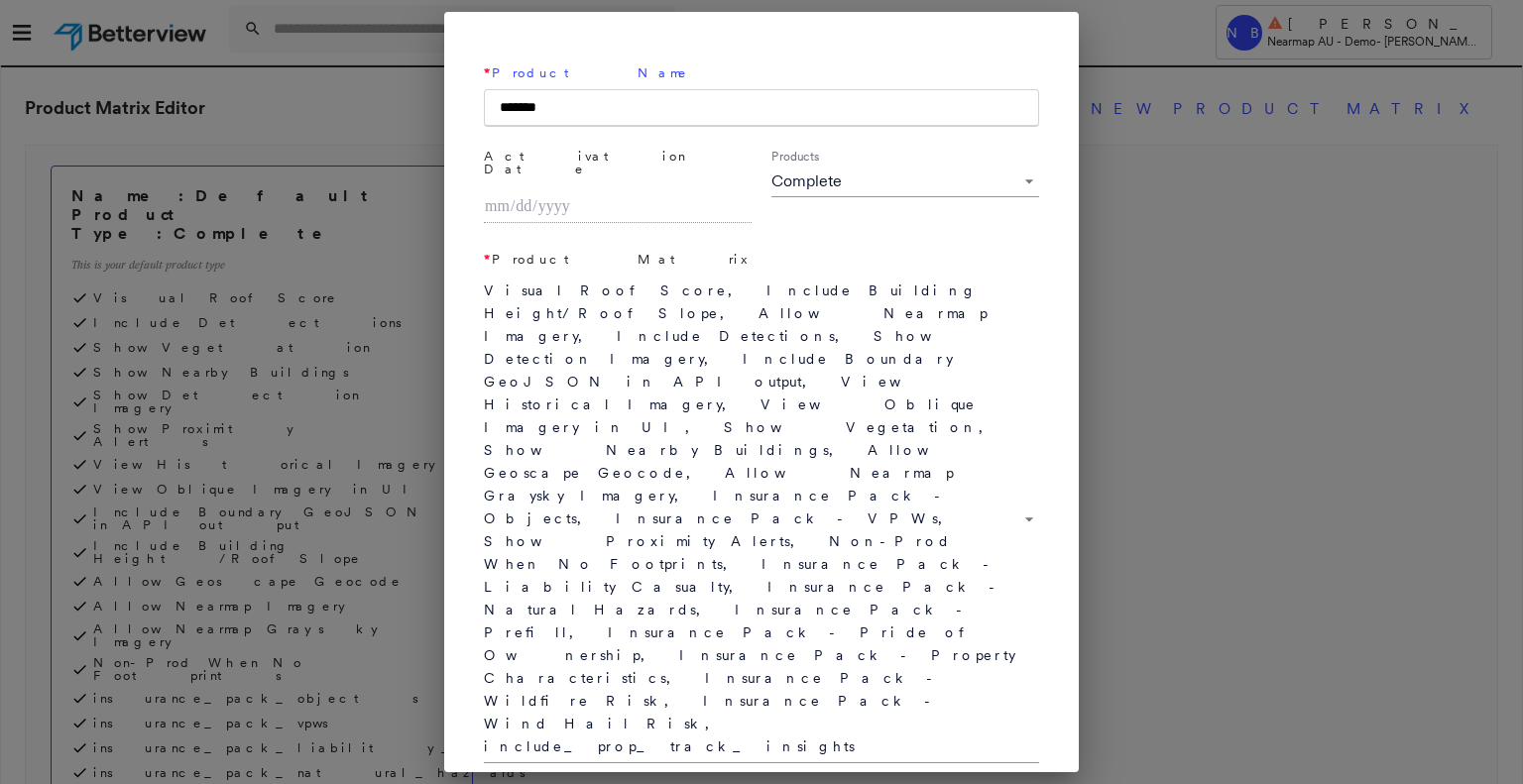 drag, startPoint x: 555, startPoint y: 164, endPoint x: 420, endPoint y: 172, distance: 135.23683 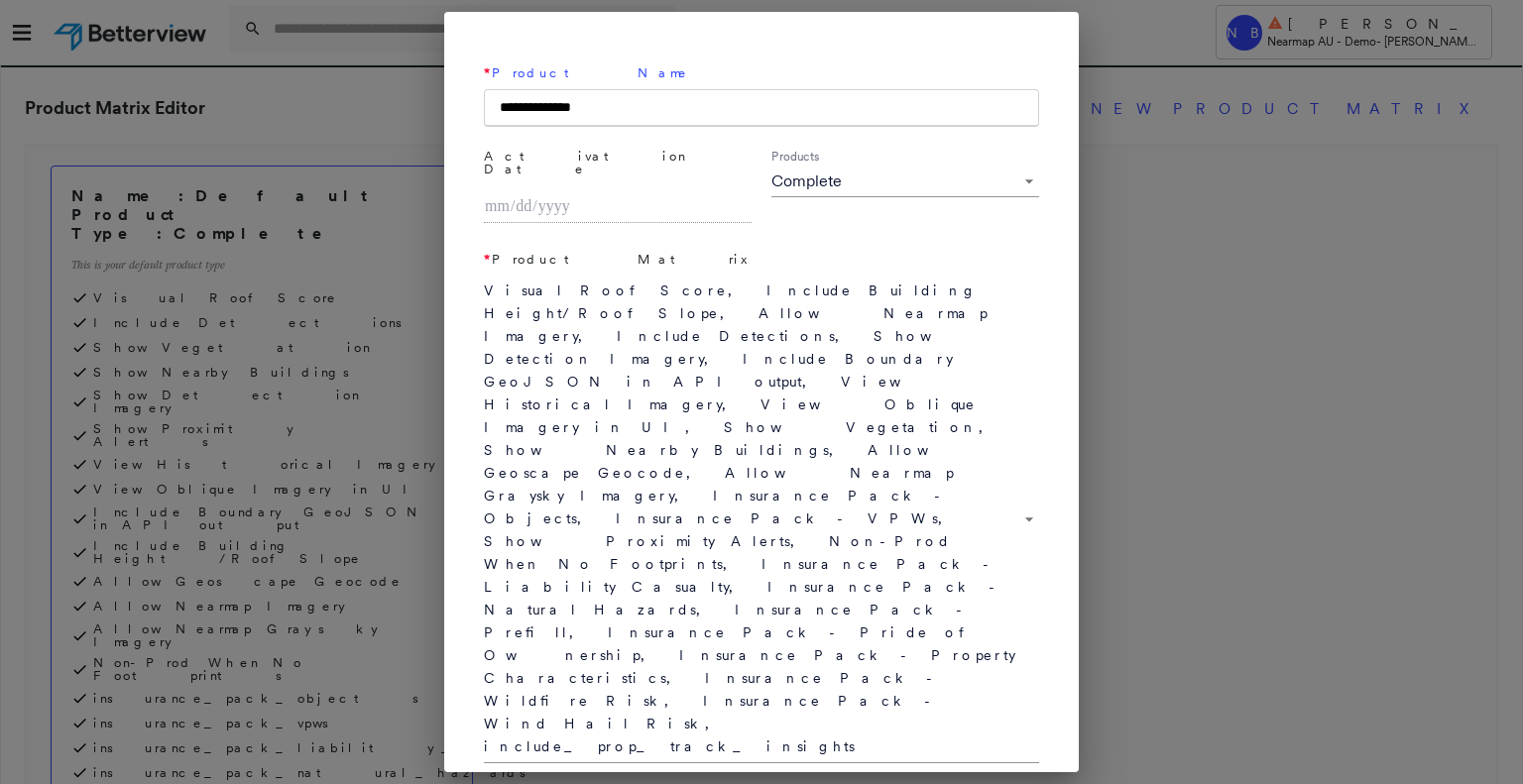 type on "**********" 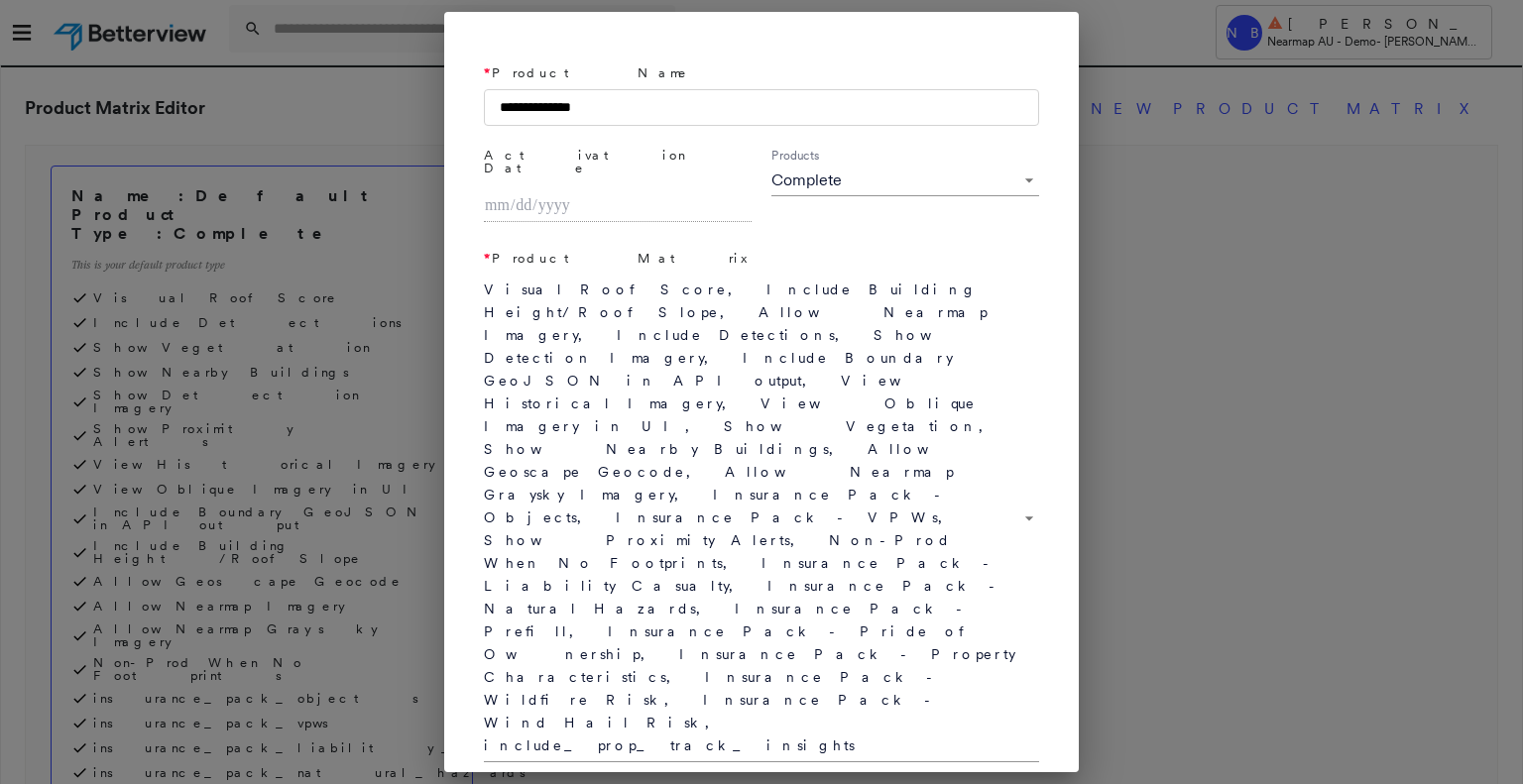 click on "Done" at bounding box center [555, 857] 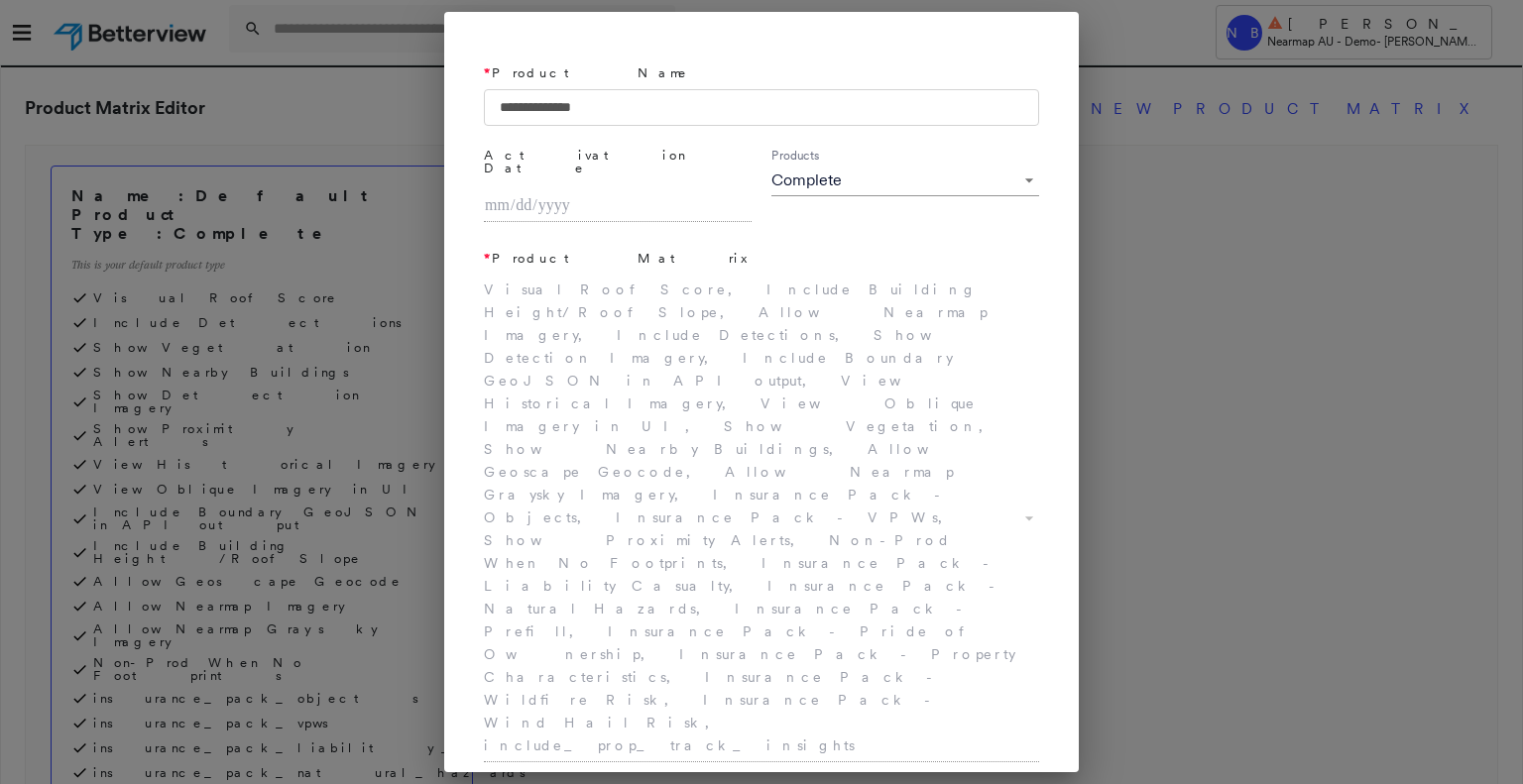 click on "**********" at bounding box center [762, 392] 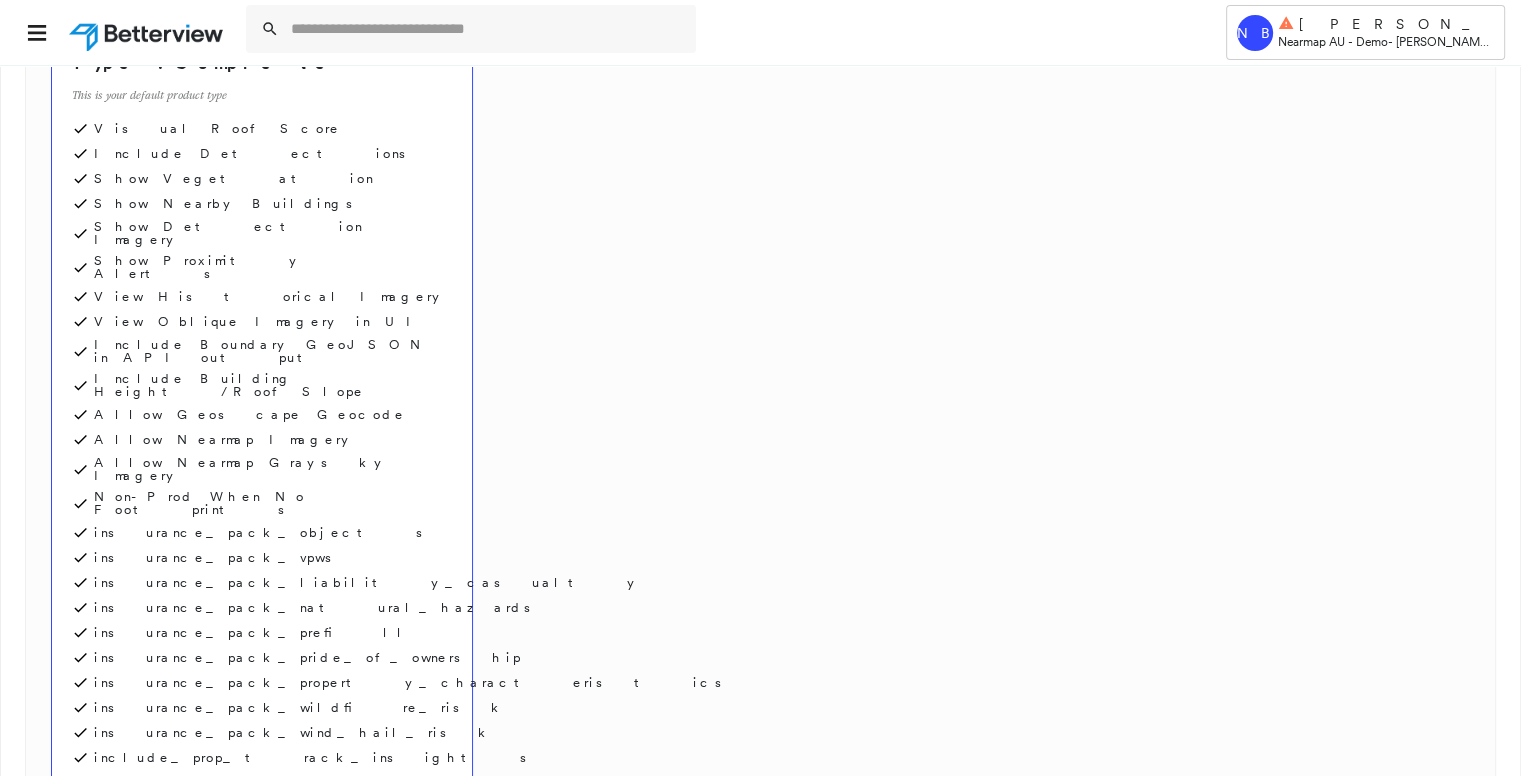 scroll, scrollTop: 0, scrollLeft: 0, axis: both 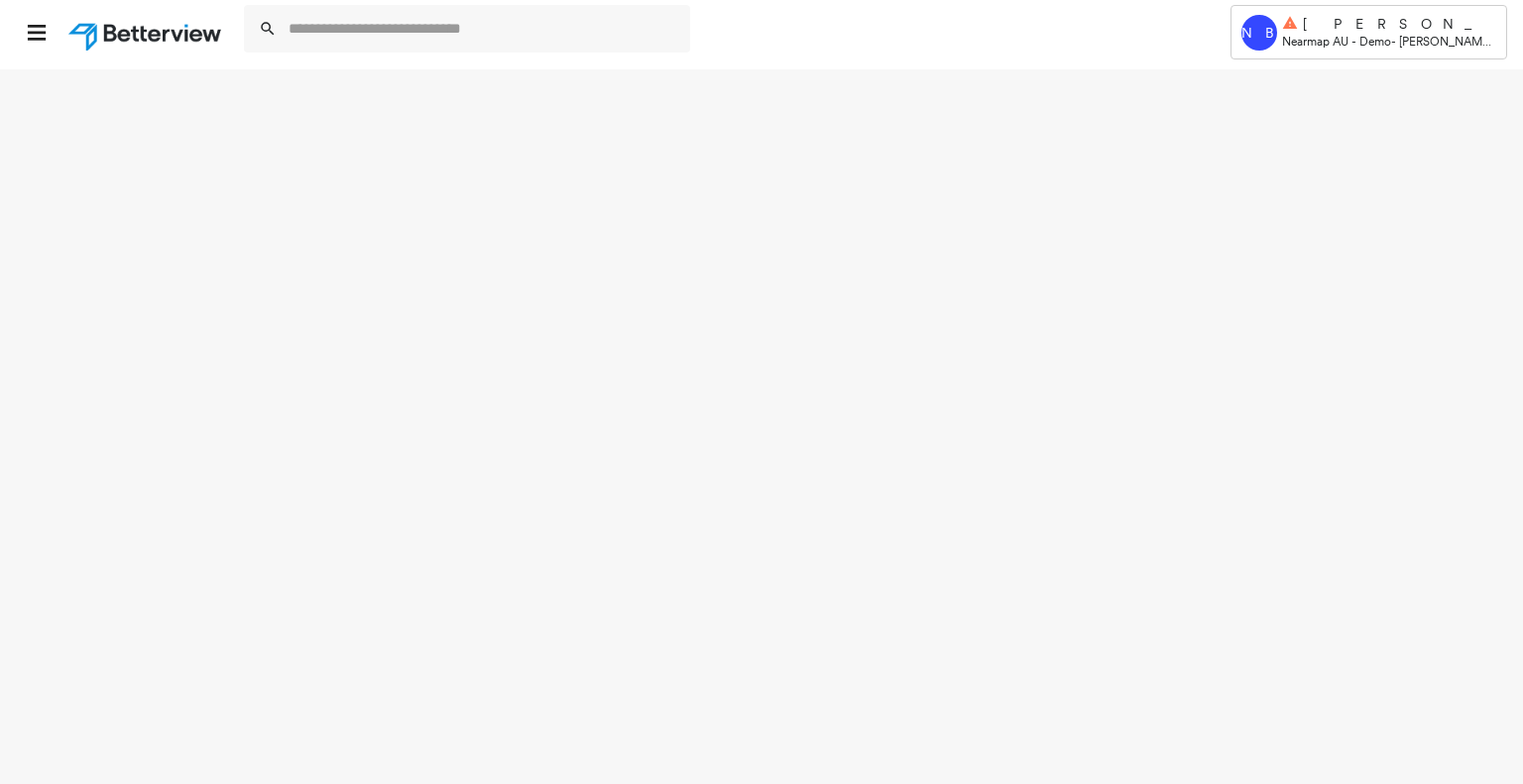 select on "*" 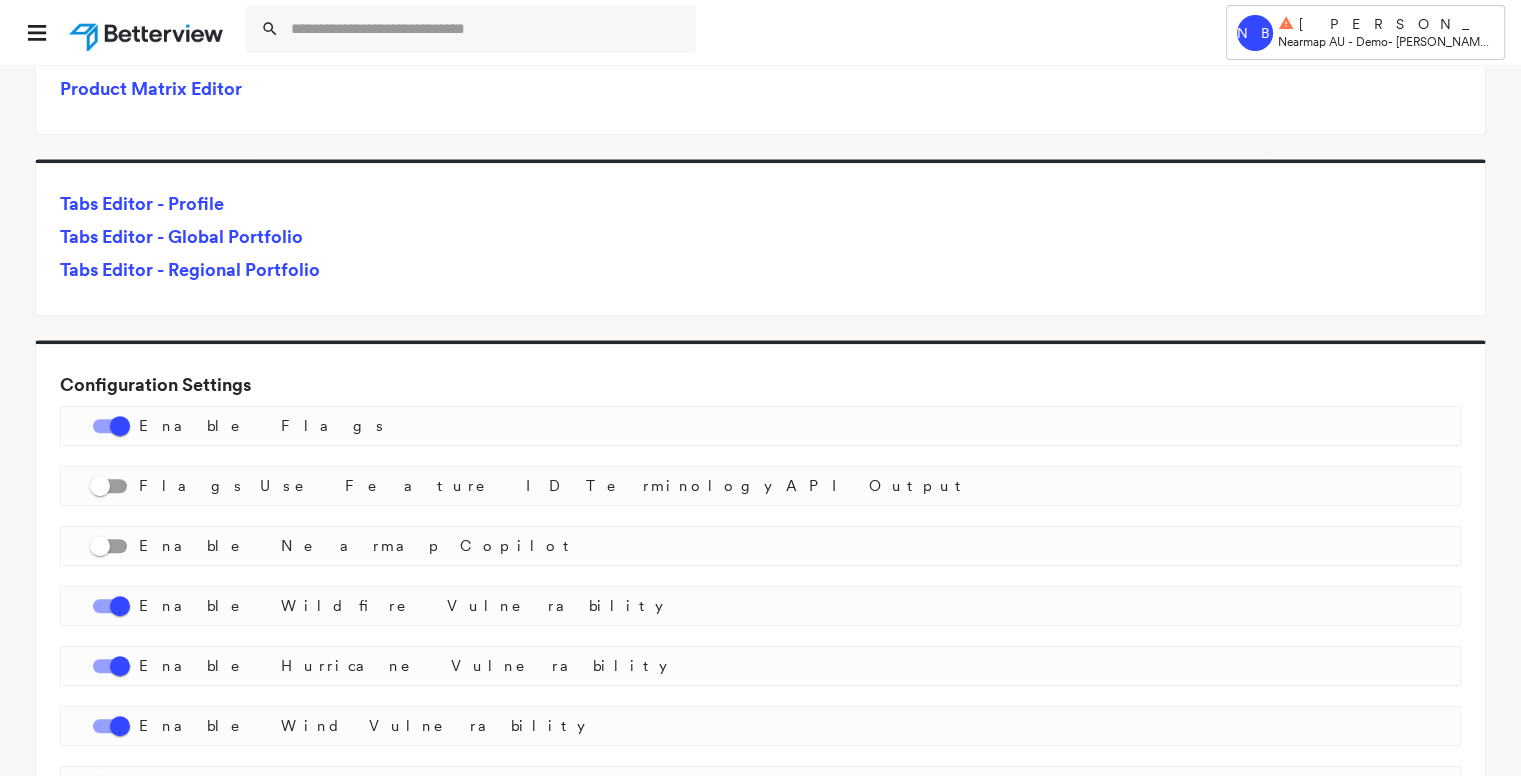 scroll, scrollTop: 960, scrollLeft: 0, axis: vertical 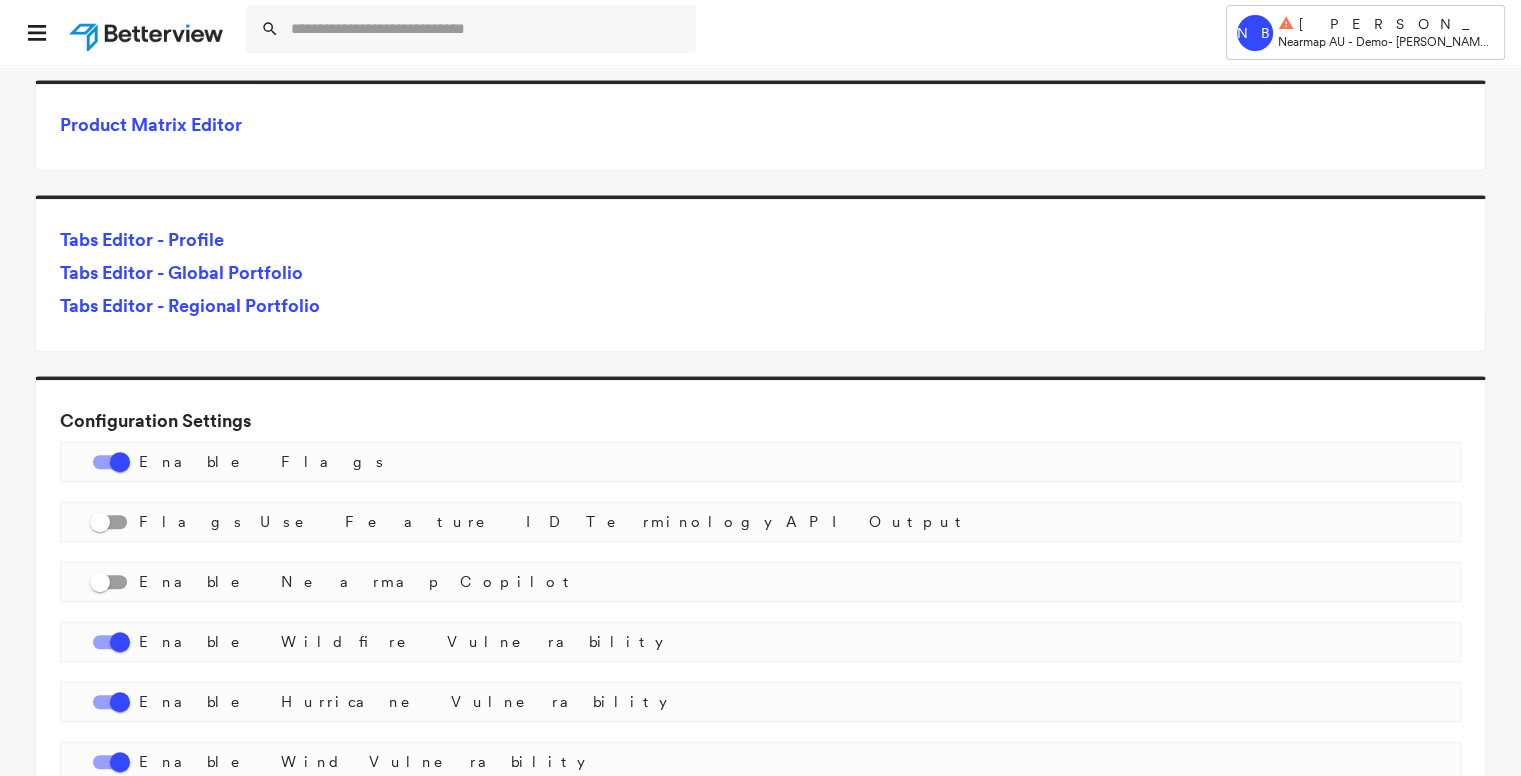 click on "Tabs Editor - Profile" at bounding box center (142, 239) 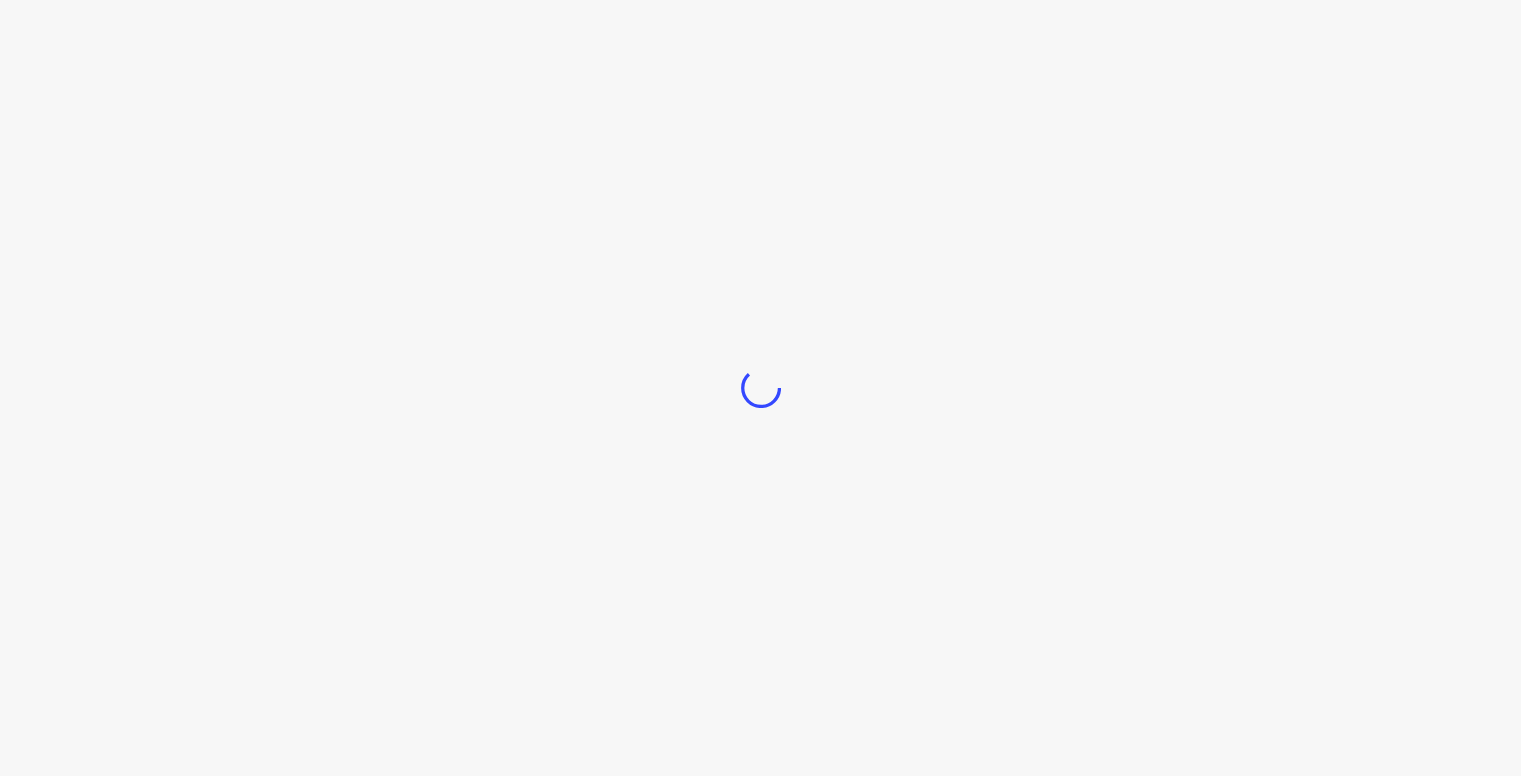 scroll, scrollTop: 0, scrollLeft: 0, axis: both 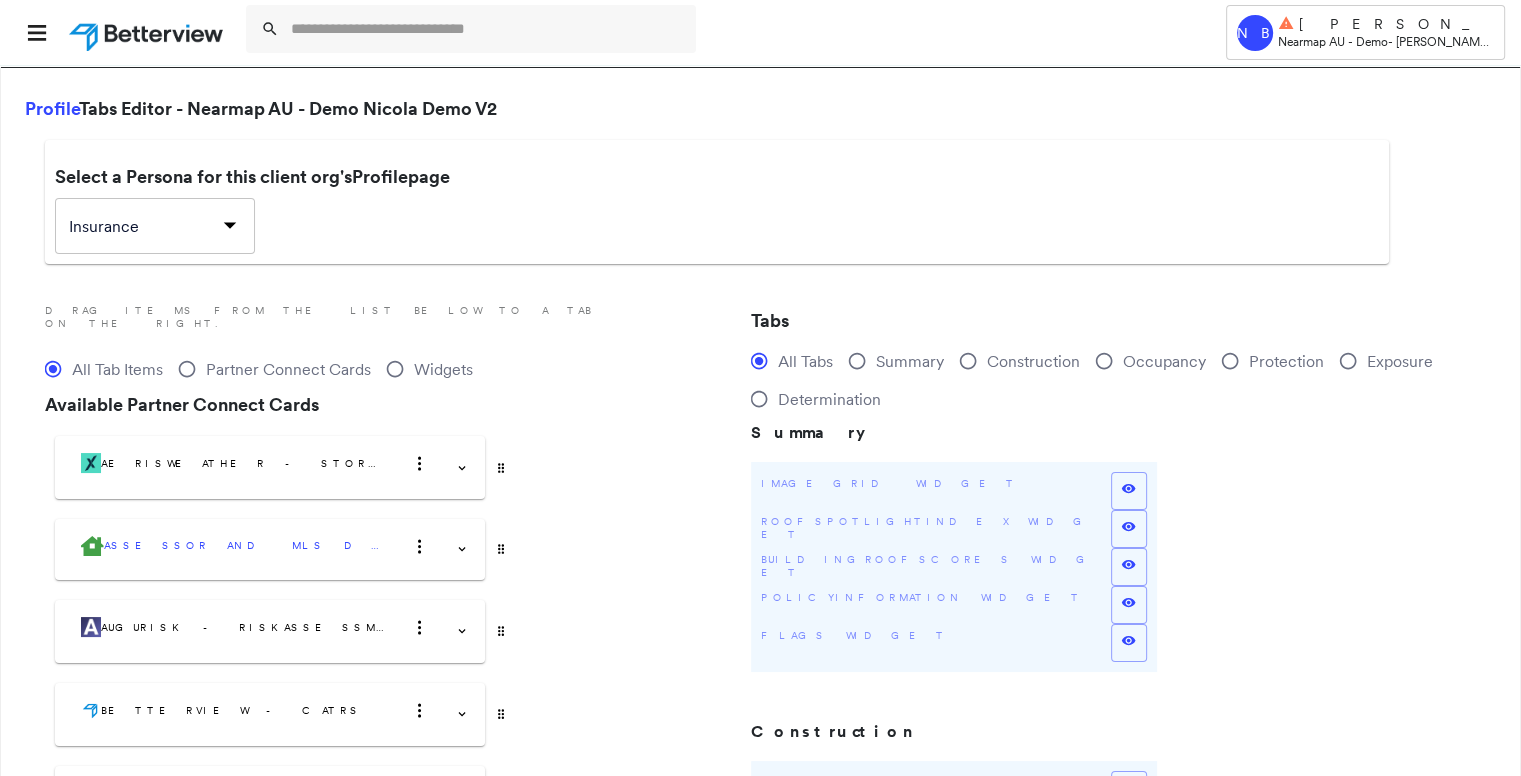 click on "Tower NB Nicola Brownlie Nearmap AU - Demo  -   Nicola Demo V2 Profile  Tabs Editor -   Nearmap AU - Demo Nicola Demo V2 Select a Persona for this client org's  Profile  page Insurance * ​ Drag items from the list below to a tab on the right. All Tab Items Partner Connect Cards Widgets Available Partner Connect Cards AerisWeather - Storm Reports   expand more Profile Card Assessor and MLS Details   expand more Security Features Cooling Features Heating Features Has Fireplace? General Features Construction Features Number Of Partial Baths Number Of Baths 2 Number Of Bedrooms 3 Lot Square Footage N/A Land Use Code Condominium (Residential) Construction Type Number of Stories Interior Square Footage N/A Year Built Augurisk - RiskAssessment   expand more Earthquake Score Crime Data Population Crime Data Police Departments Nearby Flood Score Crime Data Median Household Income $0 Crime Global Risk Score N/A Global Environmental Risk Score N/A Scores Betterview - CATRS   expand more Archerfield QLD Storm 2023 Demo" at bounding box center [760, 388] 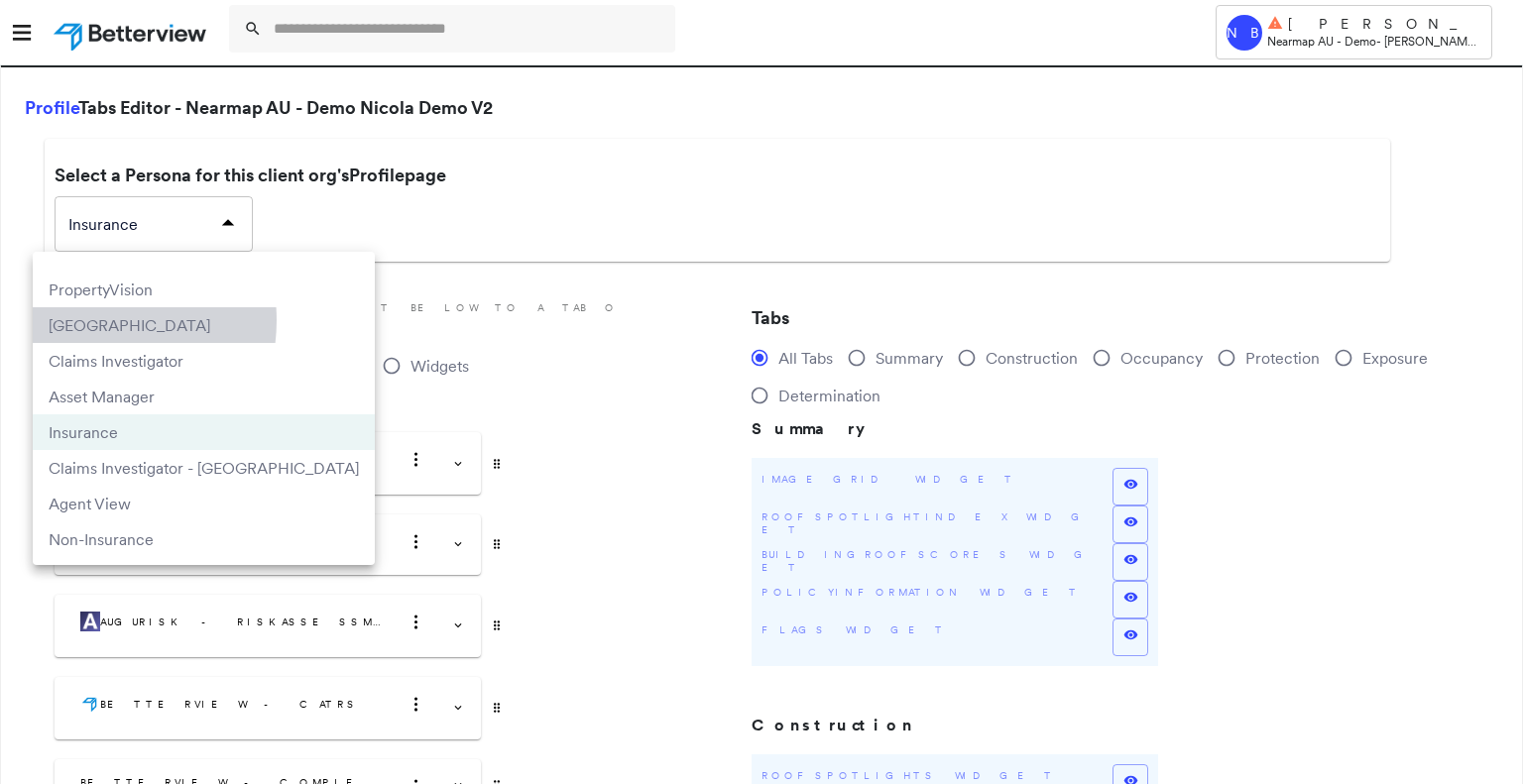click on "Australia" at bounding box center [203, 325] 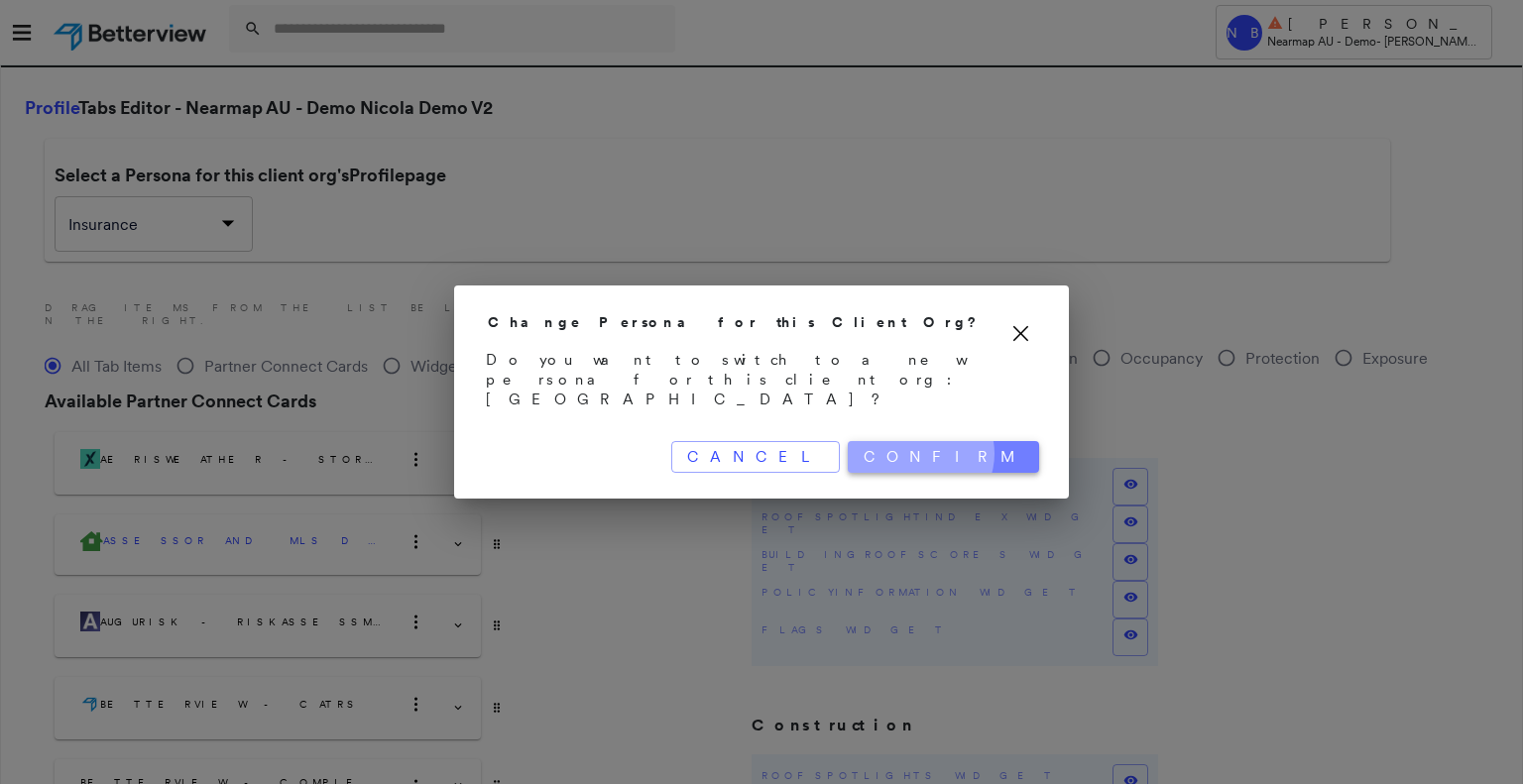 click on "Confirm" at bounding box center (943, 457) 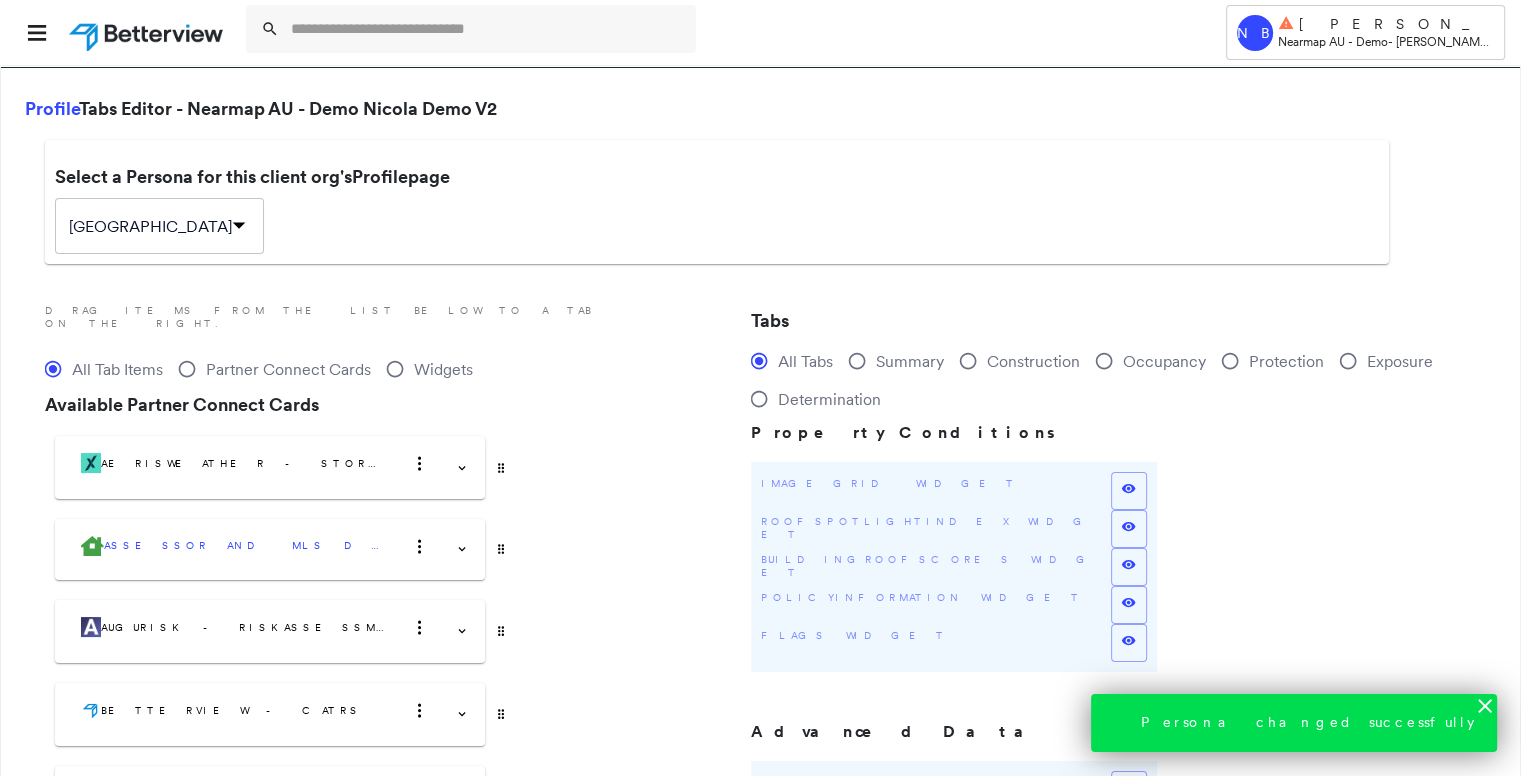 type on "*" 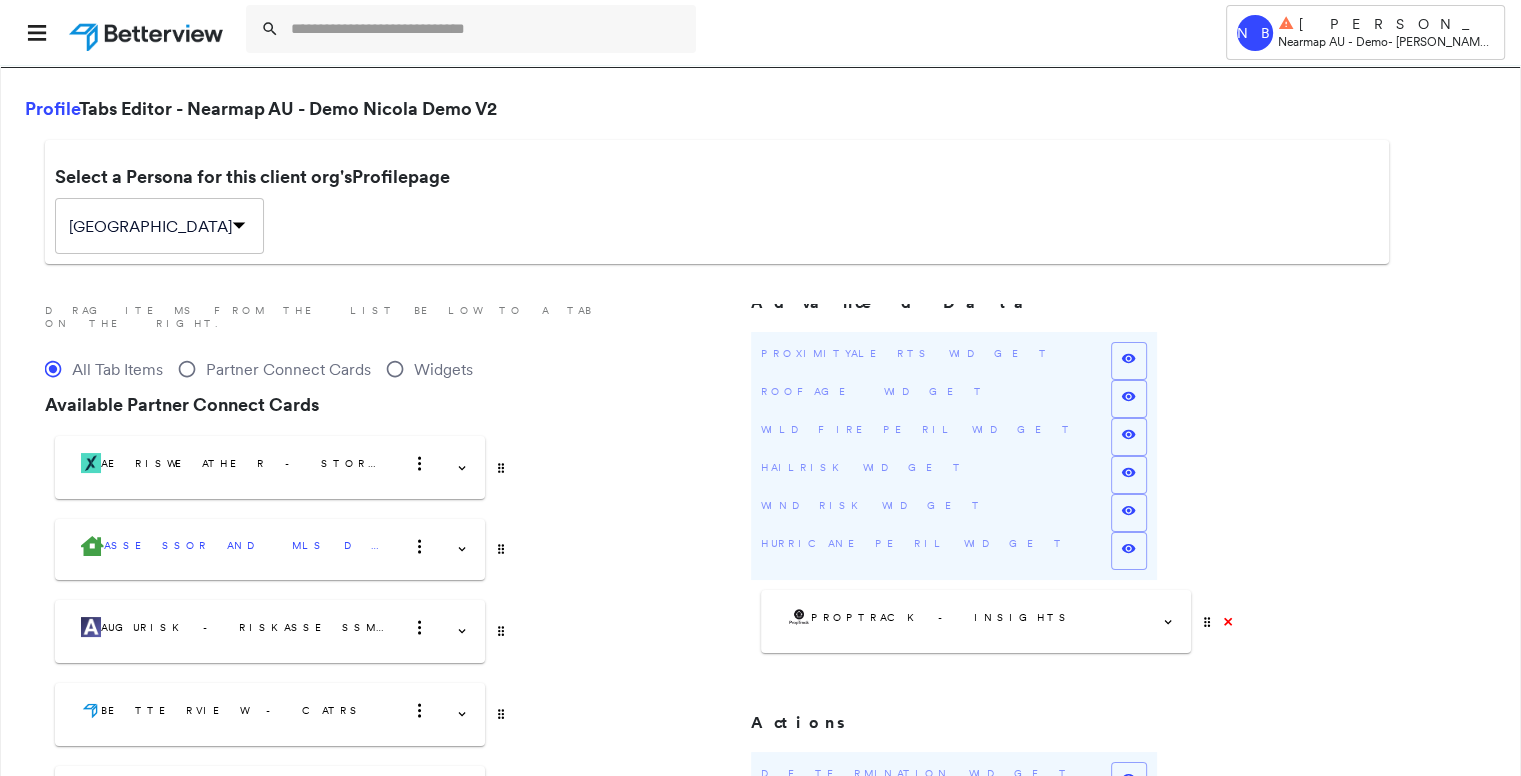 scroll, scrollTop: 640, scrollLeft: 0, axis: vertical 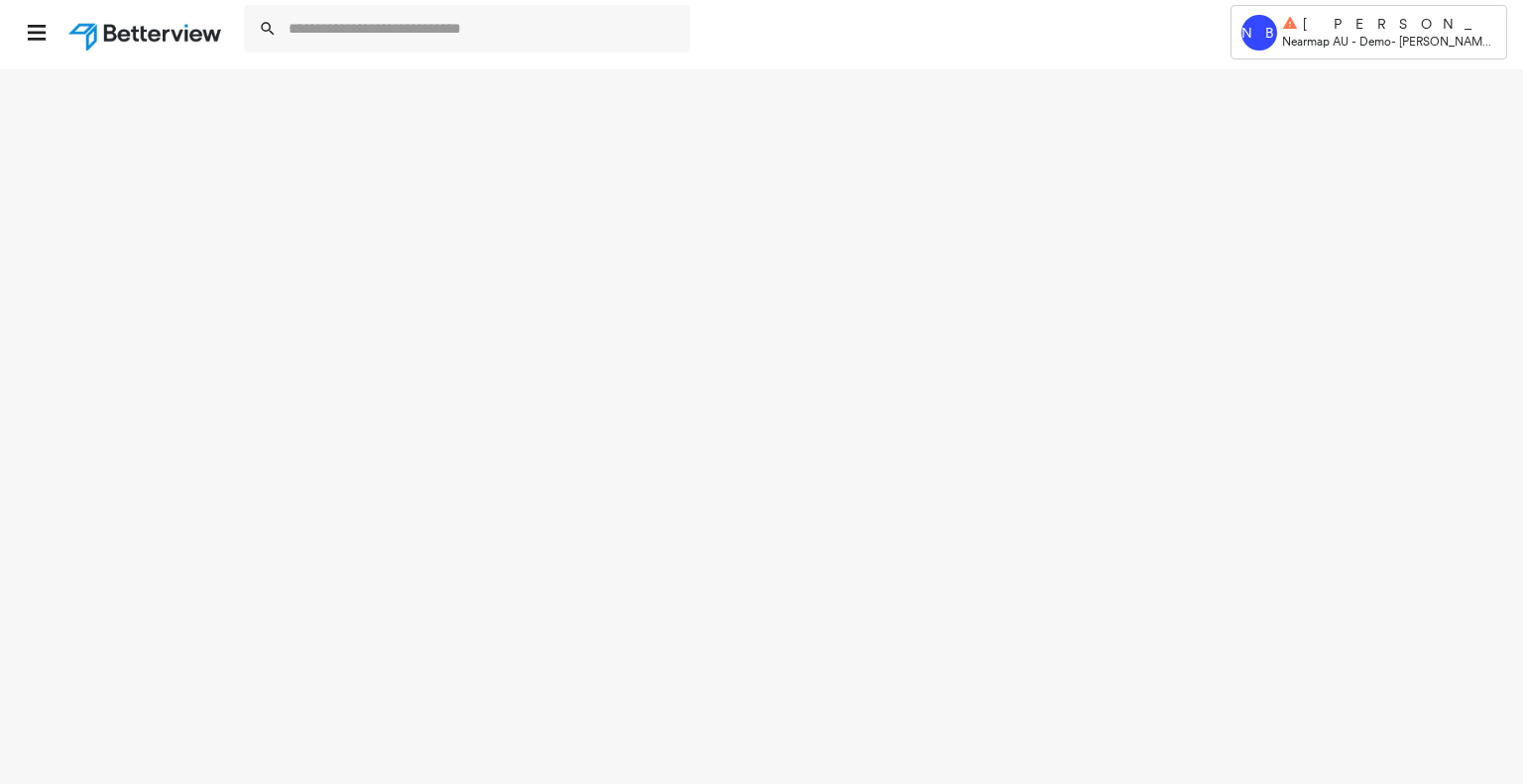 select on "*" 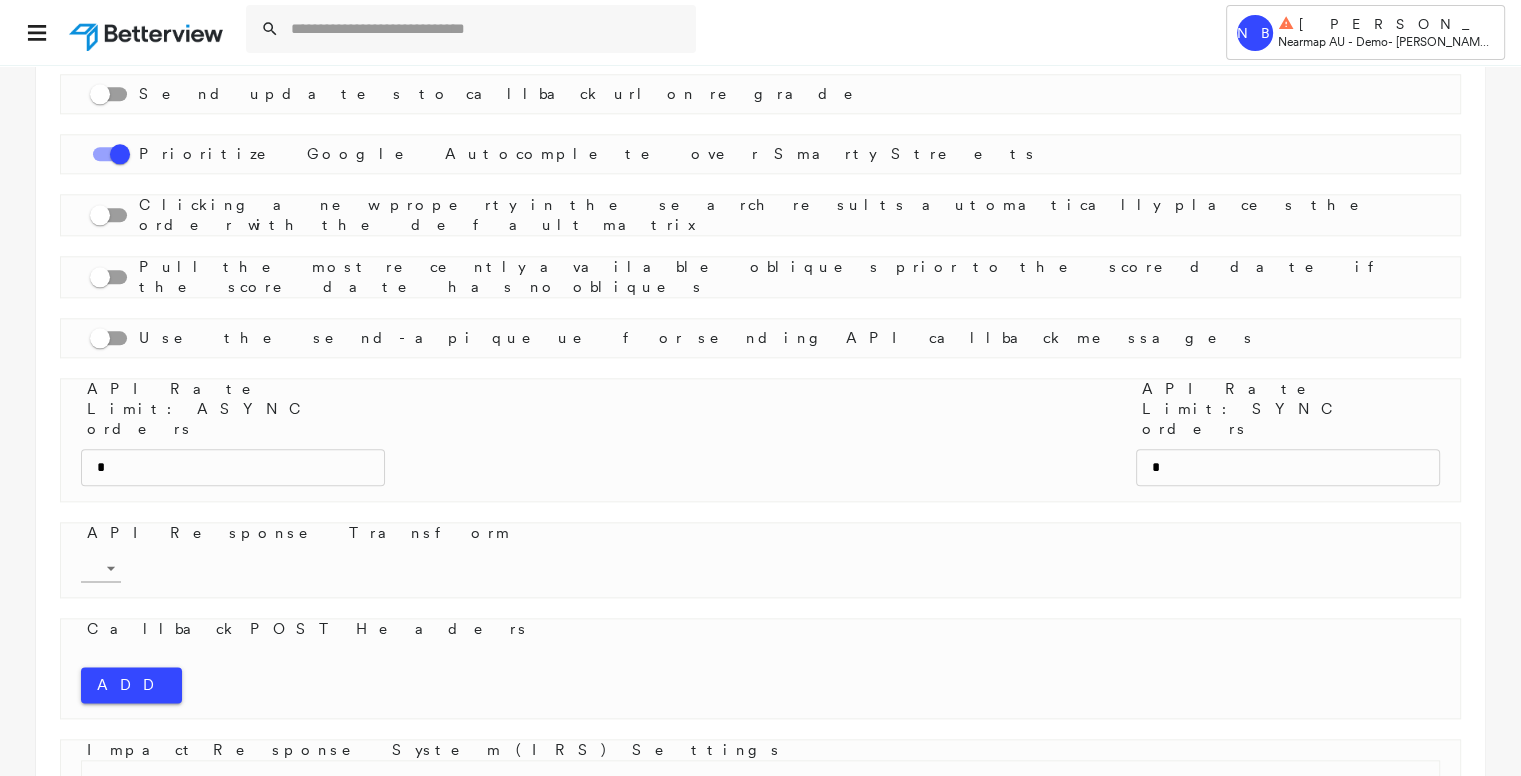 scroll, scrollTop: 2305, scrollLeft: 0, axis: vertical 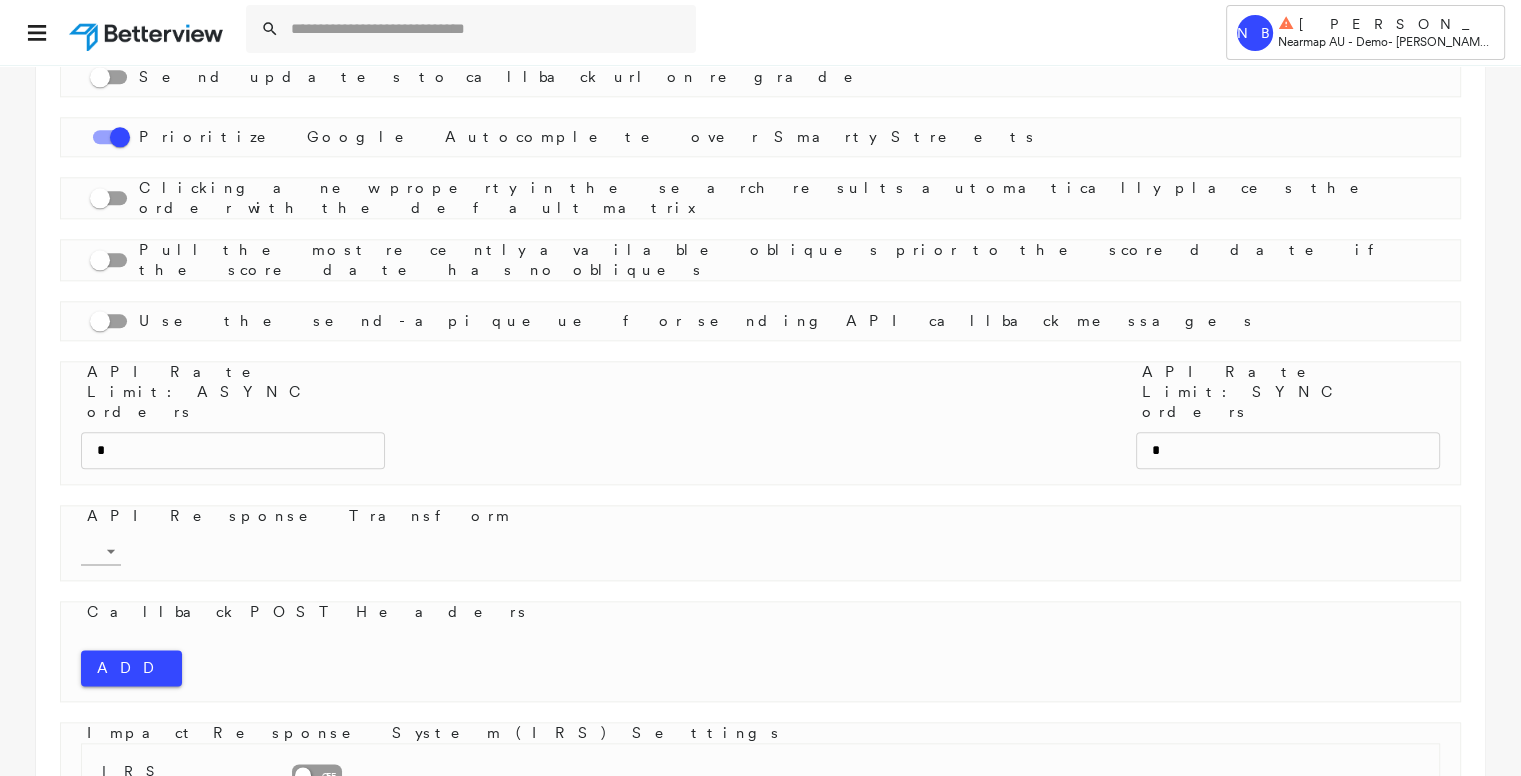 click on "**********" at bounding box center [760, 2248] 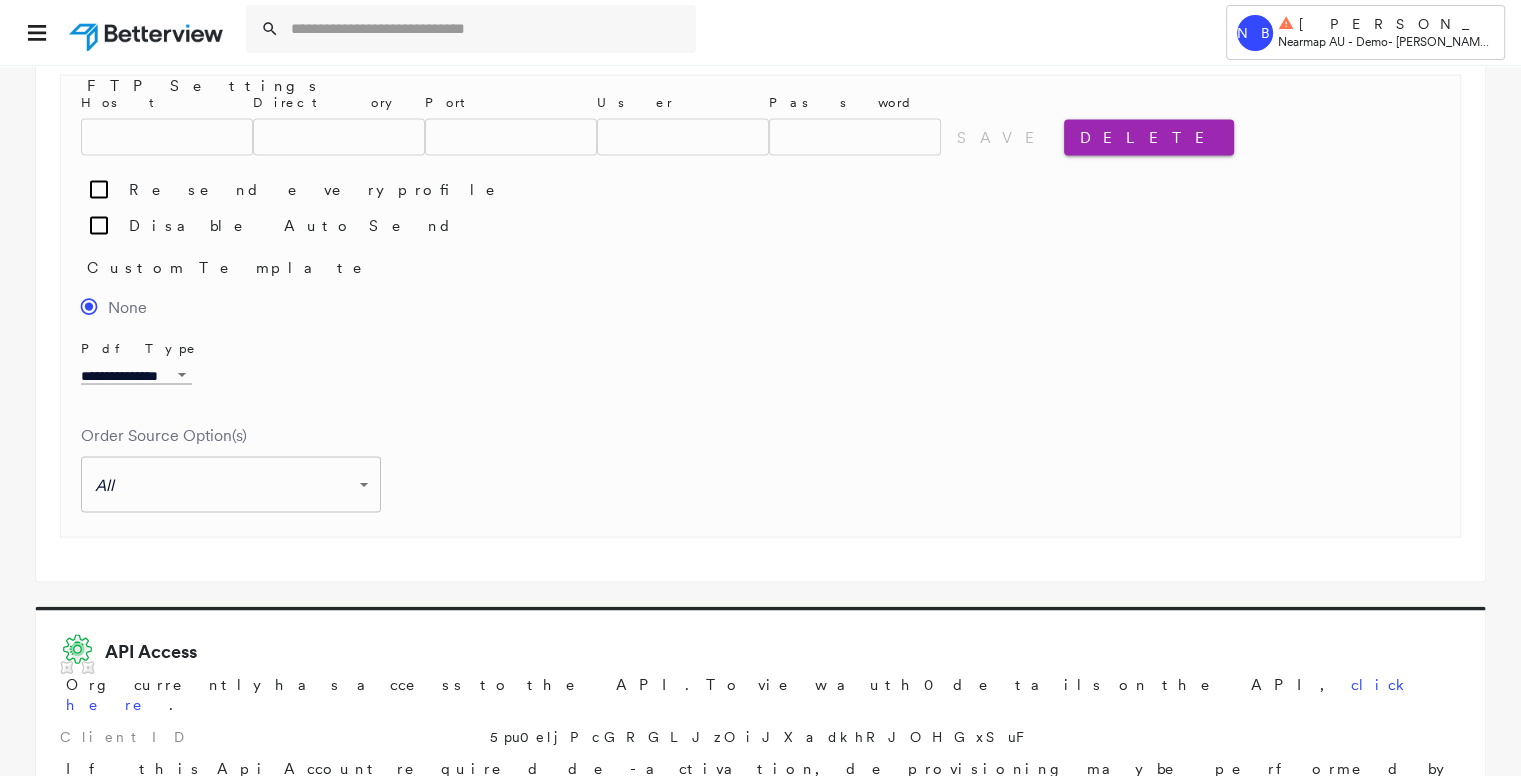 scroll, scrollTop: 4040, scrollLeft: 0, axis: vertical 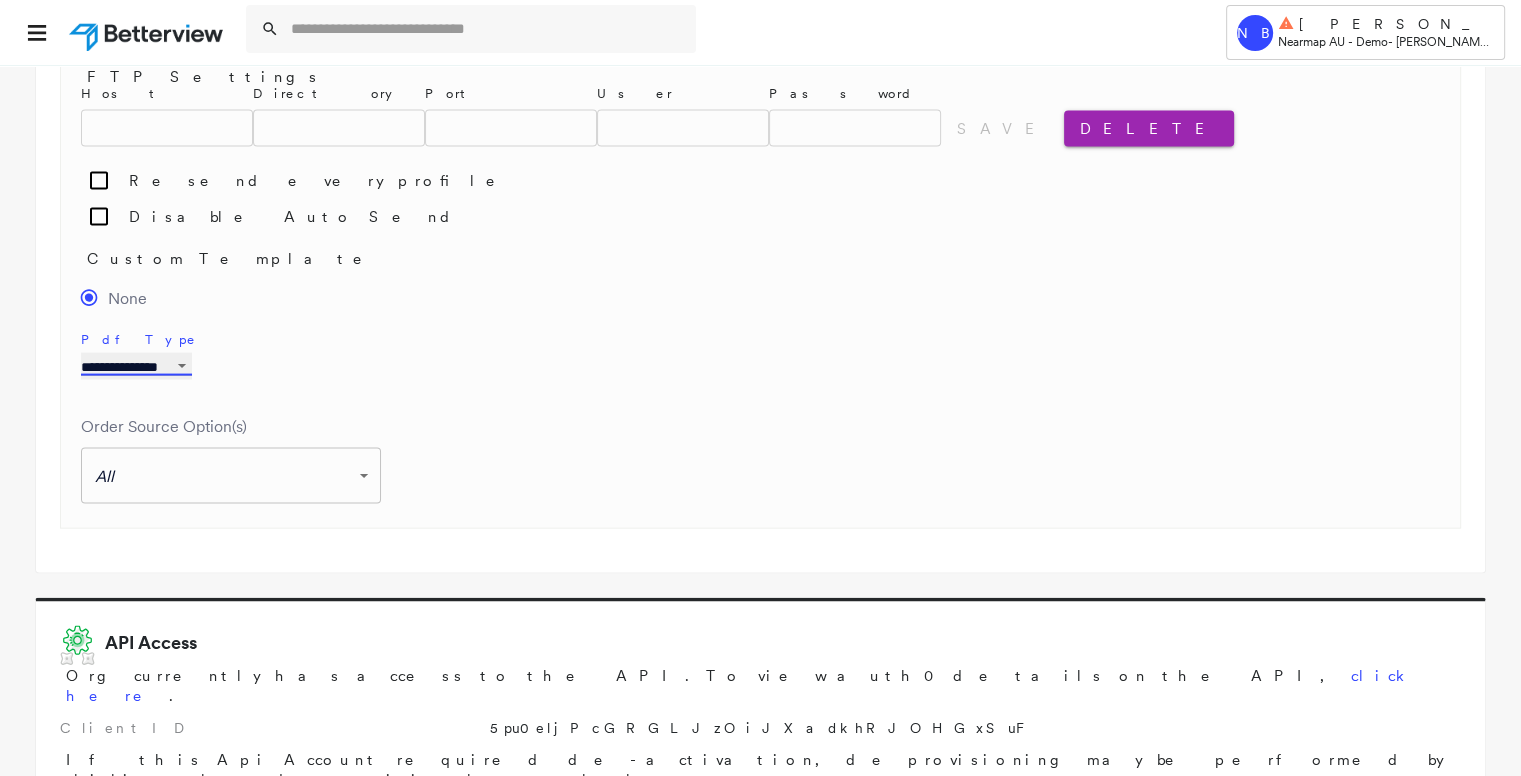 click on "**********" at bounding box center (136, 366) 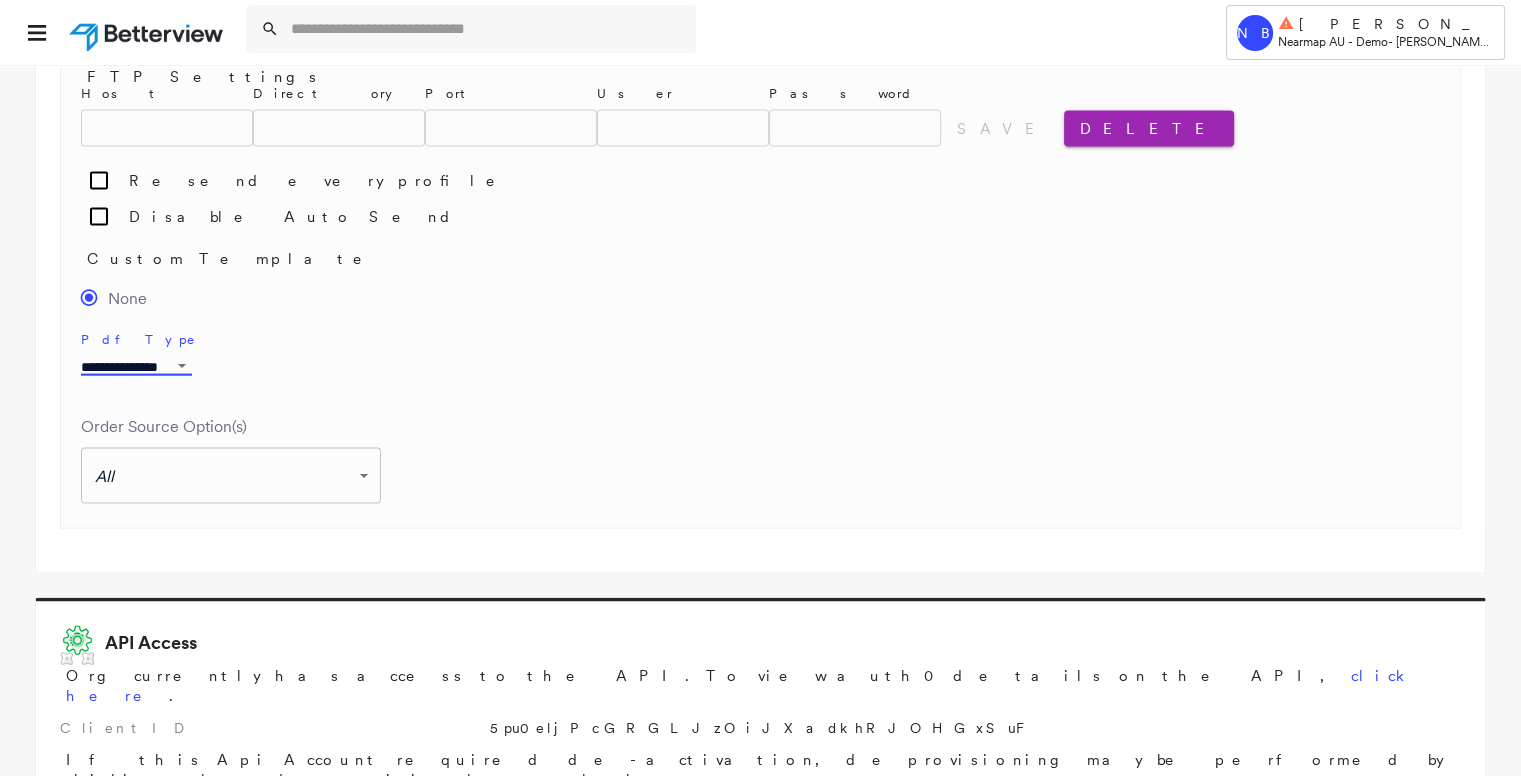 click on "**********" at bounding box center (760, 297) 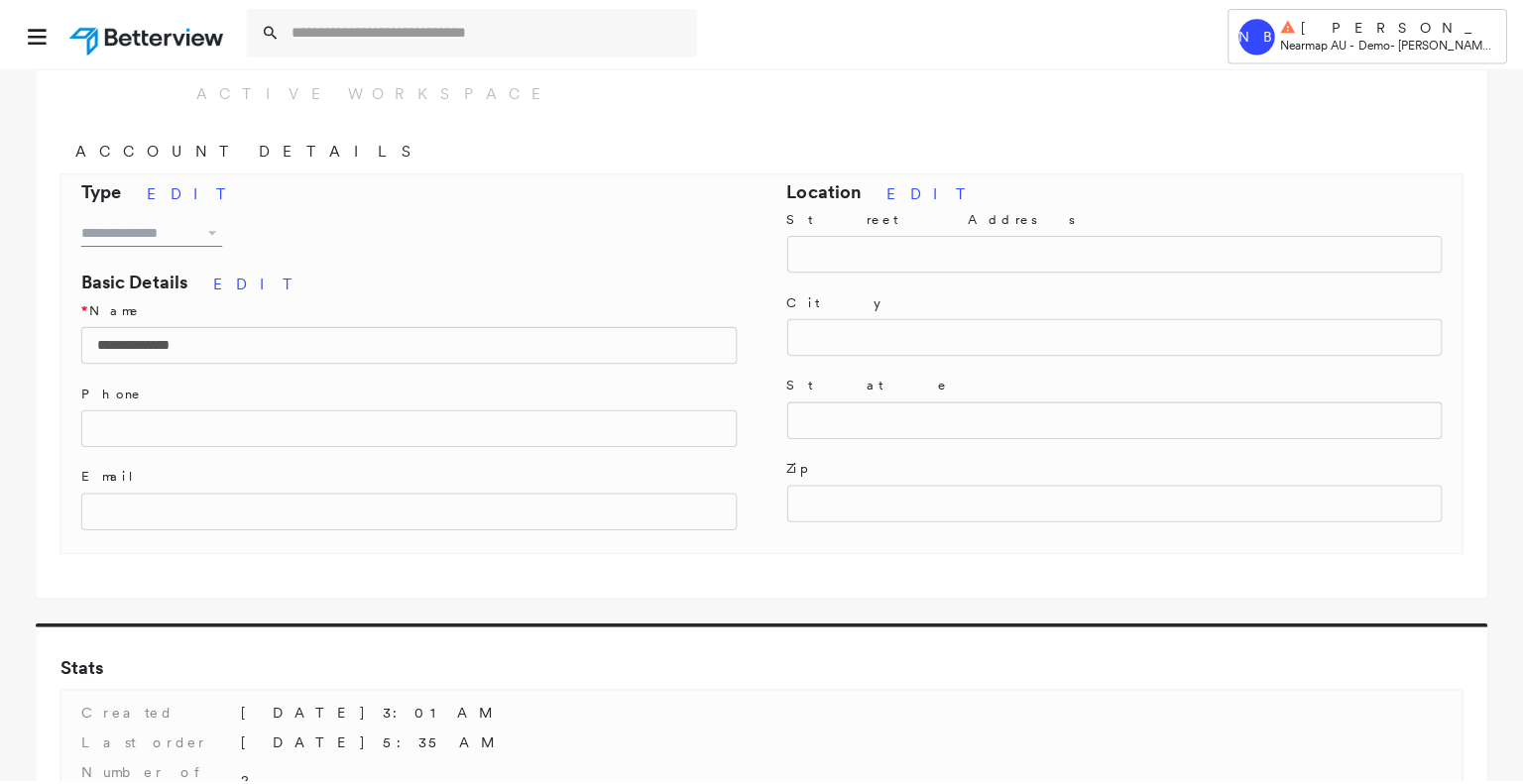 scroll, scrollTop: 0, scrollLeft: 0, axis: both 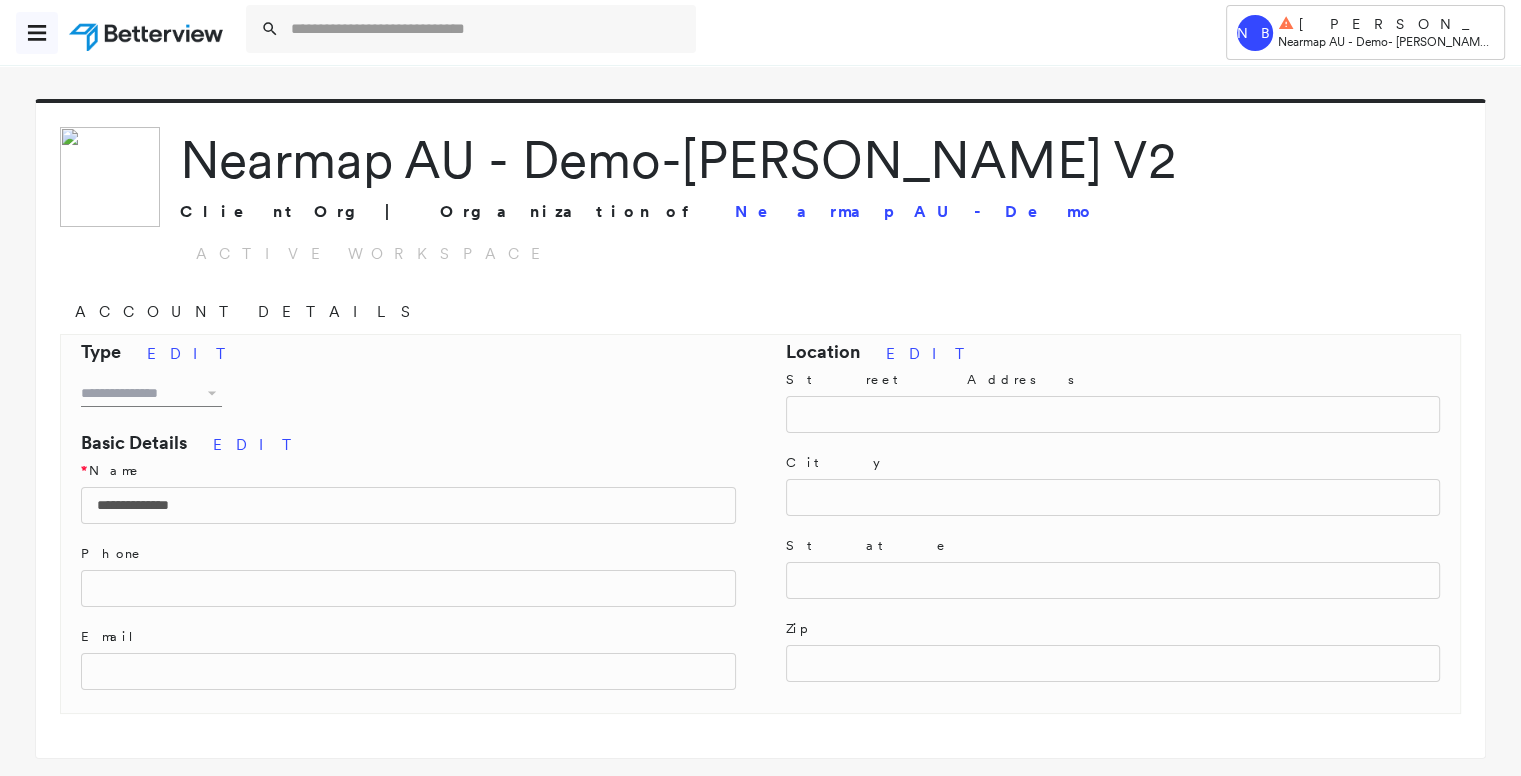 click 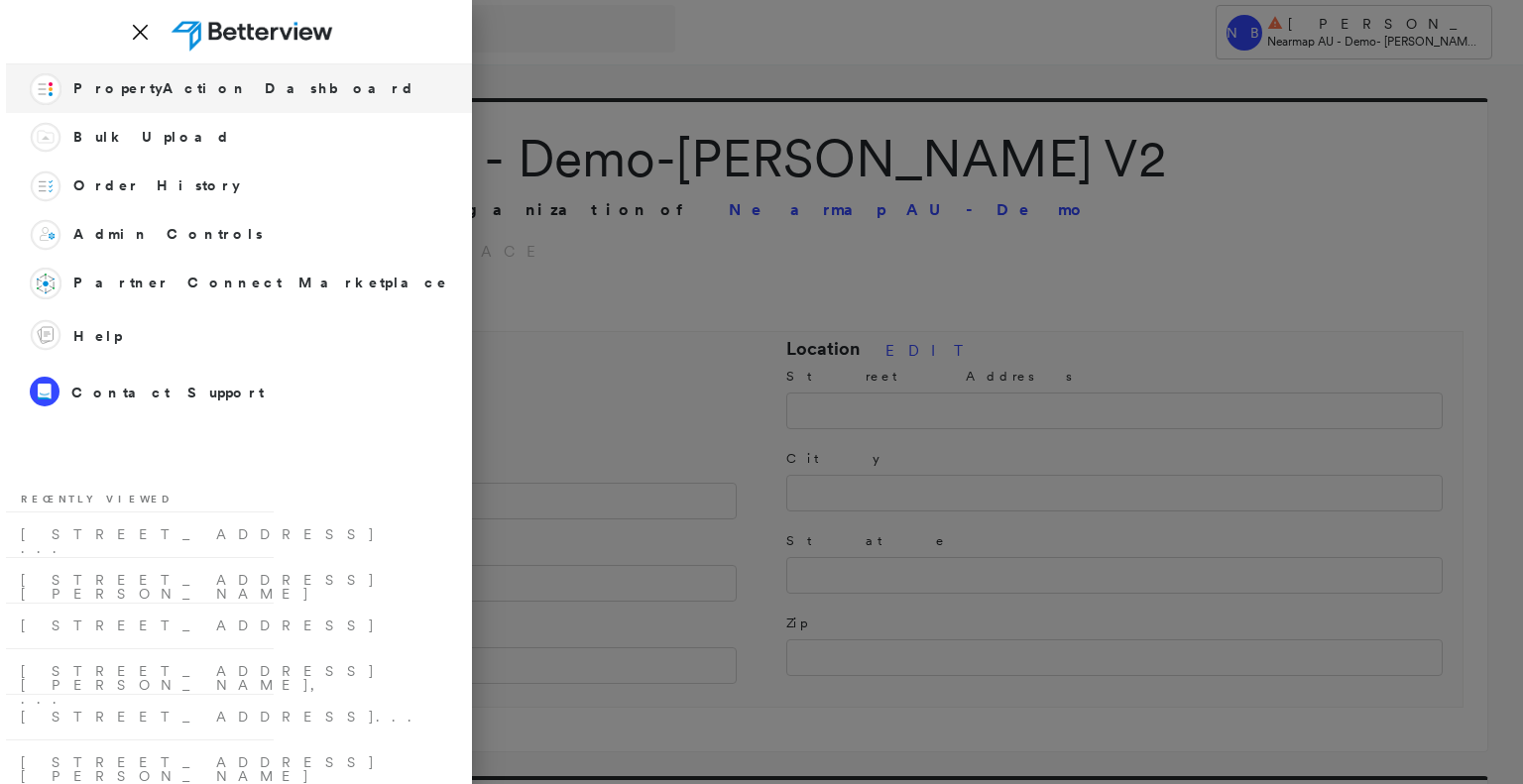 click on "Action Flow PropertyAction Dashboard" at bounding box center [239, 88] 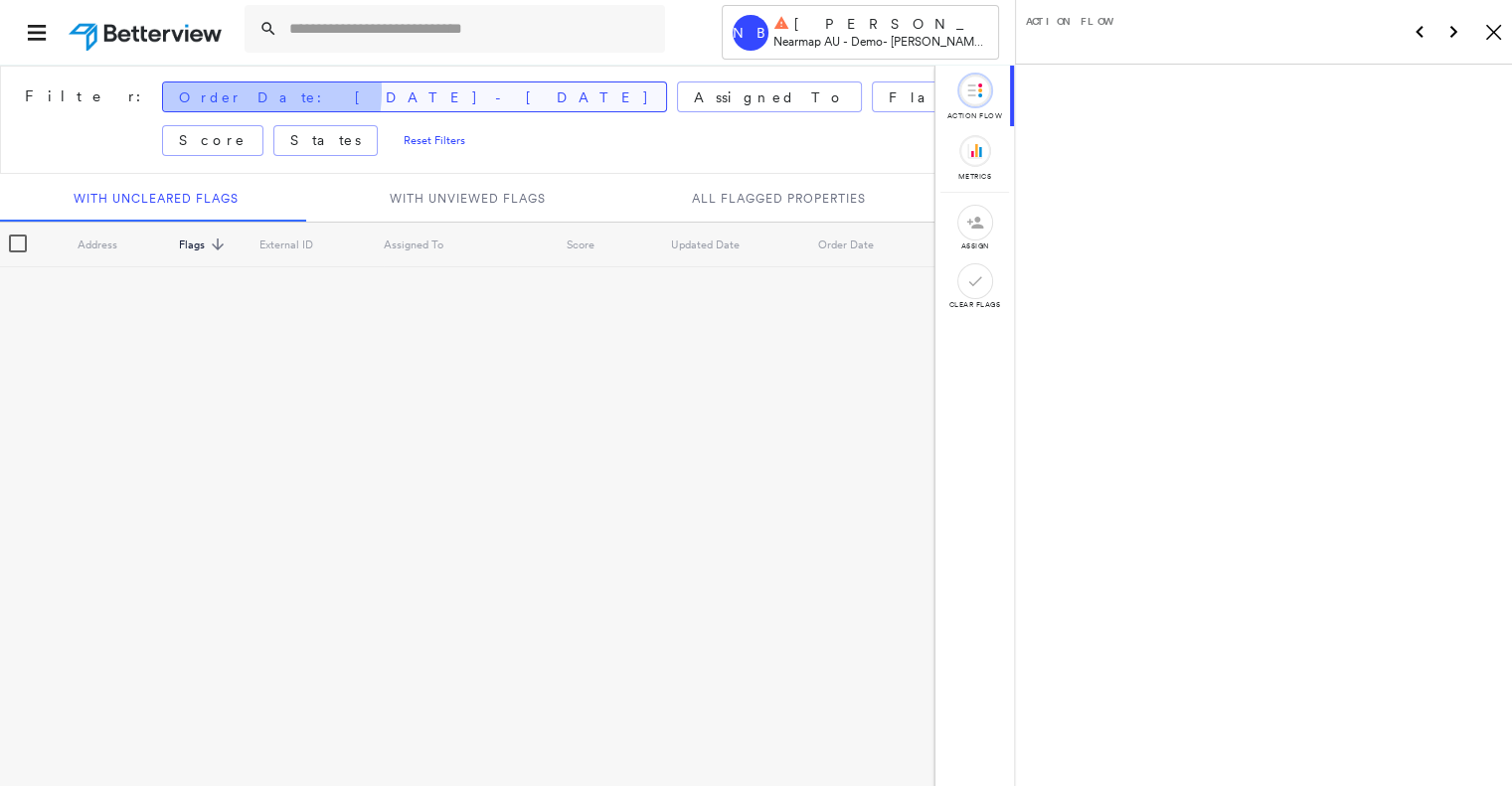 click on "Order Date: [DATE] - [DATE]" at bounding box center [415, 97] 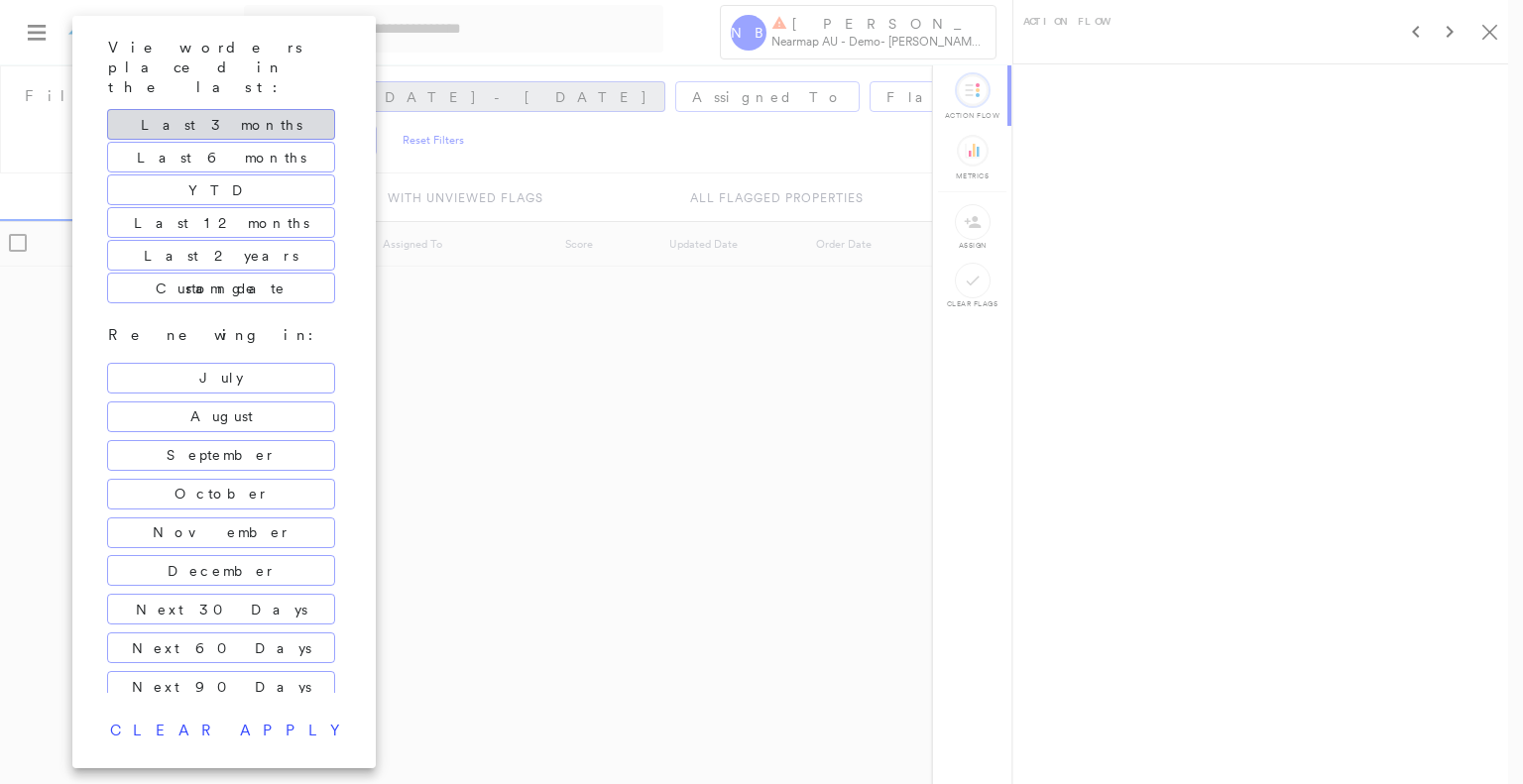 click at bounding box center [762, 392] 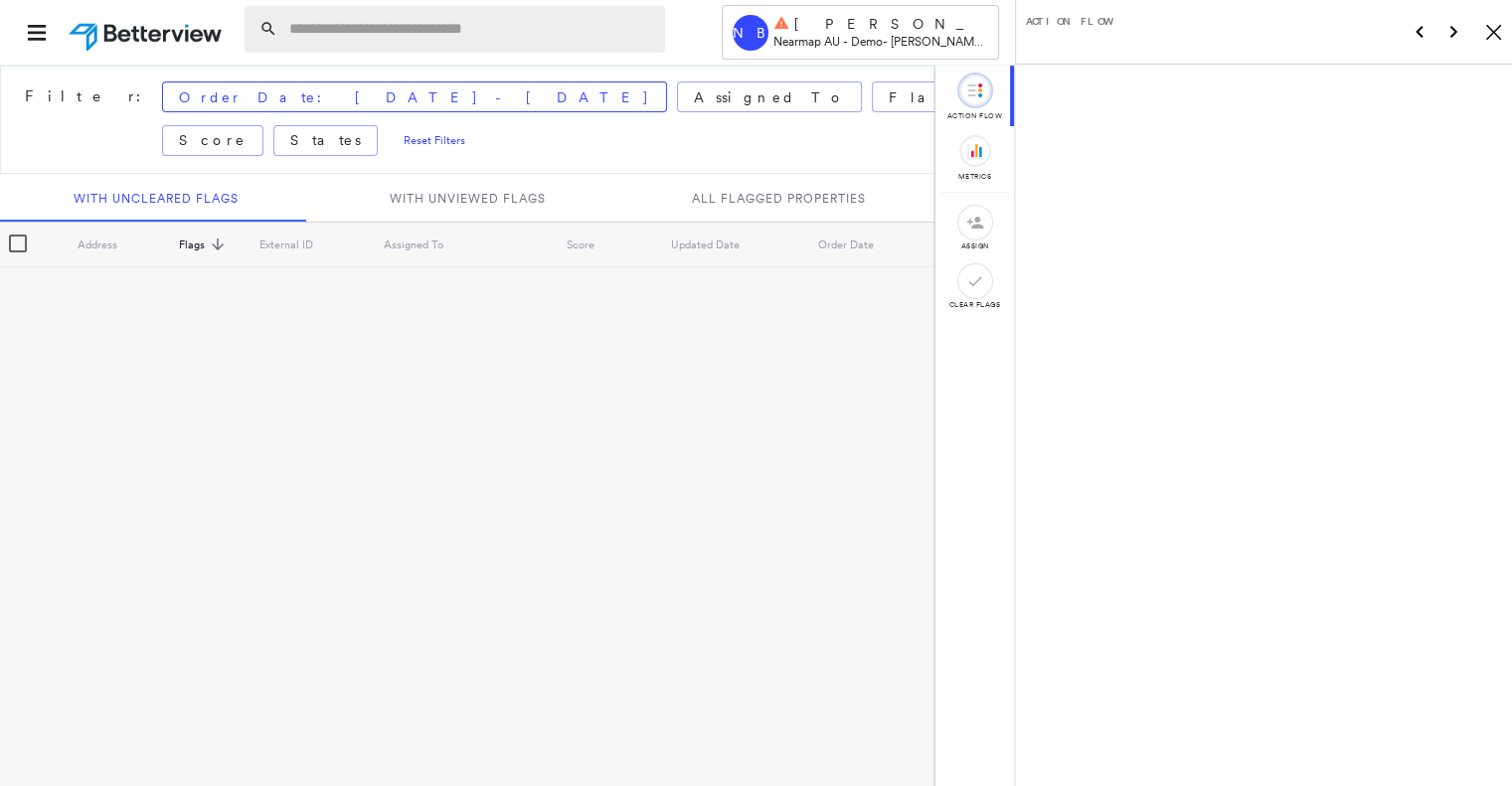 click at bounding box center (471, 29) 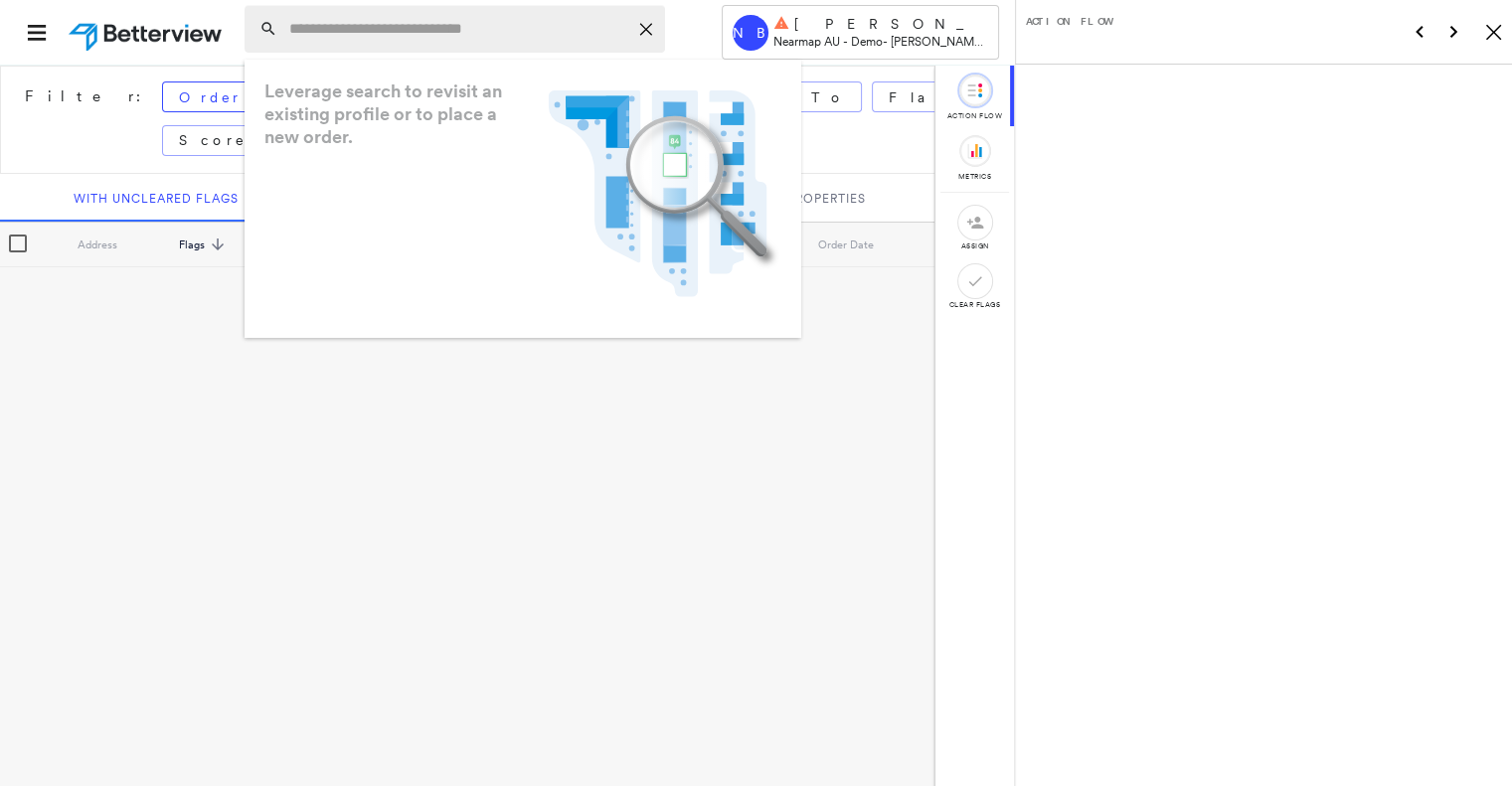 click at bounding box center (458, 29) 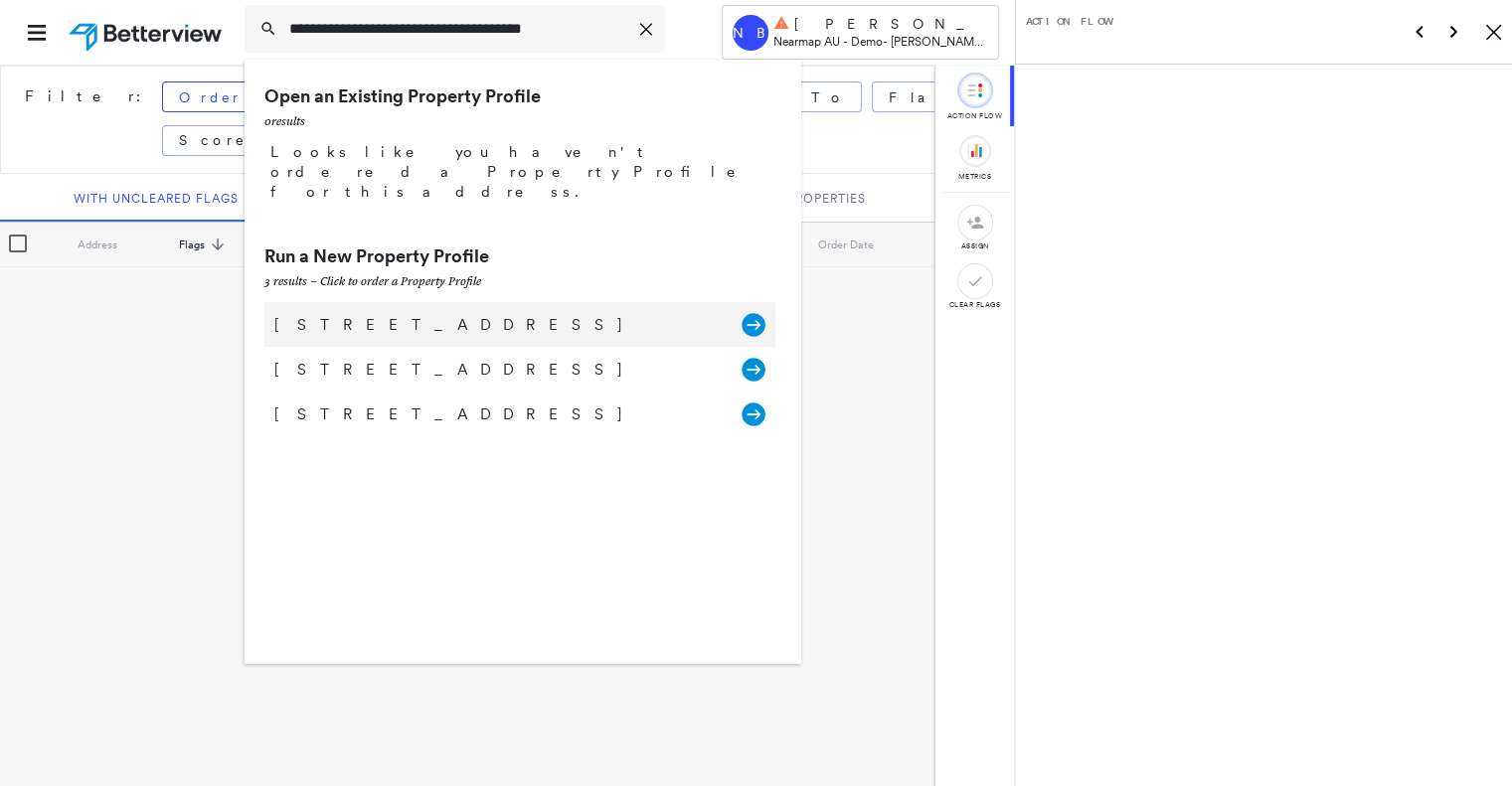 type on "**********" 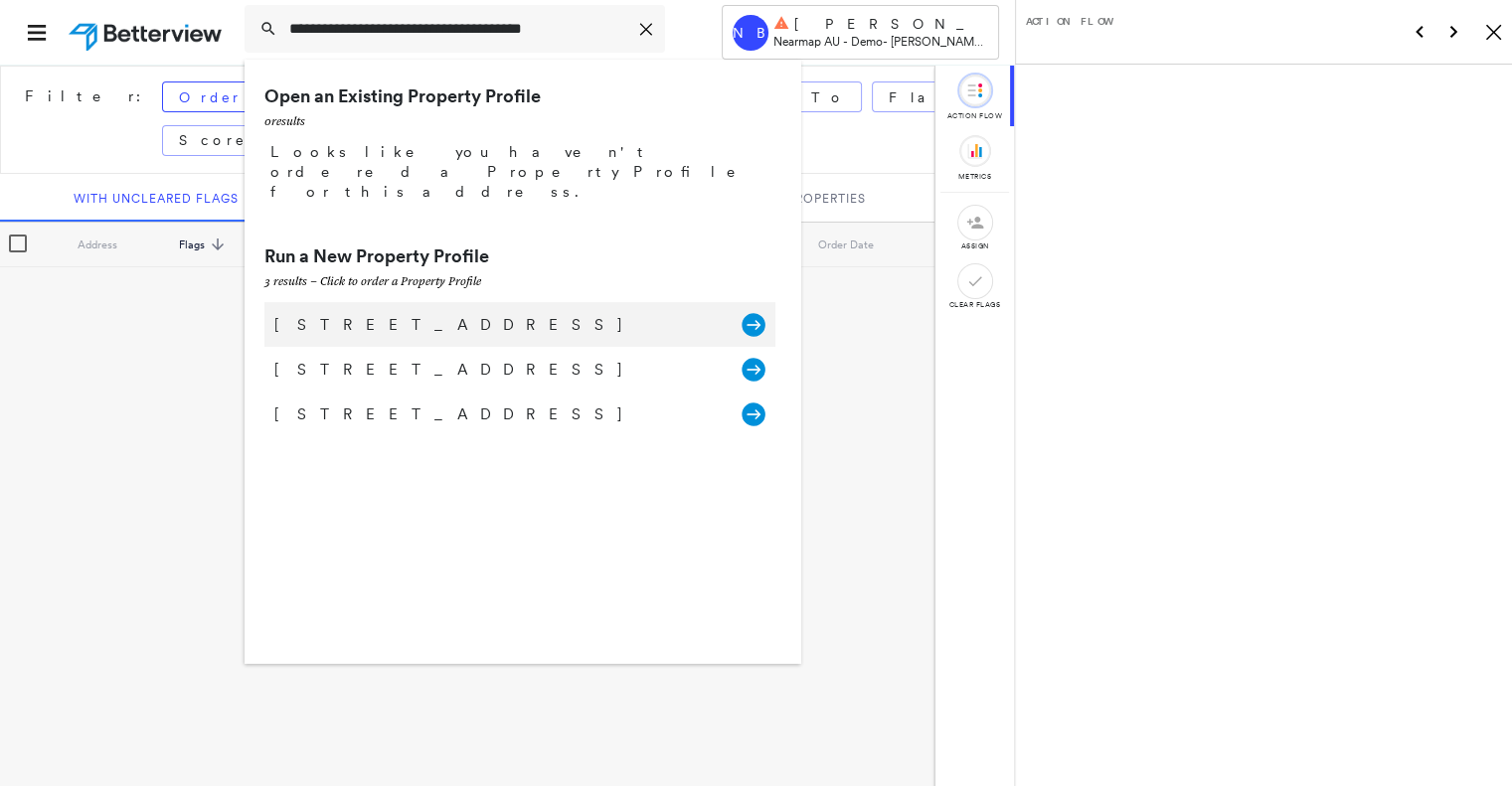 click 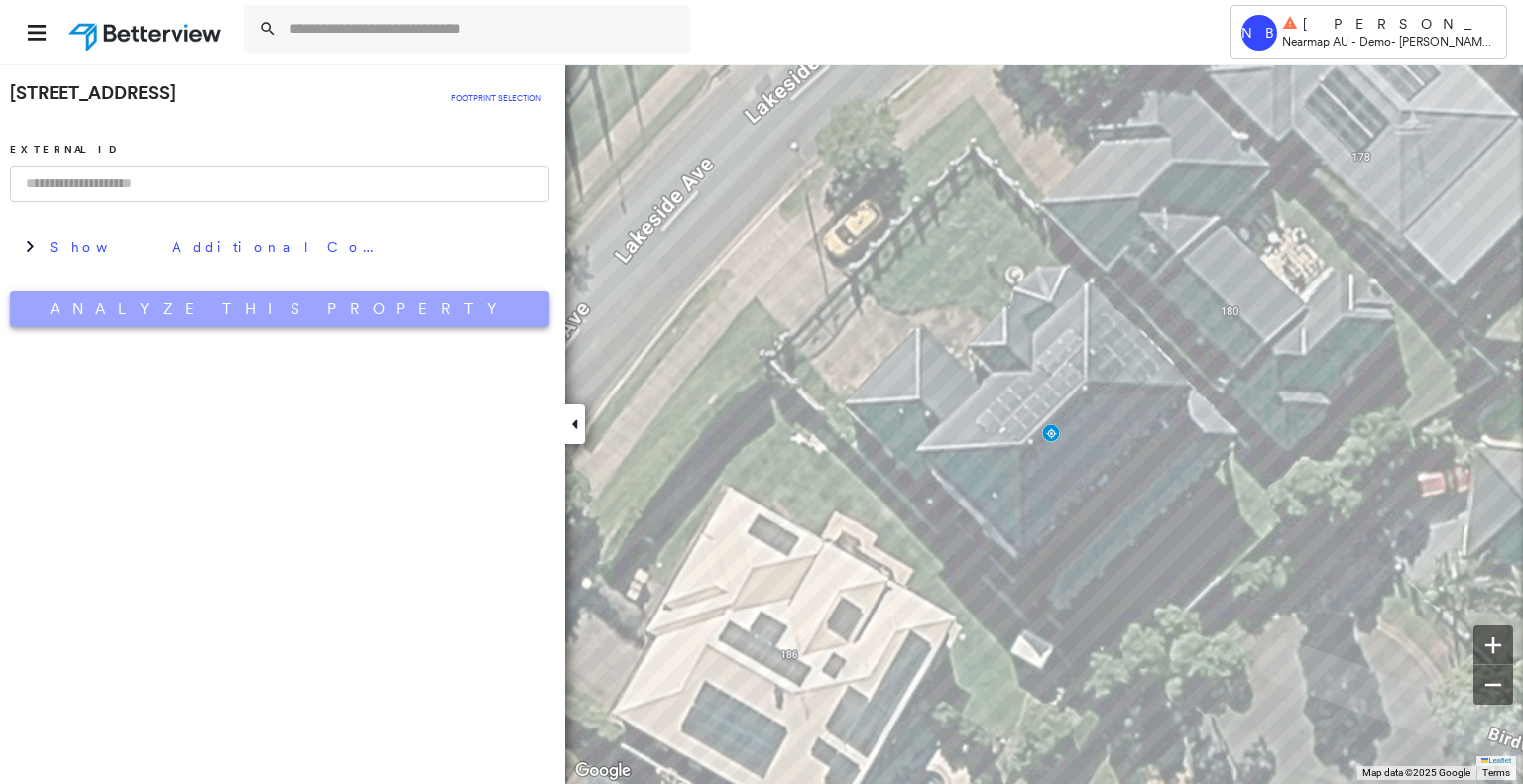 click on "Analyze This Property" at bounding box center [280, 309] 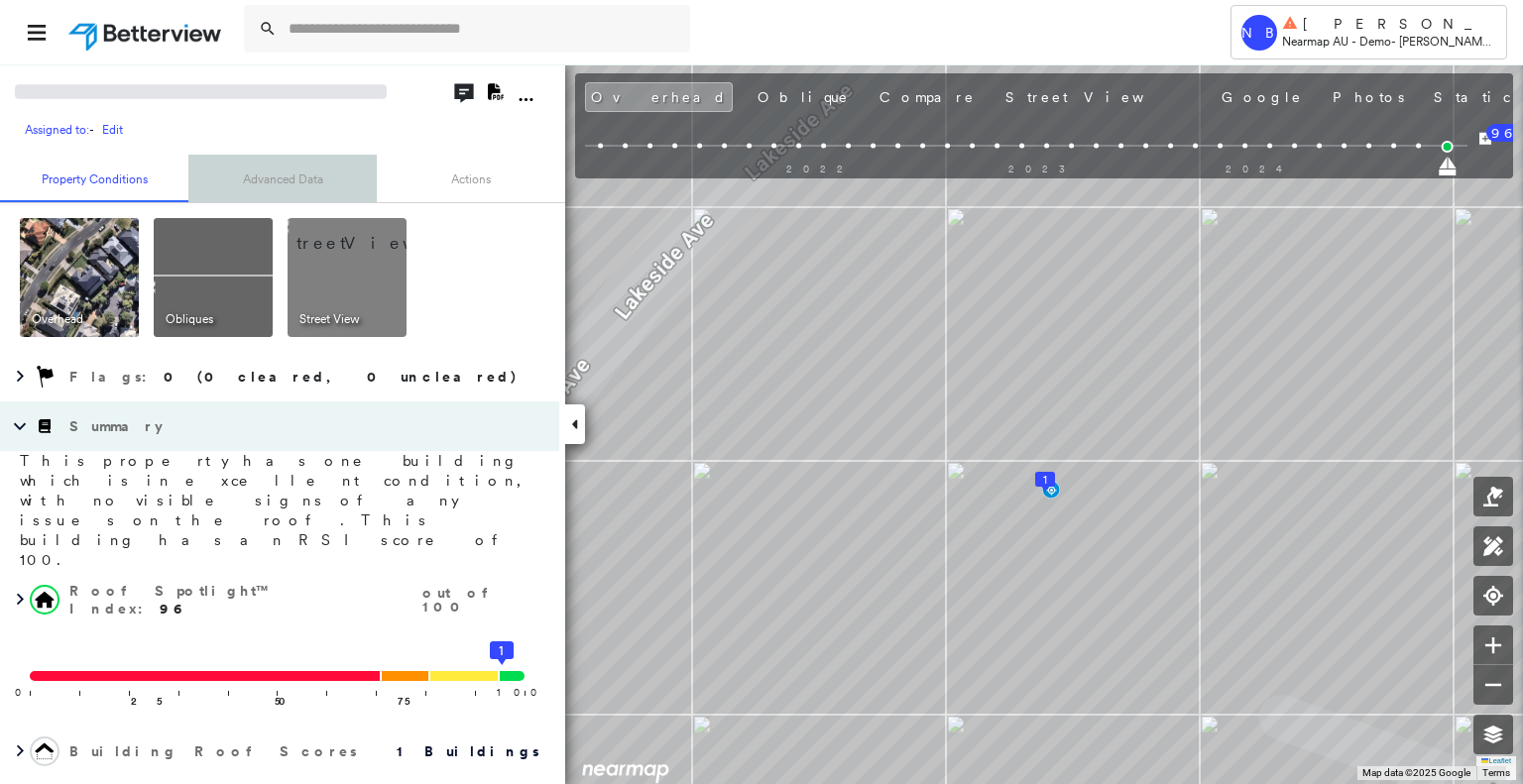 click on "Advanced Data" at bounding box center (283, 178) 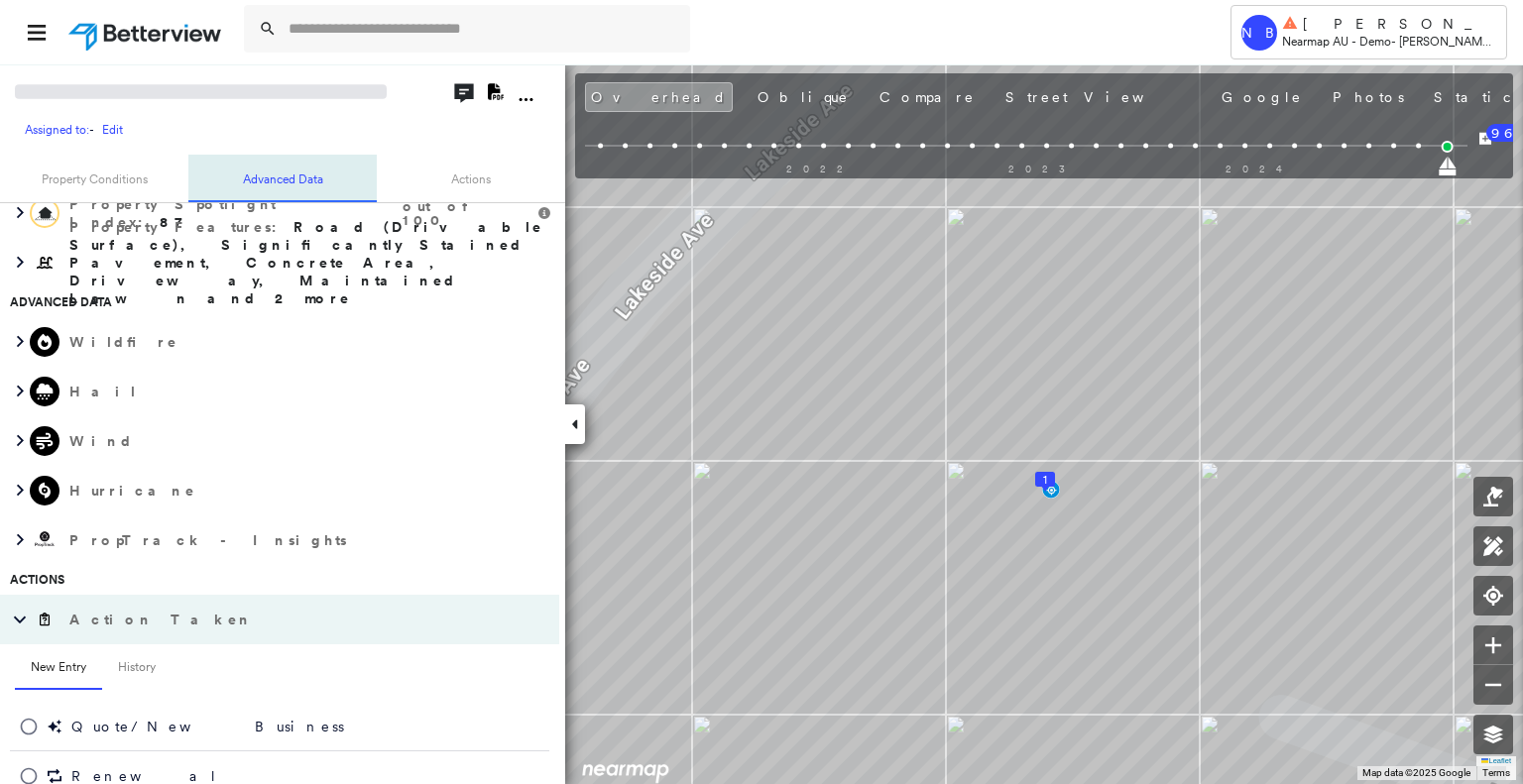 scroll, scrollTop: 646, scrollLeft: 0, axis: vertical 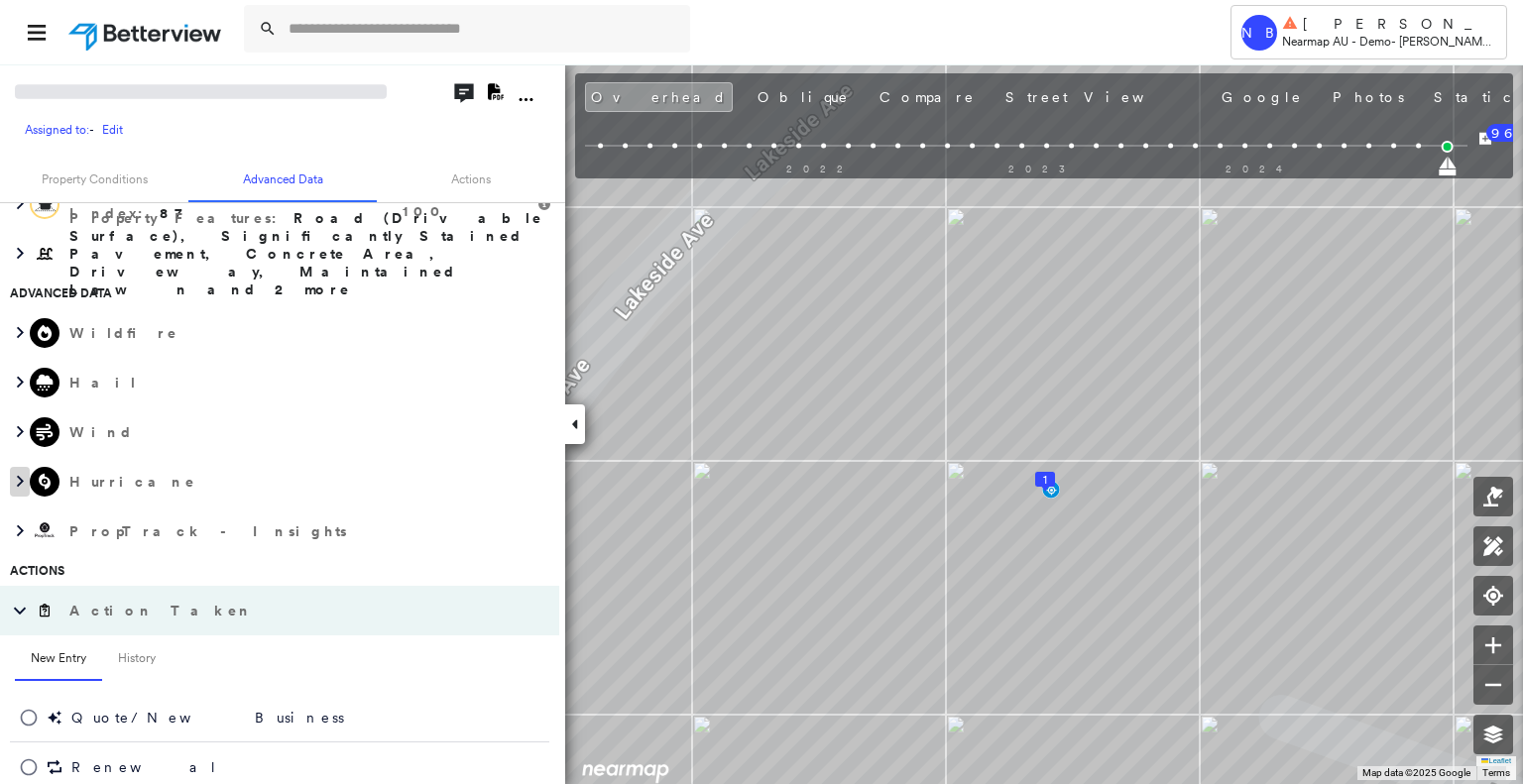 click 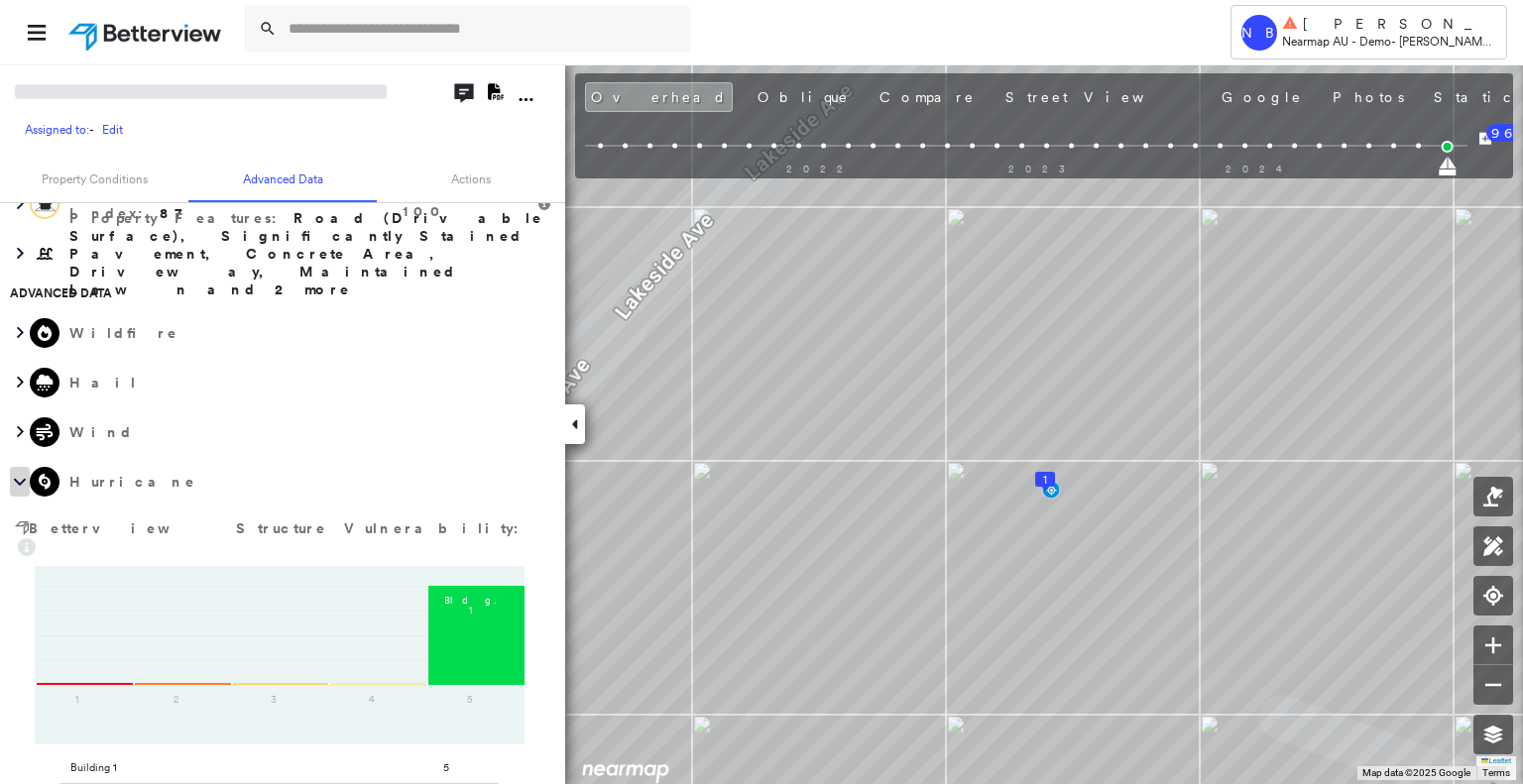 click 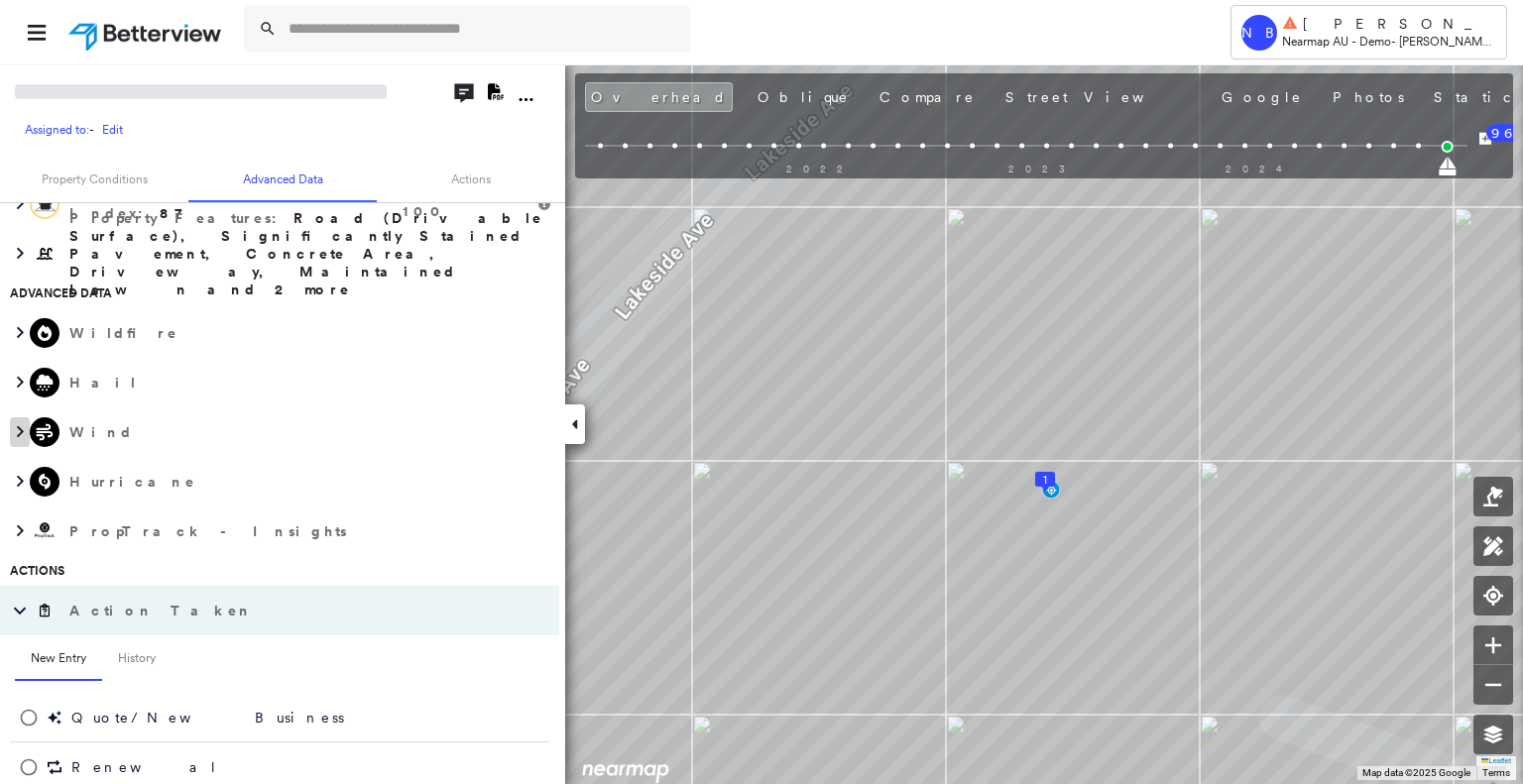 click 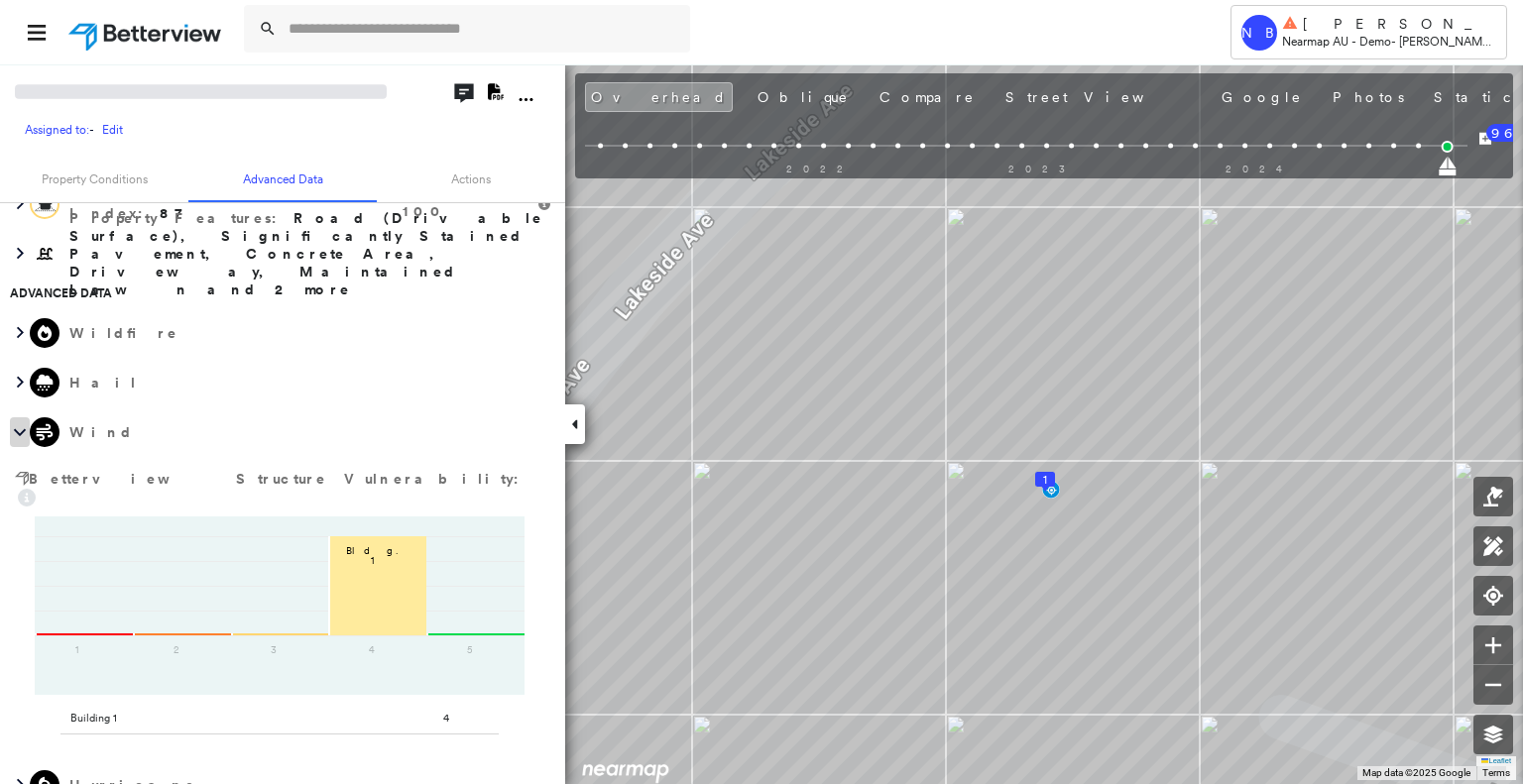 click 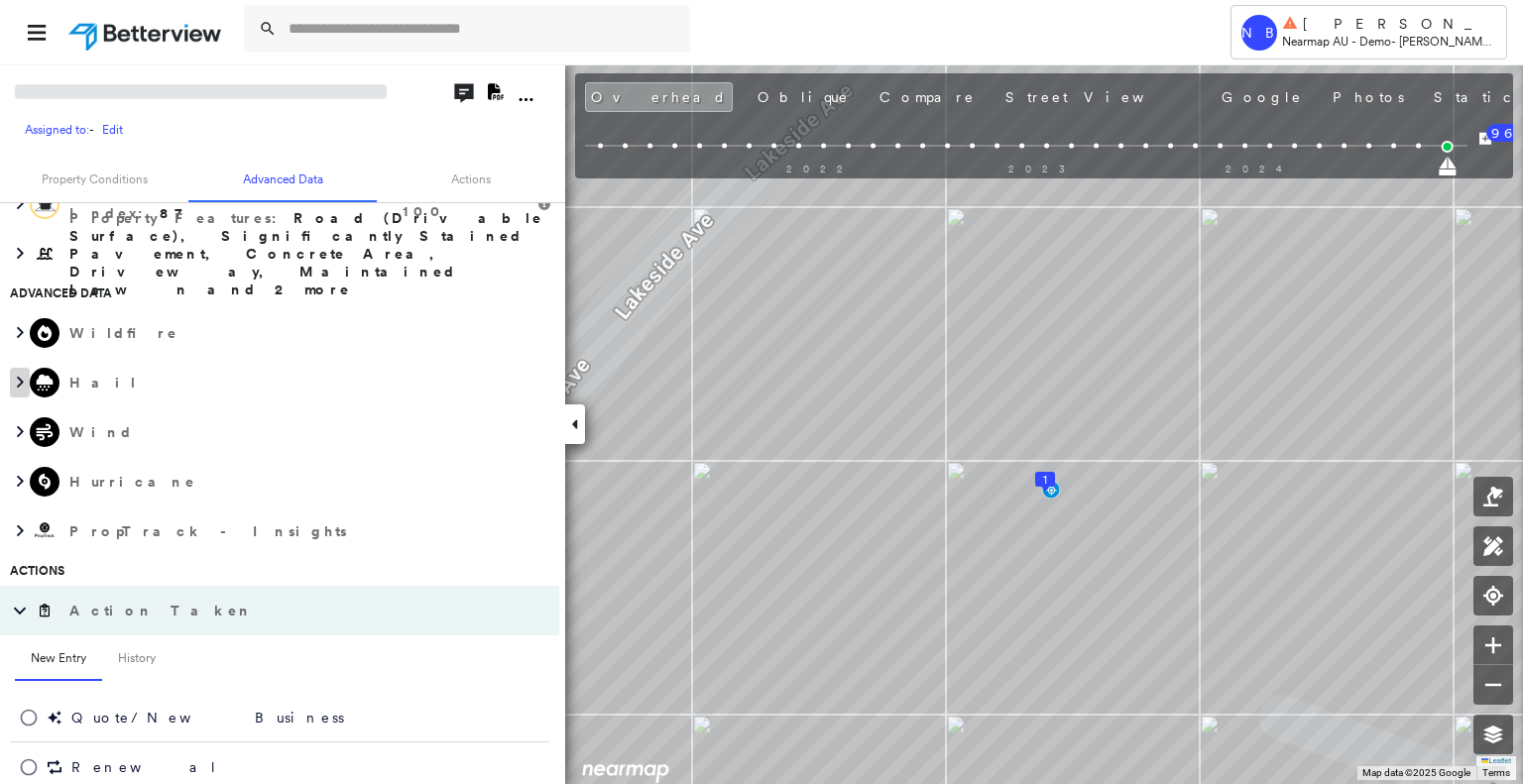 click 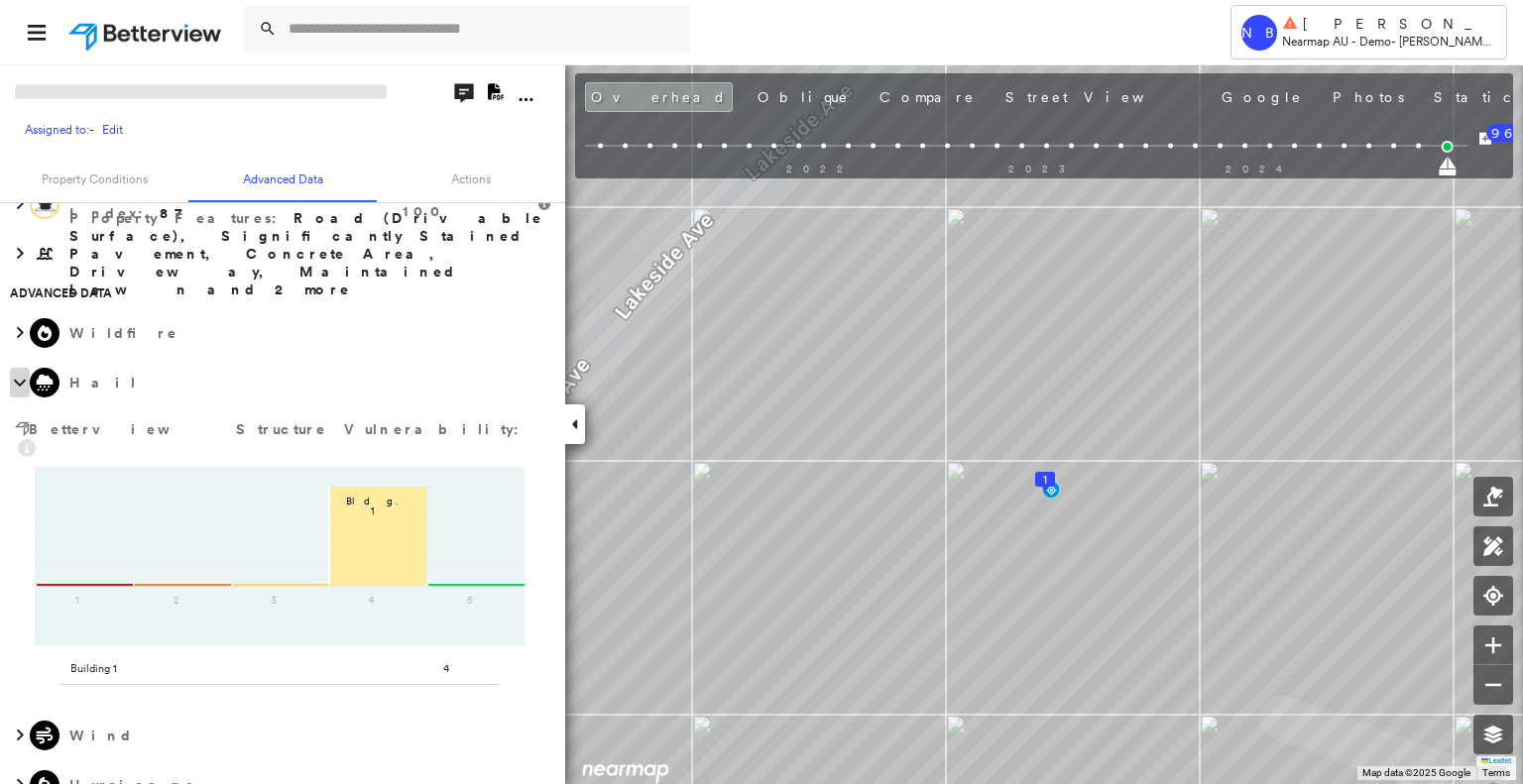click 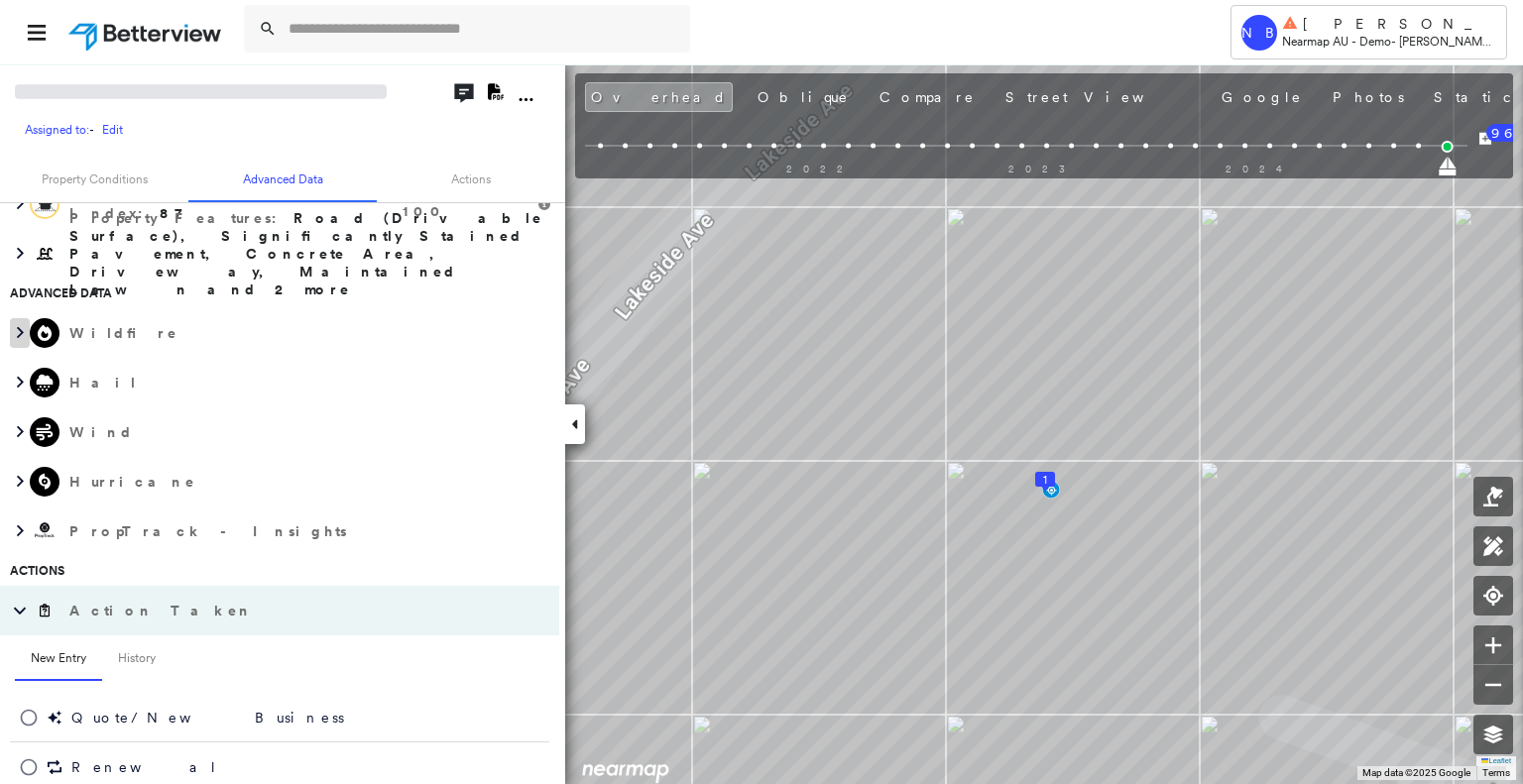 click 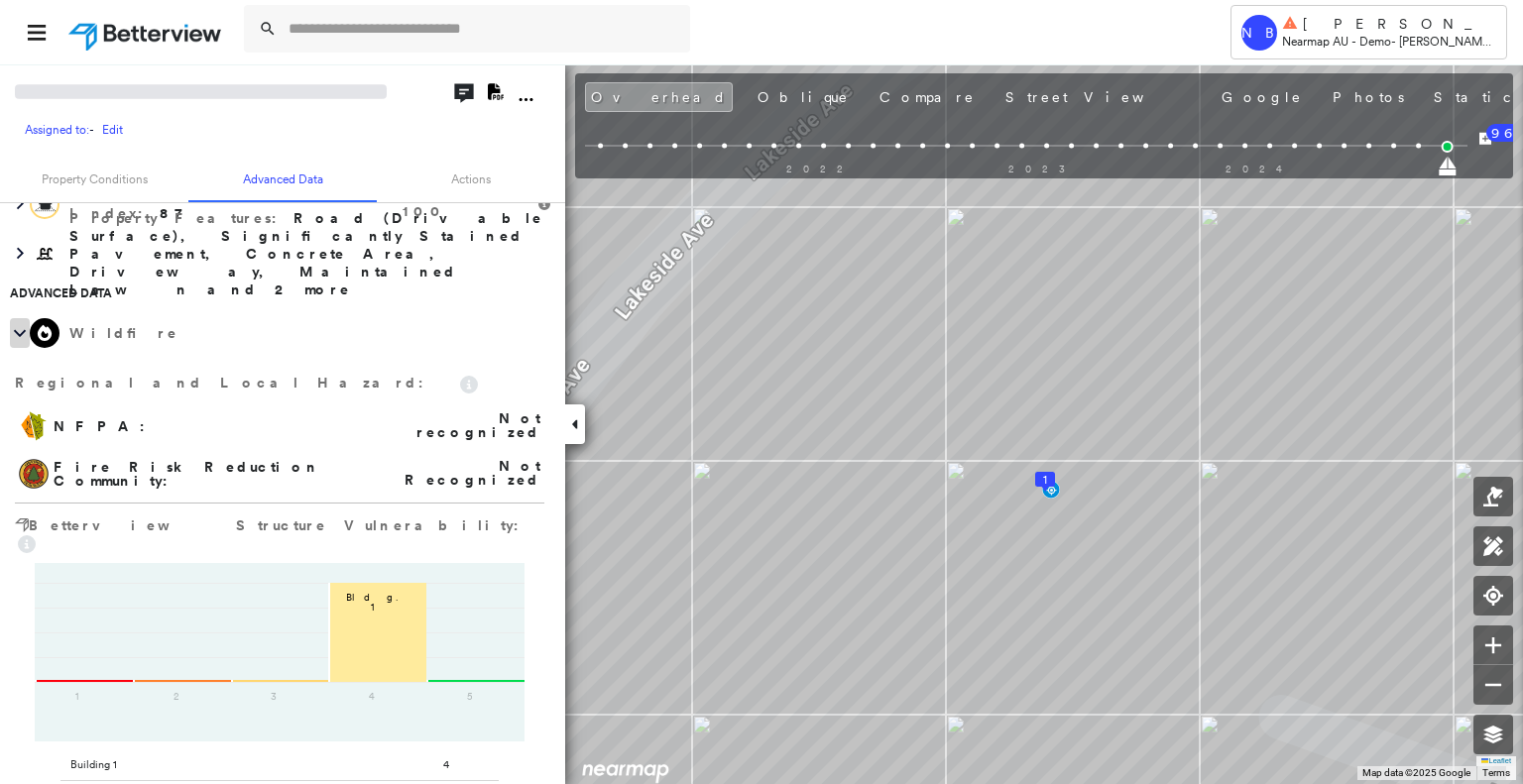 click 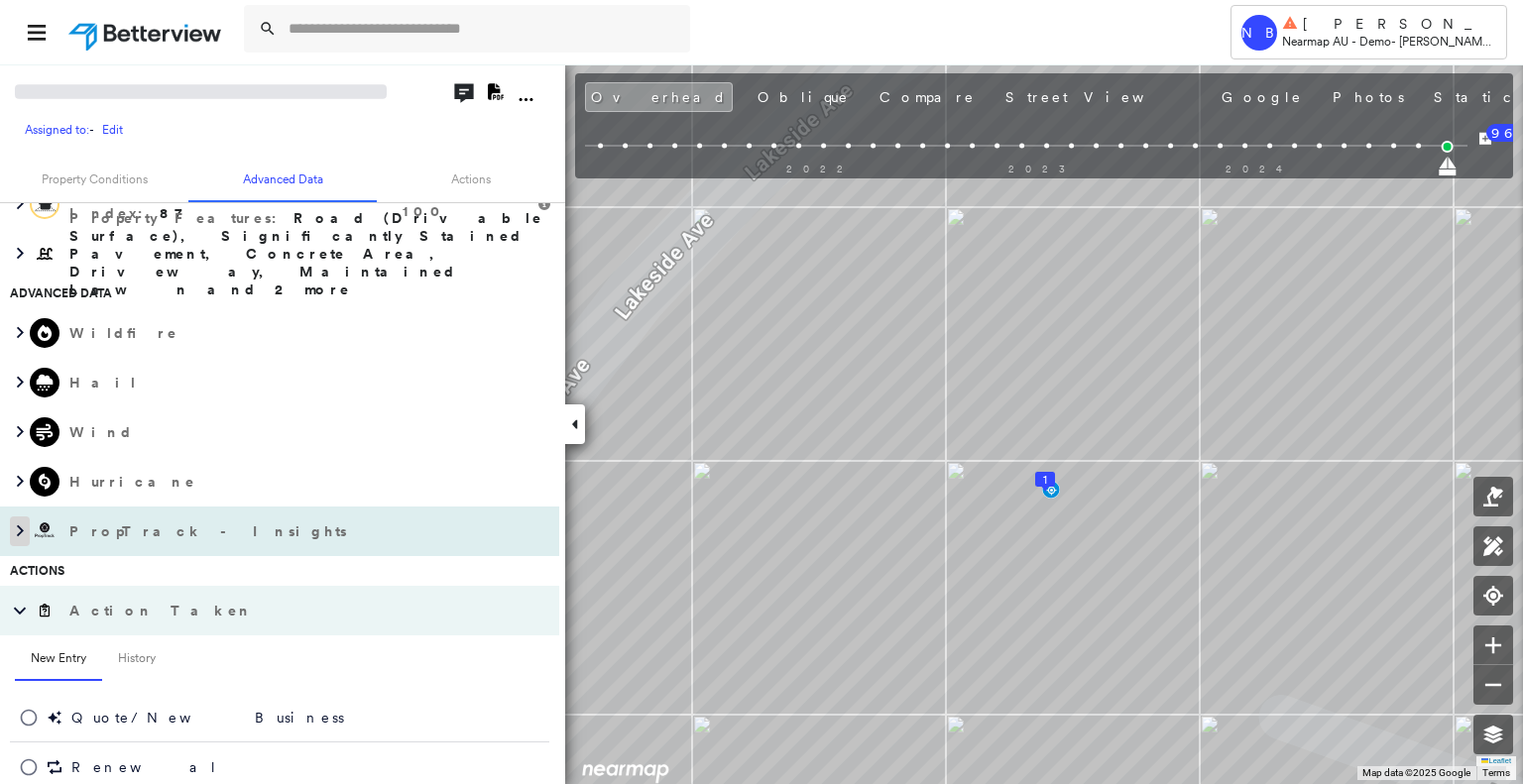 click at bounding box center [20, 531] 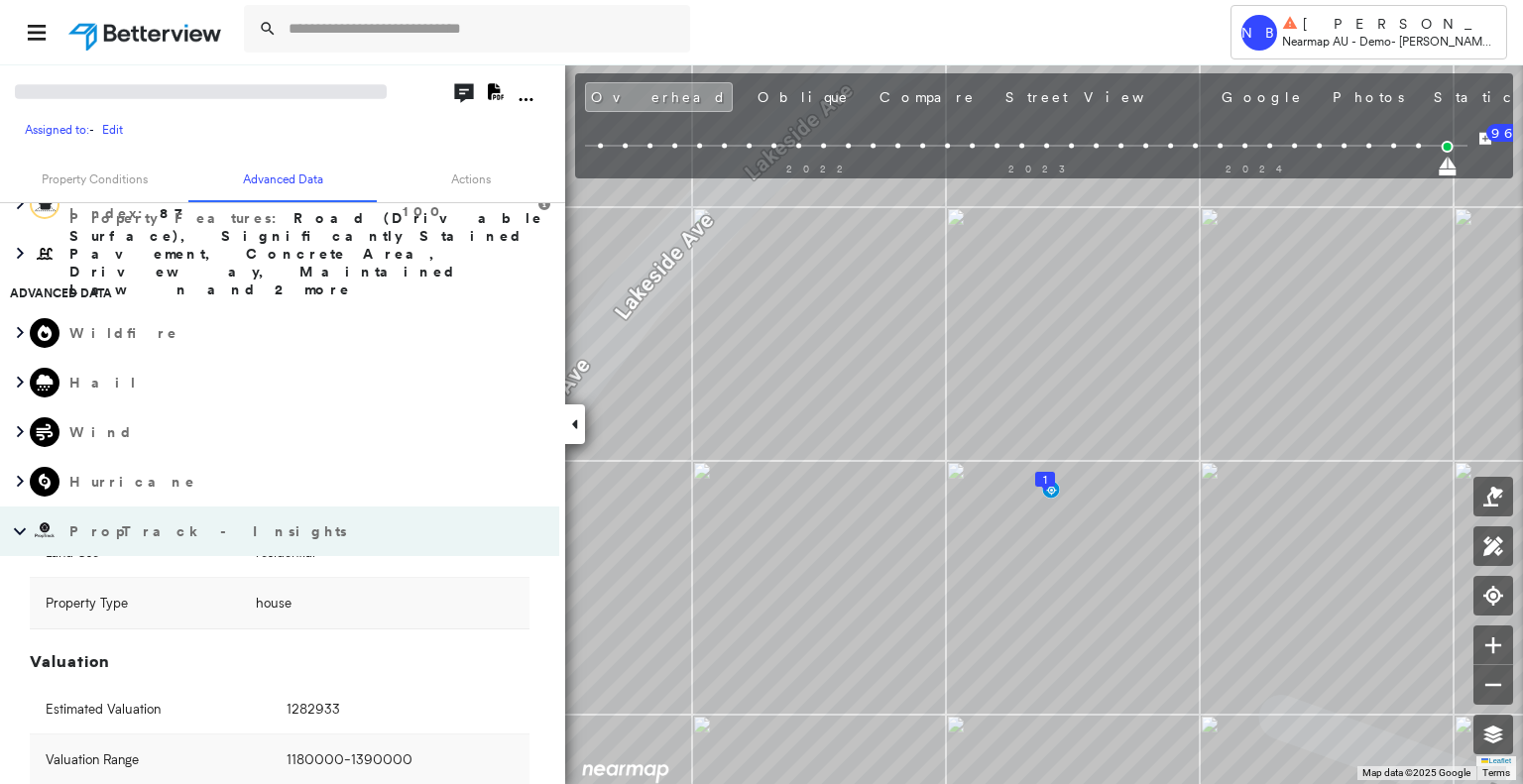 scroll, scrollTop: 0, scrollLeft: 0, axis: both 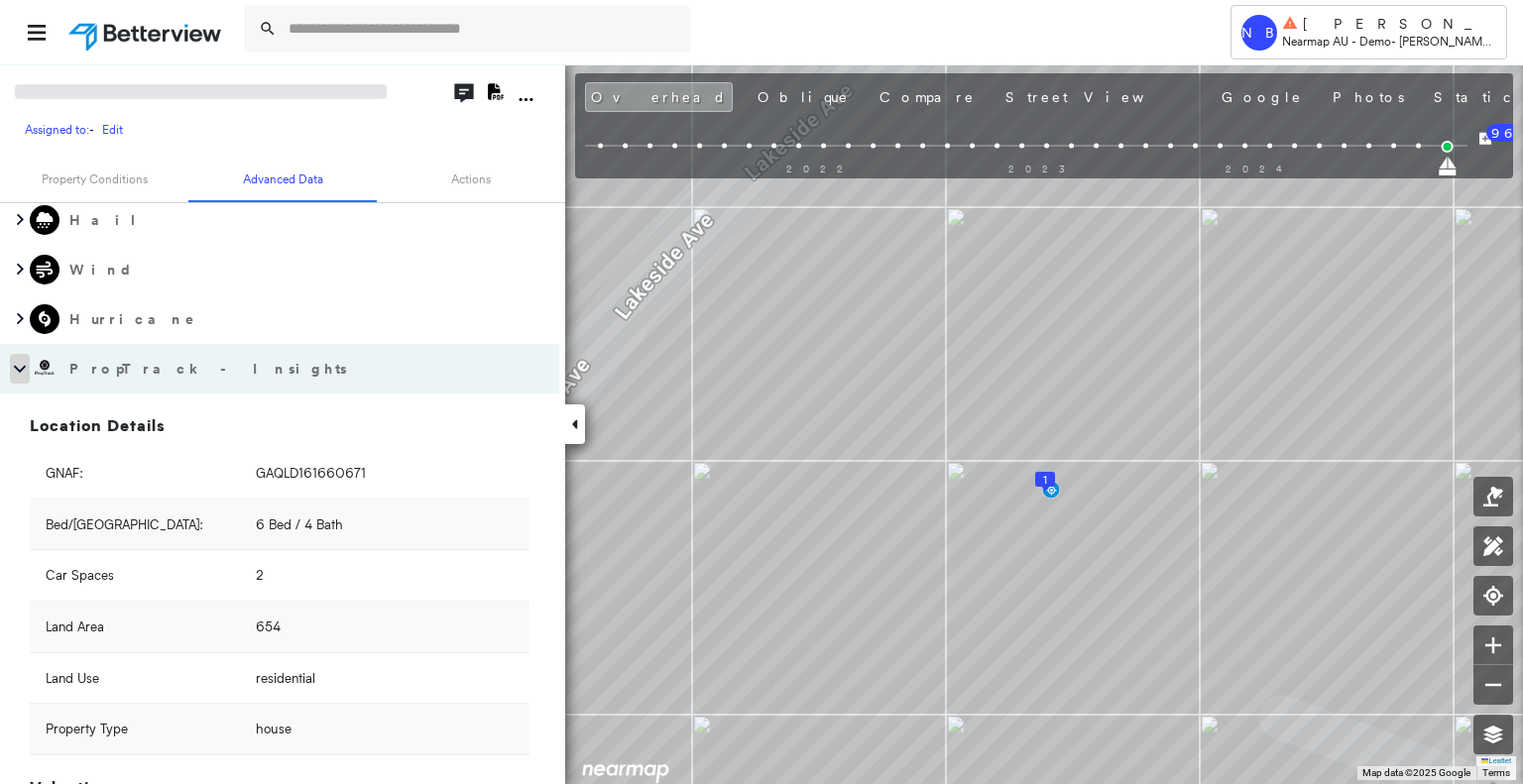click at bounding box center [20, 369] 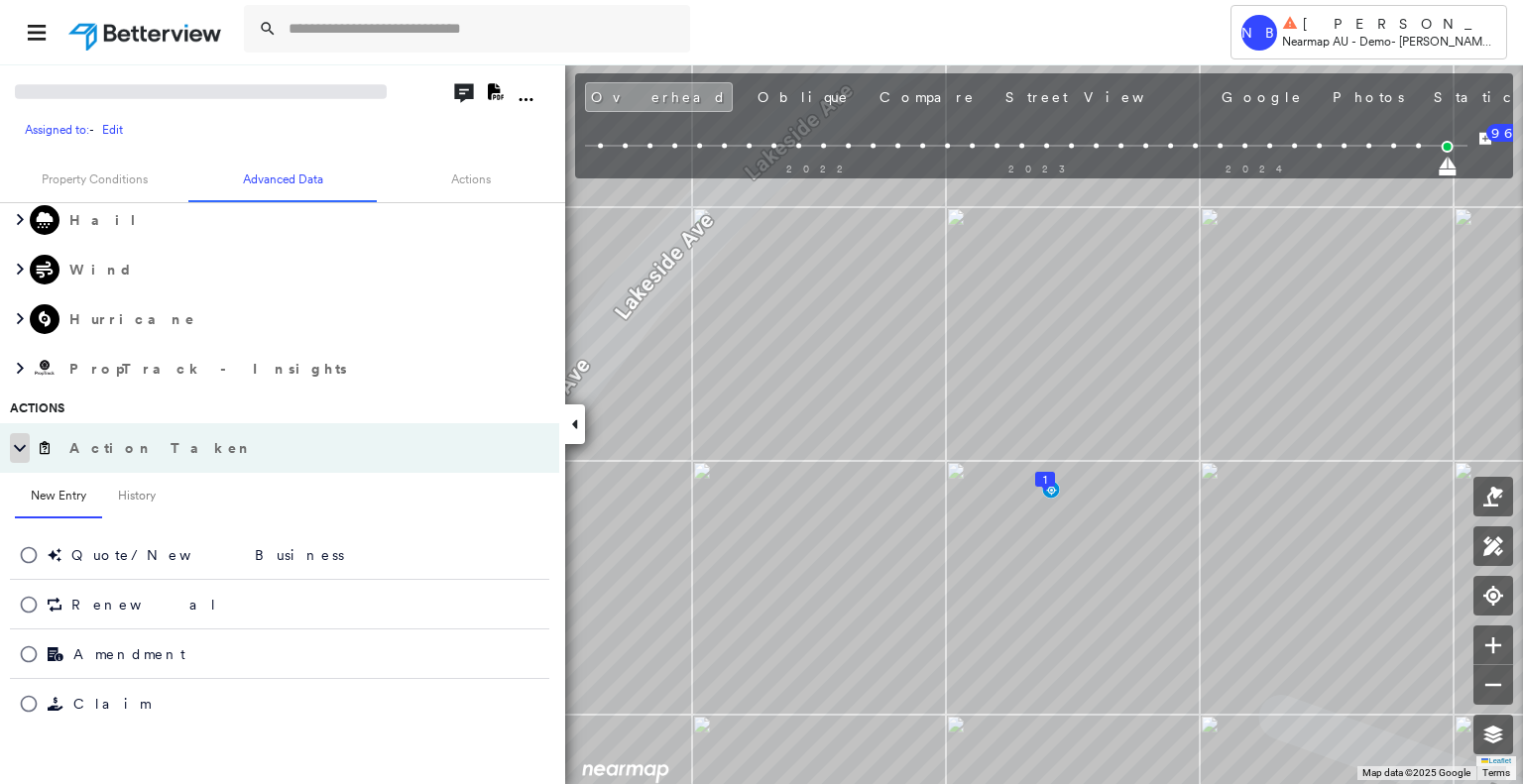 click 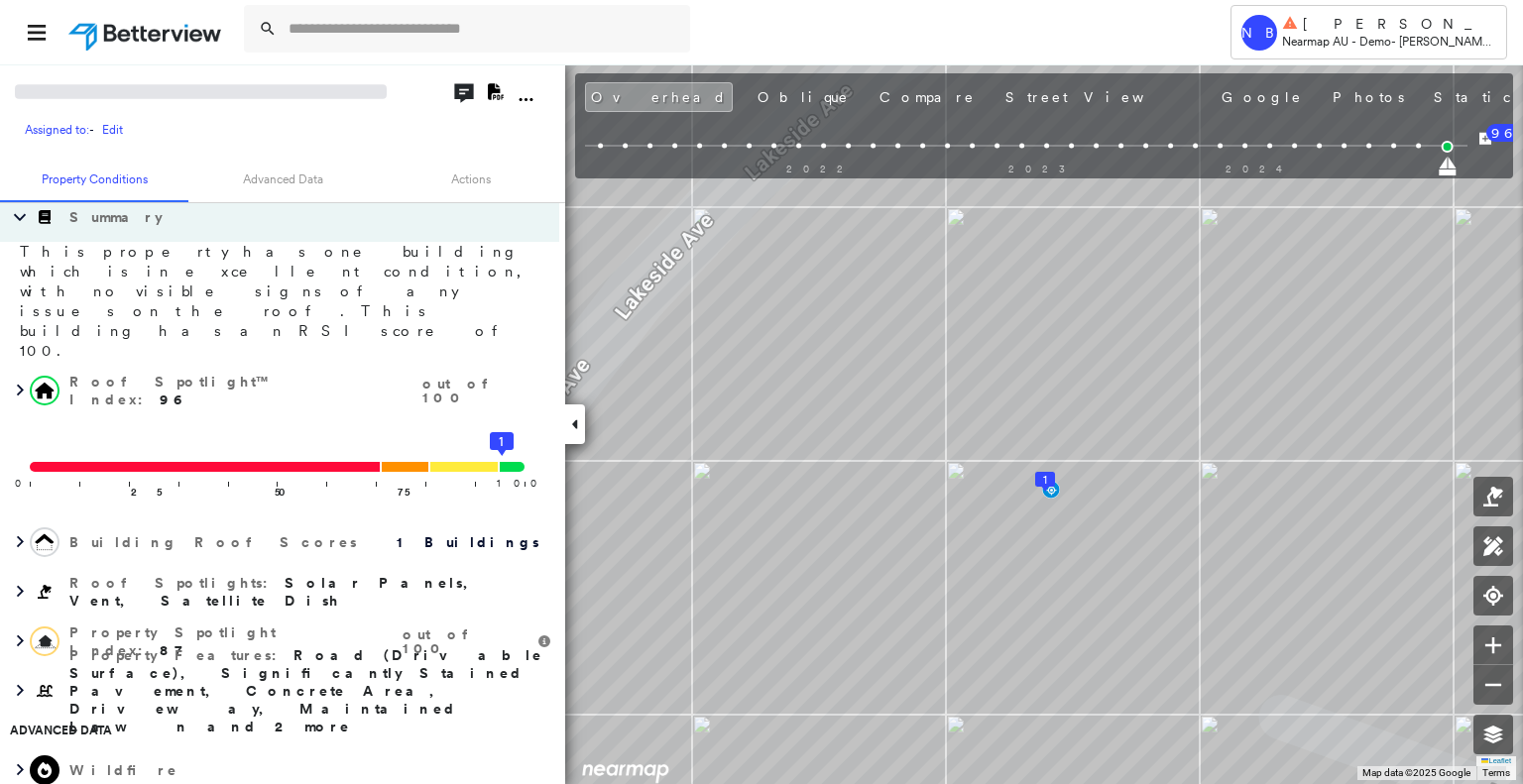 scroll, scrollTop: 218, scrollLeft: 0, axis: vertical 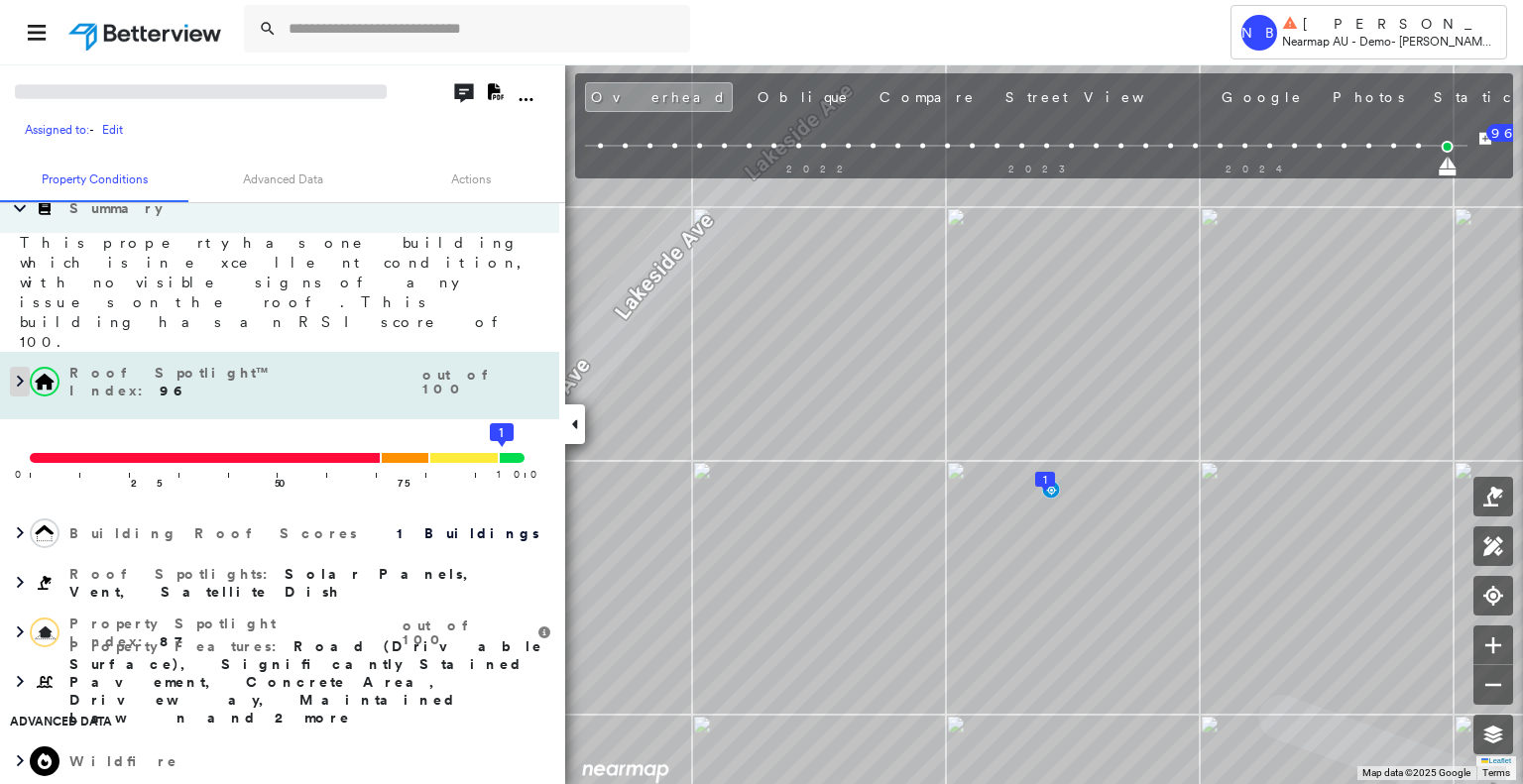 click at bounding box center (20, 382) 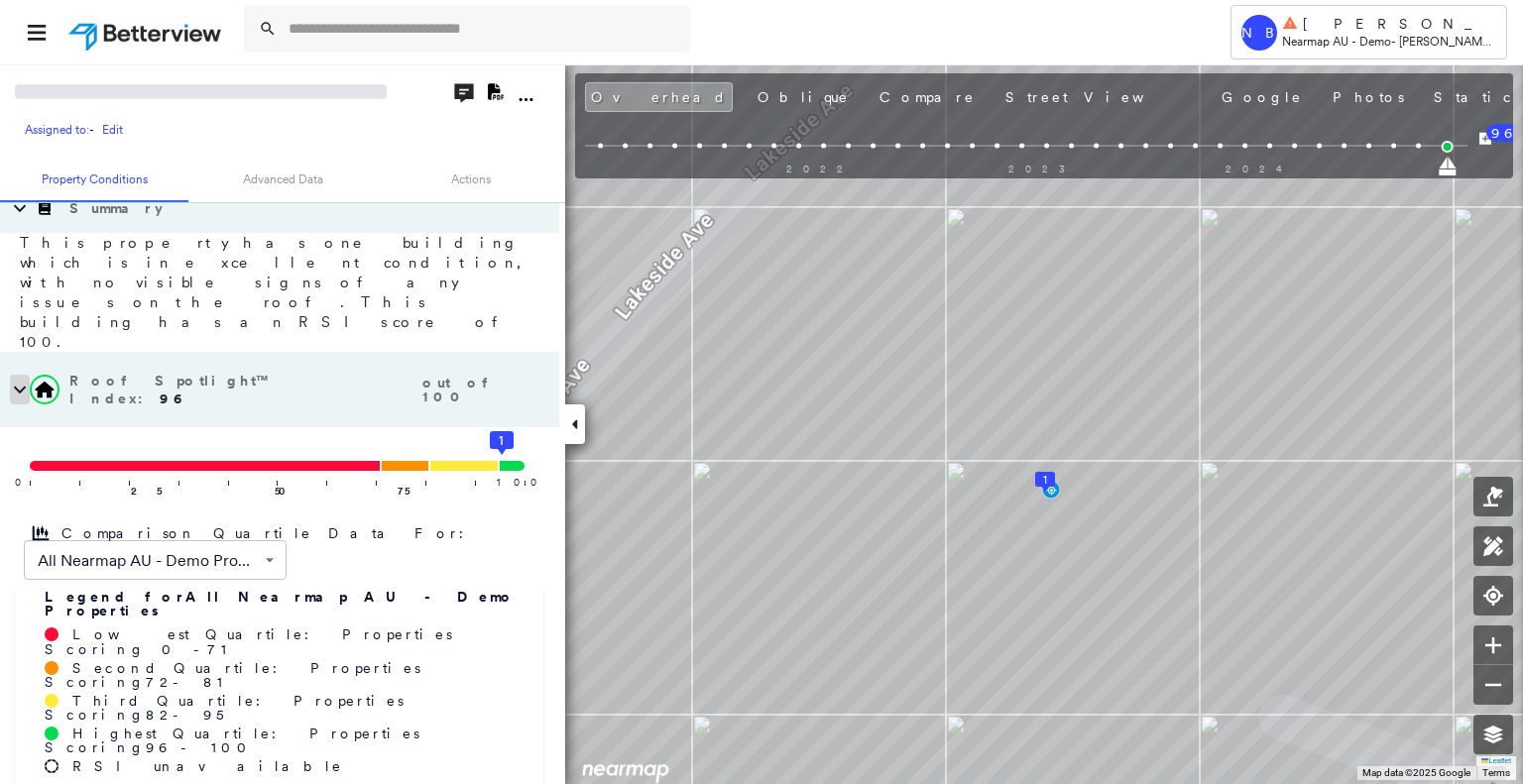 click at bounding box center (20, 390) 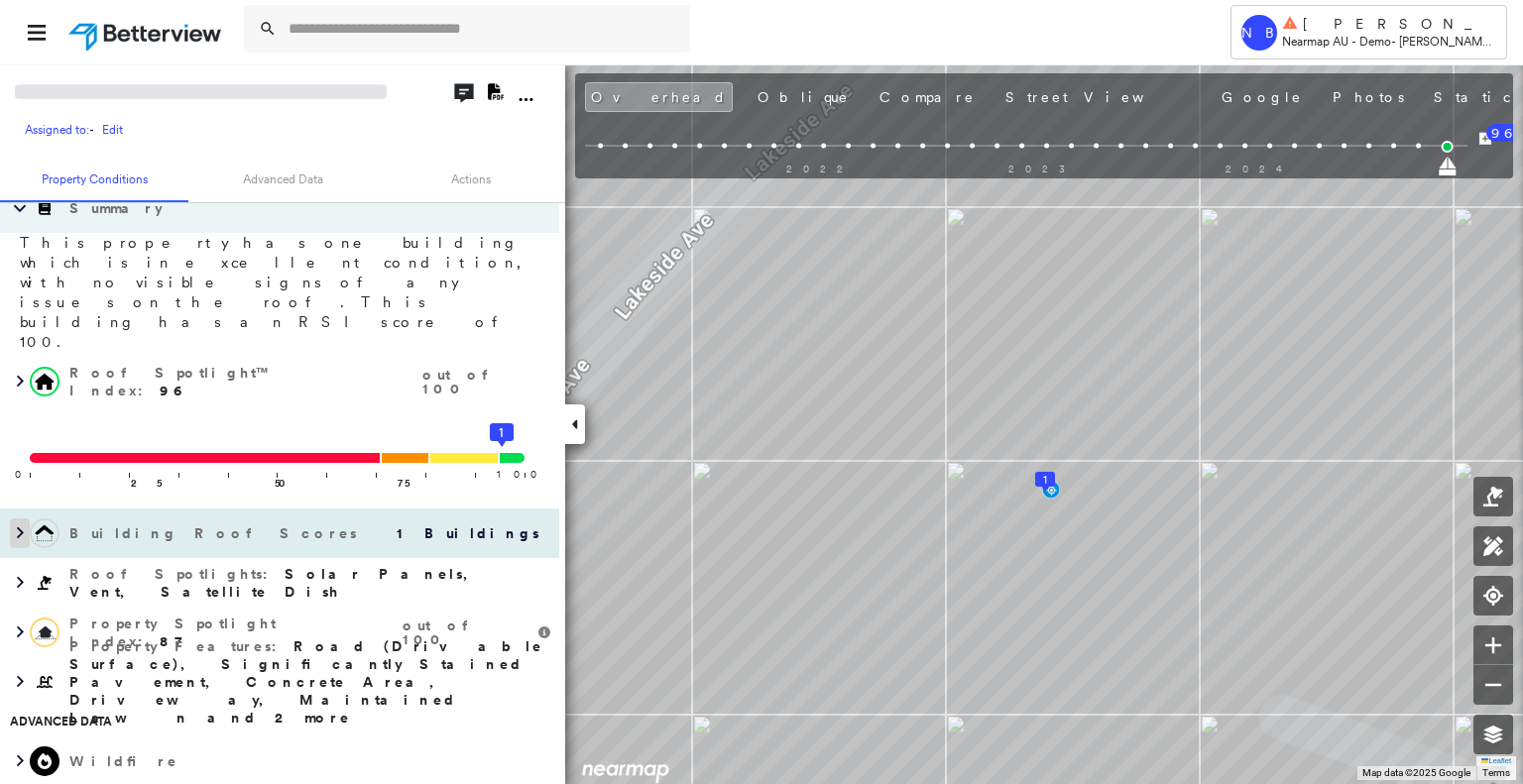 click 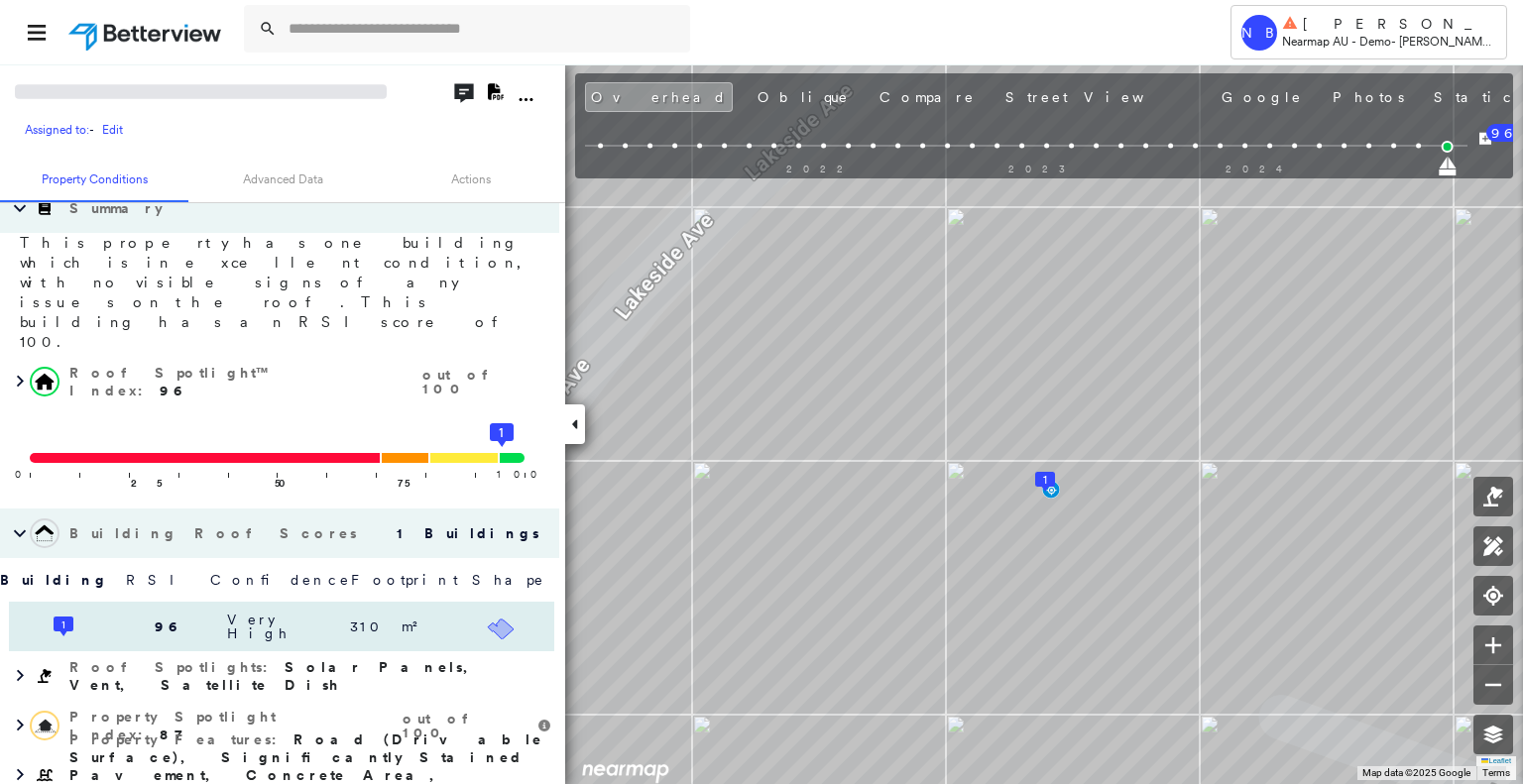 click on "1 96 Very High 310 m²" at bounding box center [282, 626] 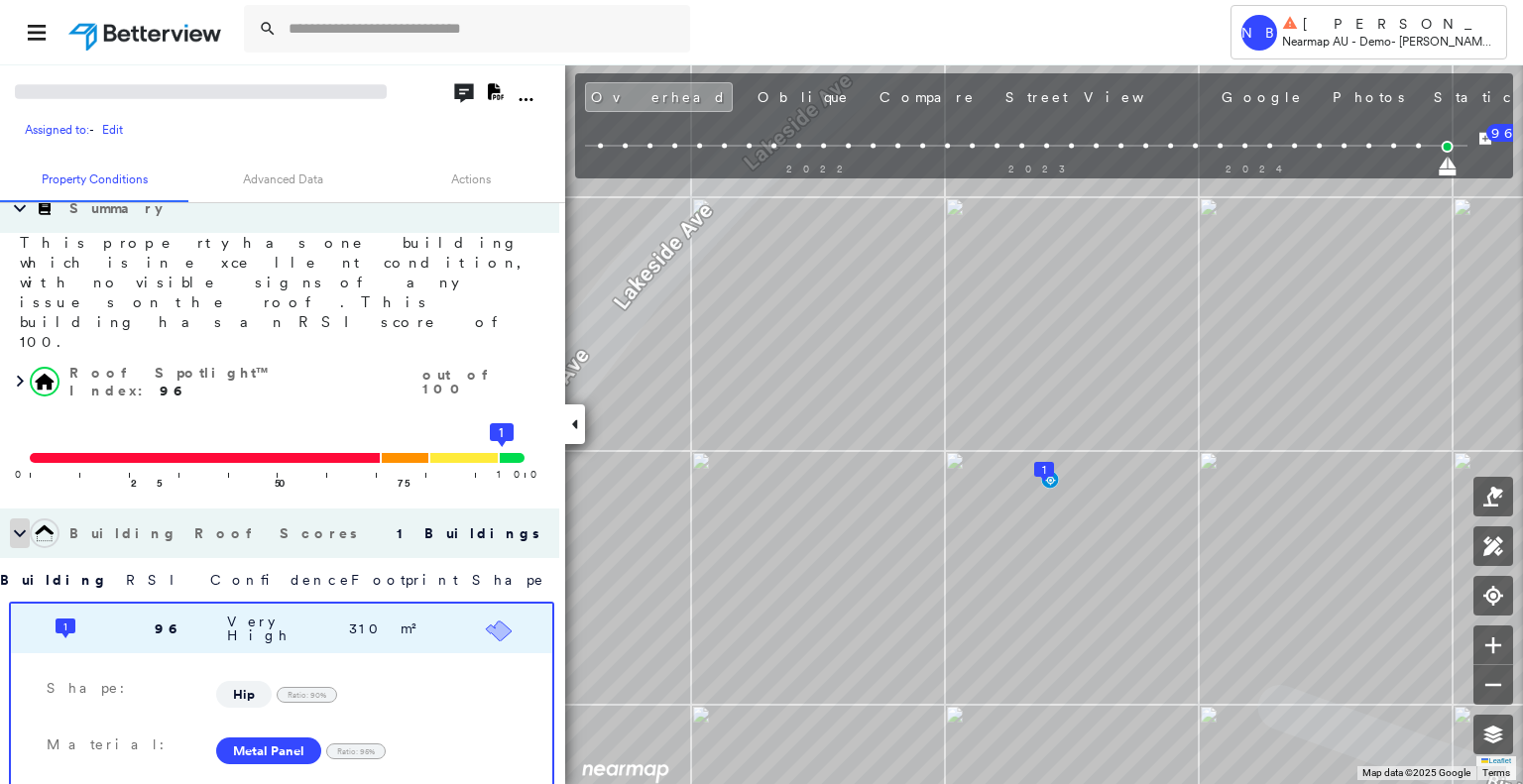 click at bounding box center [20, 533] 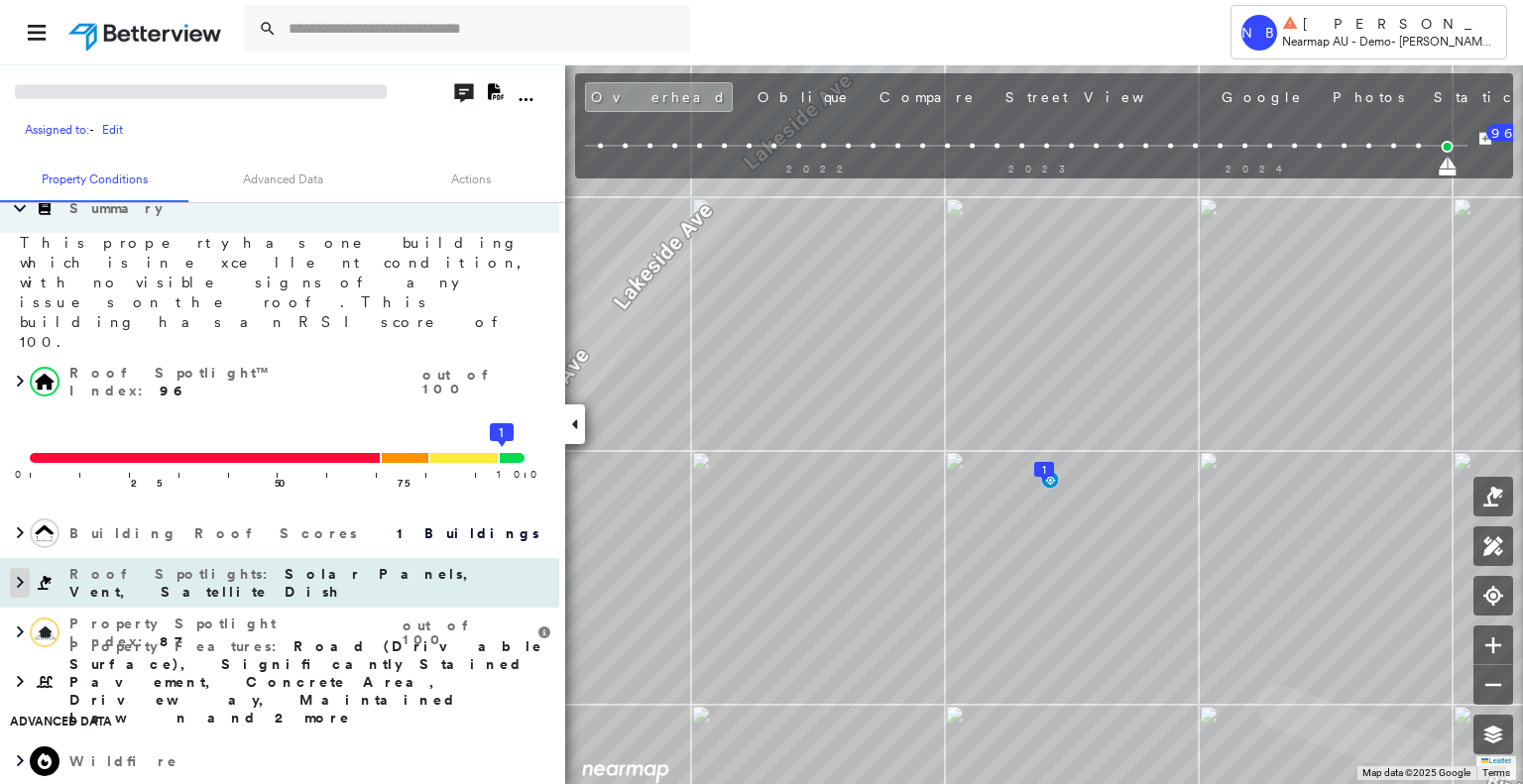 click 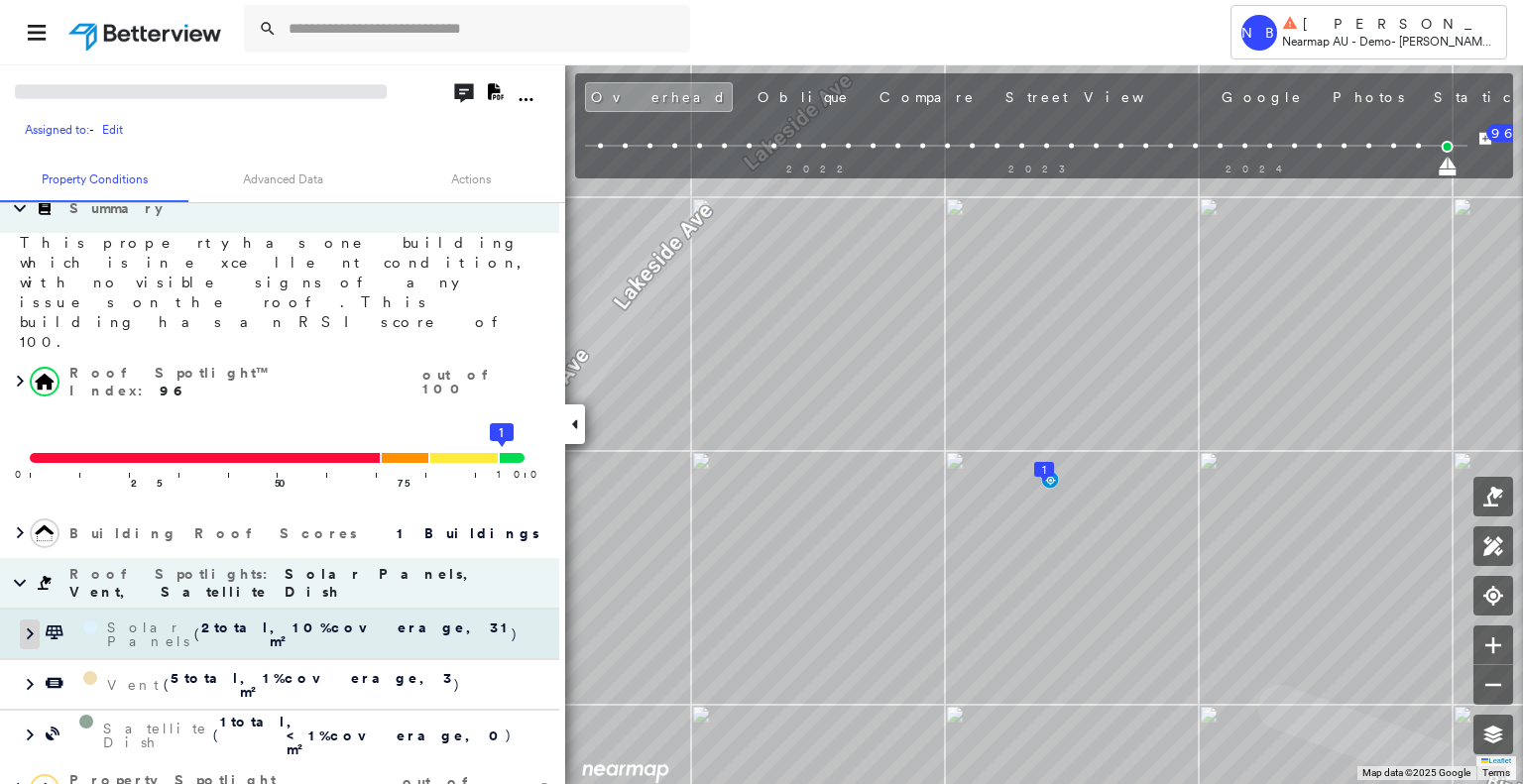 click at bounding box center (30, 634) 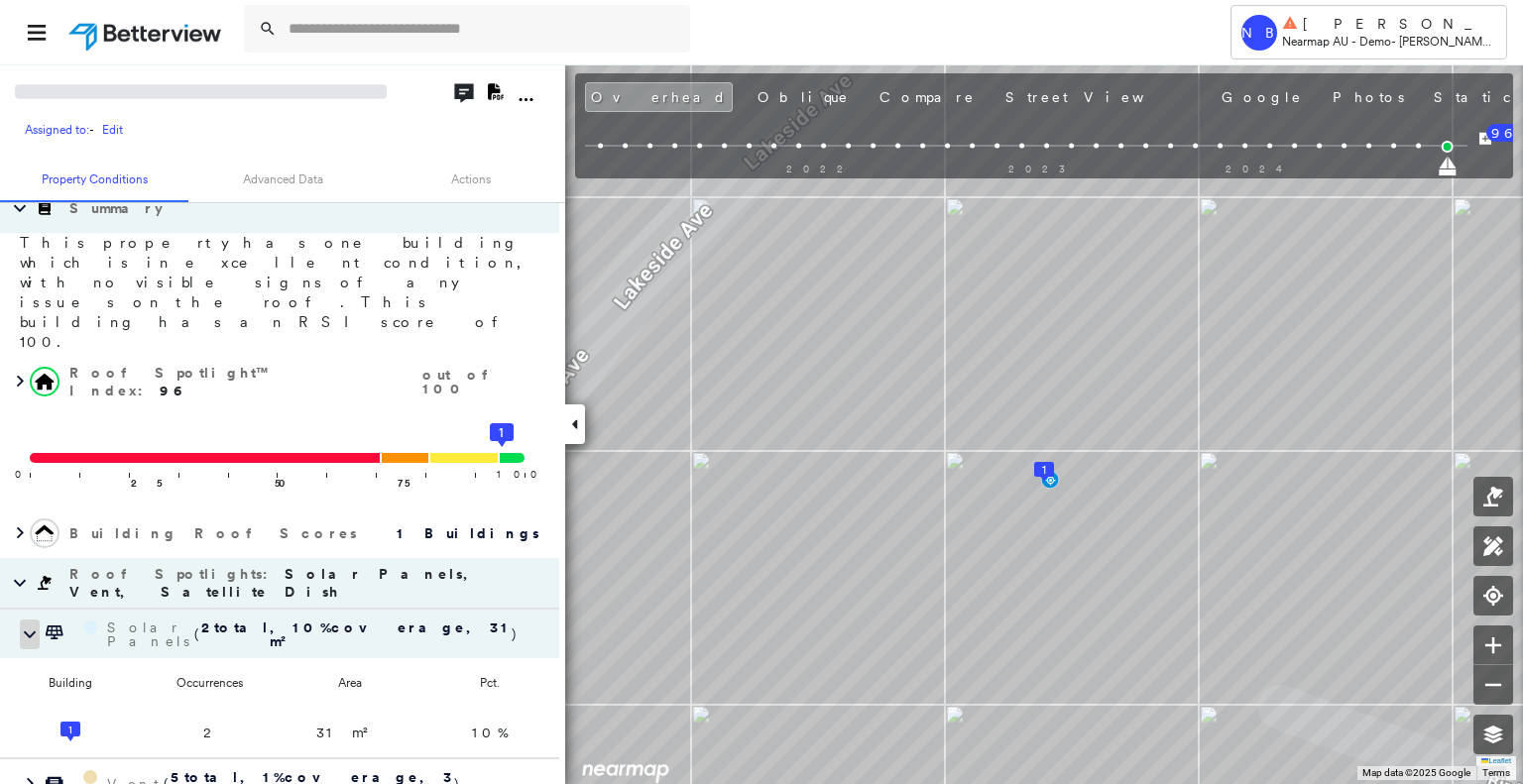 click 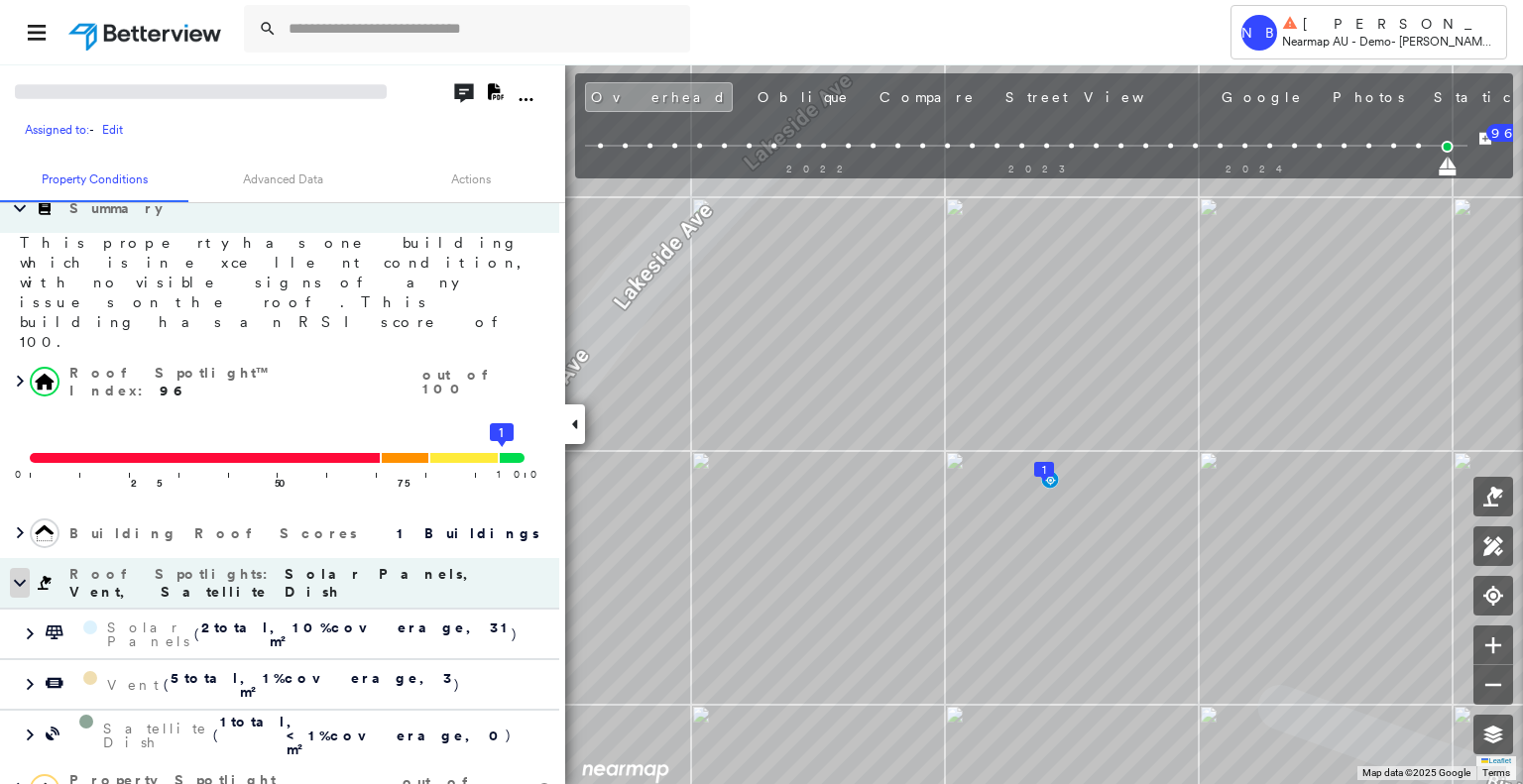 click 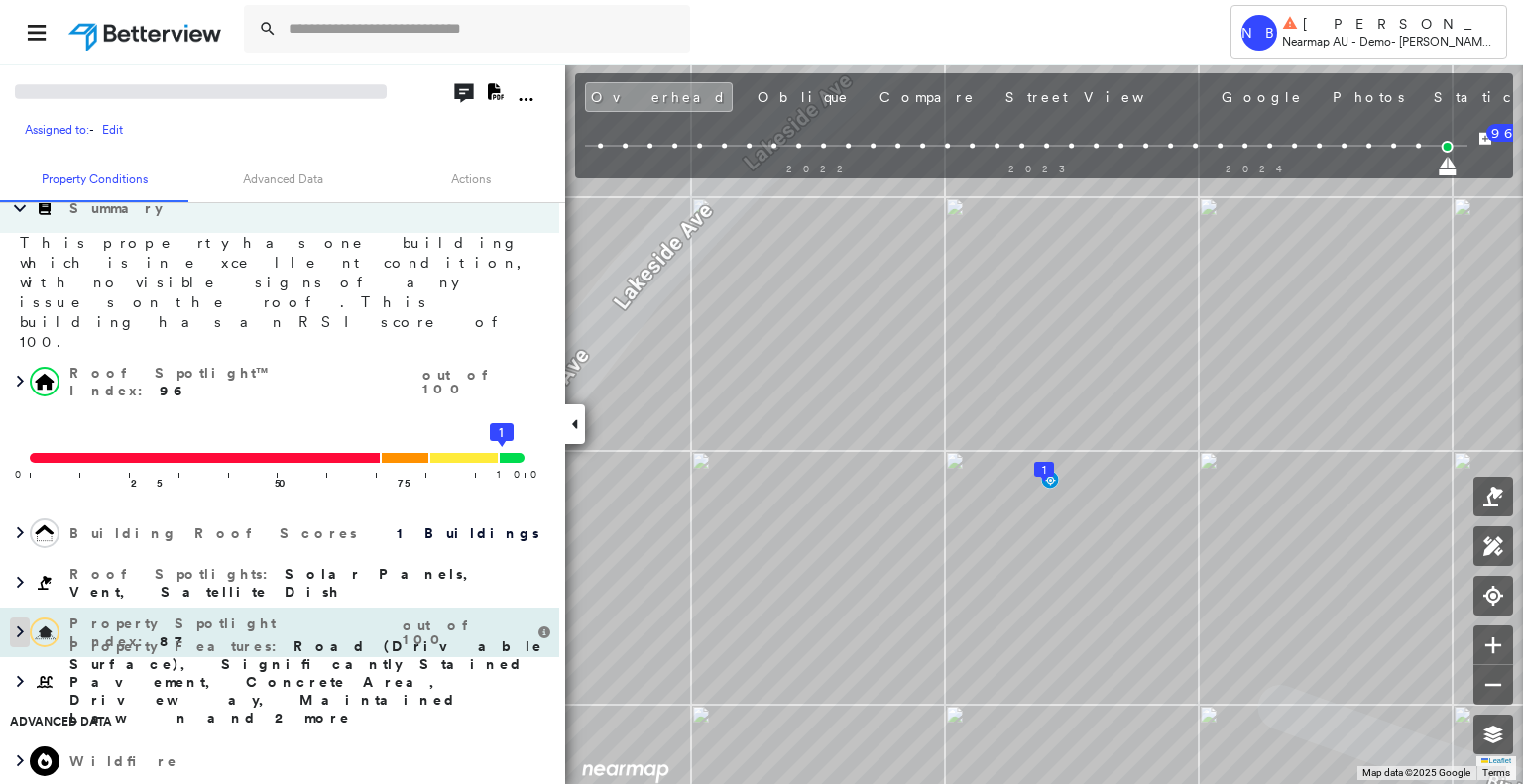 click 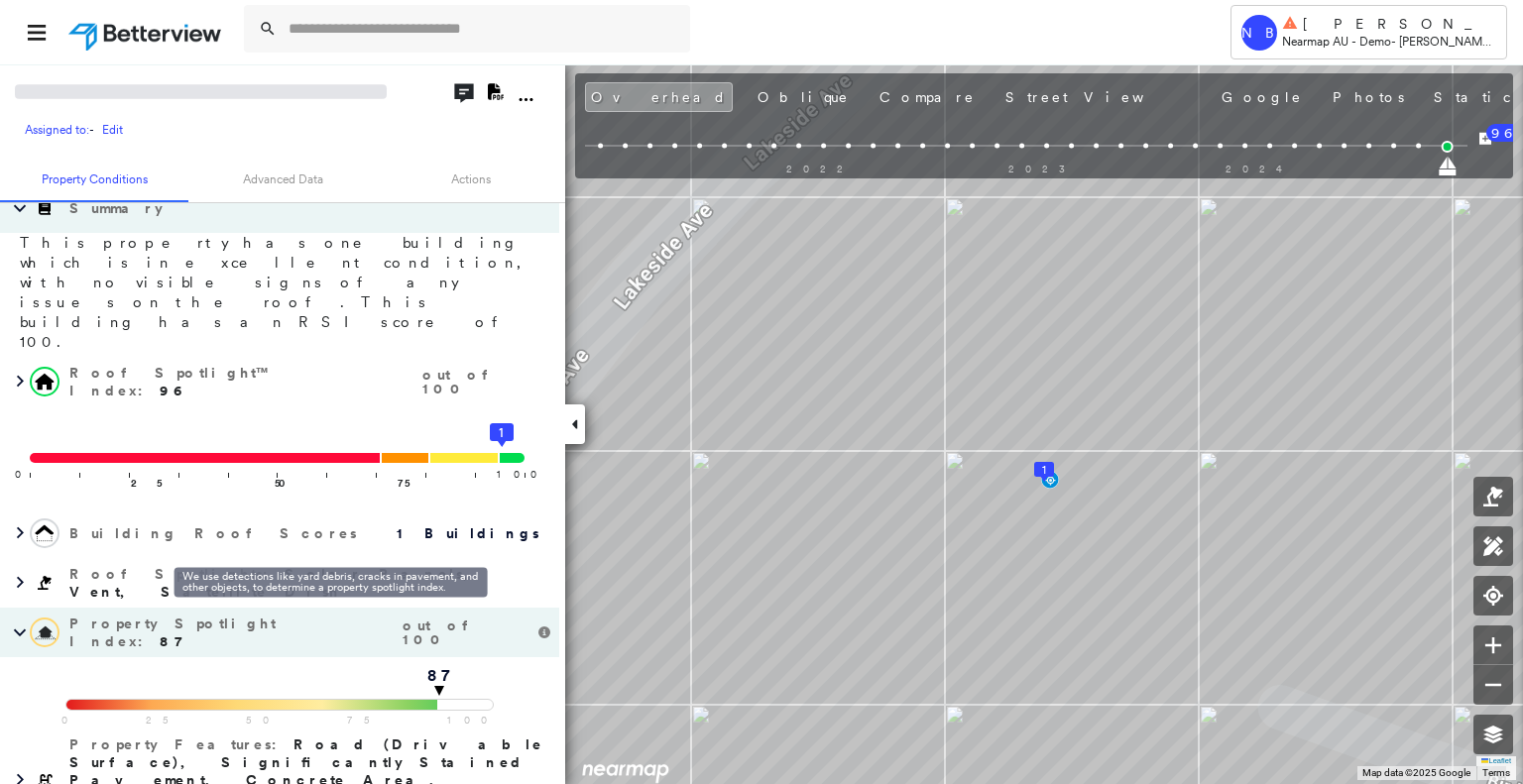 click 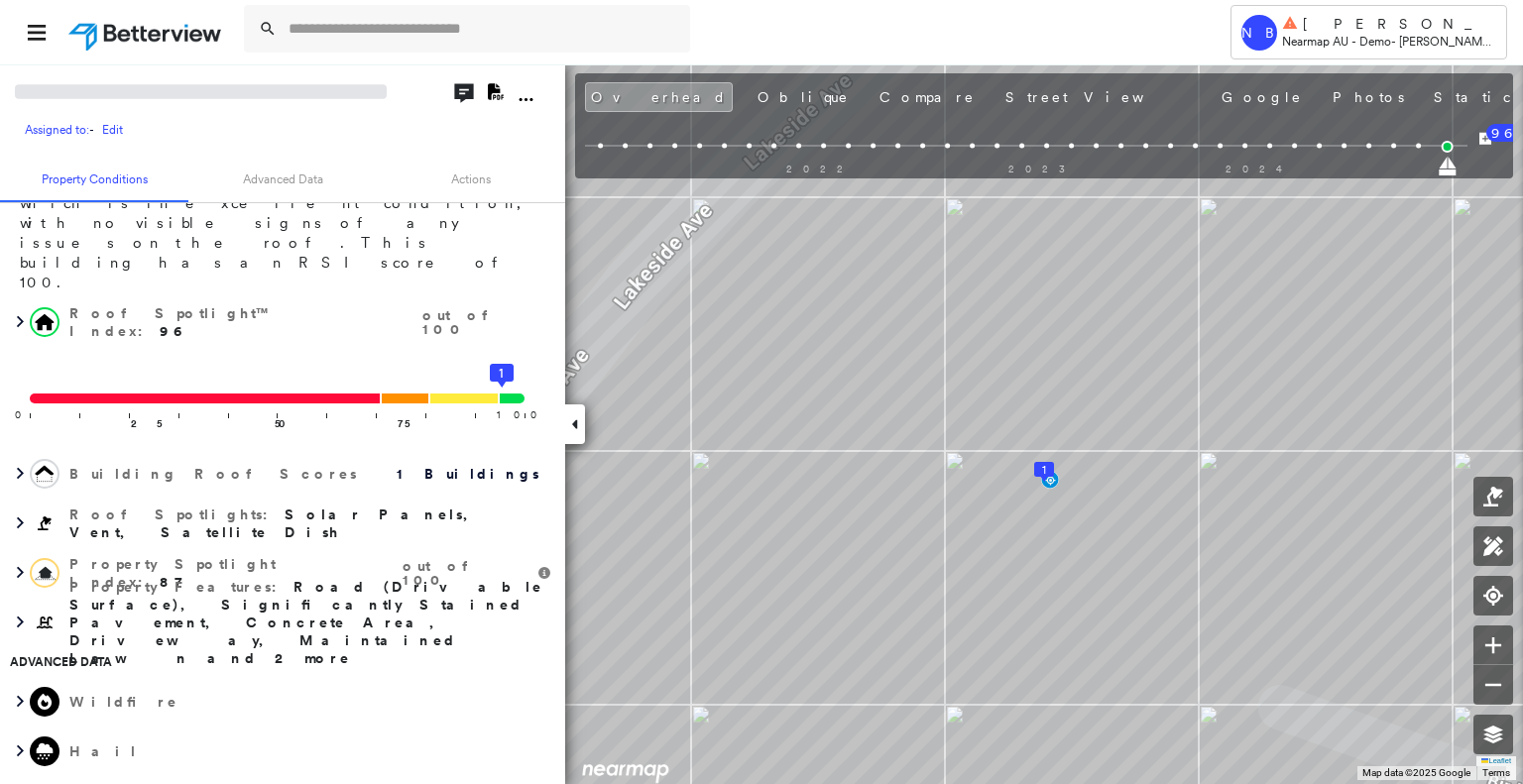 scroll, scrollTop: 281, scrollLeft: 0, axis: vertical 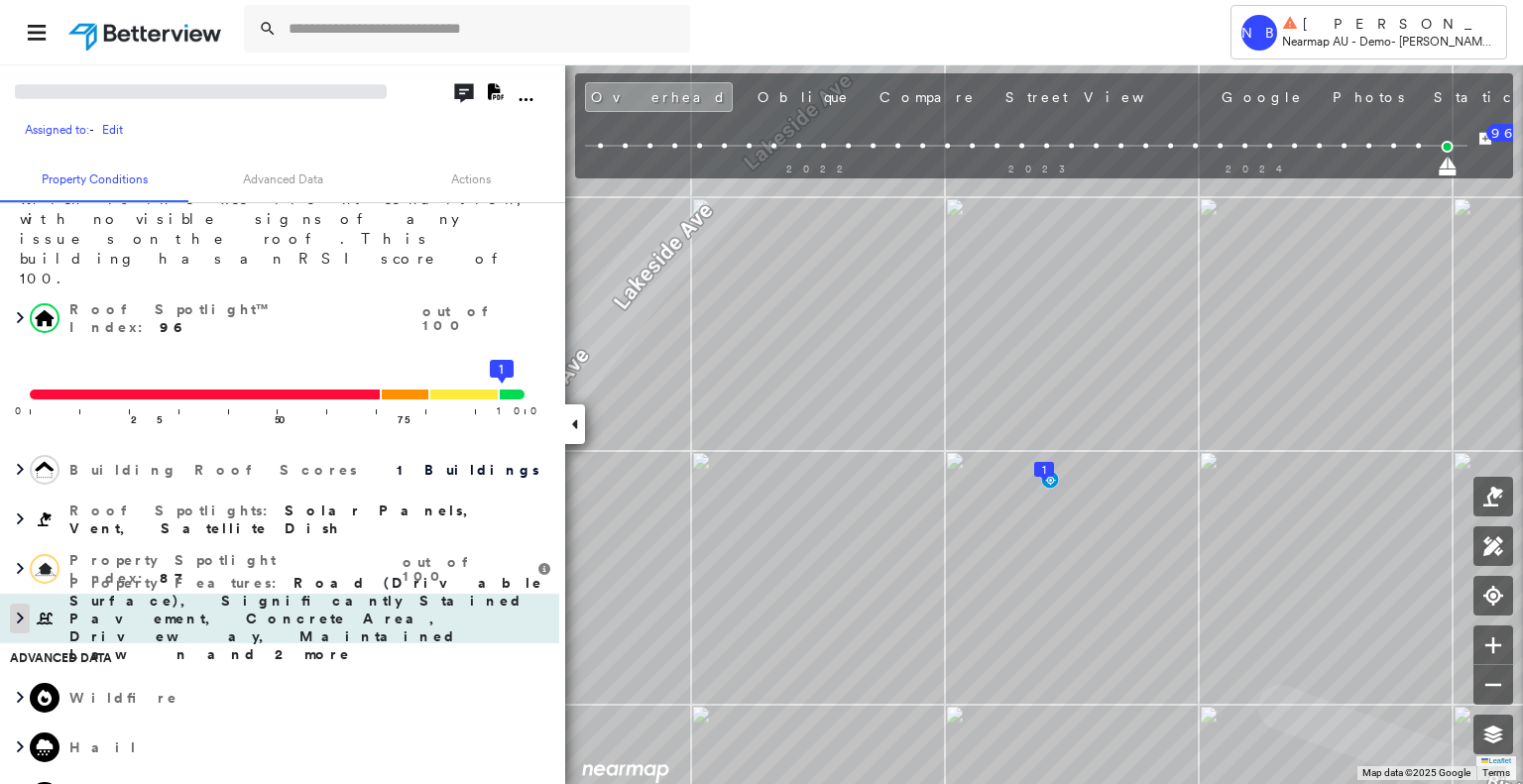 click at bounding box center [20, 618] 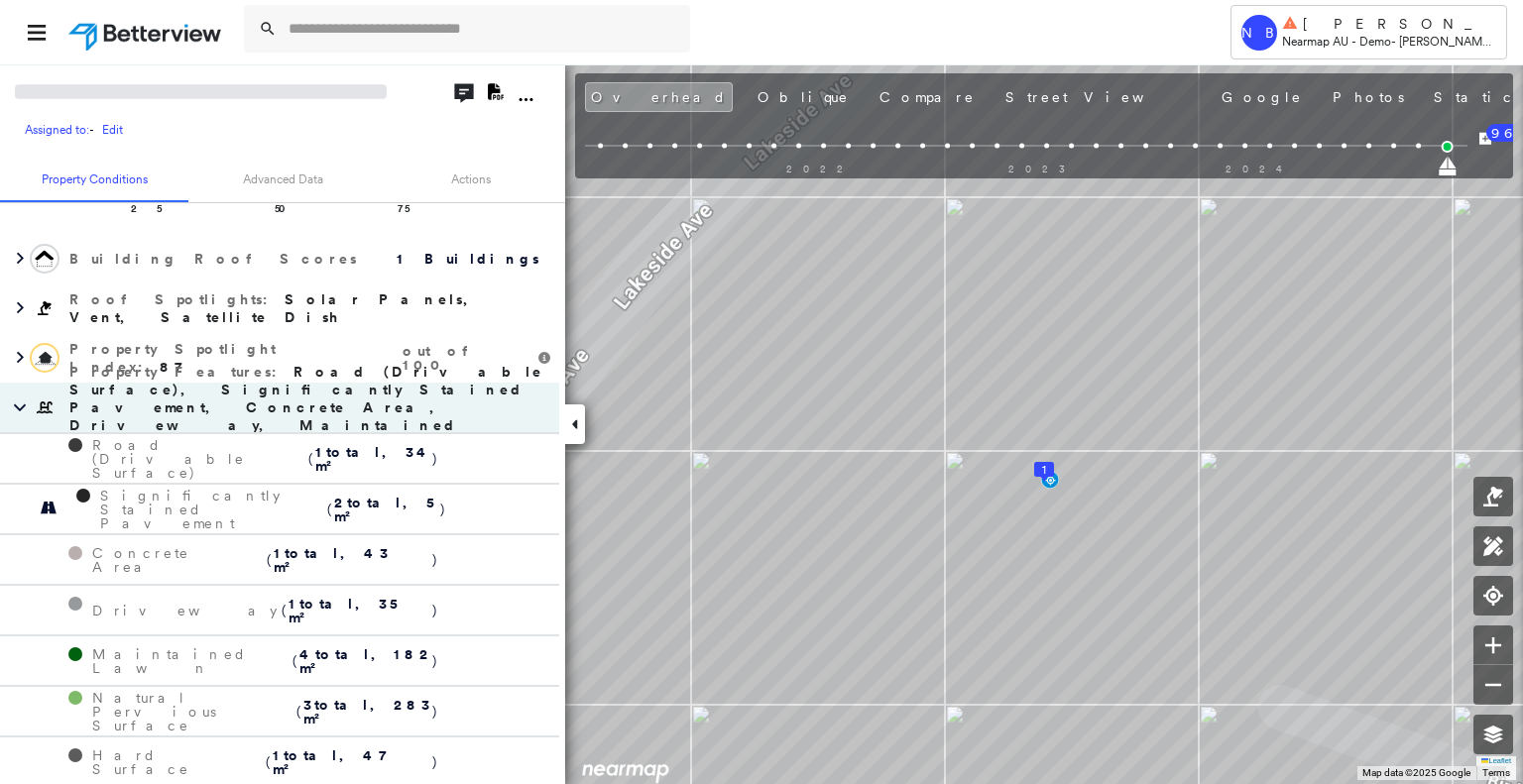 scroll, scrollTop: 517, scrollLeft: 0, axis: vertical 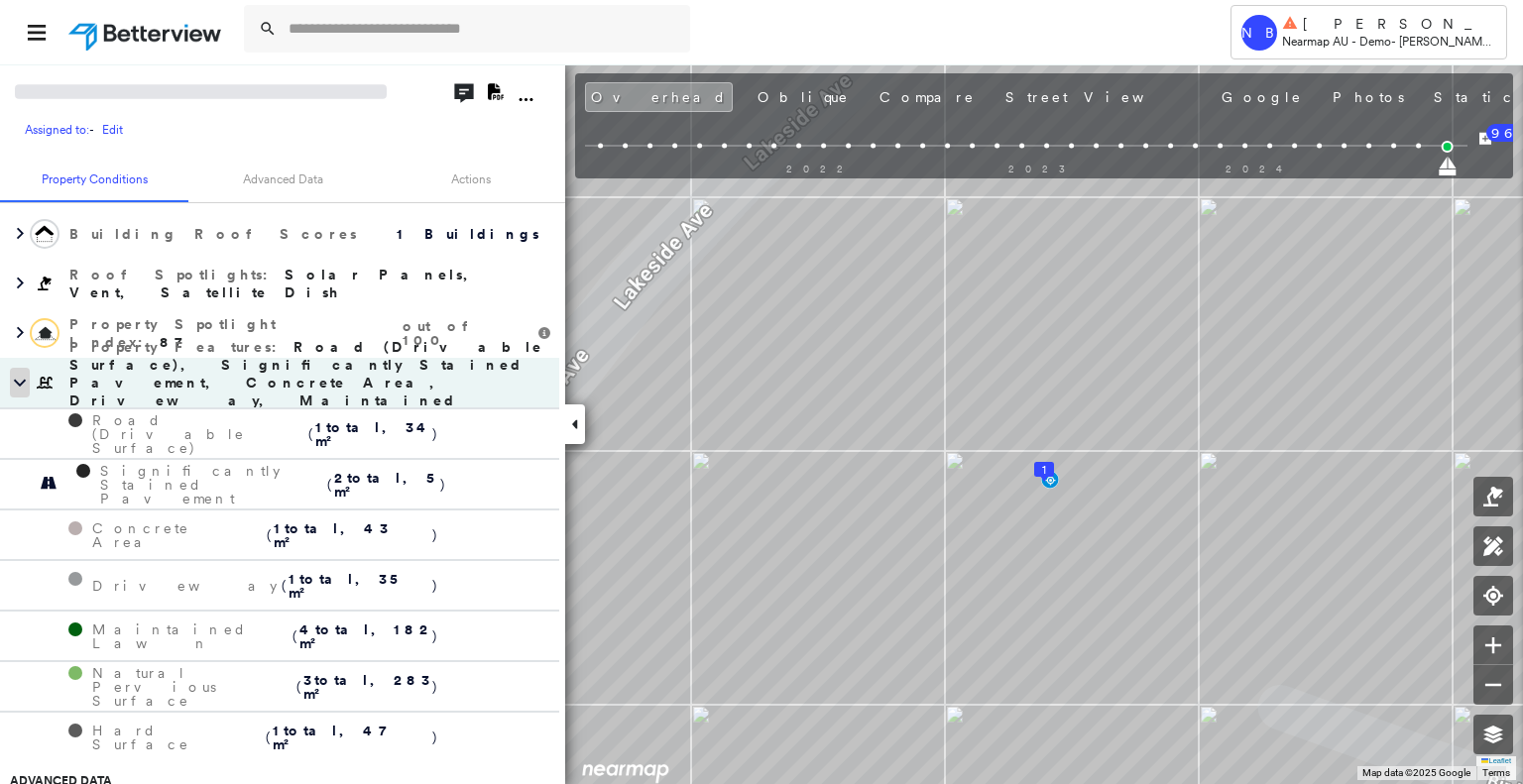 click 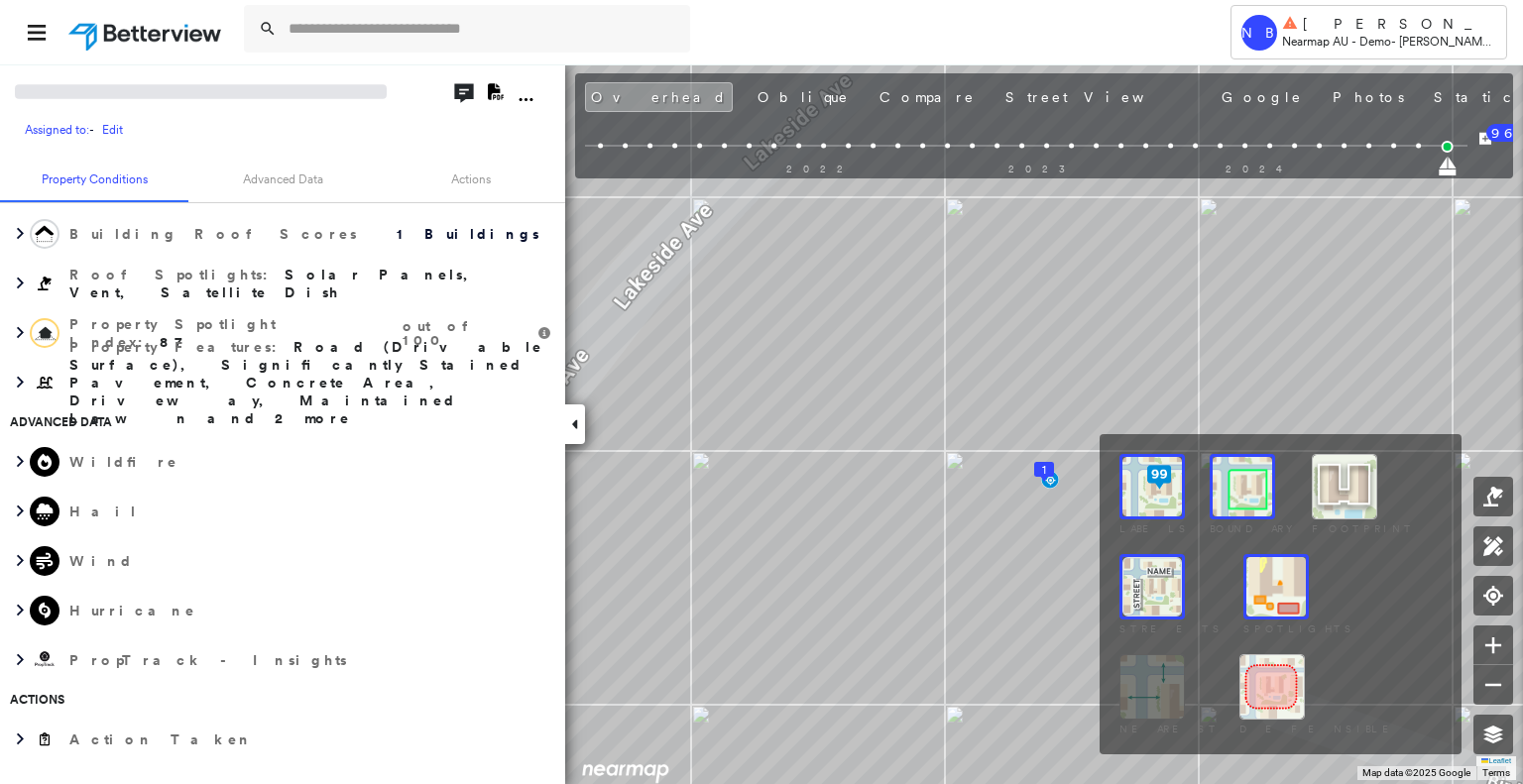click at bounding box center (1276, 587) 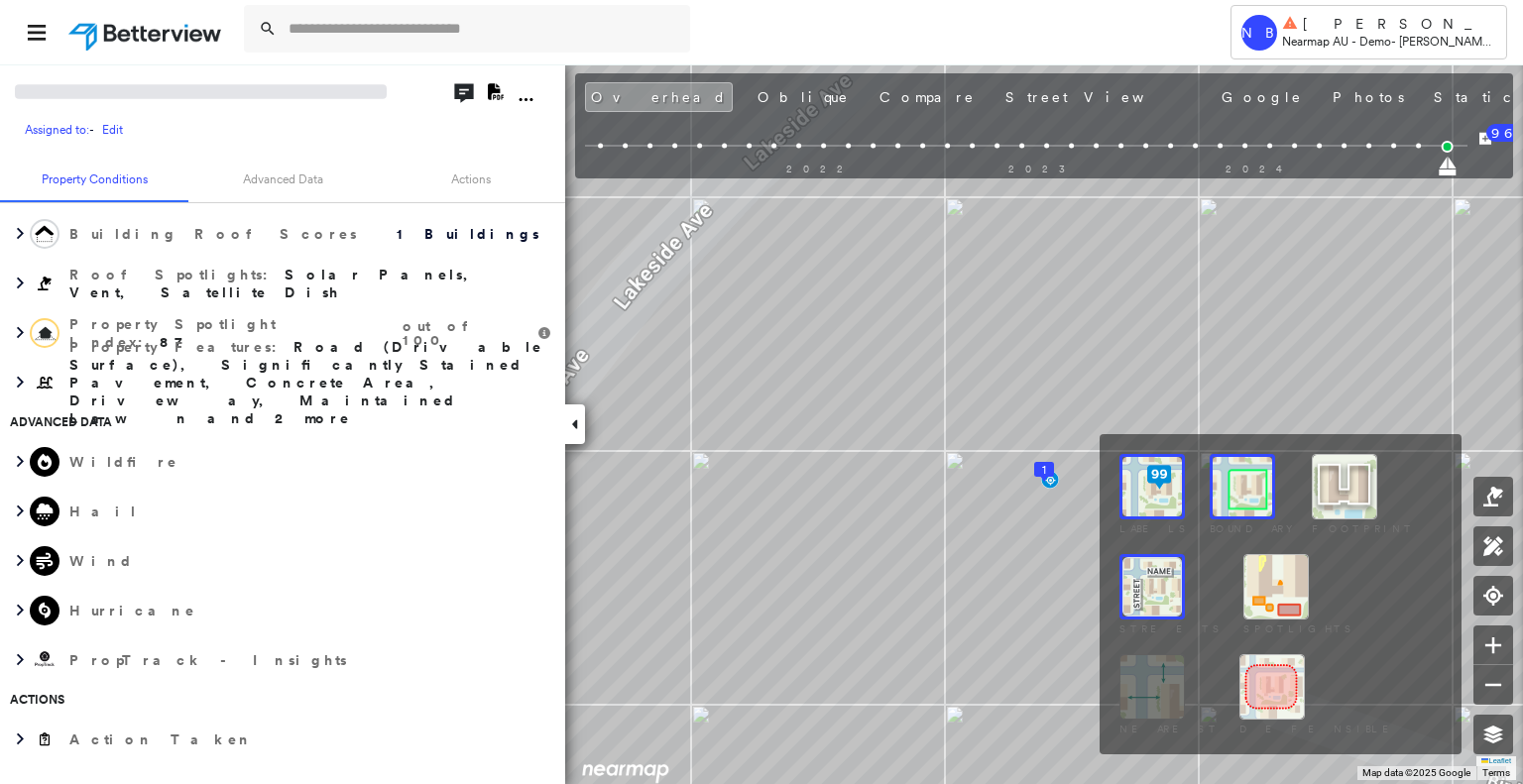 click at bounding box center (1345, 487) 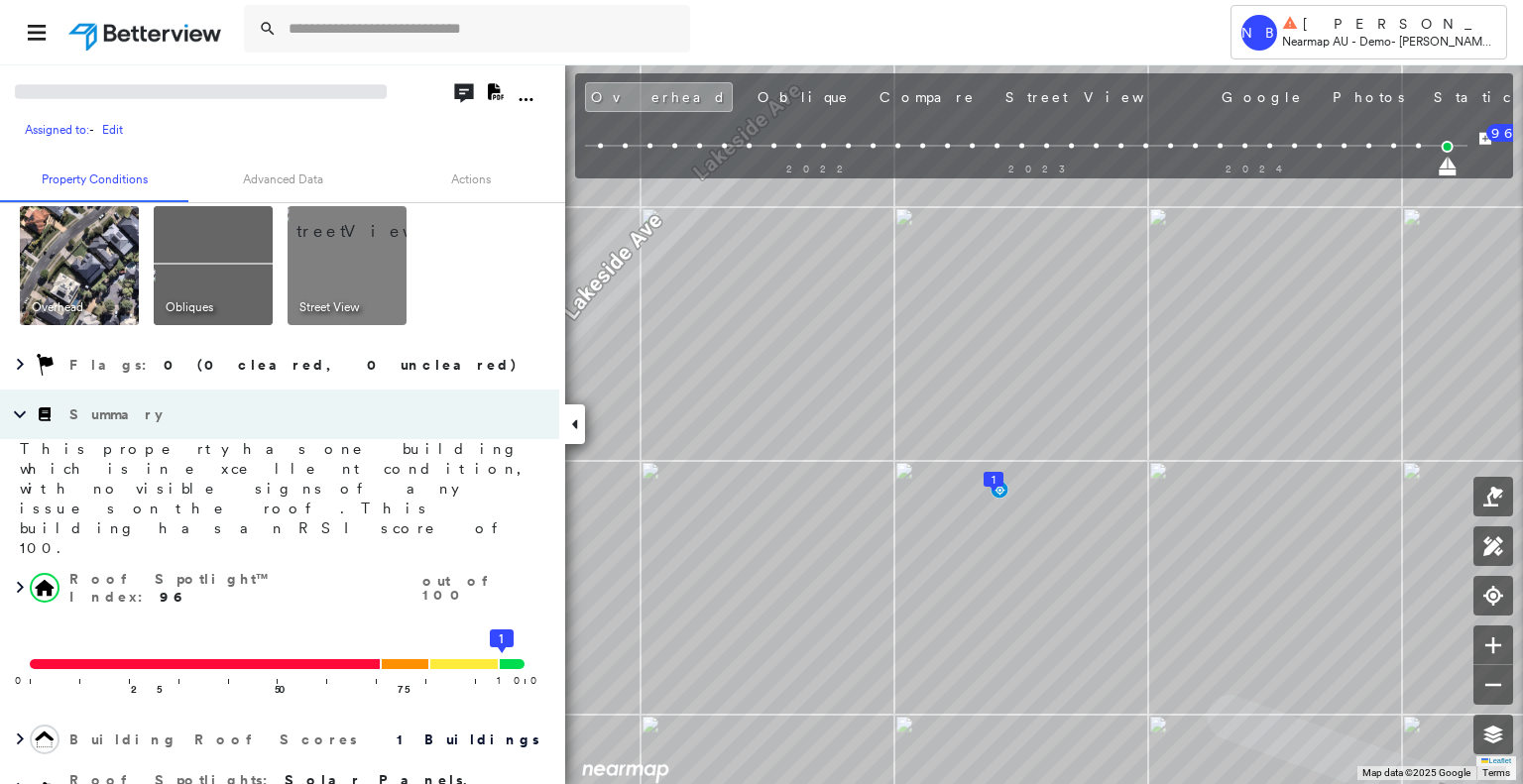 scroll, scrollTop: 0, scrollLeft: 0, axis: both 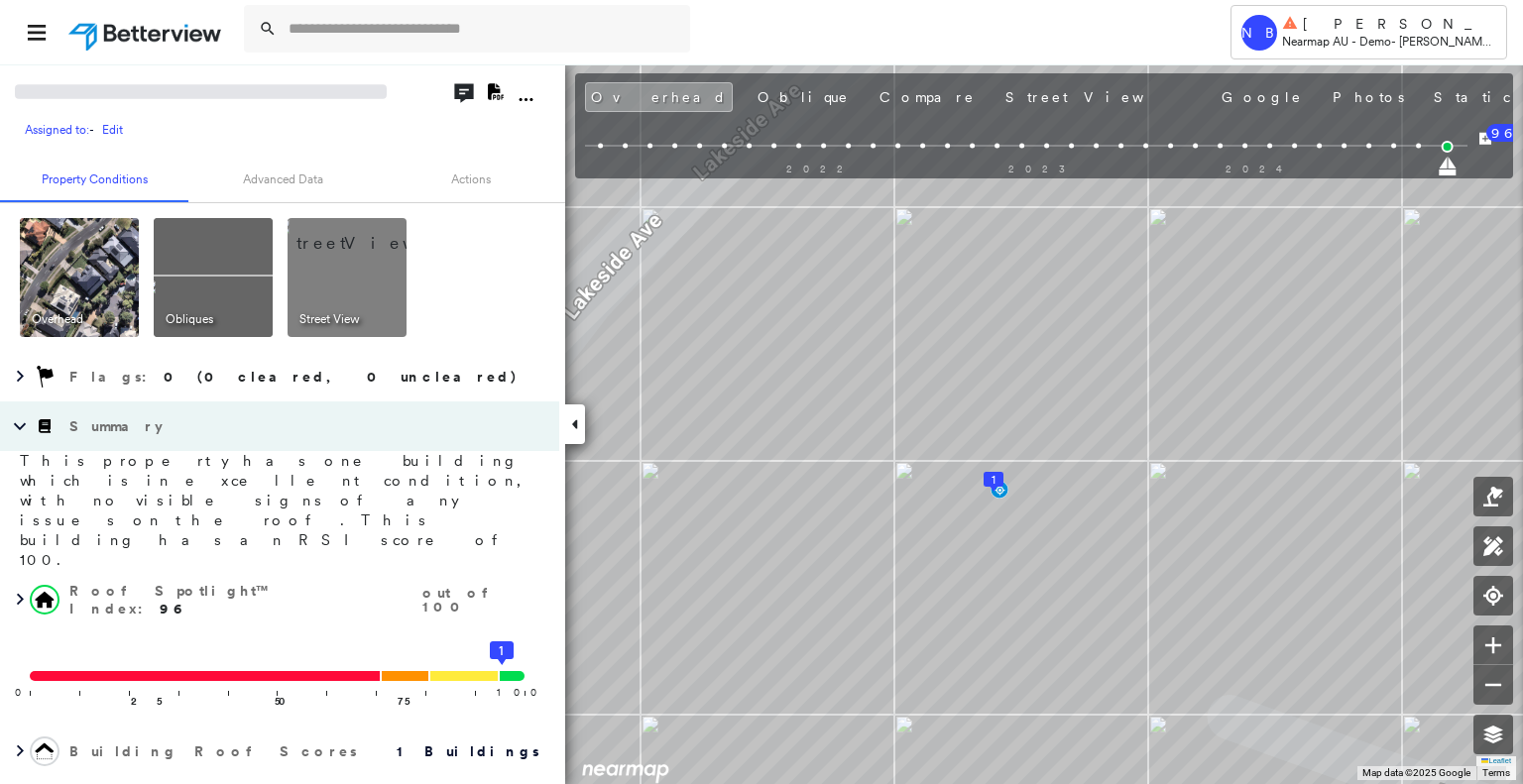 click on "July 19, 2025" at bounding box center [1605, 99] 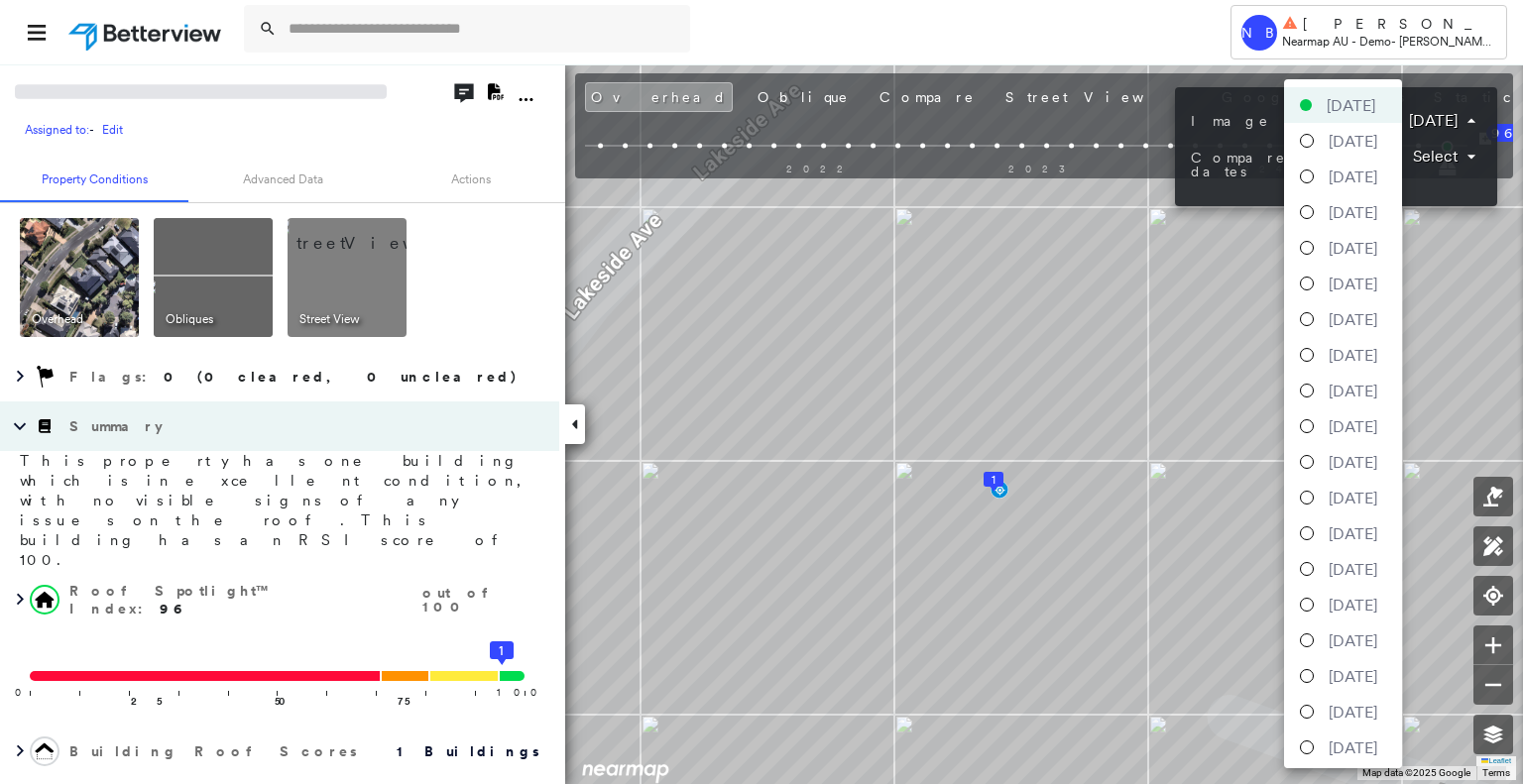 click on "Tower NB Nicola Brownlie Nearmap AU - Demo  -   Nicola Demo V2 Assigned to:  - Edit Assigned to:  - Edit Assigned to:  - Edit Open Comments Download PDF Report Property Conditions Advanced Data Actions Overhead Obliques Street View Flags :  0 (0 cleared, 0 uncleared) Summary This property has one building which is in excellent condition, with no visible signs of any issues on the roof. This building has an RSI score of 100. Roof Spotlight™ Index :  96 out of 100 0 100 25 50 75 1 Building Roof Scores 1 Buildings Roof Spotlights :  Solar Panels, Vent, Satellite Dish Property Spotlight Index :  87 out of 100 Property Features :  Road (Drivable Surface), Significantly Stained Pavement, Concrete Area, Driveway, Maintained Lawn and 2 more Advanced Data Wildfire Hail Wind Hurricane PropTrack - Insights Actions Action Taken Partner Connect Global Search Need a specific data point and don't know where to find it? Look no further. Search Overhead Oblique Compare Street View Google Photos Static July 19, 2025 2010 96" at bounding box center [762, 392] 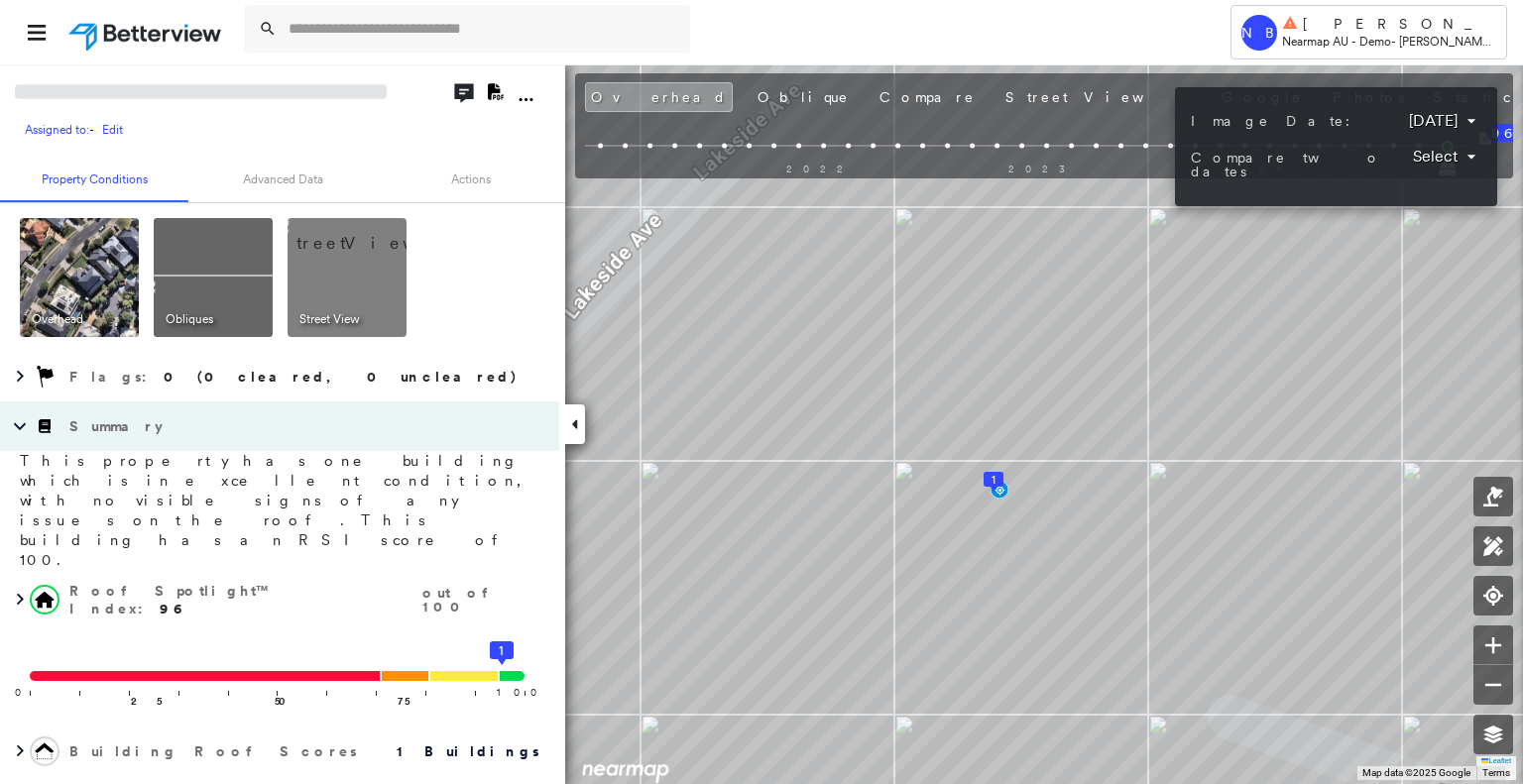 click on "Tower NB Nicola Brownlie Nearmap AU - Demo  -   Nicola Demo V2 Assigned to:  - Edit Assigned to:  - Edit Assigned to:  - Edit Open Comments Download PDF Report Property Conditions Advanced Data Actions Overhead Obliques Street View Flags :  0 (0 cleared, 0 uncleared) Summary This property has one building which is in excellent condition, with no visible signs of any issues on the roof. This building has an RSI score of 100. Roof Spotlight™ Index :  96 out of 100 0 100 25 50 75 1 Building Roof Scores 1 Buildings Roof Spotlights :  Solar Panels, Vent, Satellite Dish Property Spotlight Index :  87 out of 100 Property Features :  Road (Drivable Surface), Significantly Stained Pavement, Concrete Area, Driveway, Maintained Lawn and 2 more Advanced Data Wildfire Hail Wind Hurricane PropTrack - Insights Actions Action Taken Partner Connect Global Search Need a specific data point and don't know where to find it? Look no further. Search Overhead Oblique Compare Street View Google Photos Static July 19, 2025 2010 96" at bounding box center (762, 392) 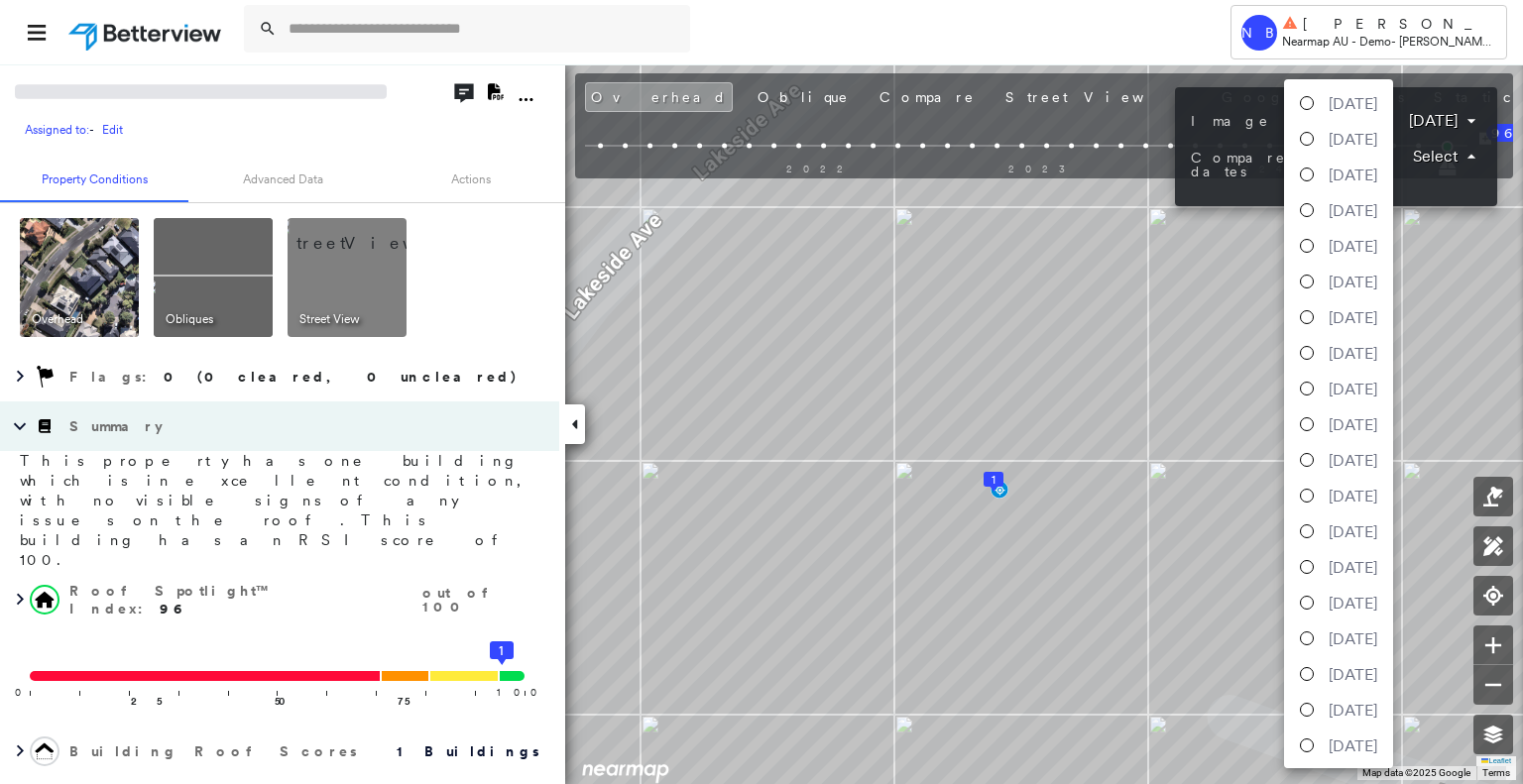 scroll, scrollTop: 1192, scrollLeft: 0, axis: vertical 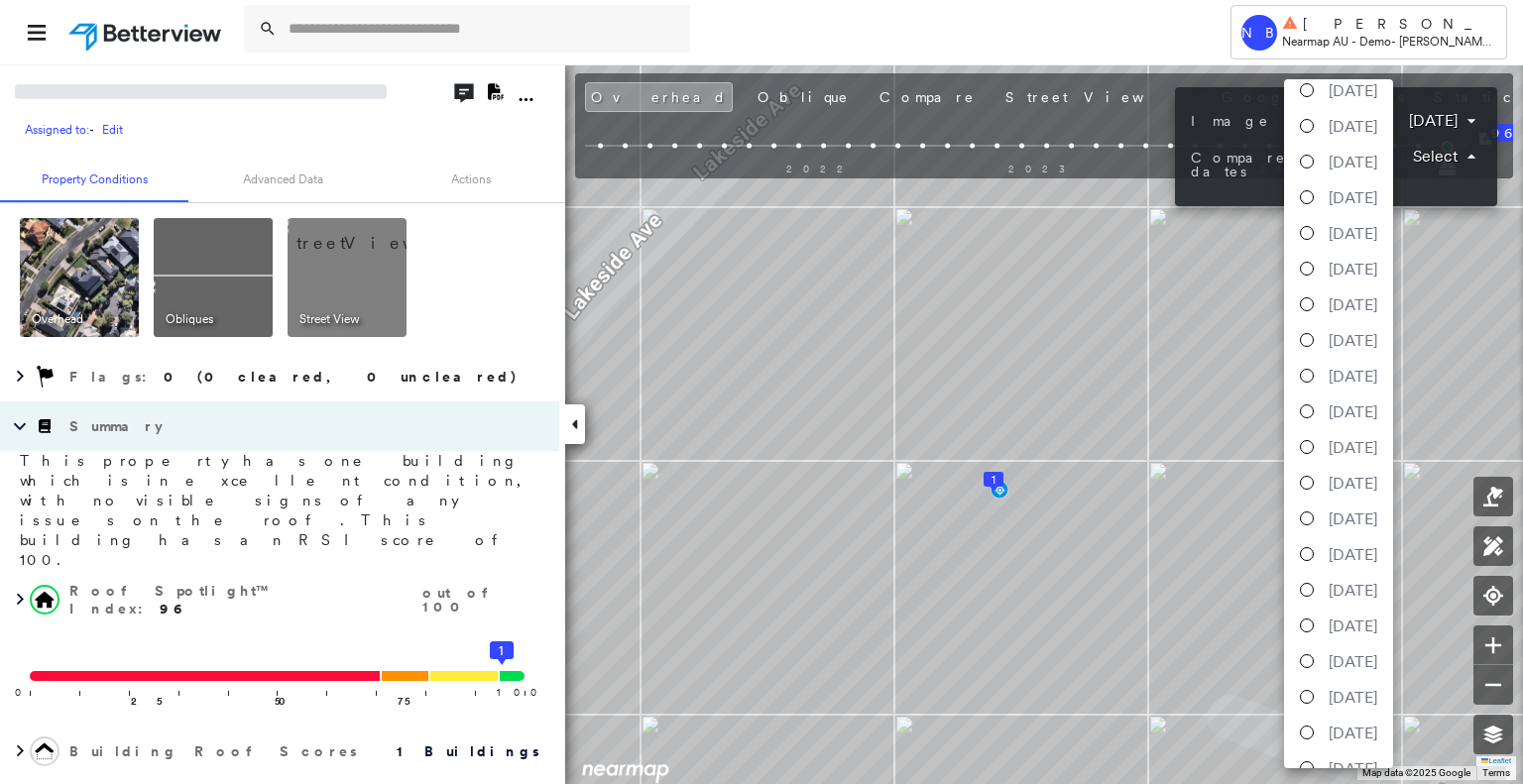 click on "November 01, 2020" at bounding box center (1352, 340) 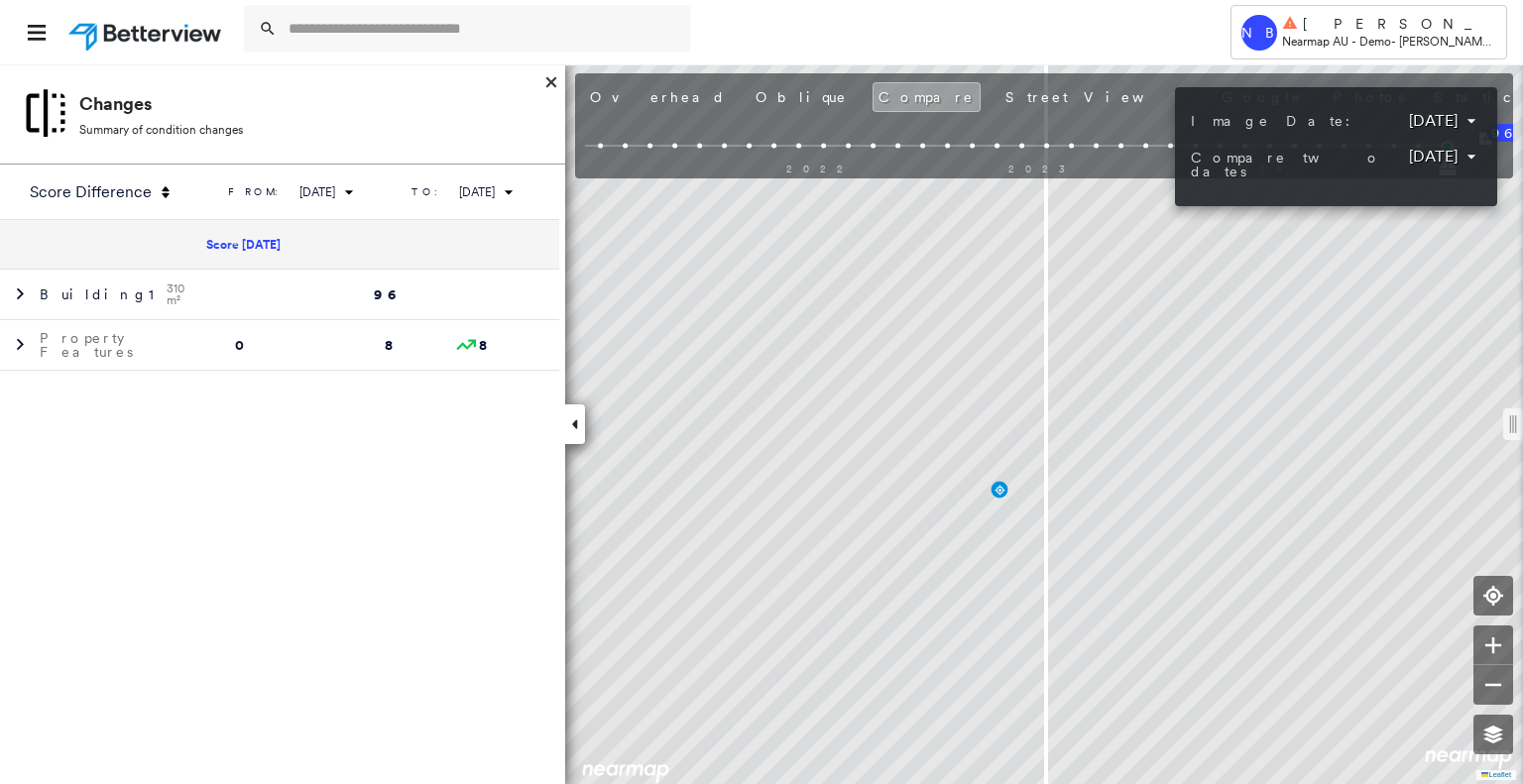 type on "**********" 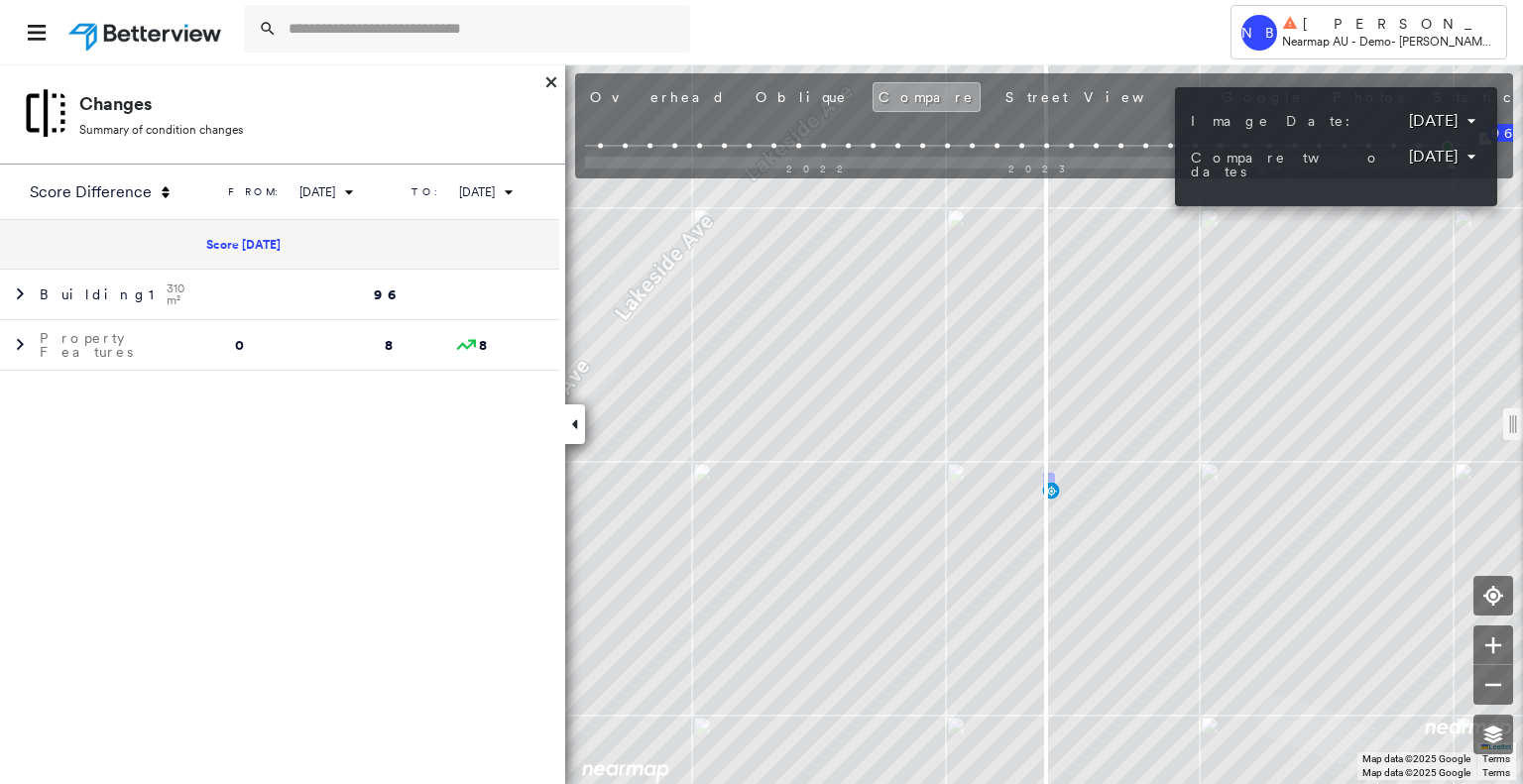 drag, startPoint x: 1042, startPoint y: 422, endPoint x: 1319, endPoint y: 444, distance: 277.87227 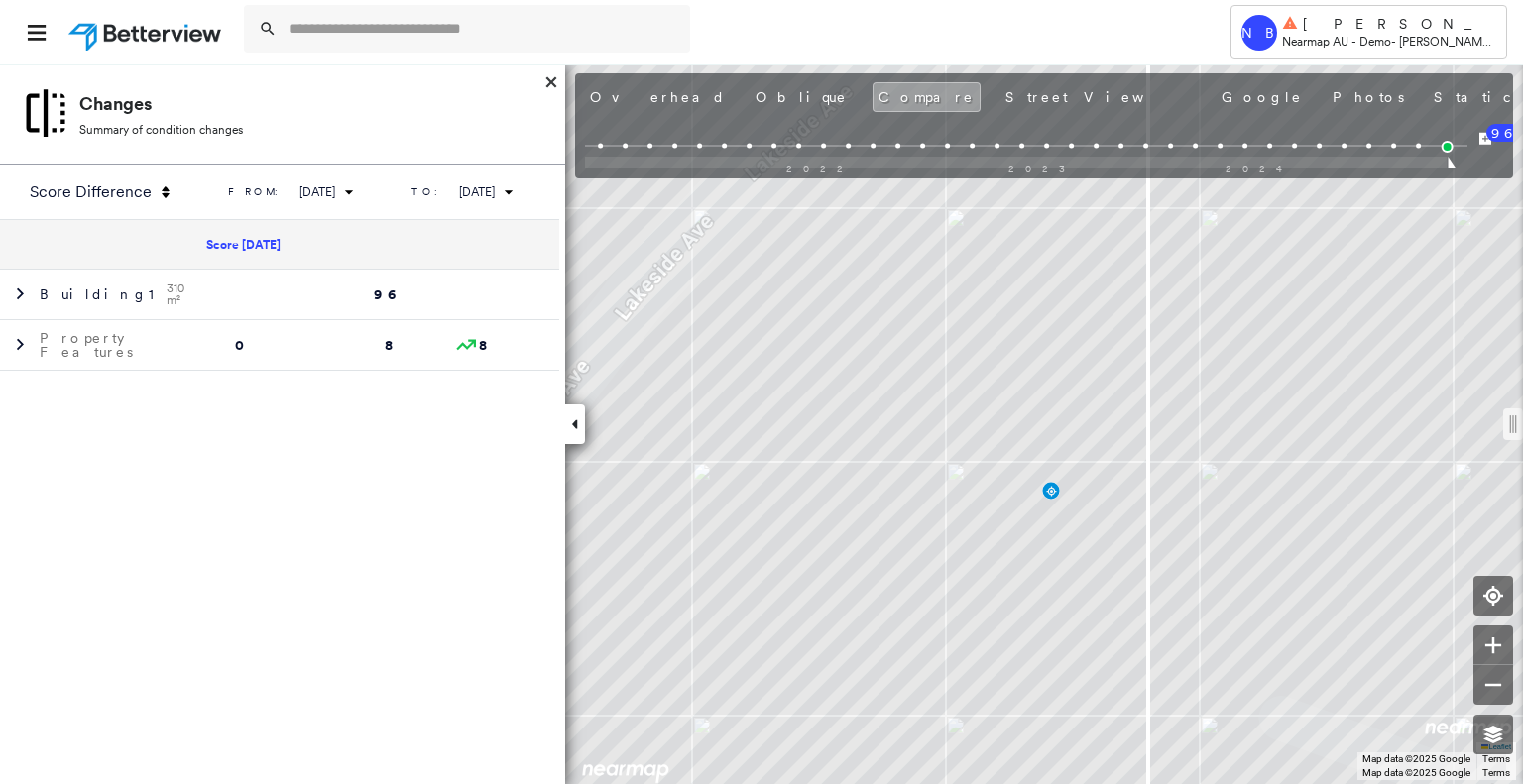 drag, startPoint x: 1049, startPoint y: 427, endPoint x: 1149, endPoint y: 443, distance: 101.271911 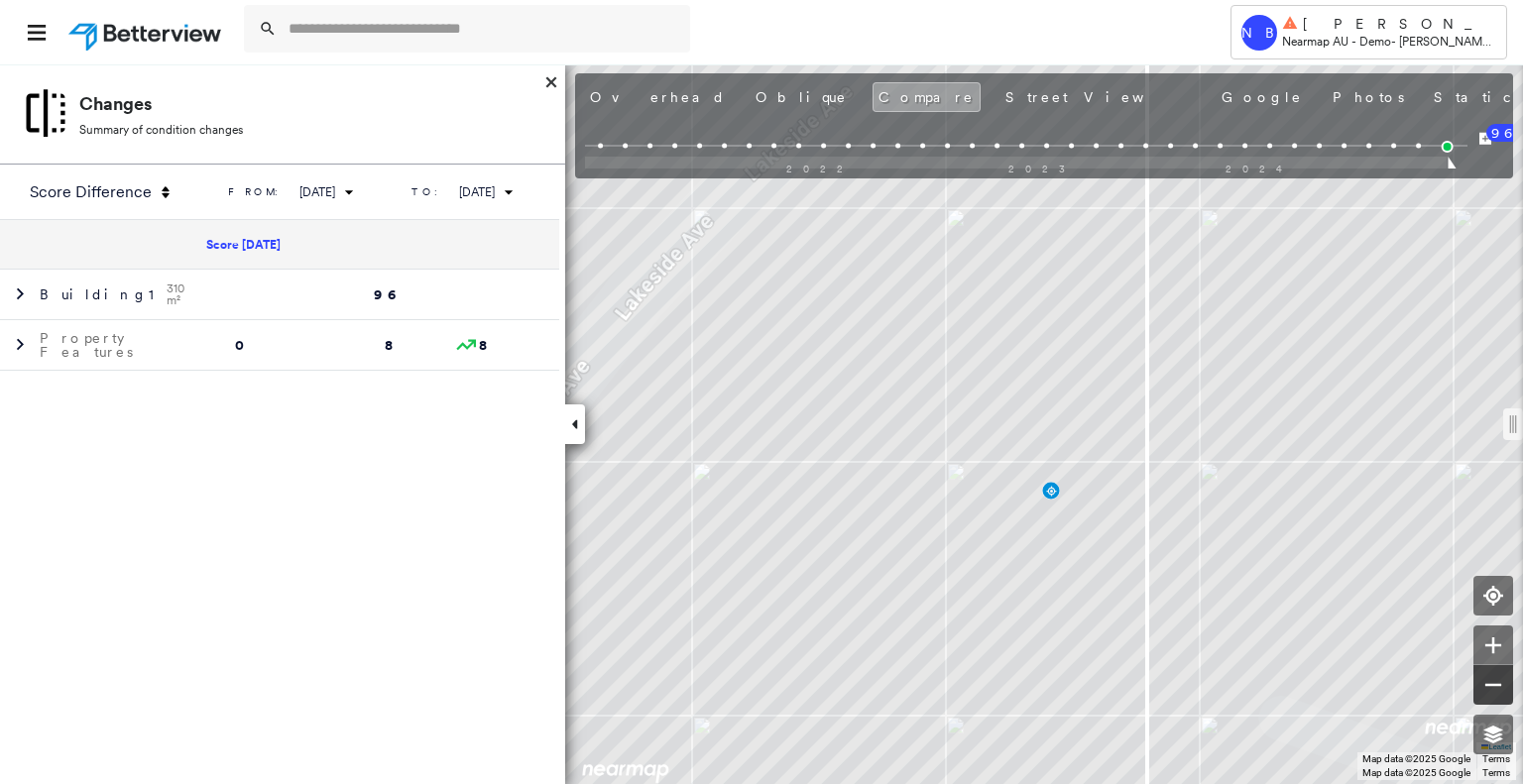 click 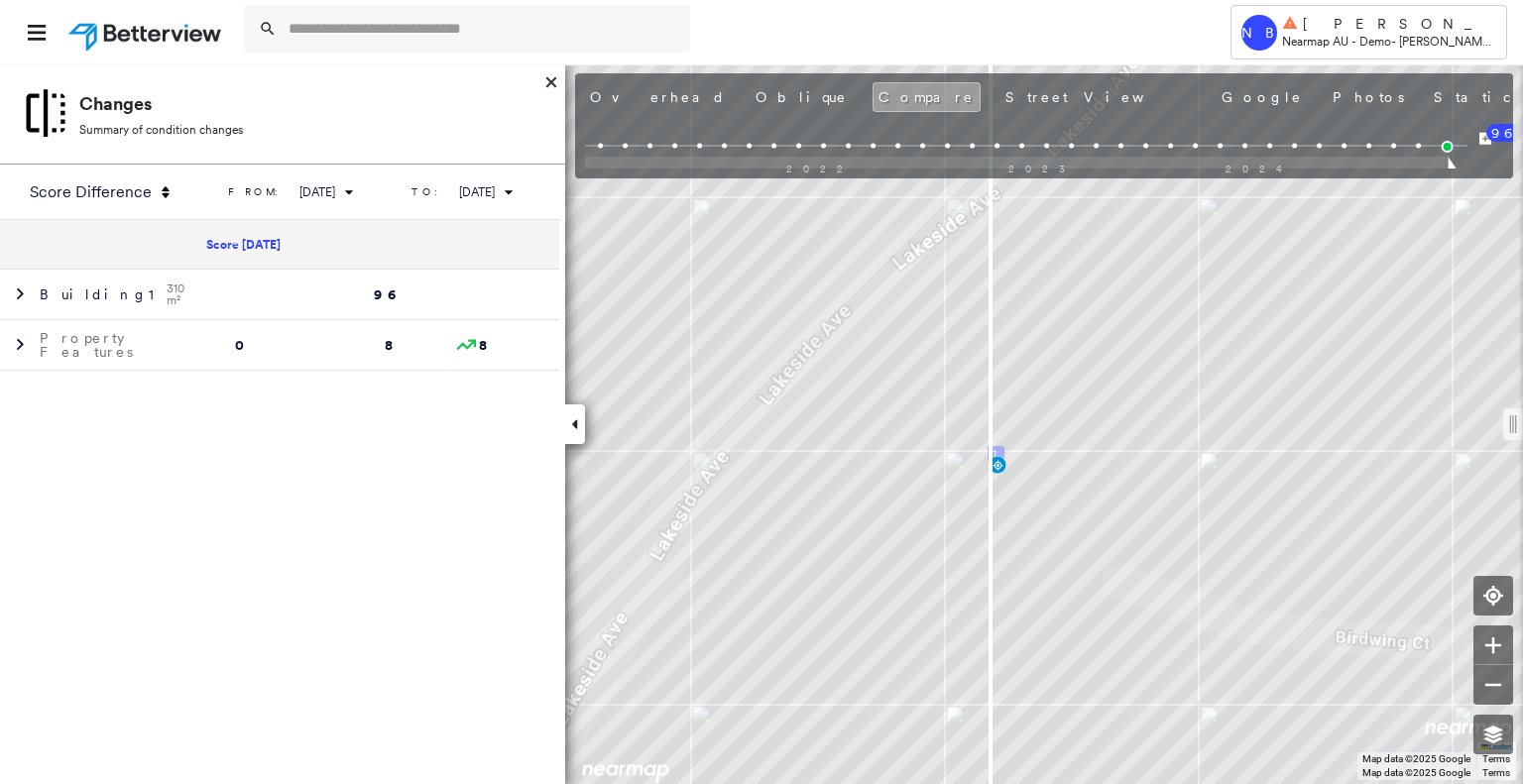 drag, startPoint x: 1150, startPoint y: 429, endPoint x: 991, endPoint y: 432, distance: 159.0283 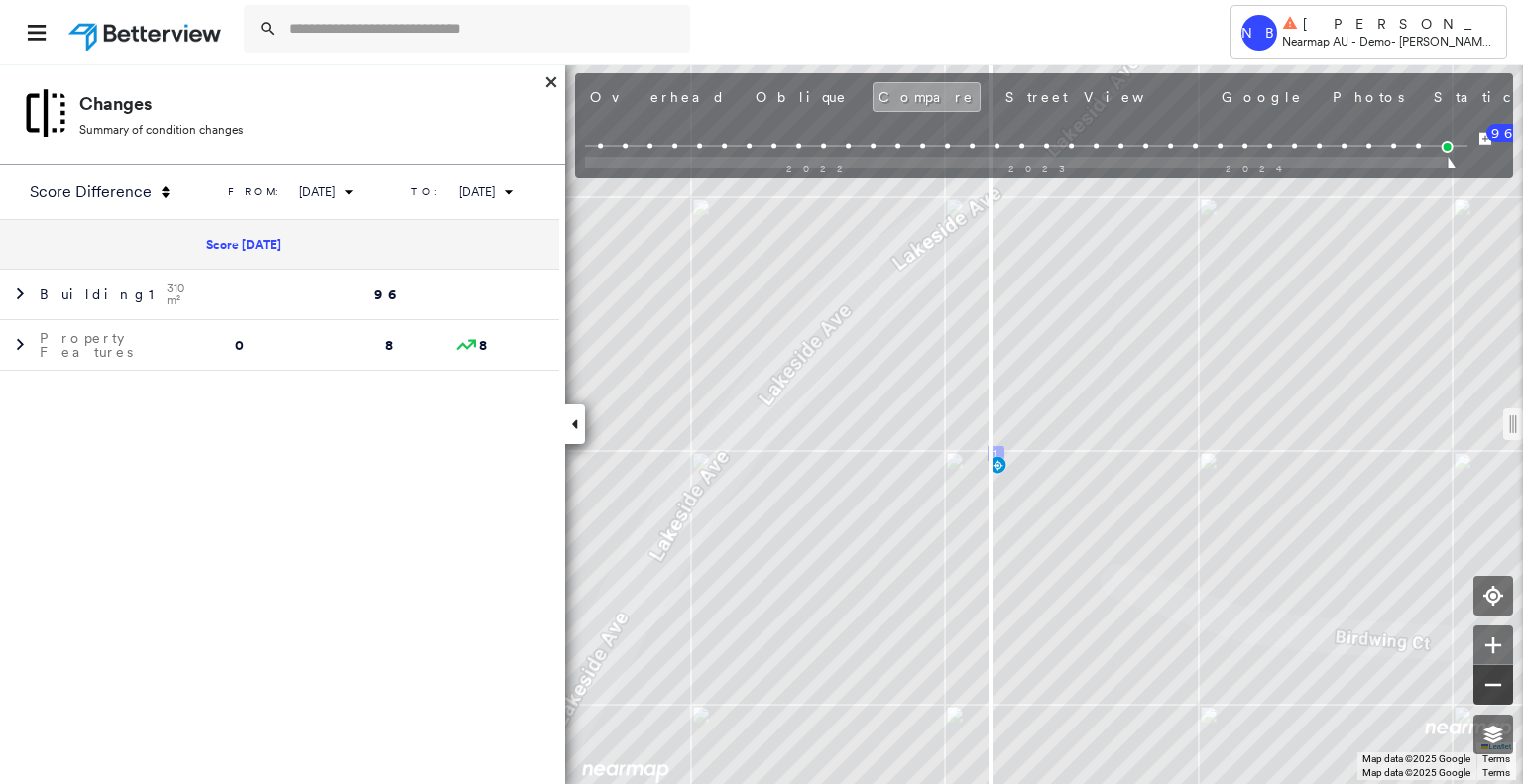 click 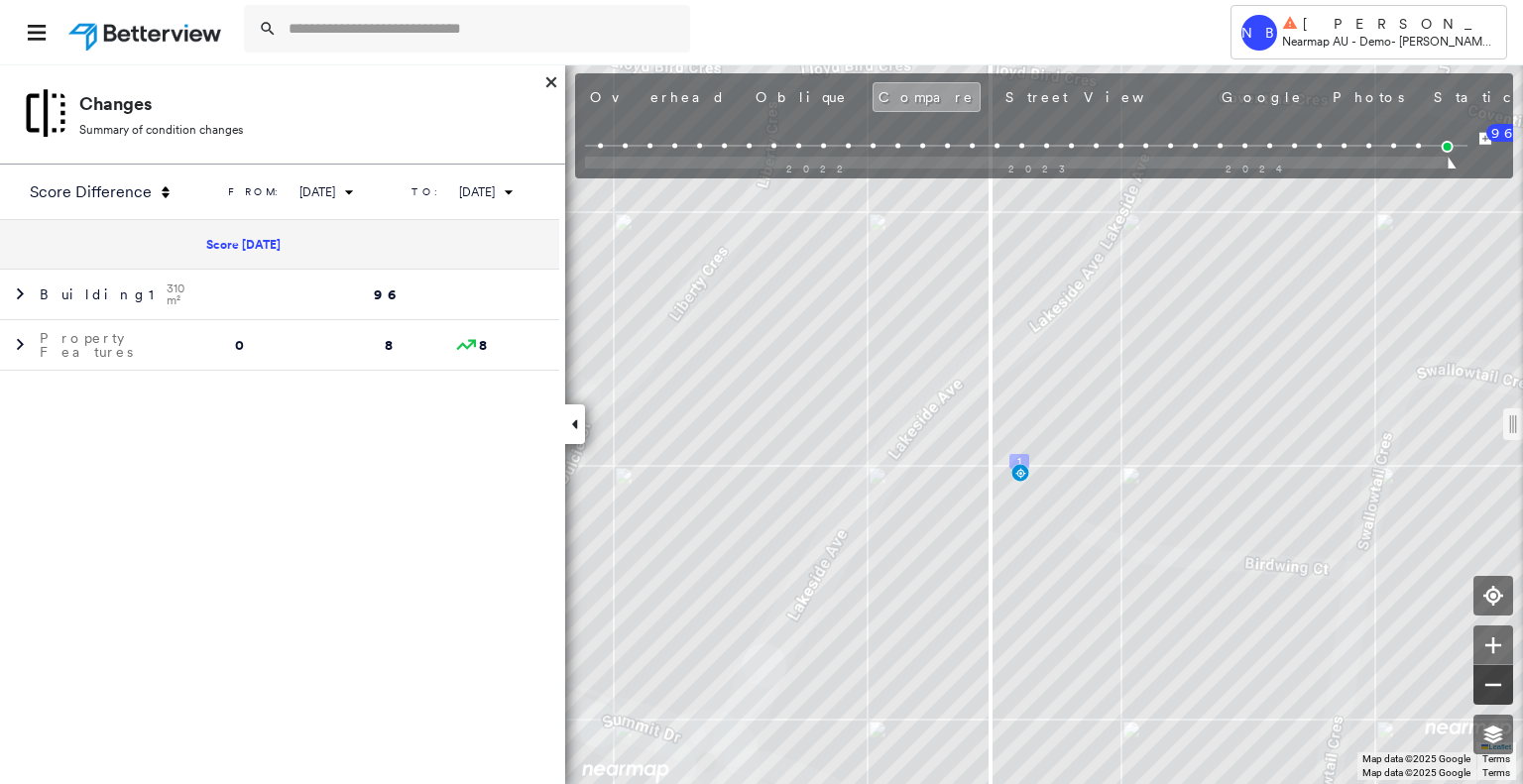click 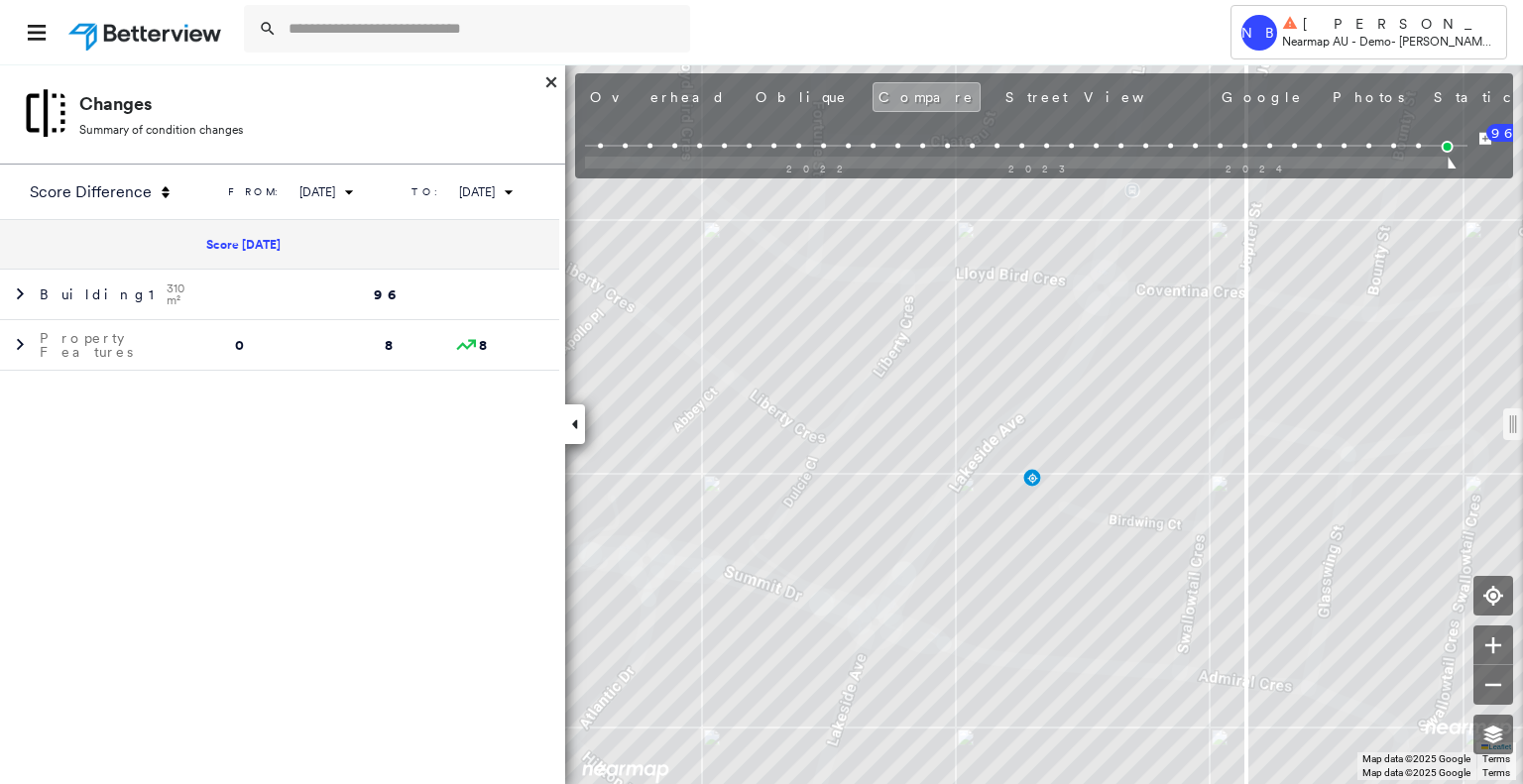 drag, startPoint x: 991, startPoint y: 428, endPoint x: 1250, endPoint y: 484, distance: 264.9849 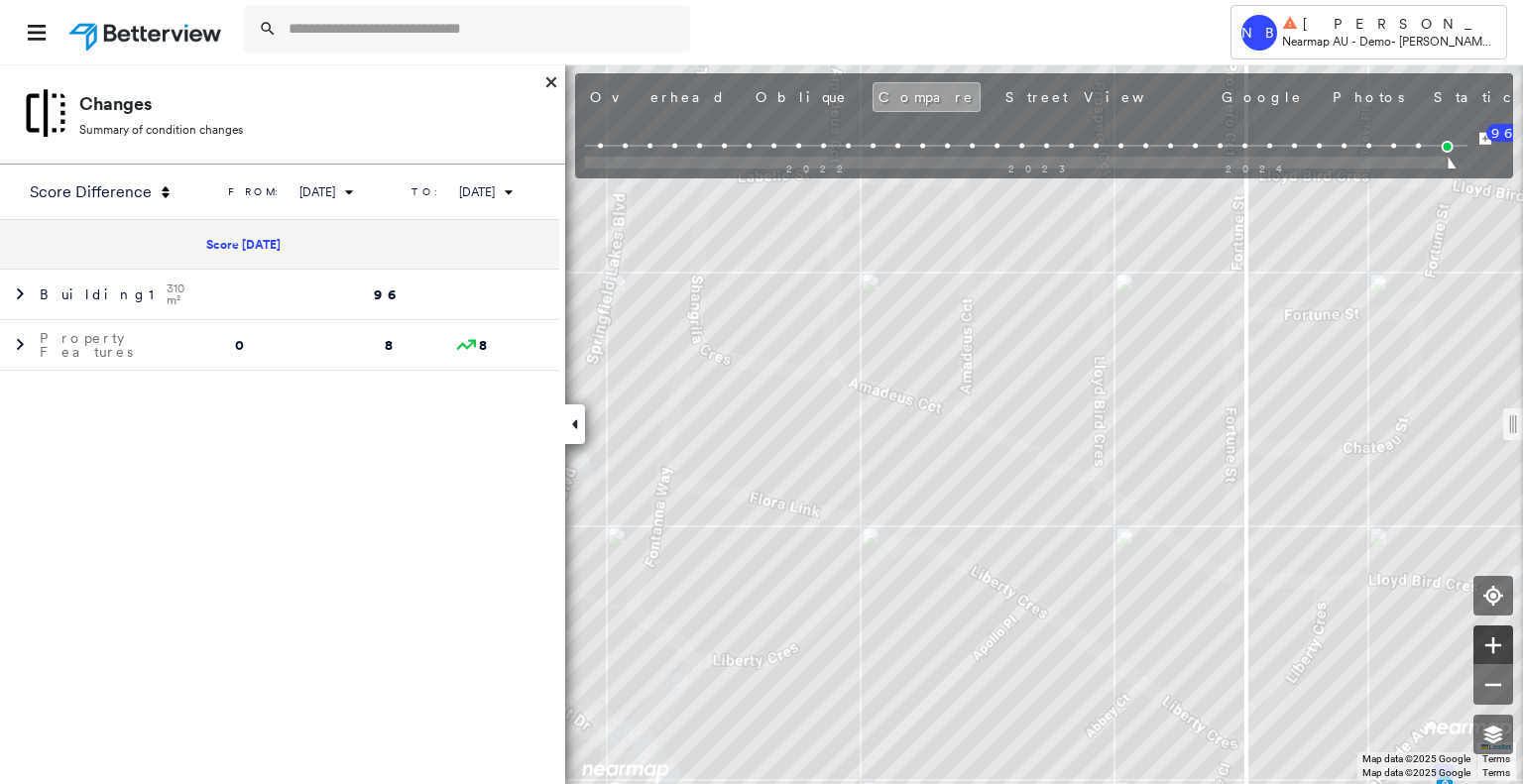 click 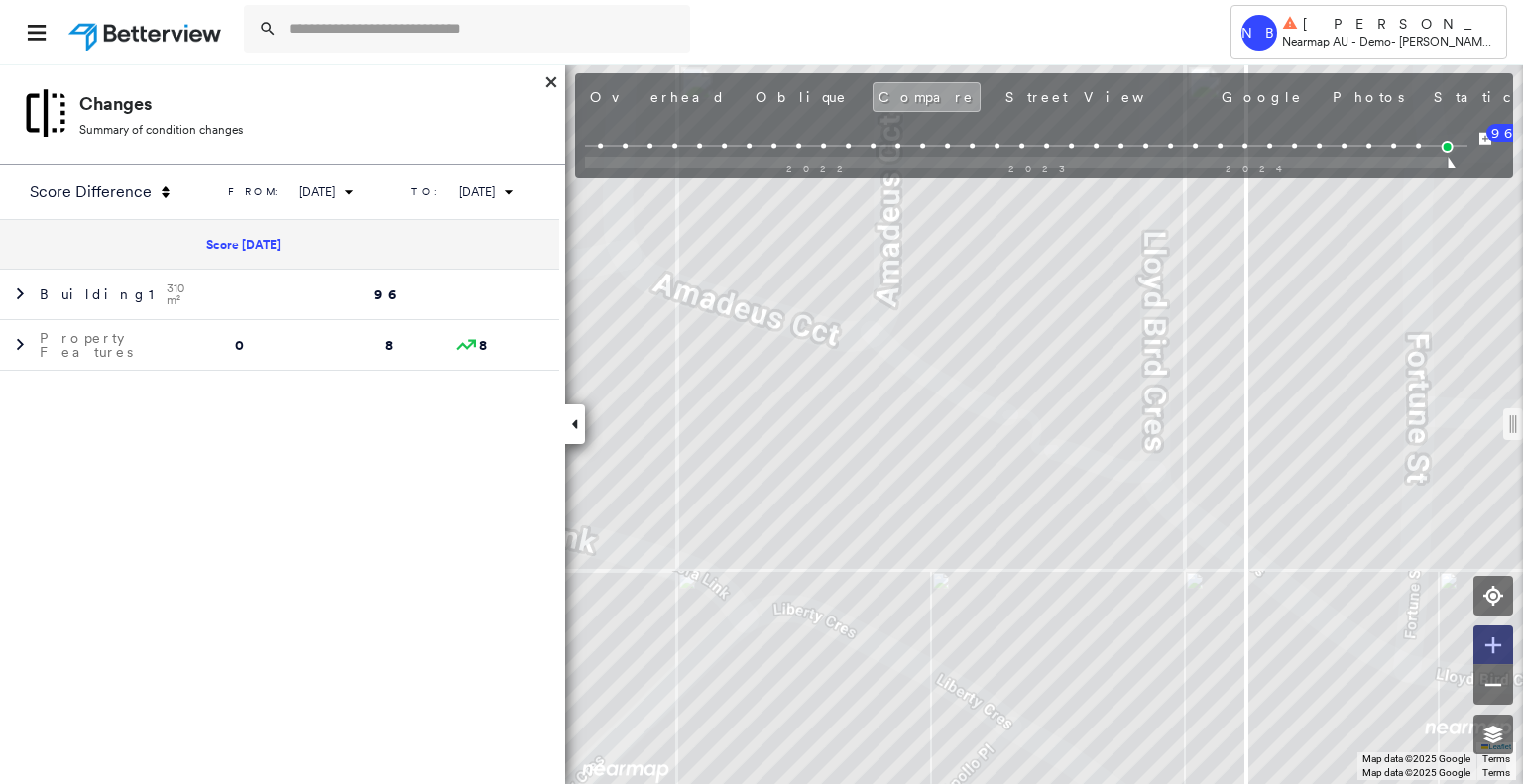 click 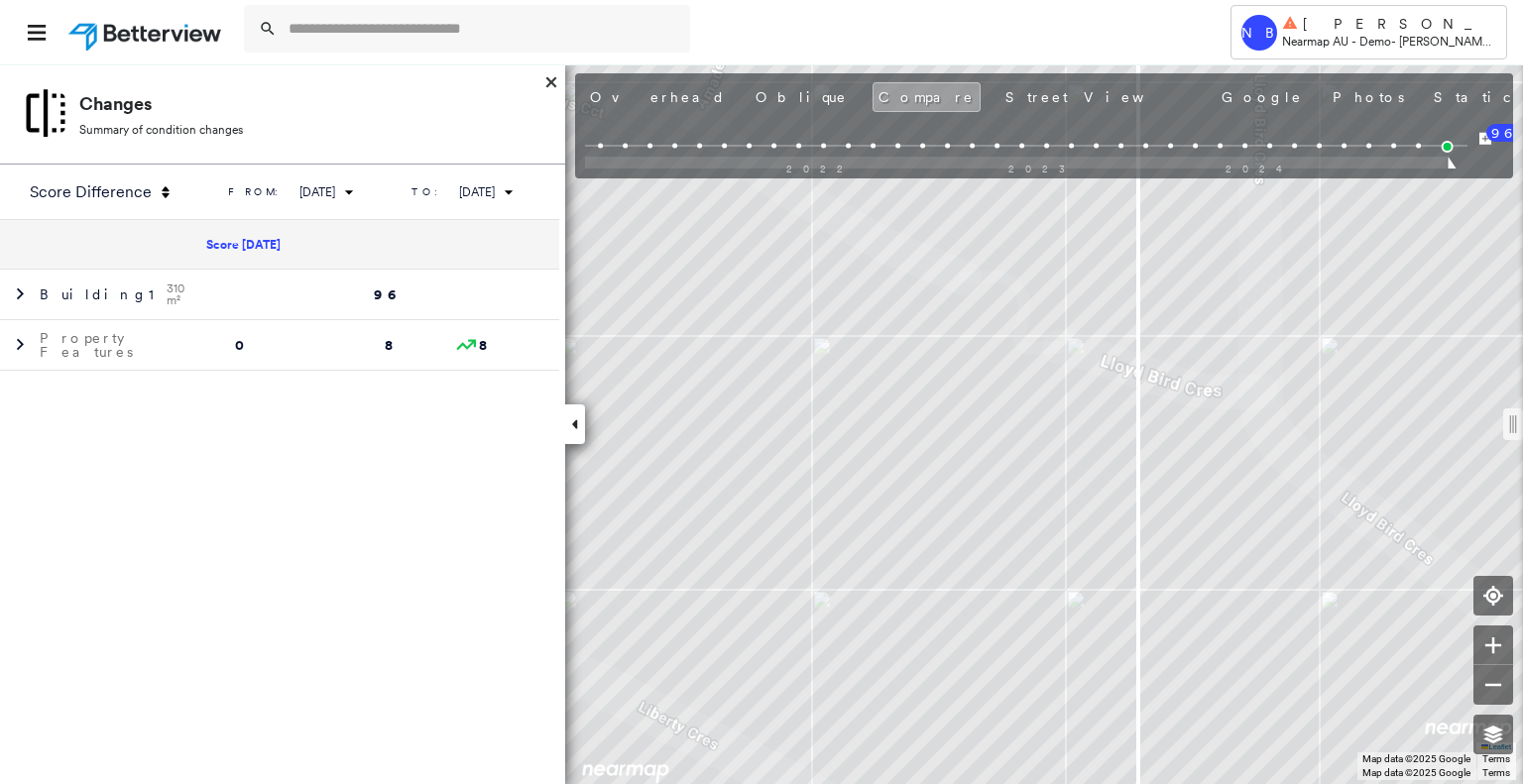 drag, startPoint x: 1254, startPoint y: 422, endPoint x: 1140, endPoint y: 503, distance: 139.84634 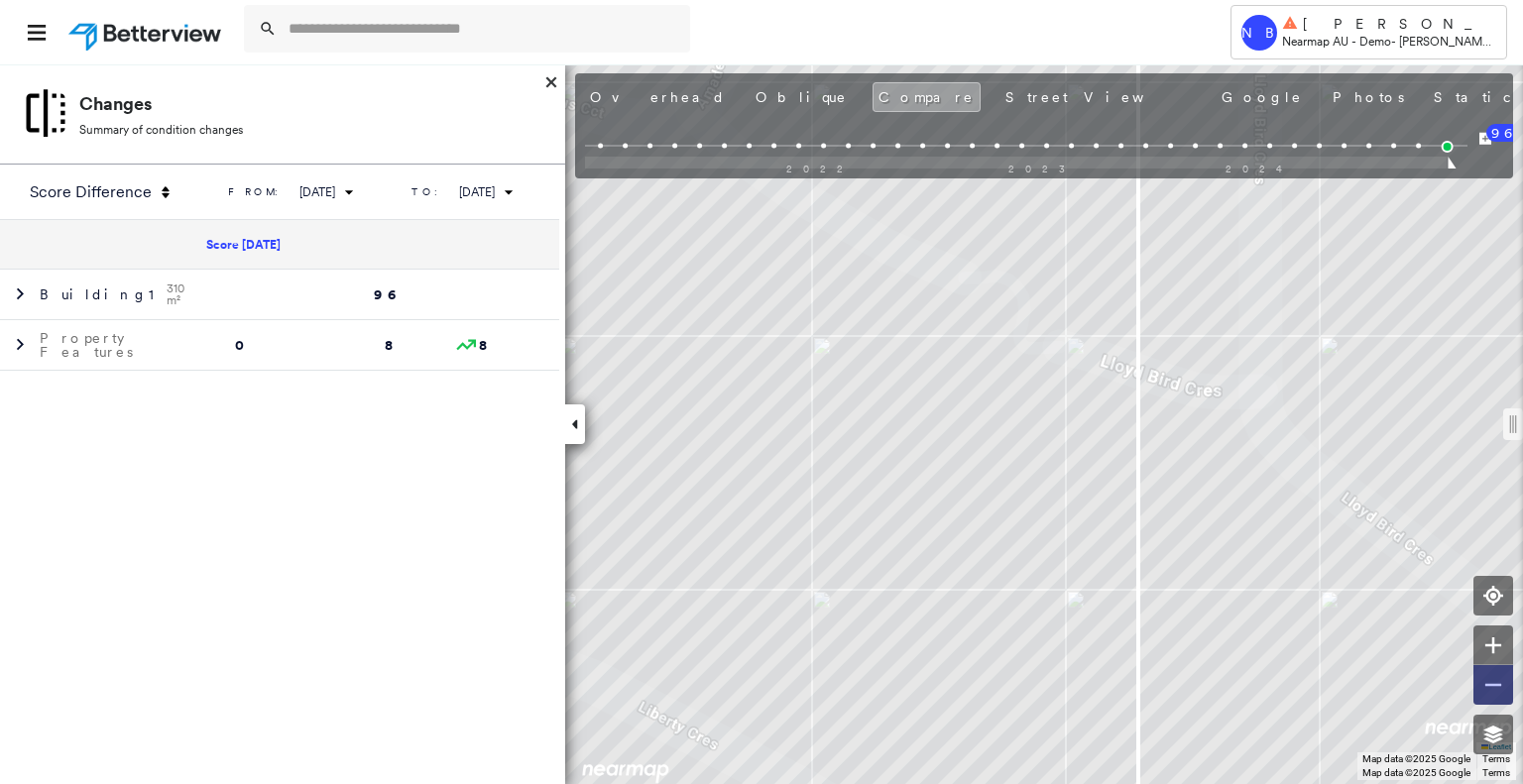 click 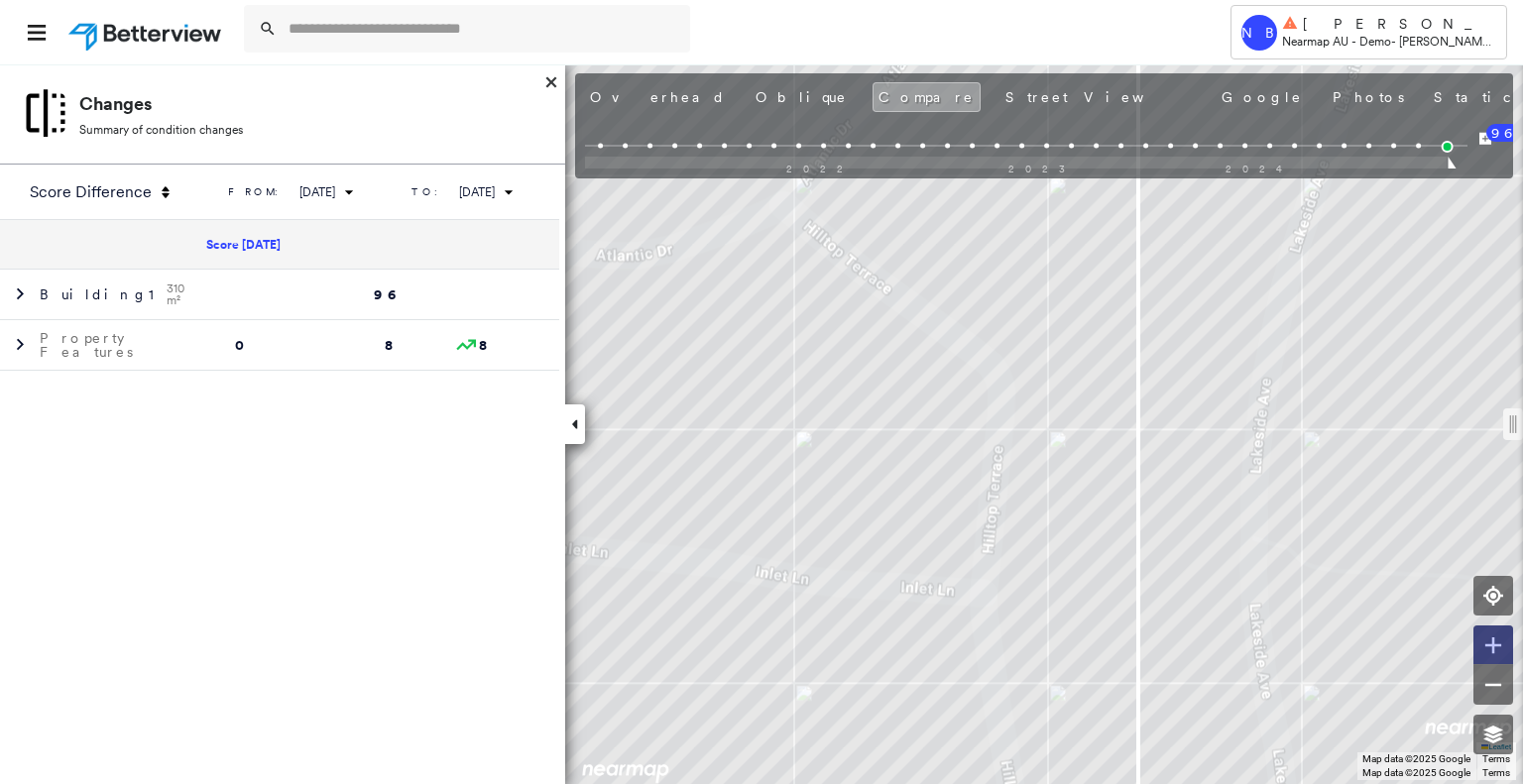 click 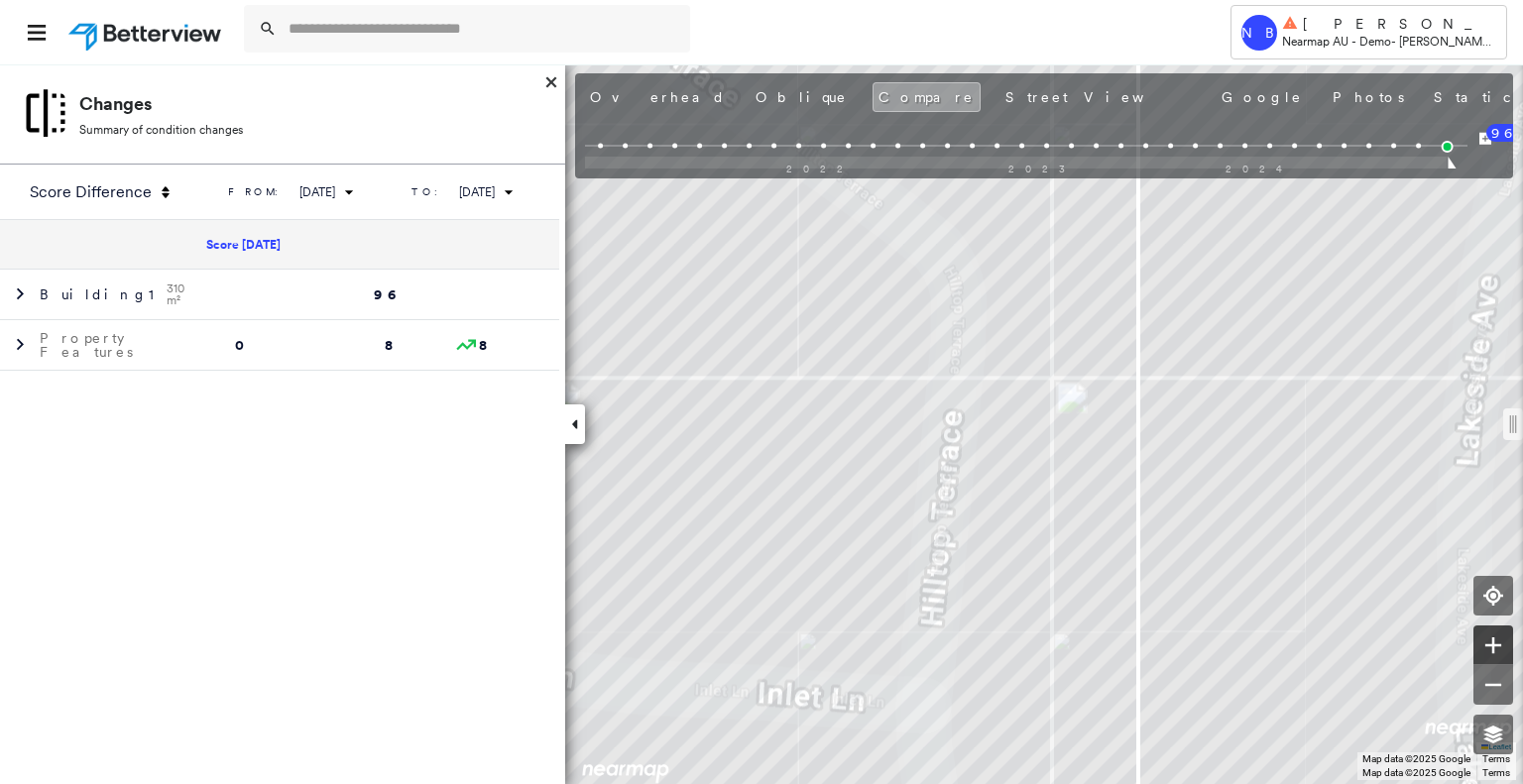 click 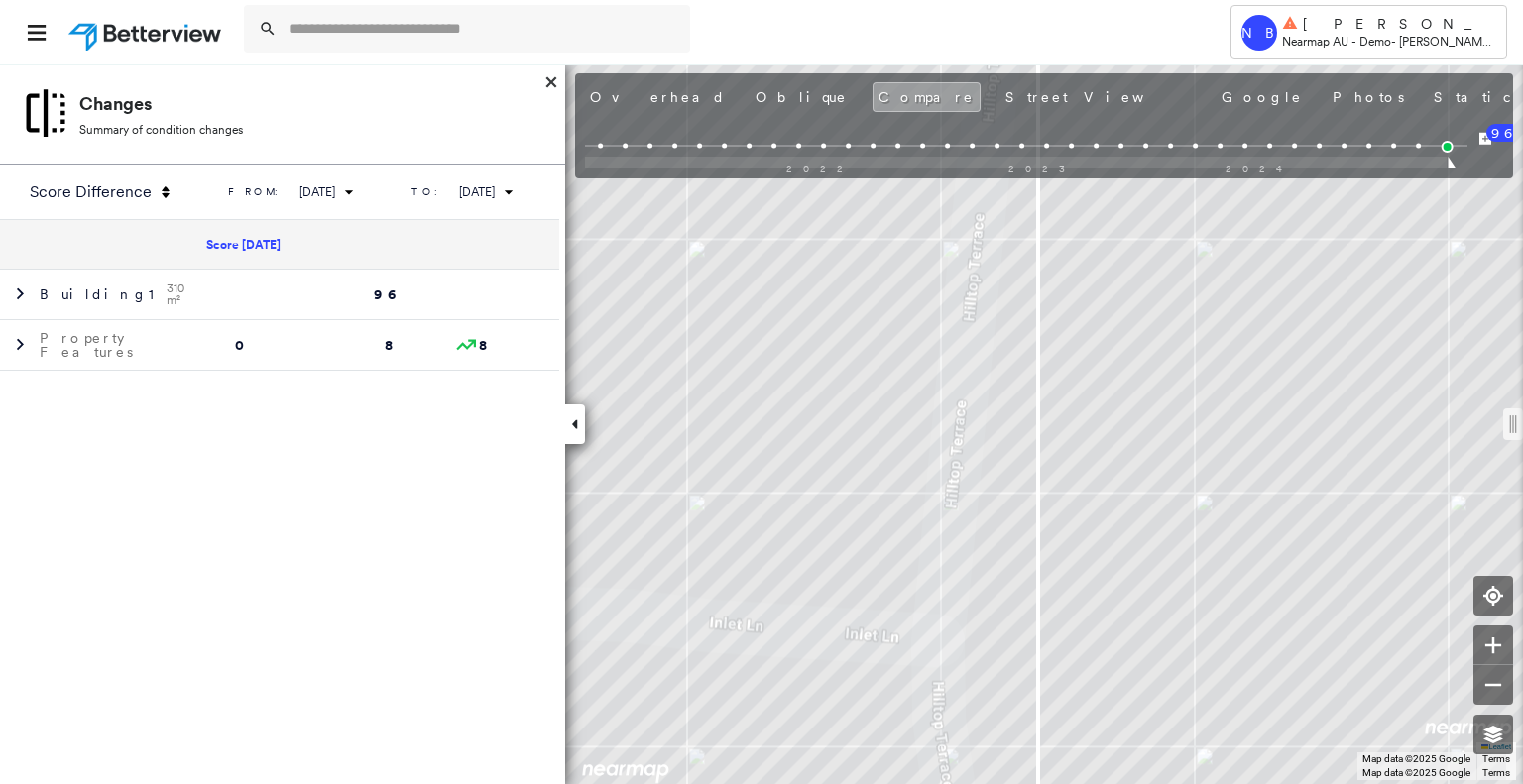 drag, startPoint x: 1138, startPoint y: 427, endPoint x: 1039, endPoint y: 471, distance: 108.337 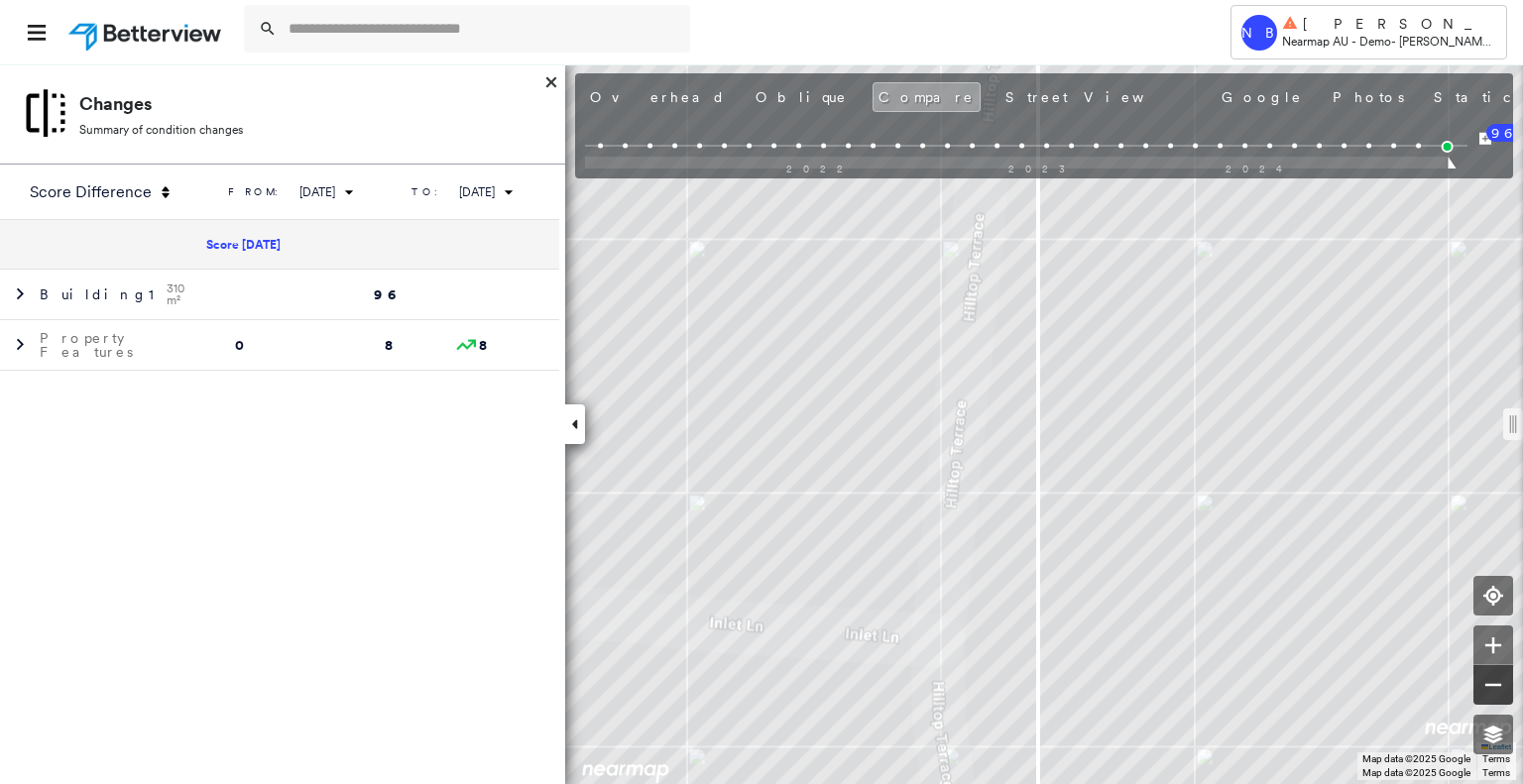 click at bounding box center (1493, 685) 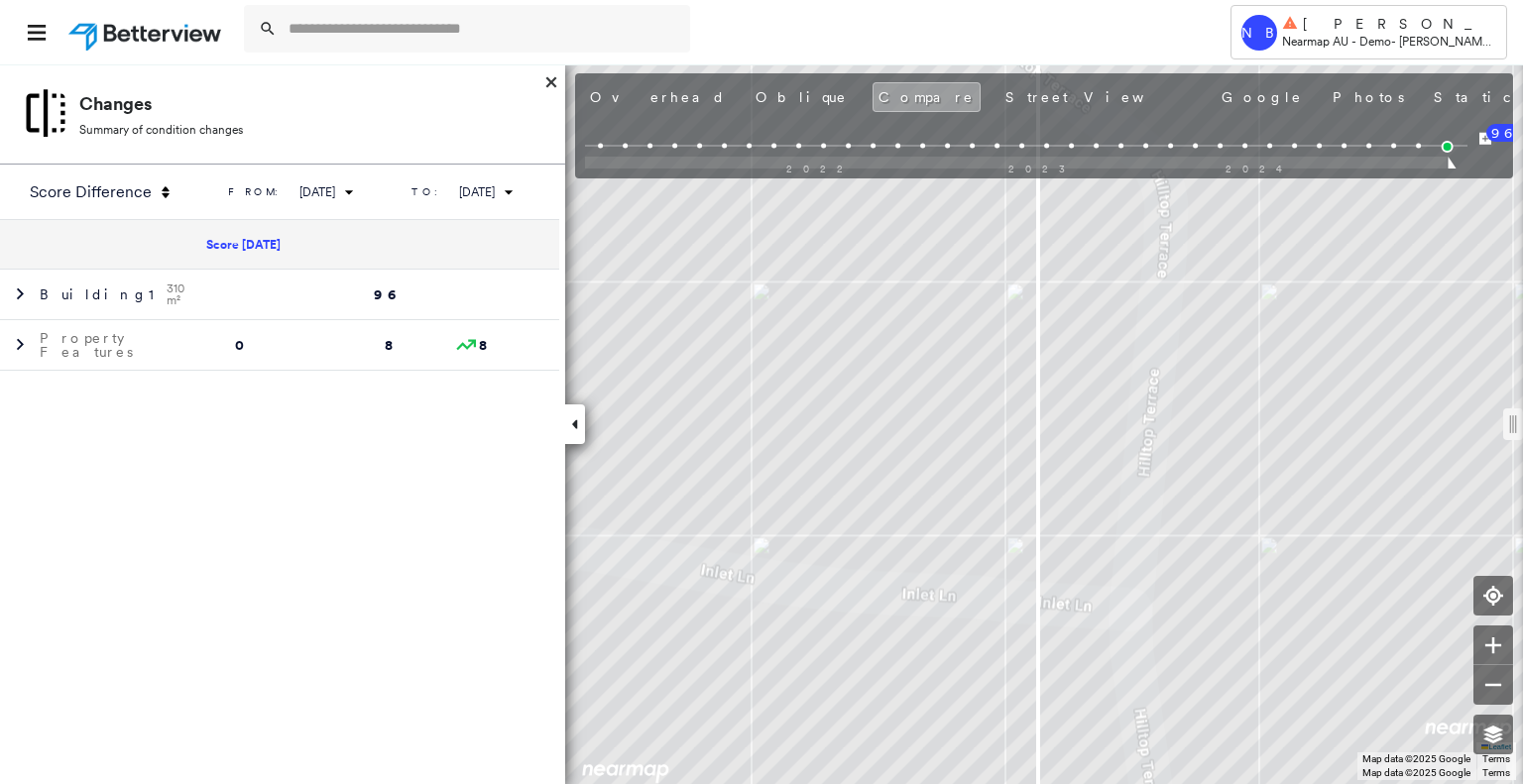 click on "96" at bounding box center (1508, 133) 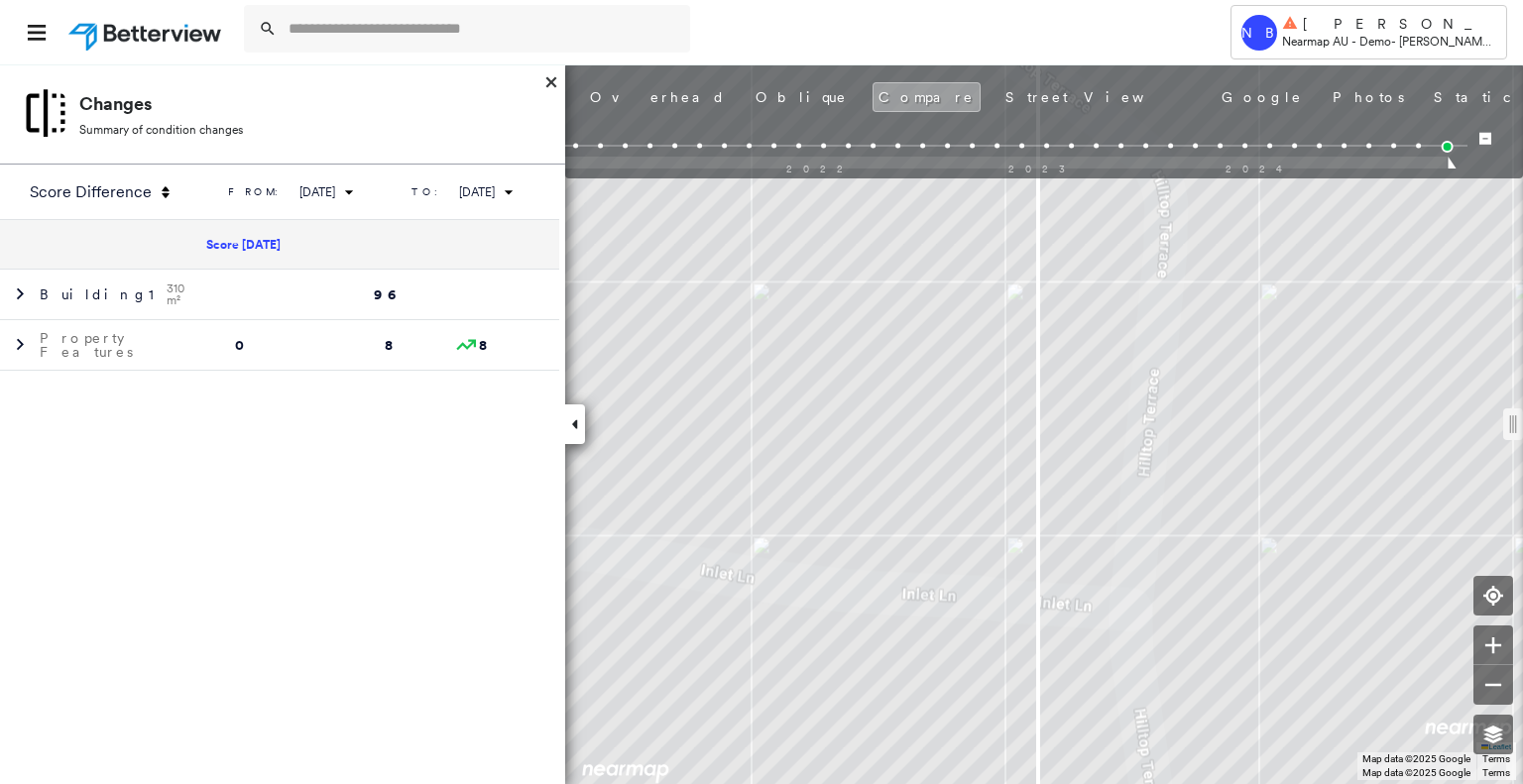 click 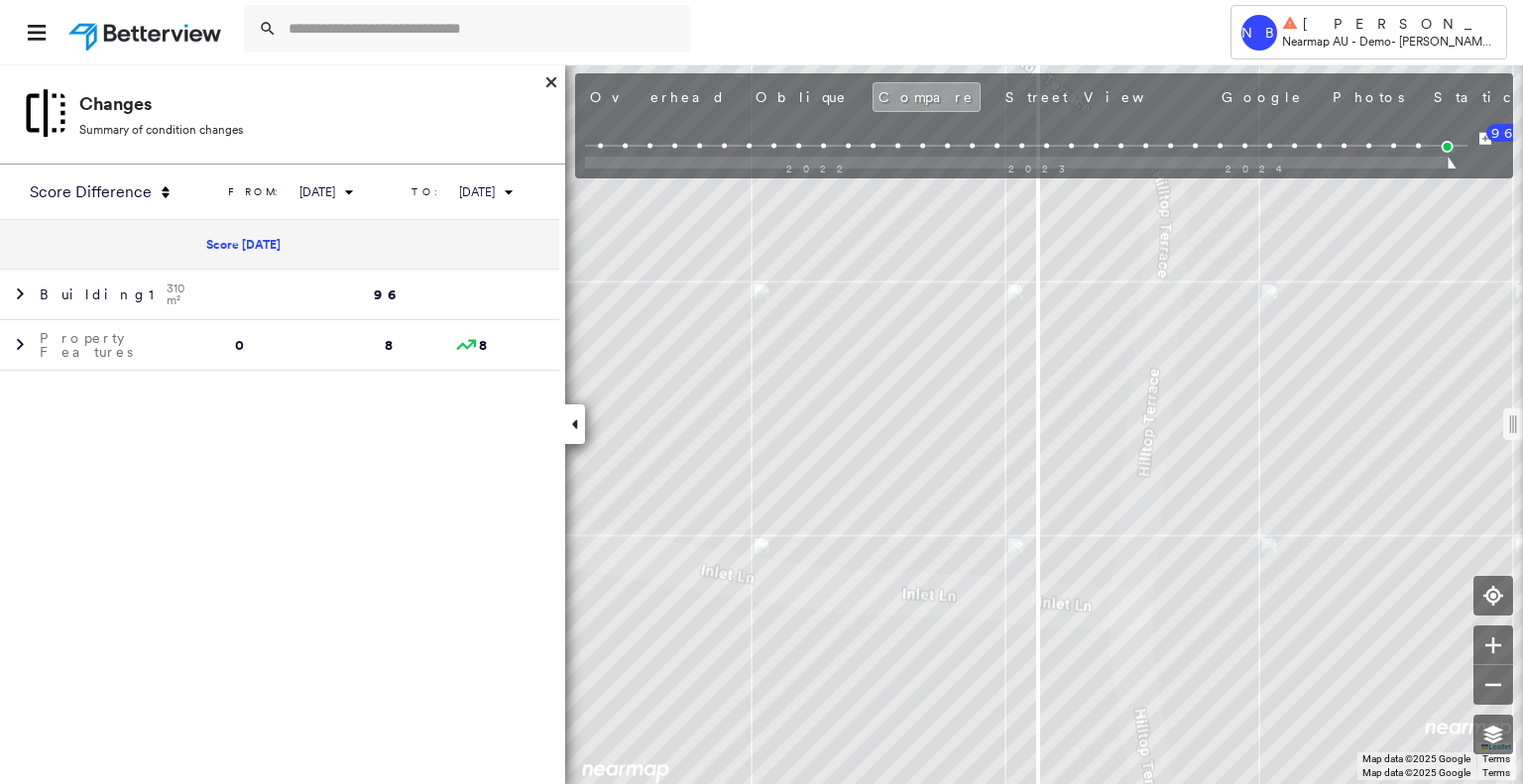 click 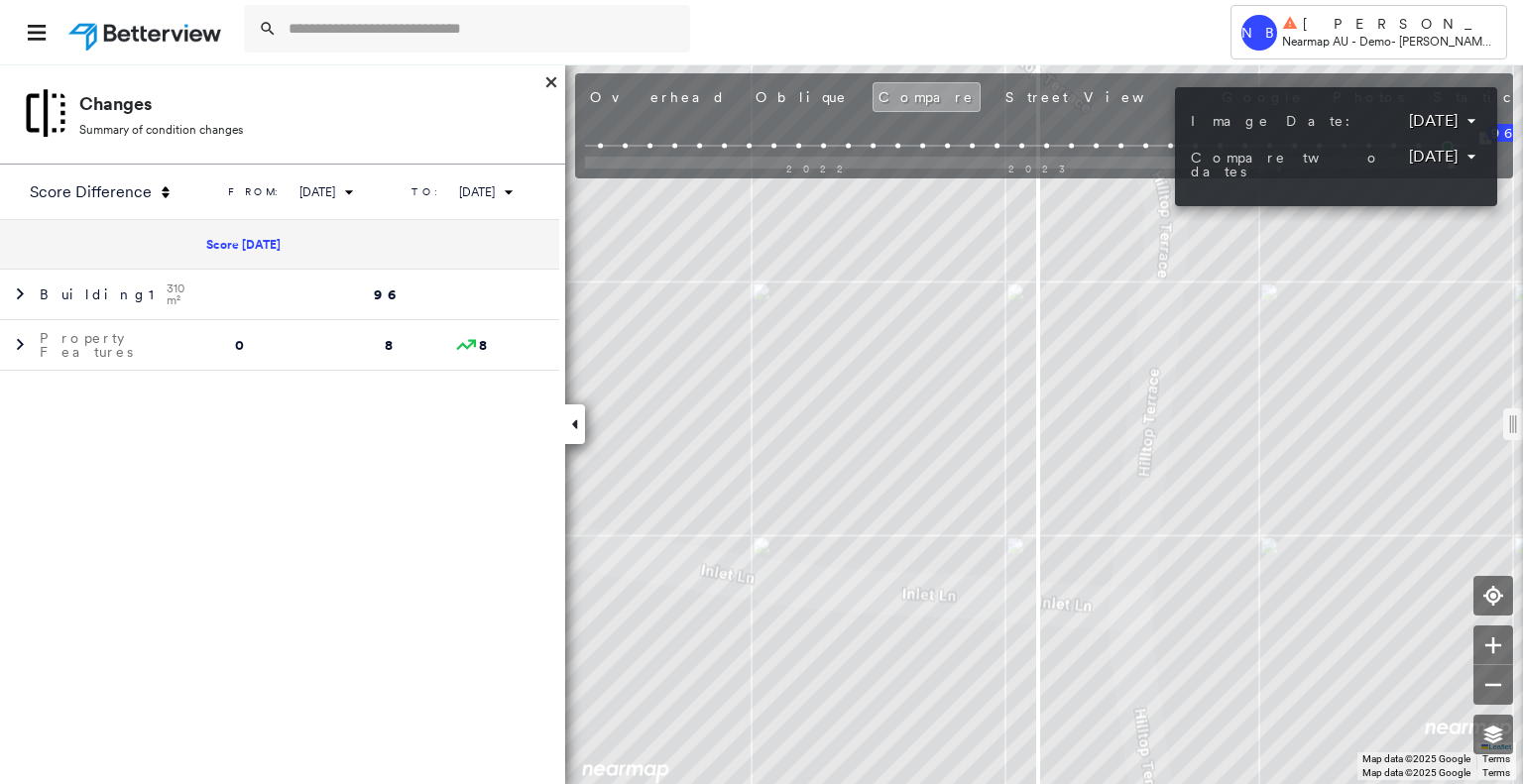 click on "**********" at bounding box center (1336, 147) 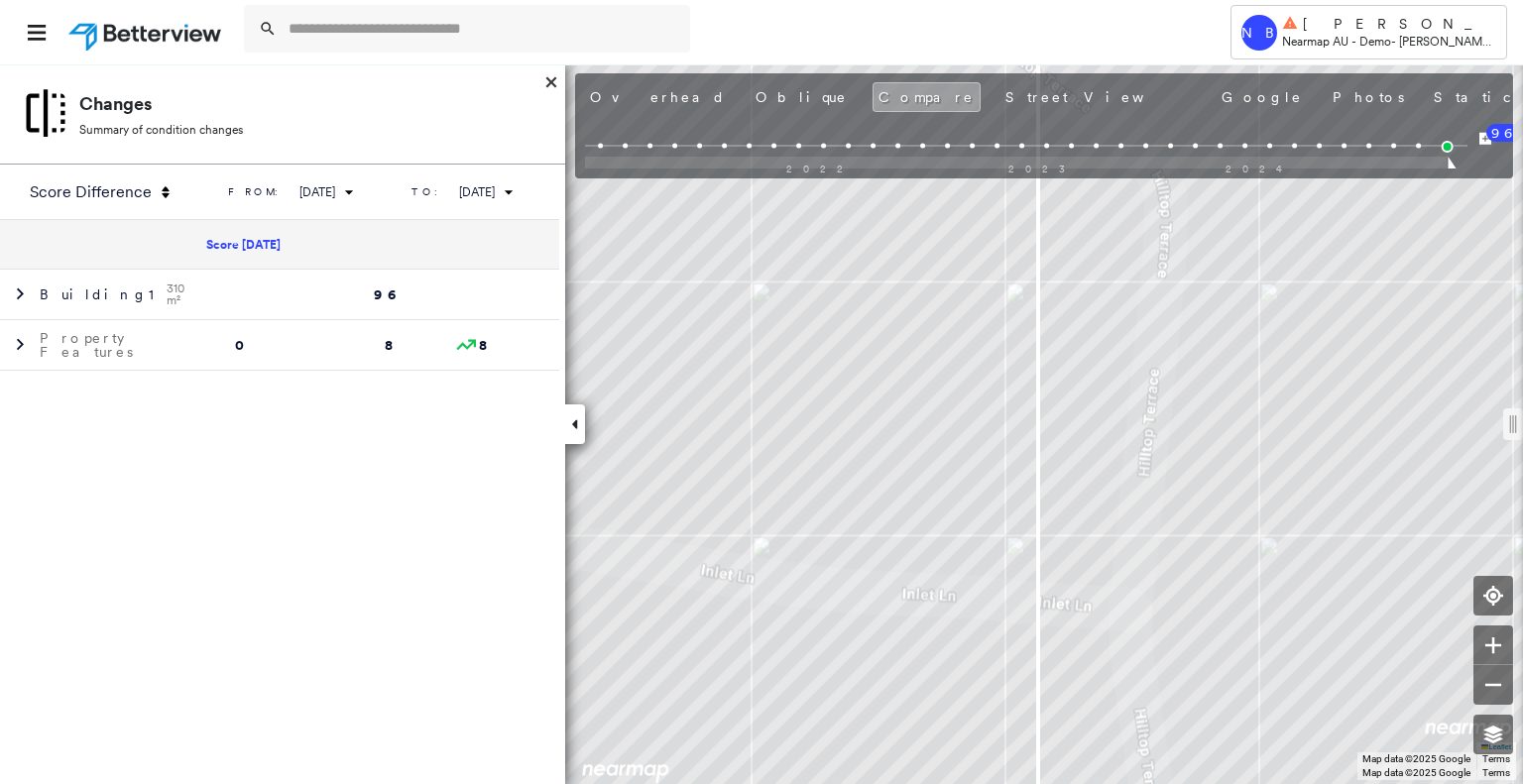 click 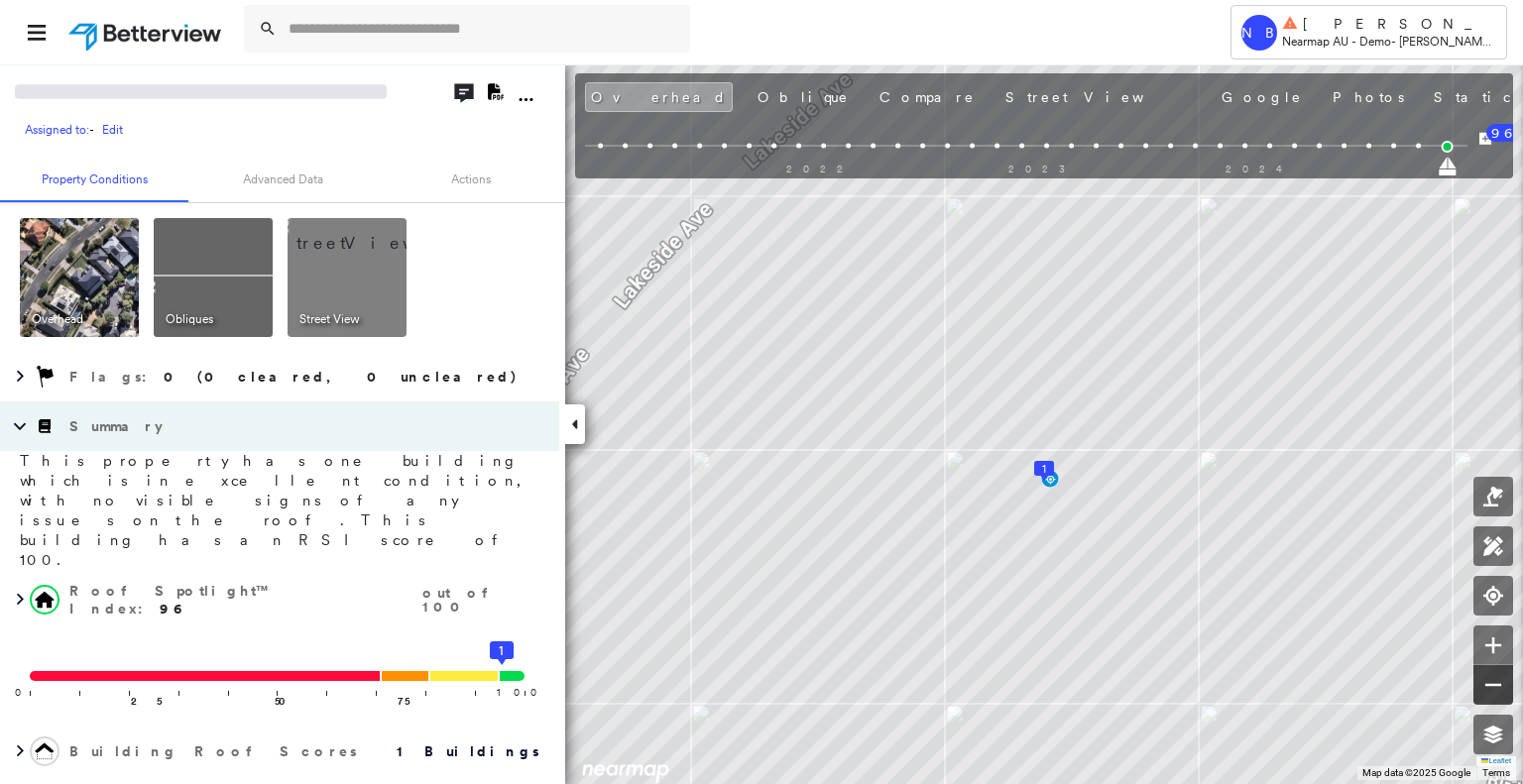 click 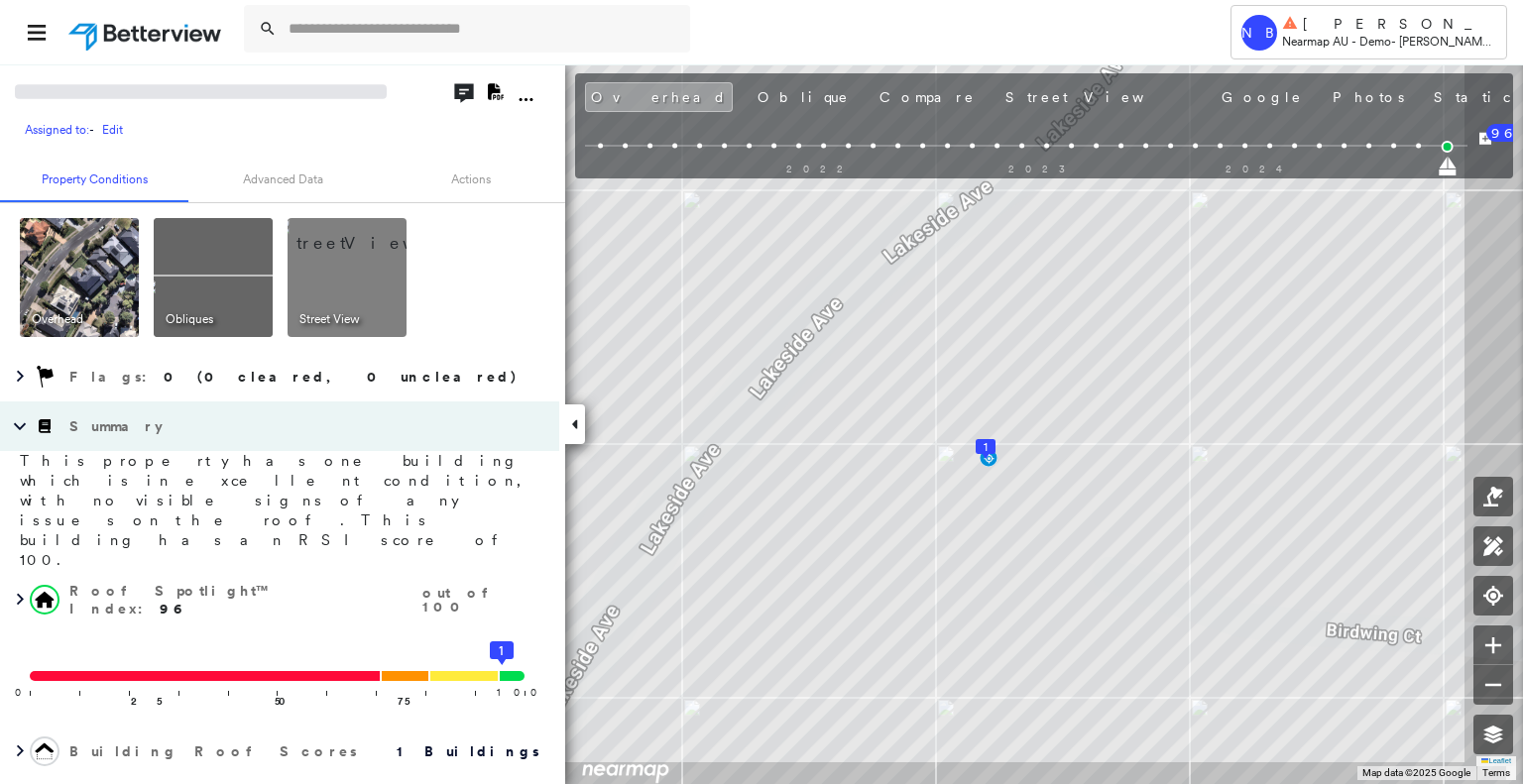 click on "July 19, 2025" at bounding box center [1605, 99] 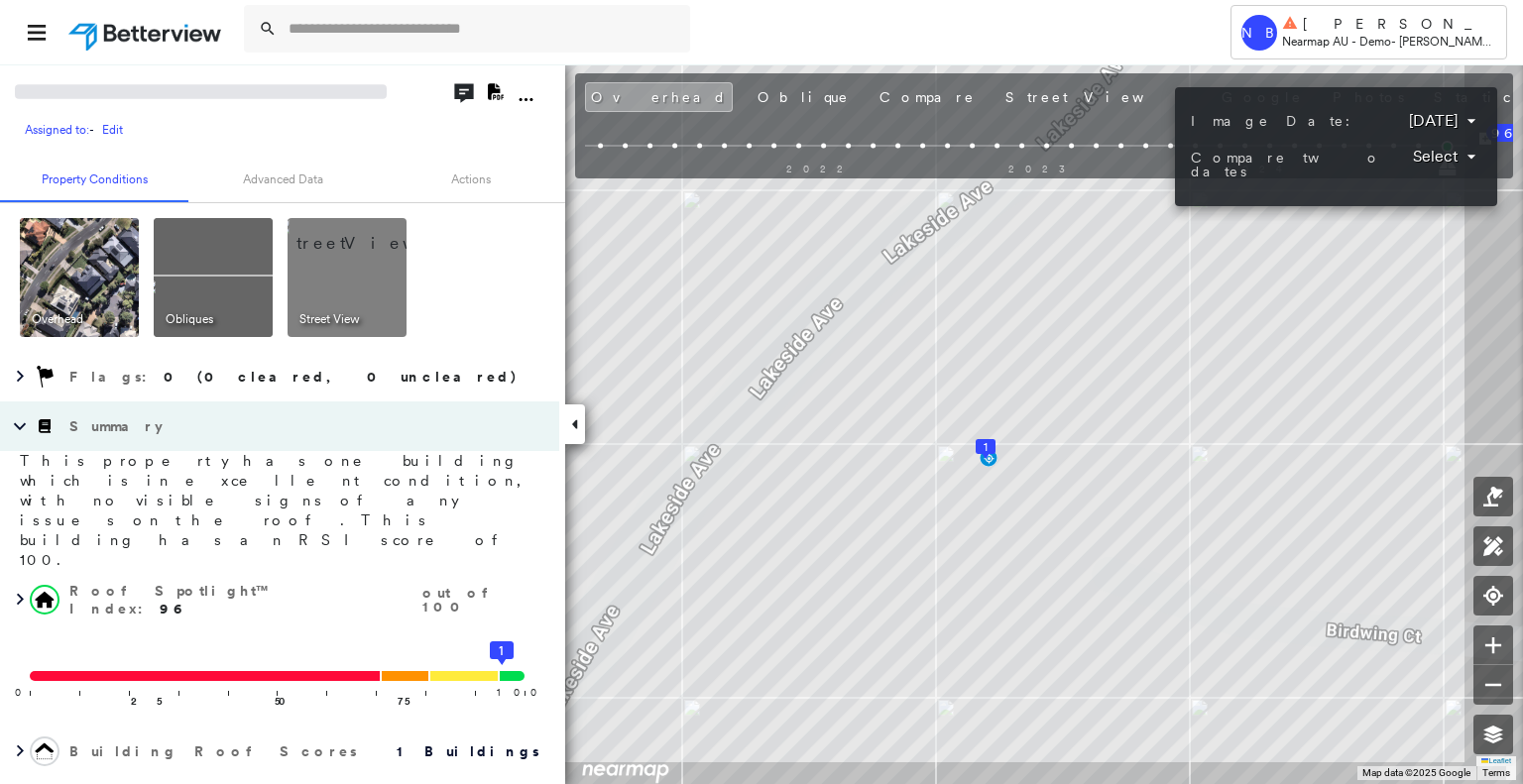 click on "Tower NB Nicola Brownlie Nearmap AU - Demo  -   Nicola Demo V2 Assigned to:  - Edit Assigned to:  - Edit Assigned to:  - Edit Open Comments Download PDF Report Property Conditions Advanced Data Actions Overhead Obliques Street View Flags :  0 (0 cleared, 0 uncleared) Summary This property has one building which is in excellent condition, with no visible signs of any issues on the roof. This building has an RSI score of 100. Roof Spotlight™ Index :  96 out of 100 0 100 25 50 75 1 Building Roof Scores 1 Buildings Roof Spotlights :  Solar Panels, Vent, Satellite Dish Property Spotlight Index :  87 out of 100 Property Features :  Road (Drivable Surface), Significantly Stained Pavement, Concrete Area, Driveway, Maintained Lawn and 2 more Advanced Data Wildfire Hail Wind Hurricane PropTrack - Insights Actions Action Taken Partner Connect Global Search Need a specific data point and don't know where to find it? Look no further. Search Overhead Oblique Compare Street View Google Photos Static July 19, 2025 2010 96" at bounding box center (762, 392) 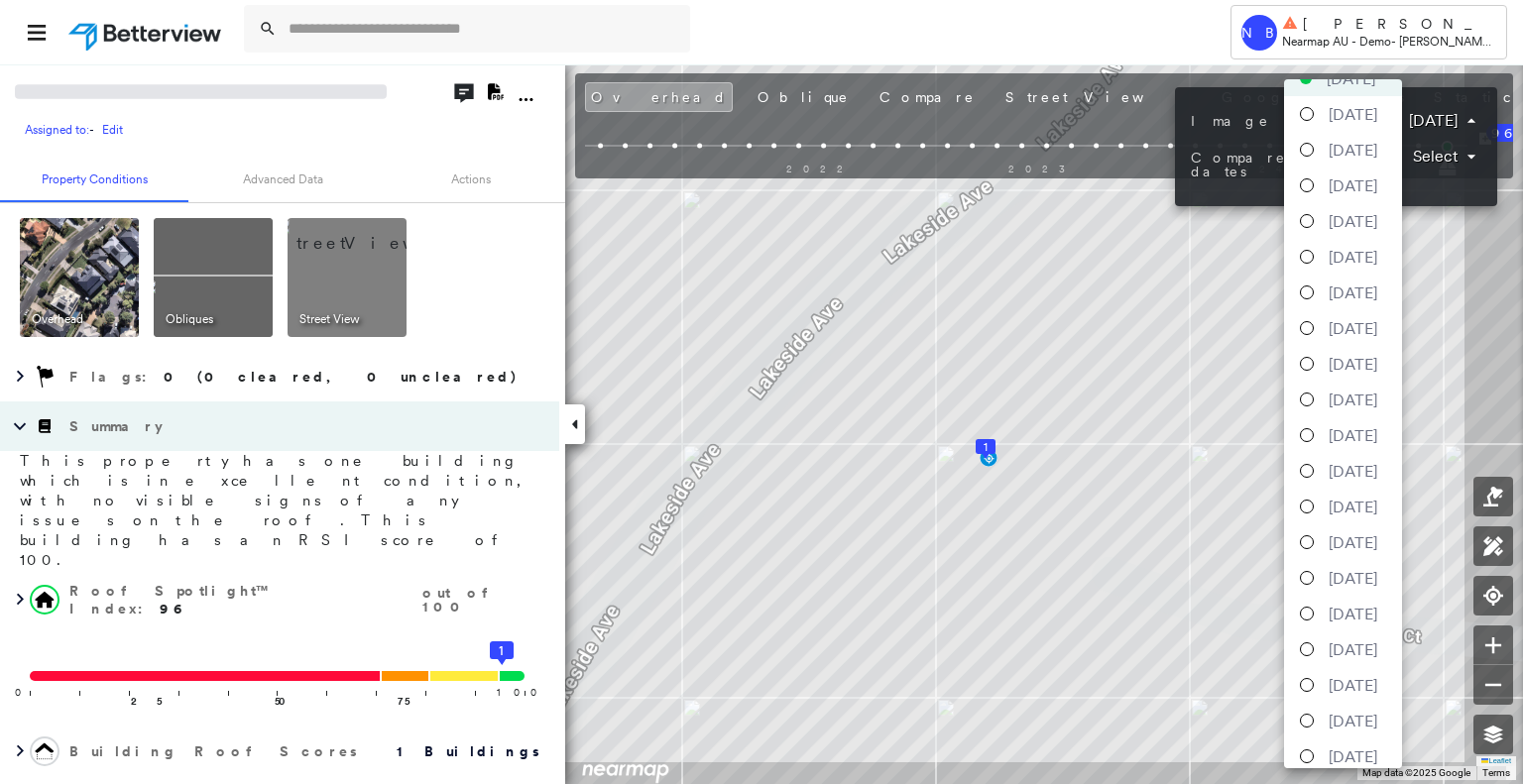 scroll, scrollTop: 30, scrollLeft: 0, axis: vertical 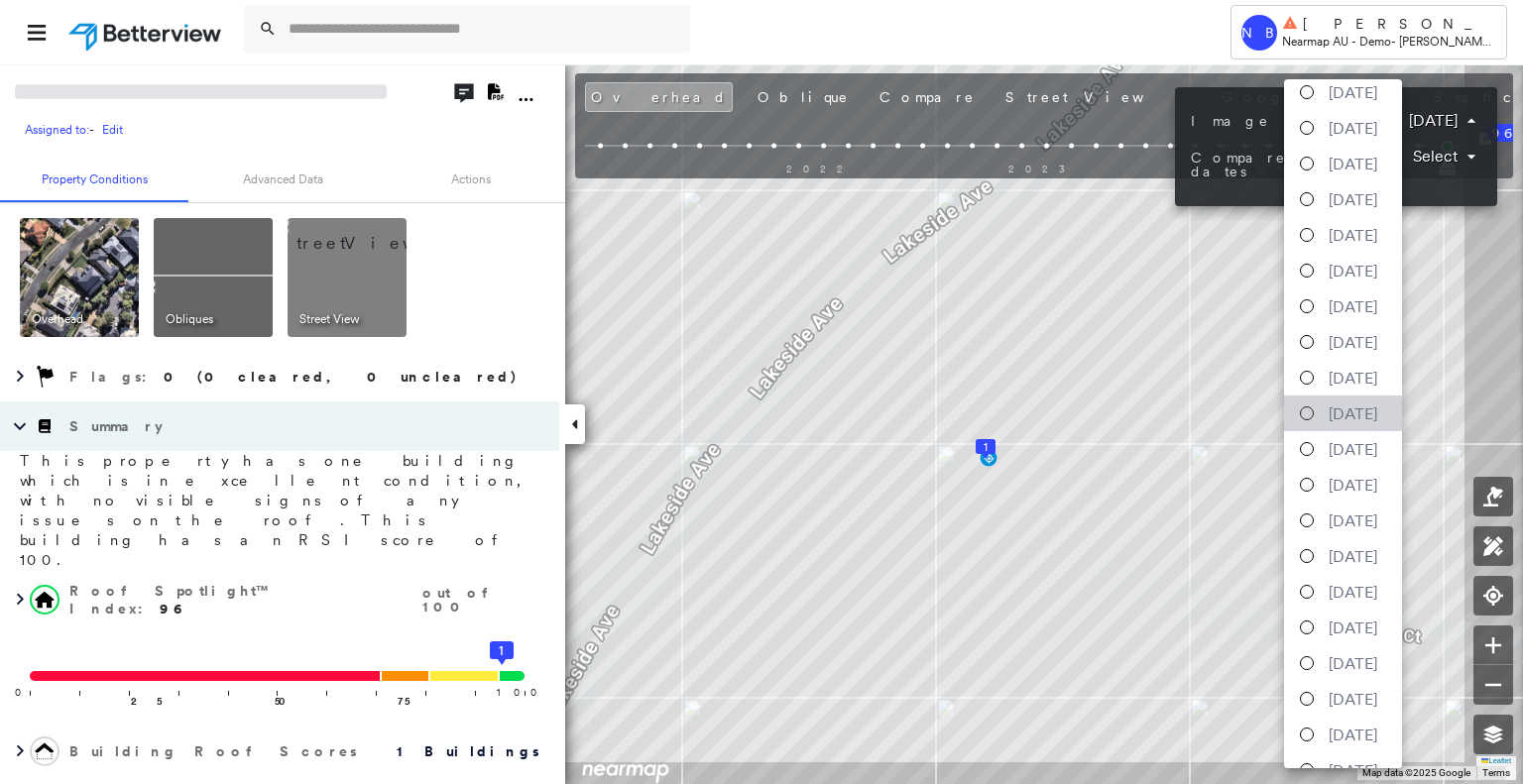 click on "November 01, 2020" at bounding box center (1352, 413) 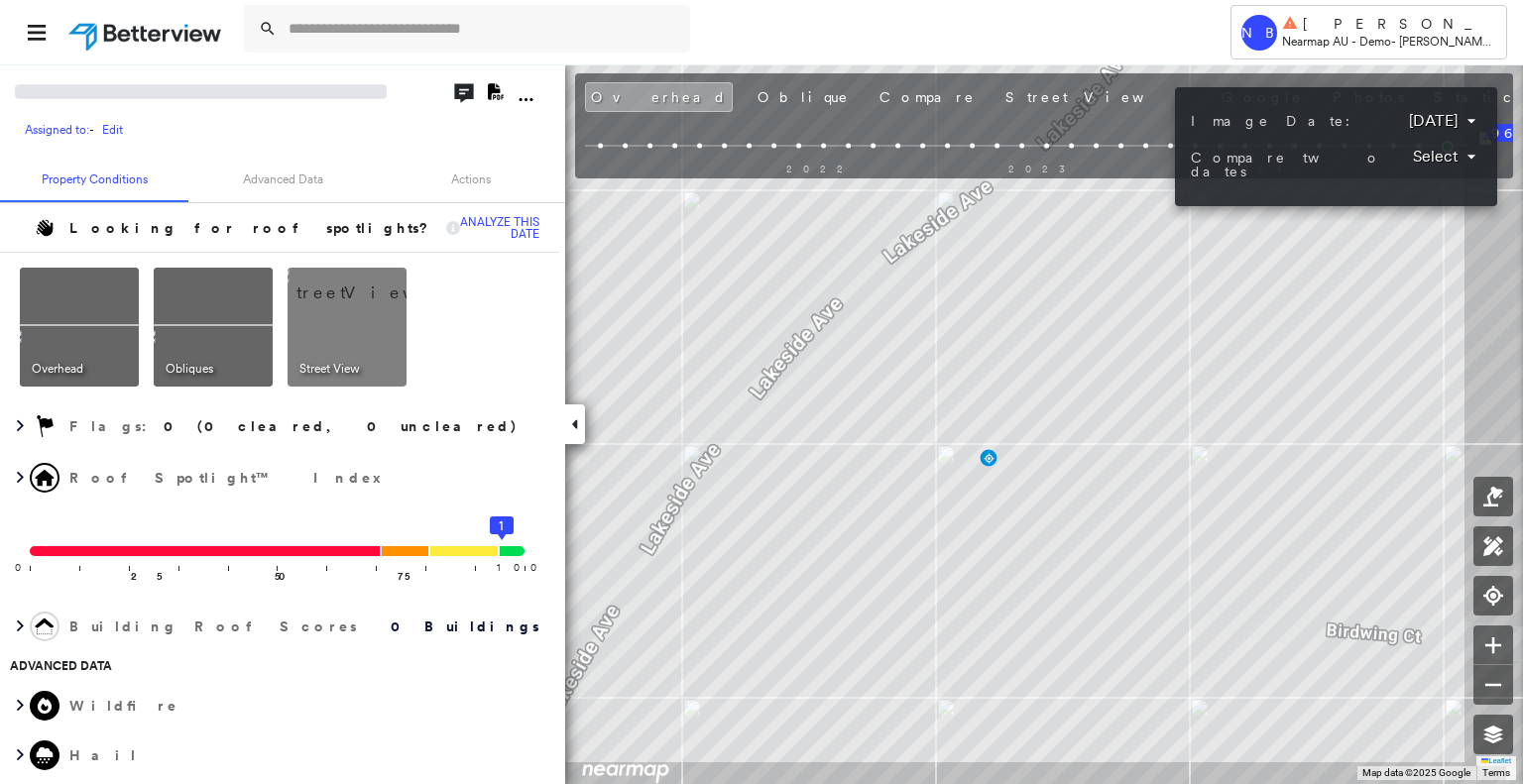 click at bounding box center (762, 392) 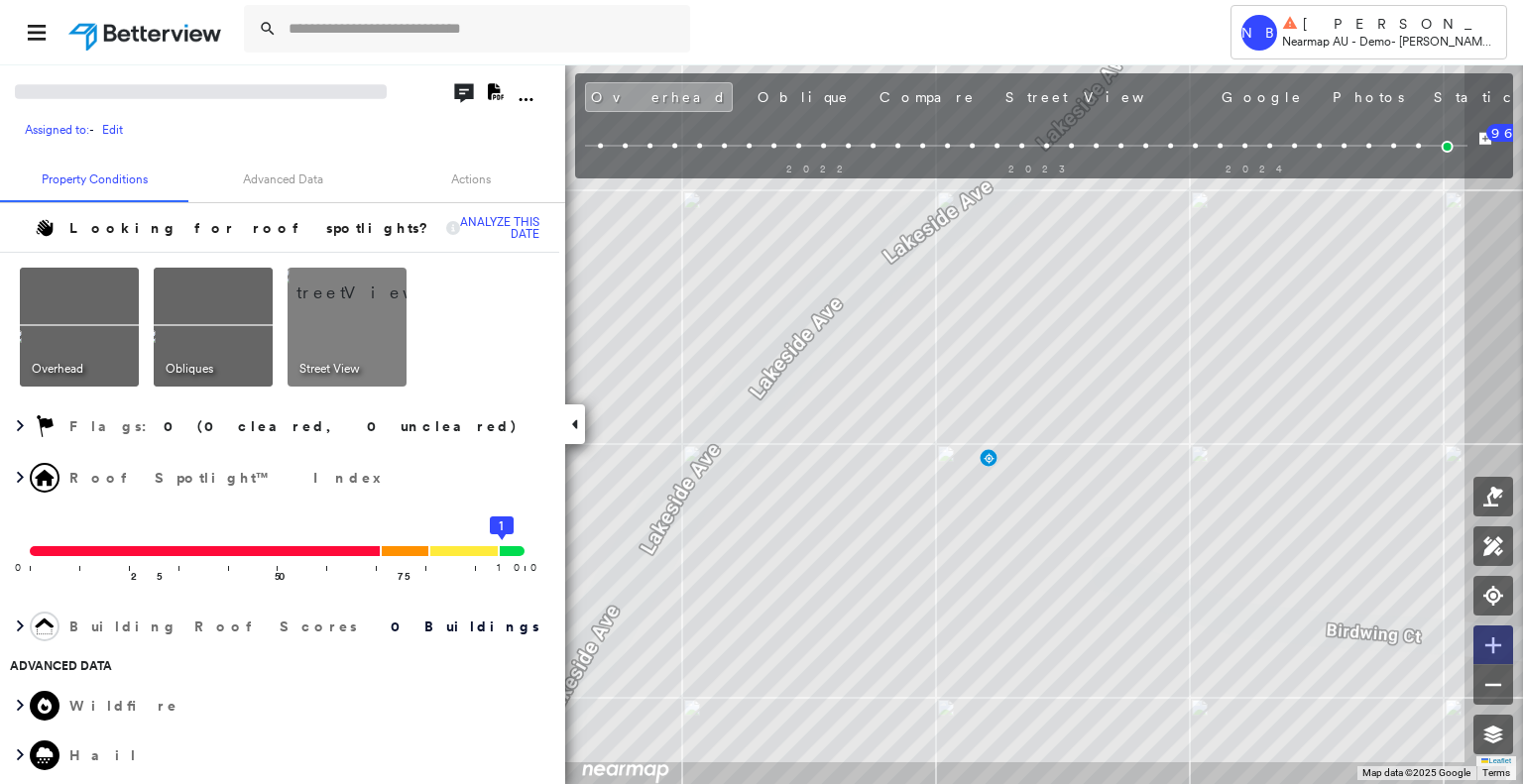 click 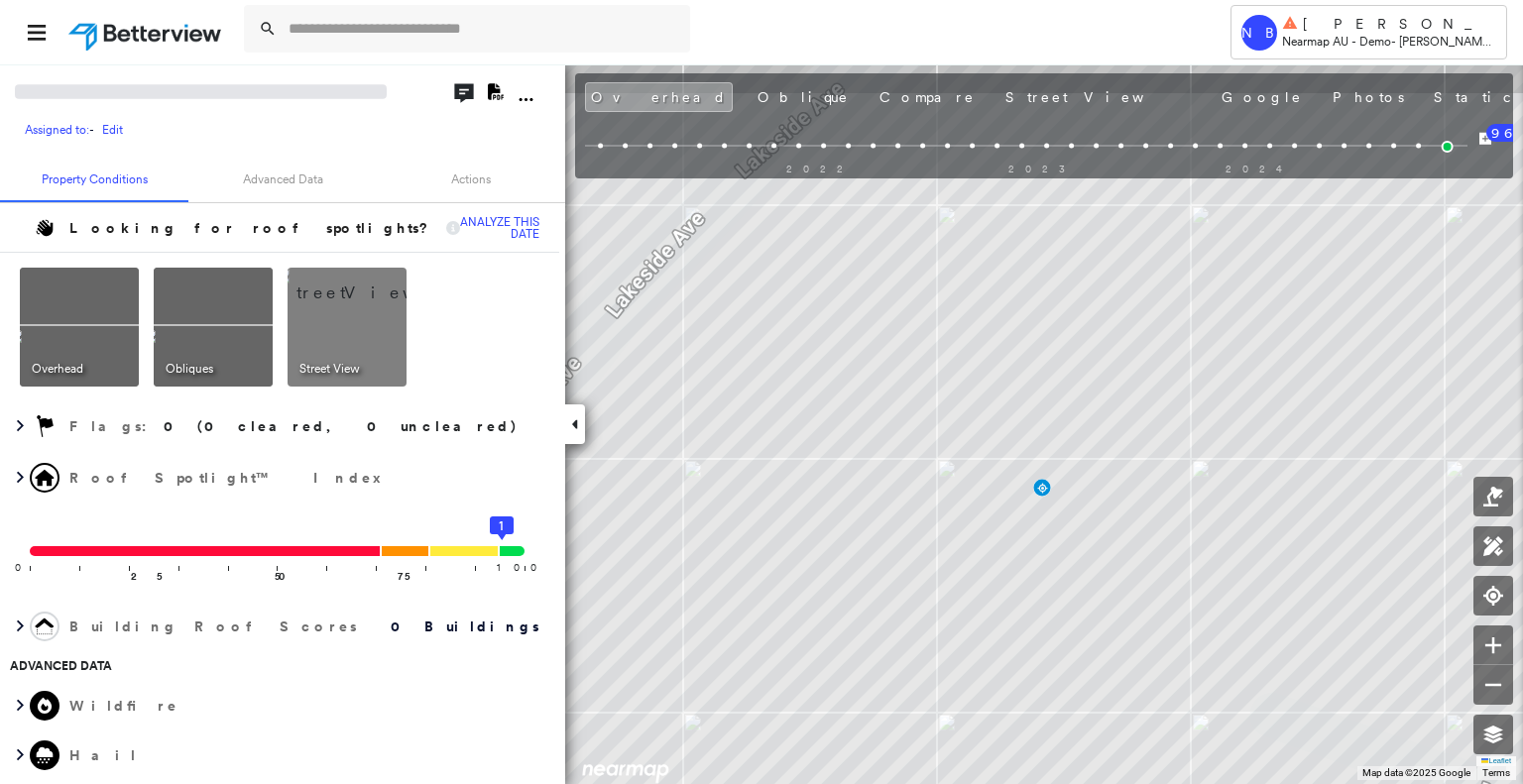 click on "November 01, 2020" at bounding box center [1605, 99] 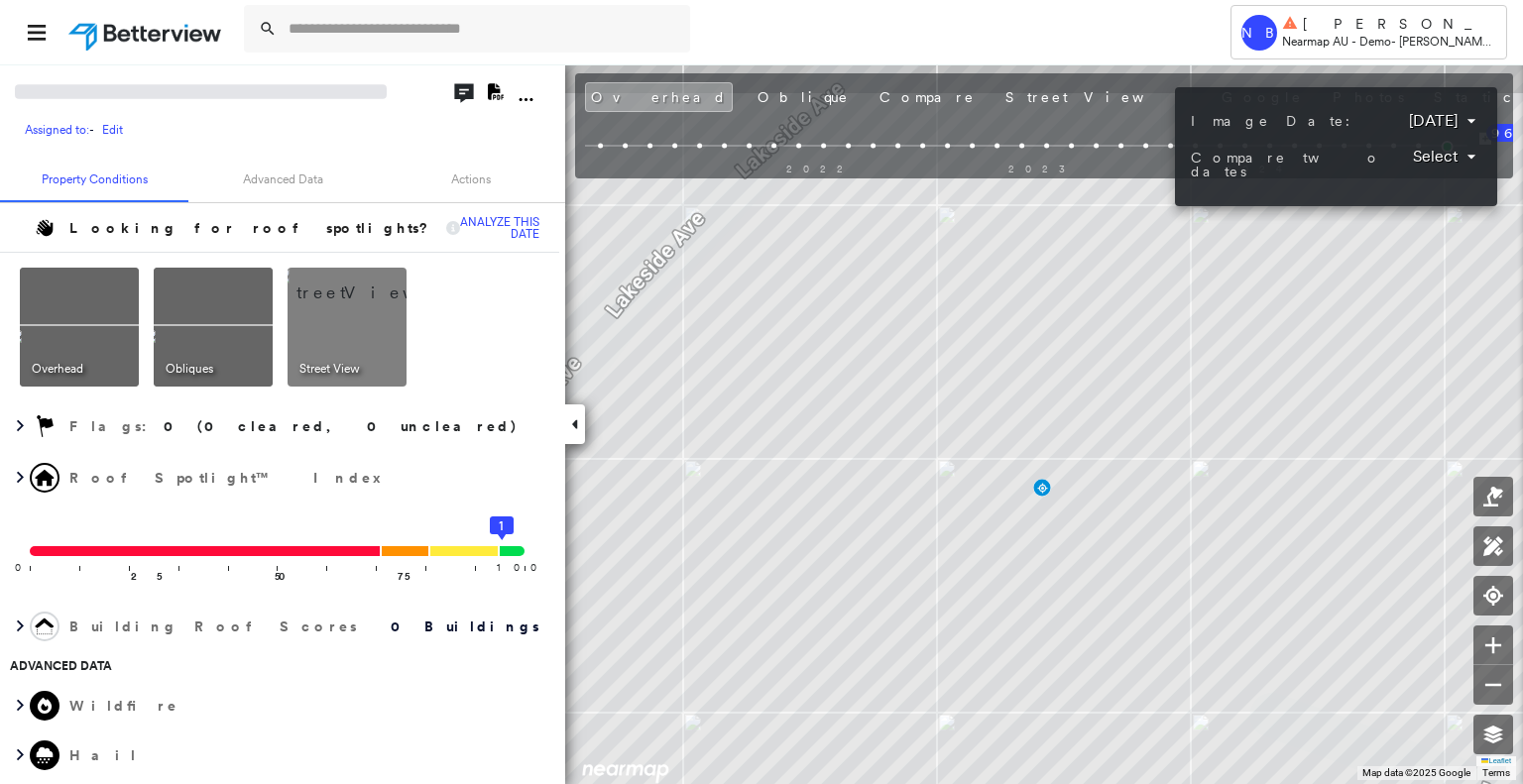 click at bounding box center [762, 392] 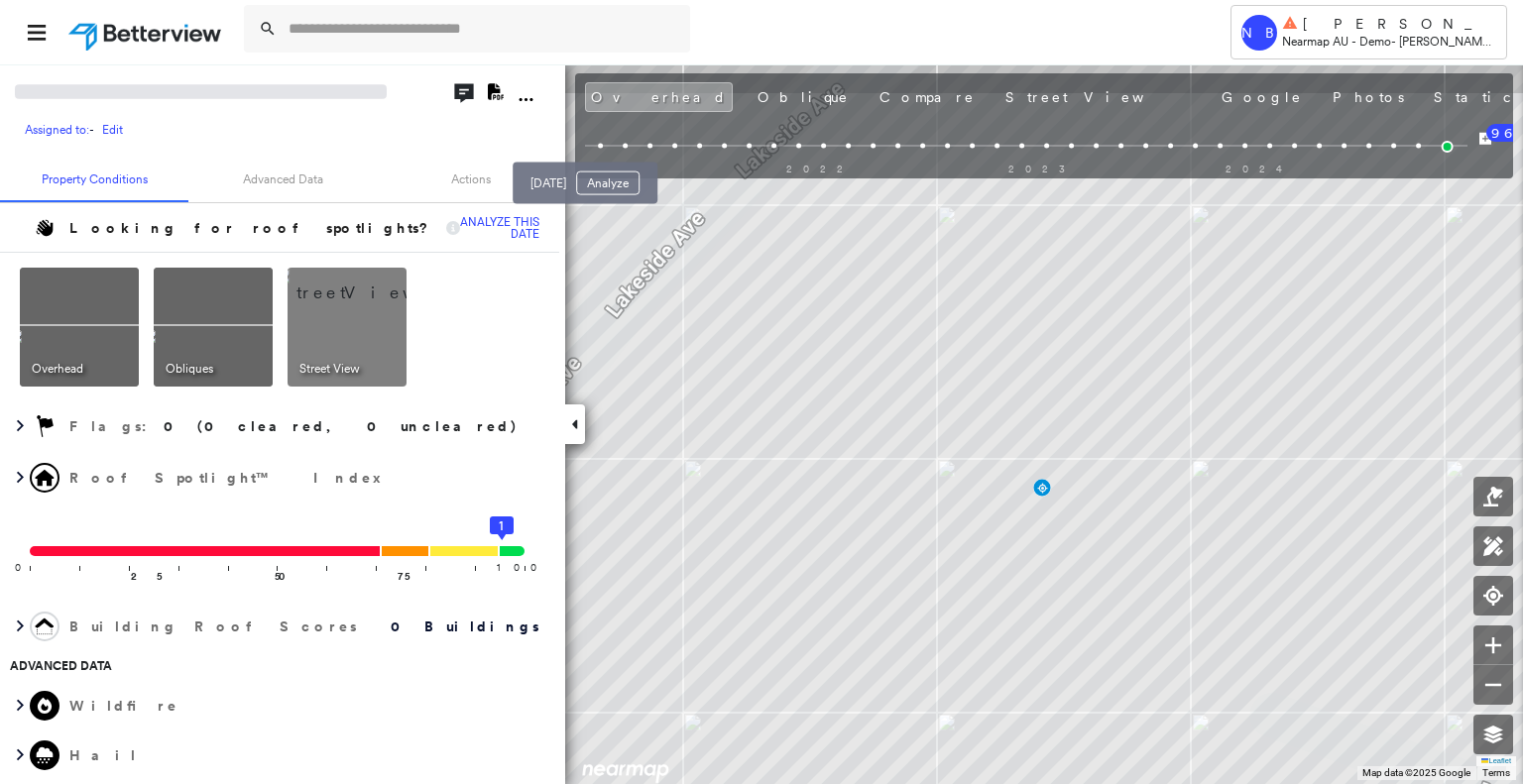 click at bounding box center (600, 146) 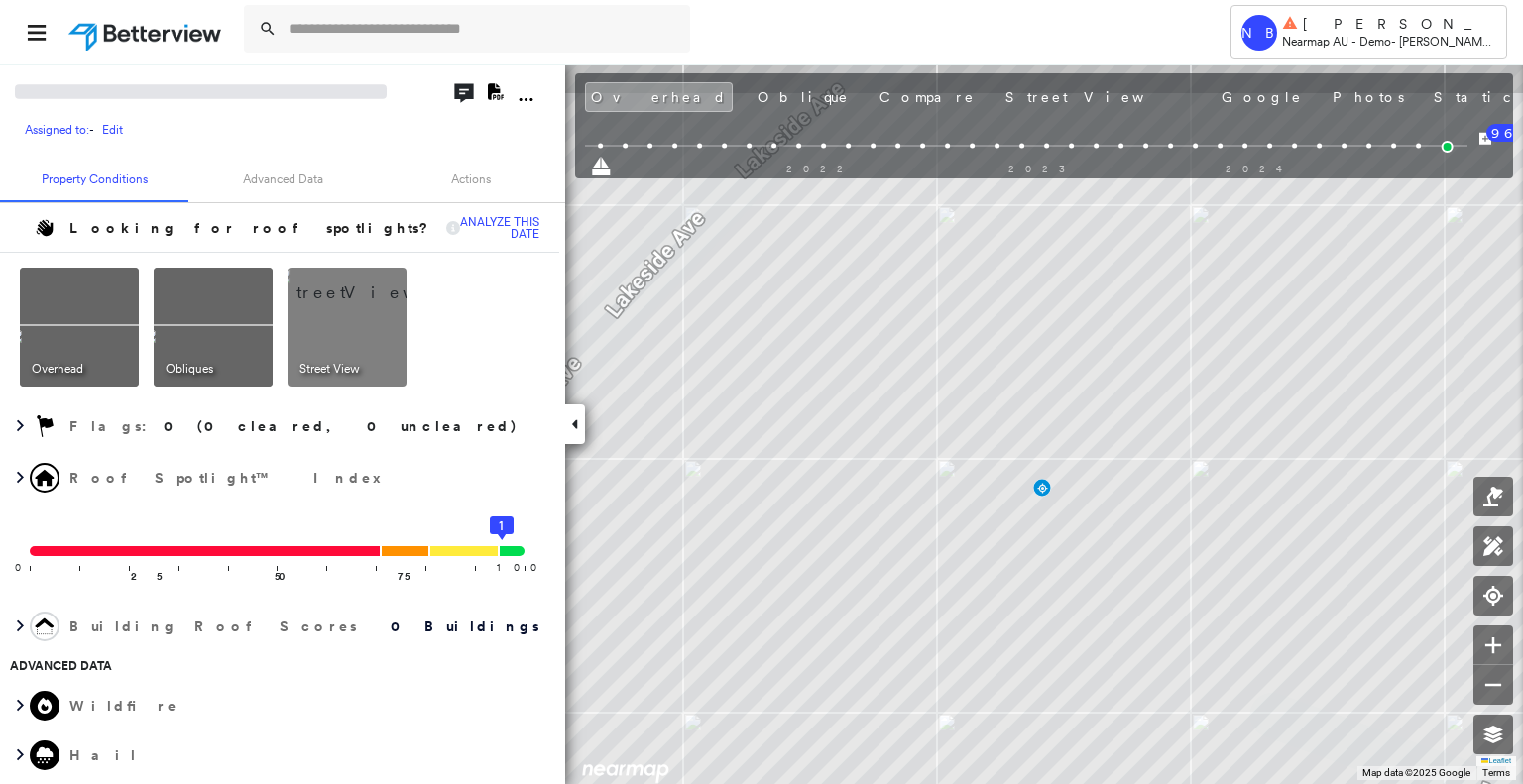 click on "96" at bounding box center (1508, 133) 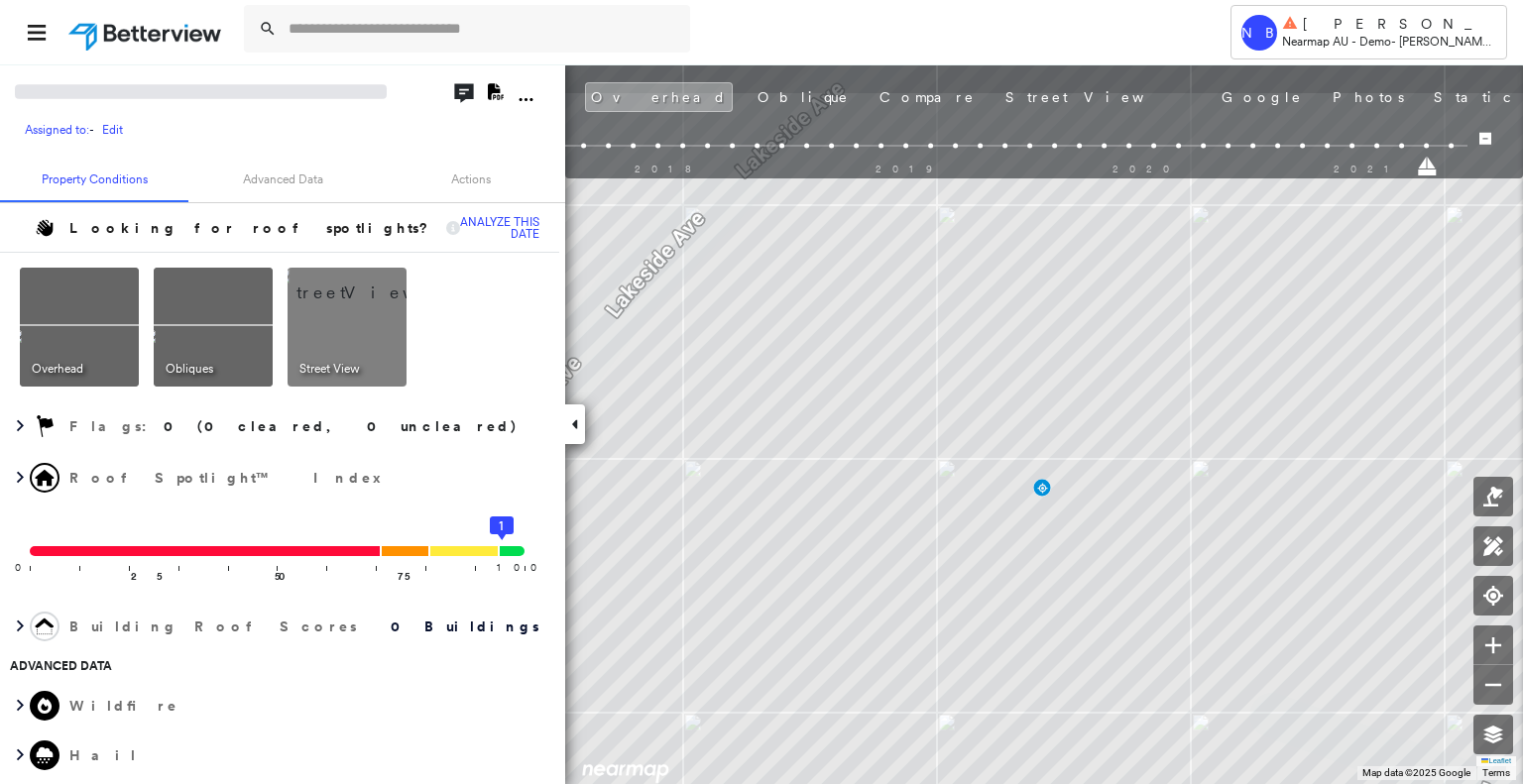 scroll, scrollTop: 0, scrollLeft: -765, axis: horizontal 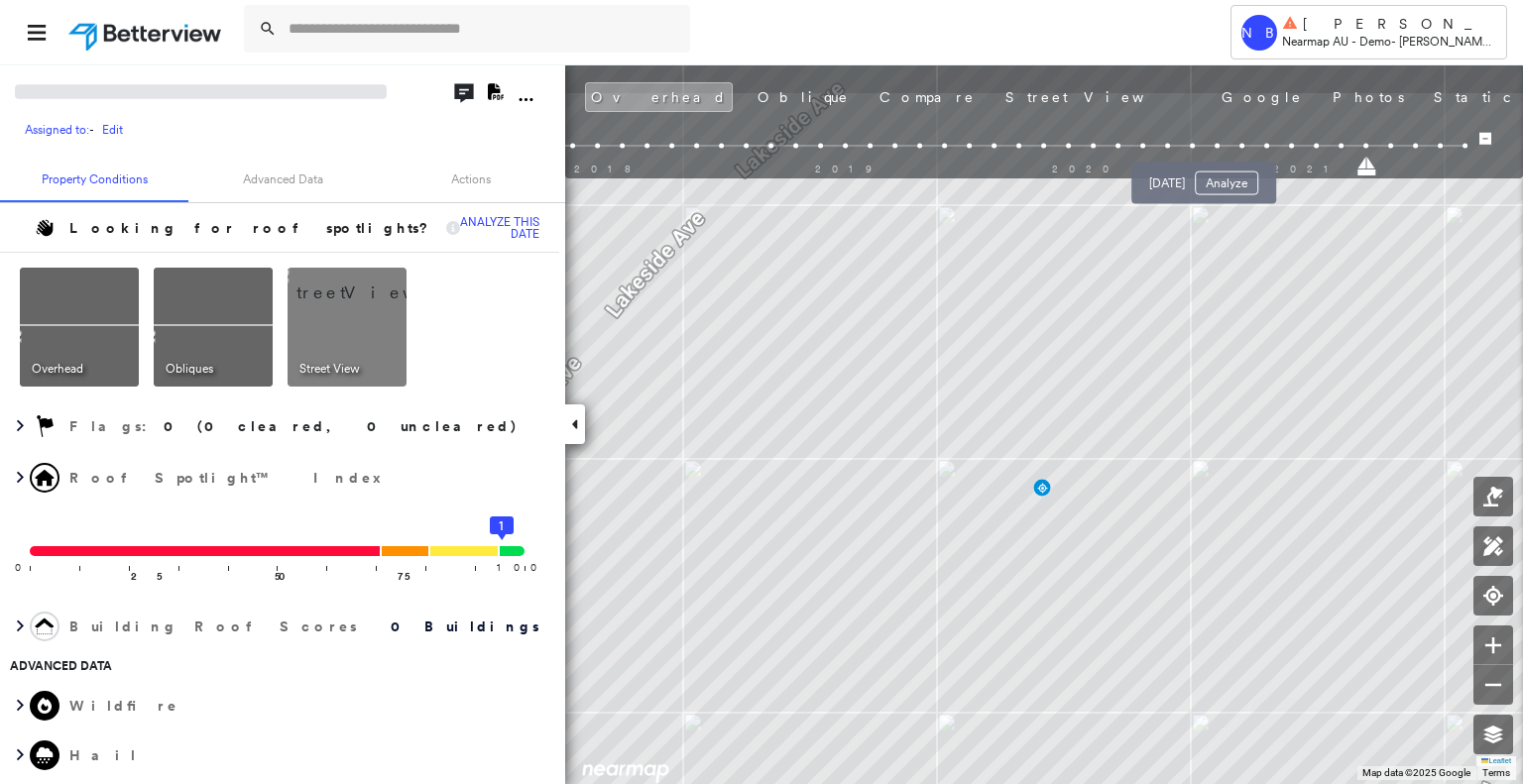 click at bounding box center (1217, 146) 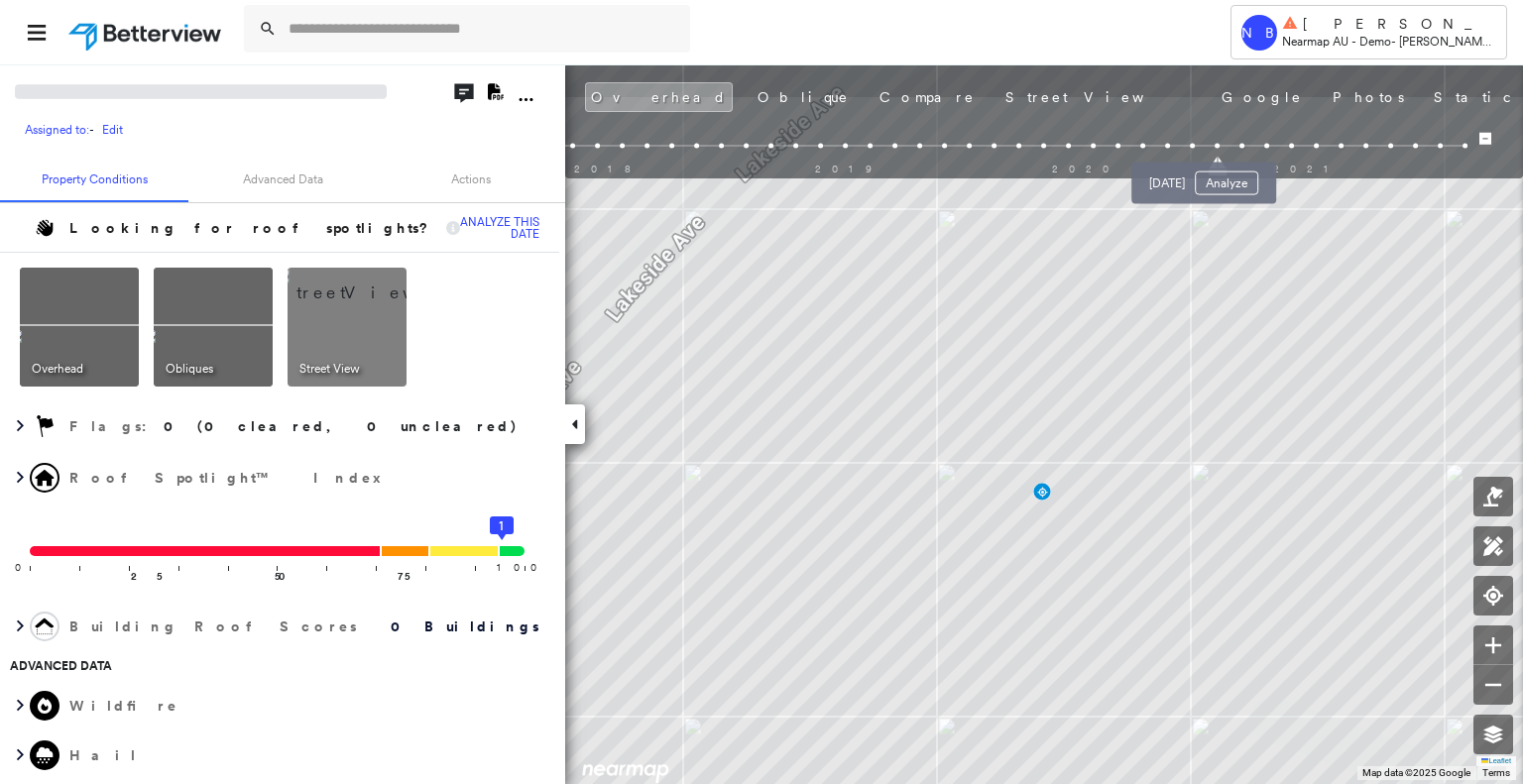 click on "Analyze" at bounding box center [1227, 183] 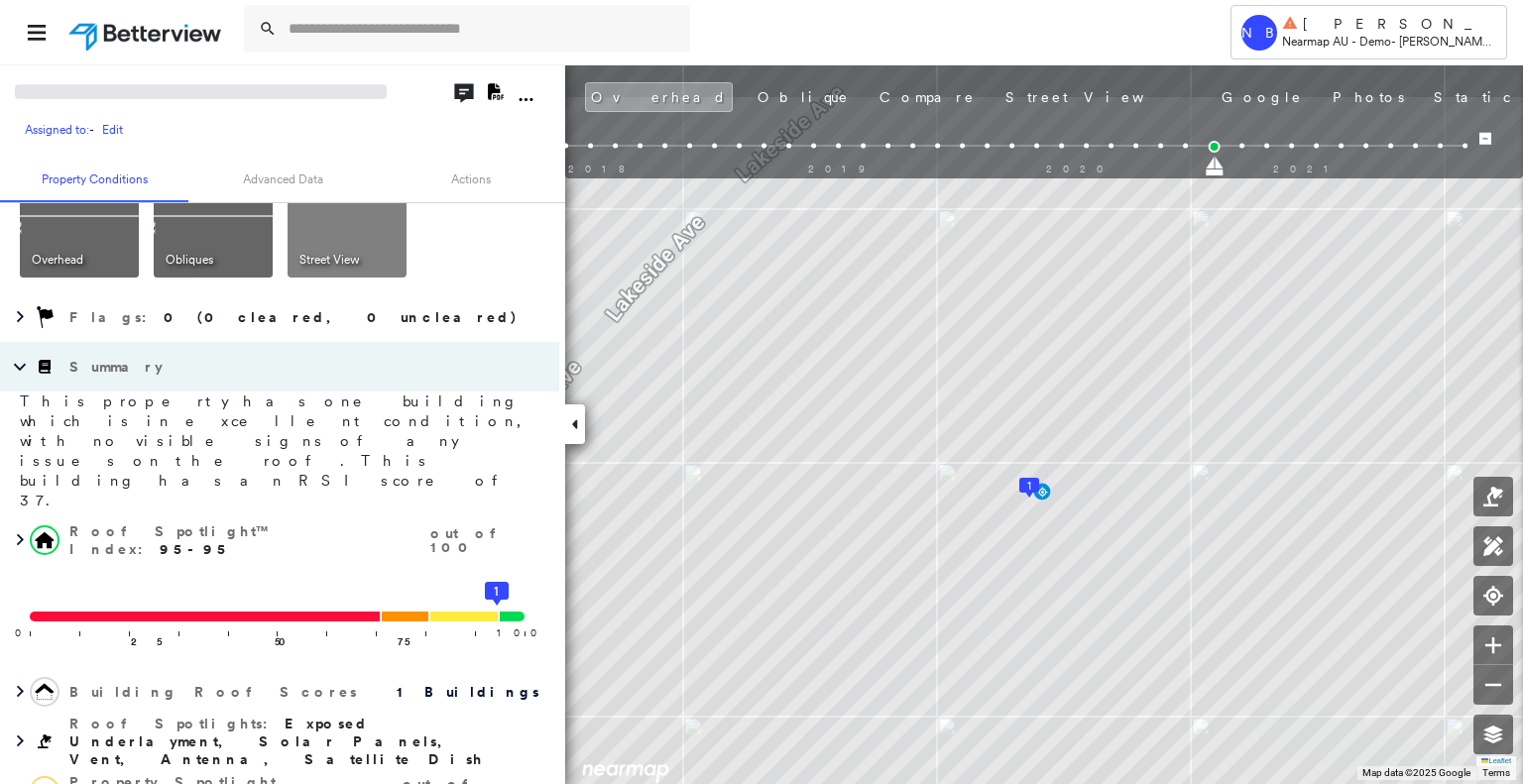 scroll, scrollTop: 0, scrollLeft: 0, axis: both 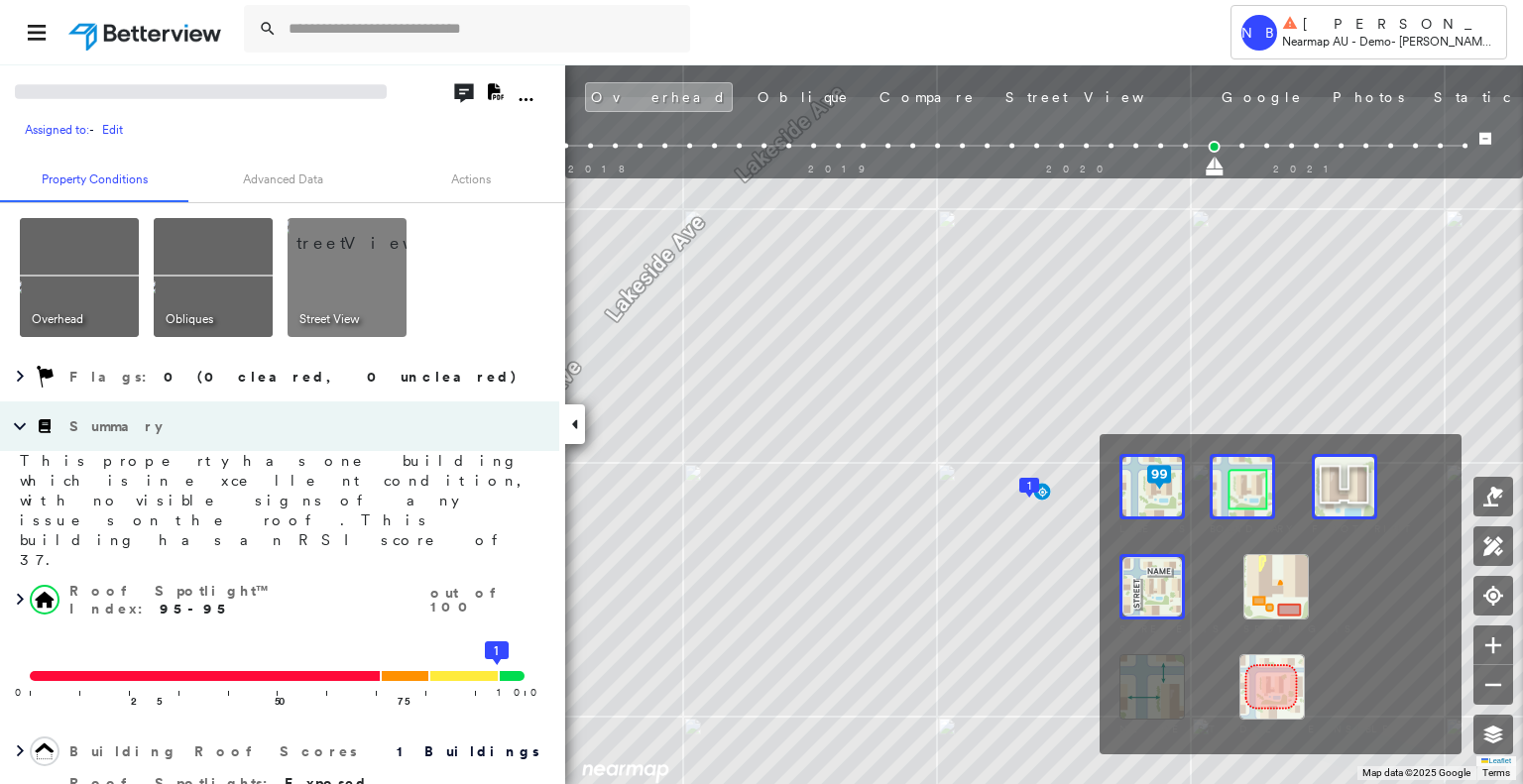 click at bounding box center (1276, 587) 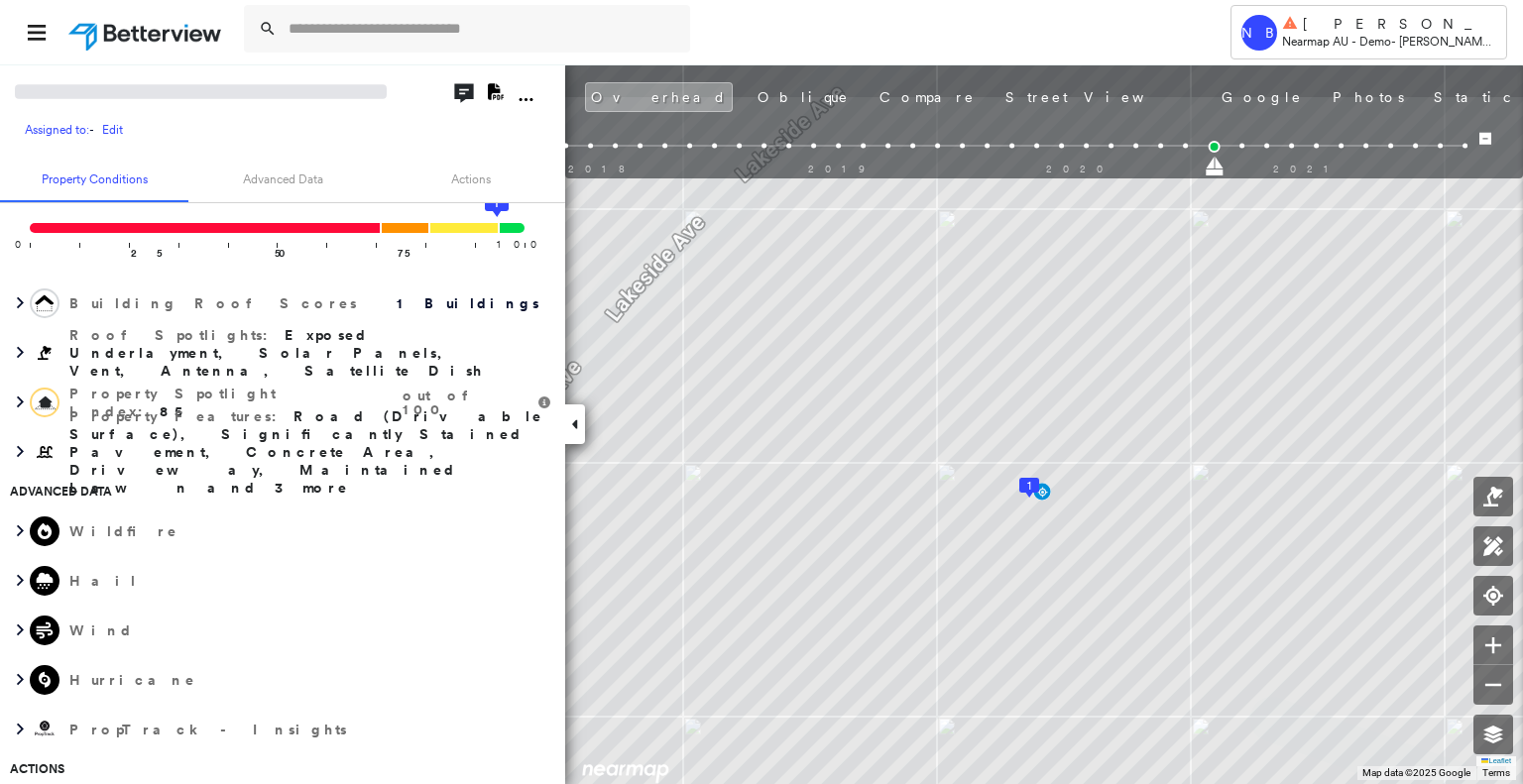 scroll, scrollTop: 518, scrollLeft: 0, axis: vertical 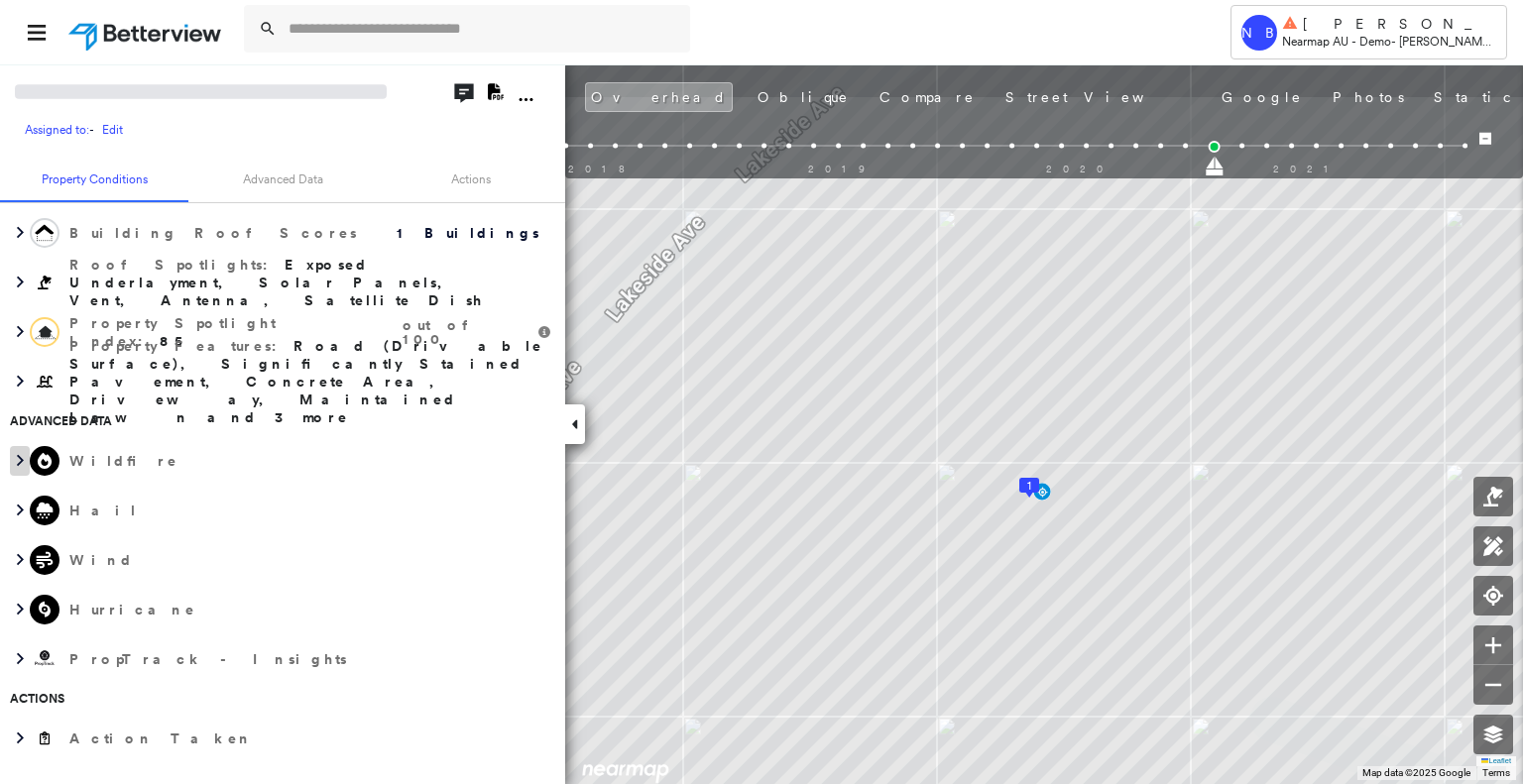 click at bounding box center (20, 461) 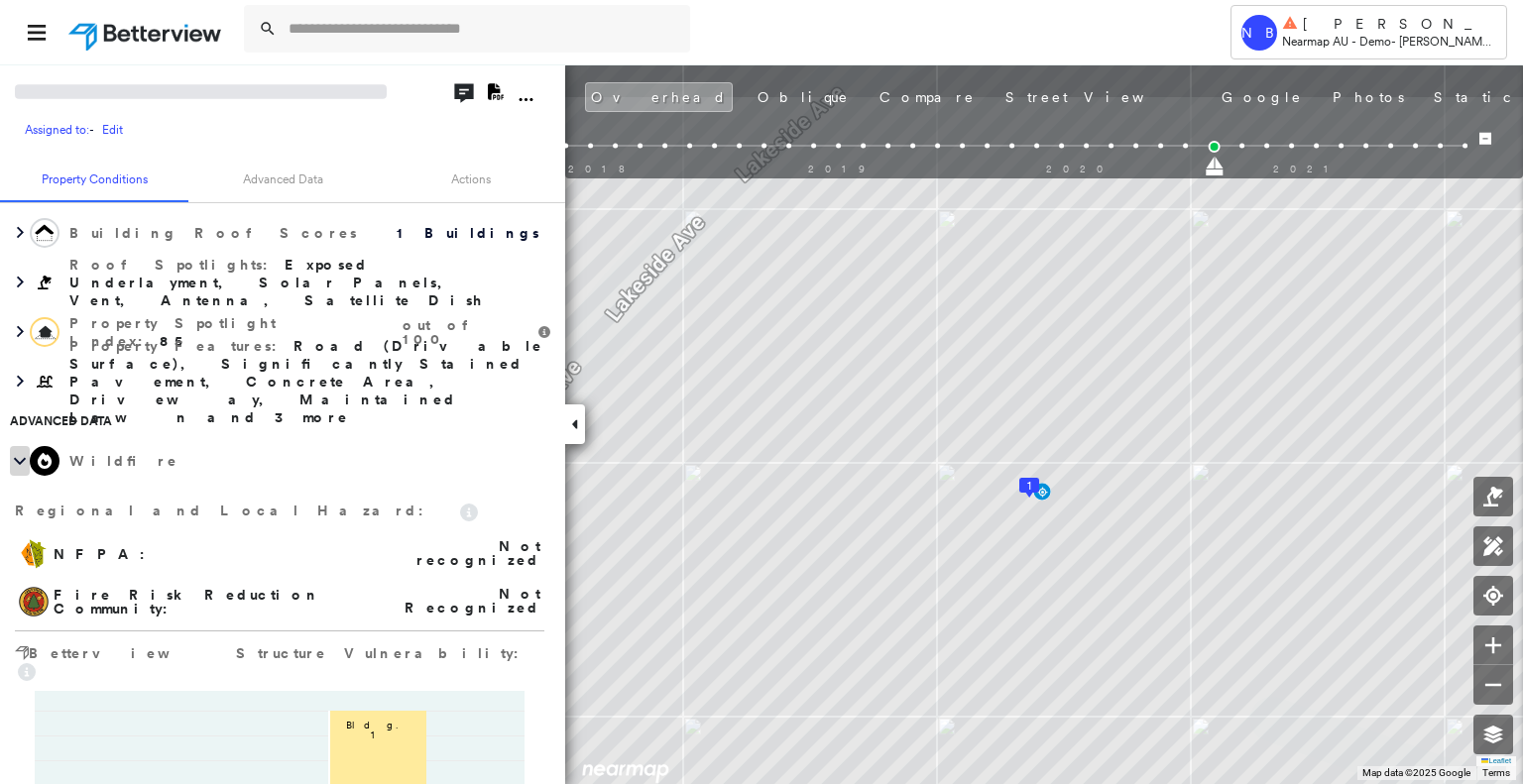 click at bounding box center [20, 461] 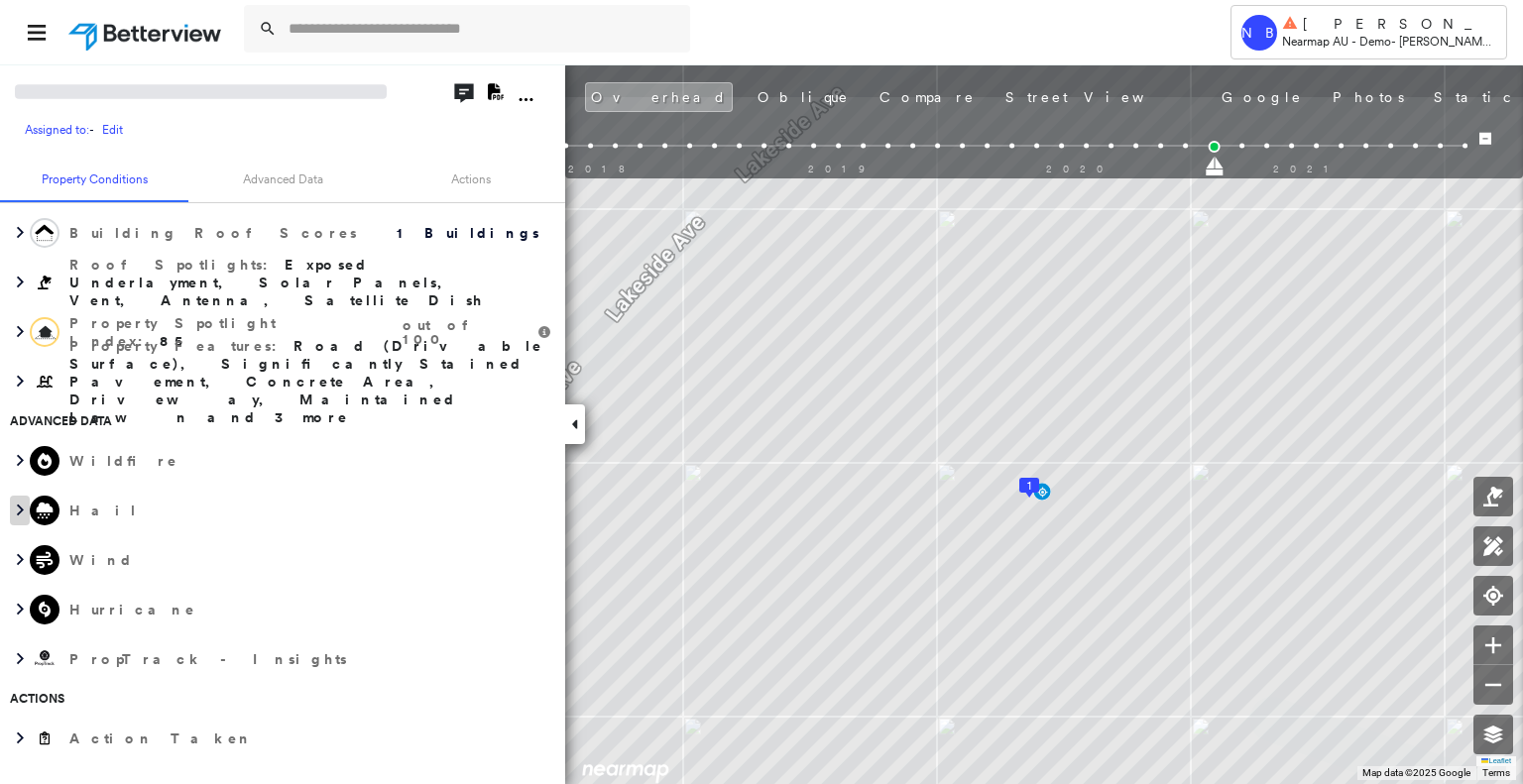 click 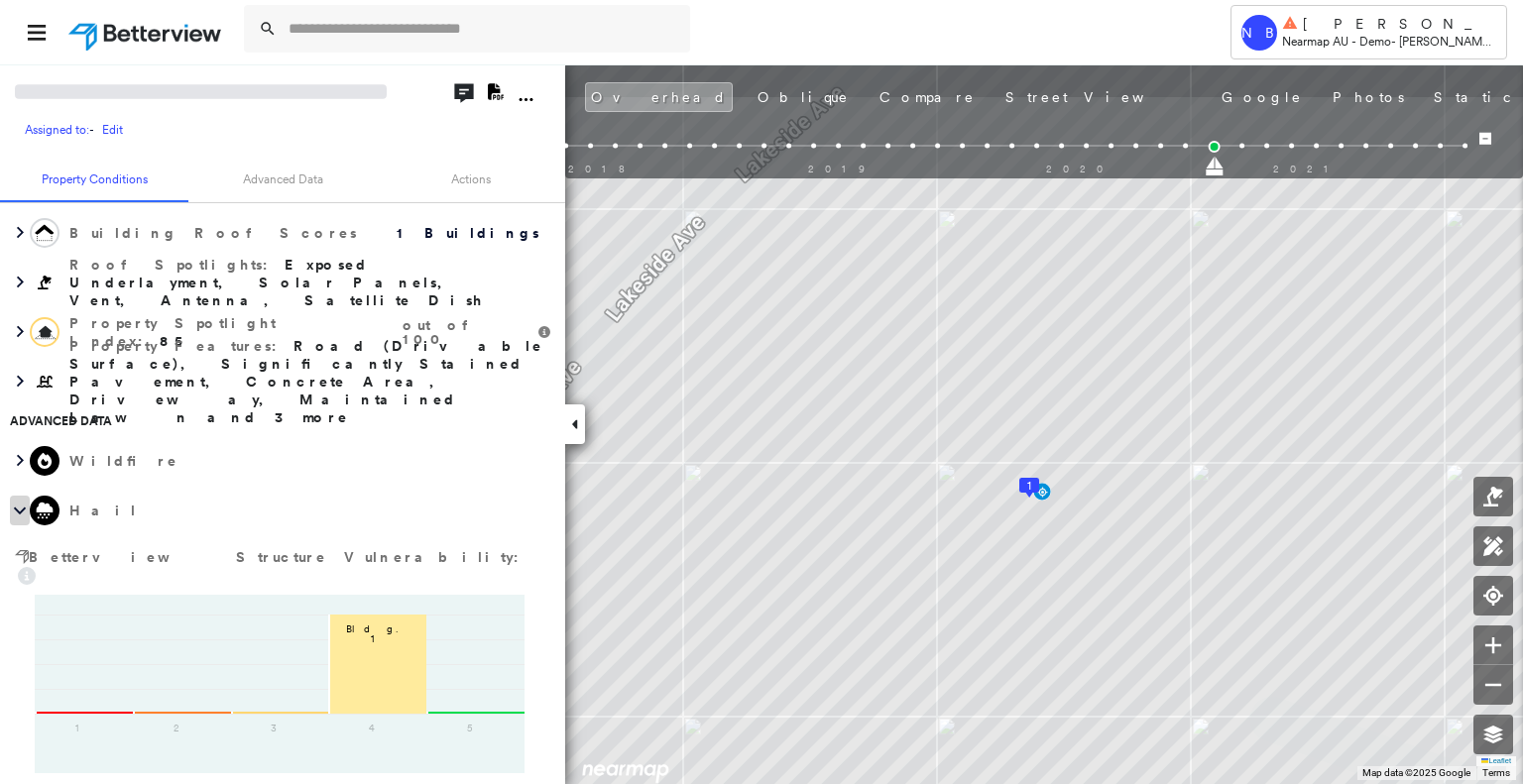 click 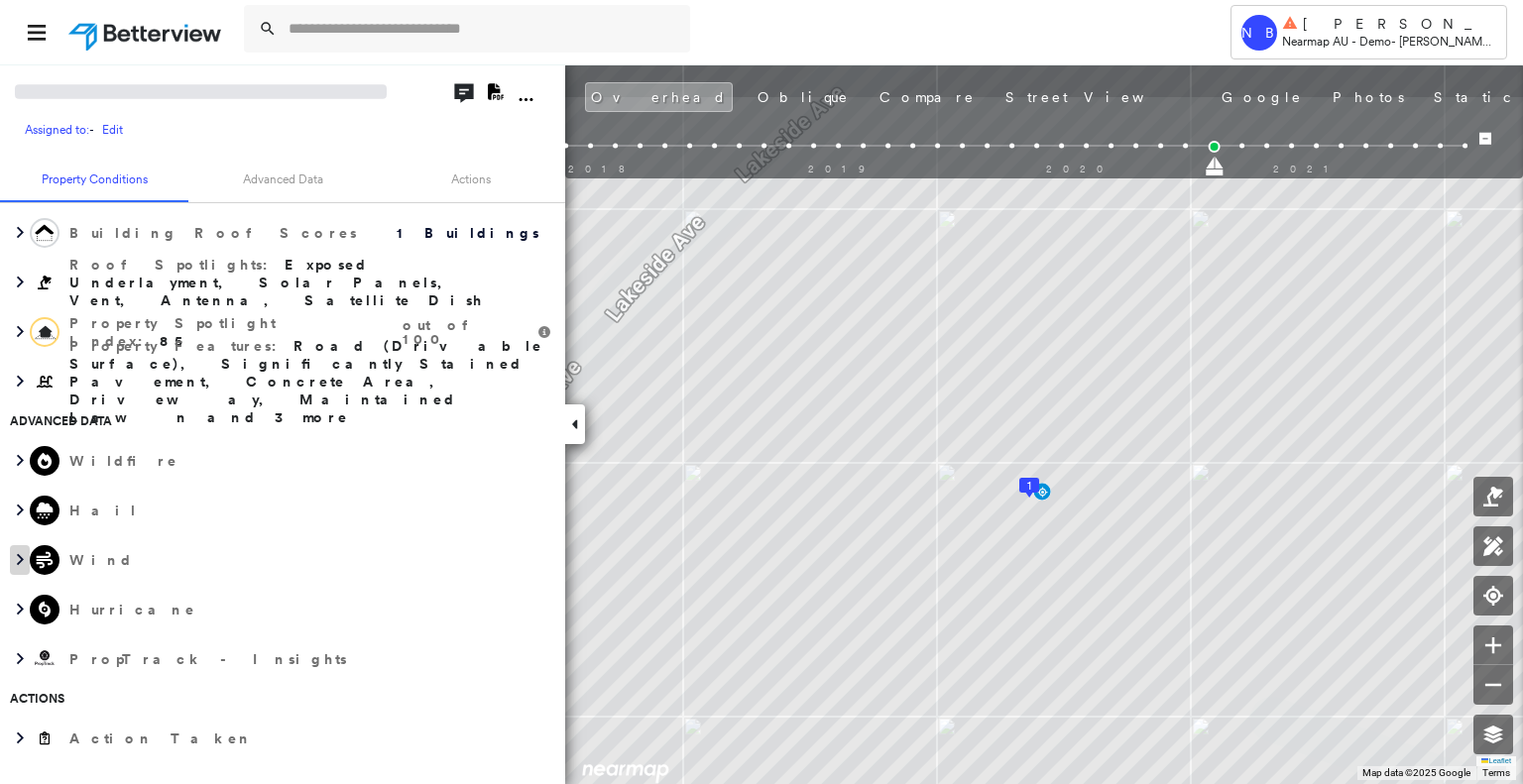 click 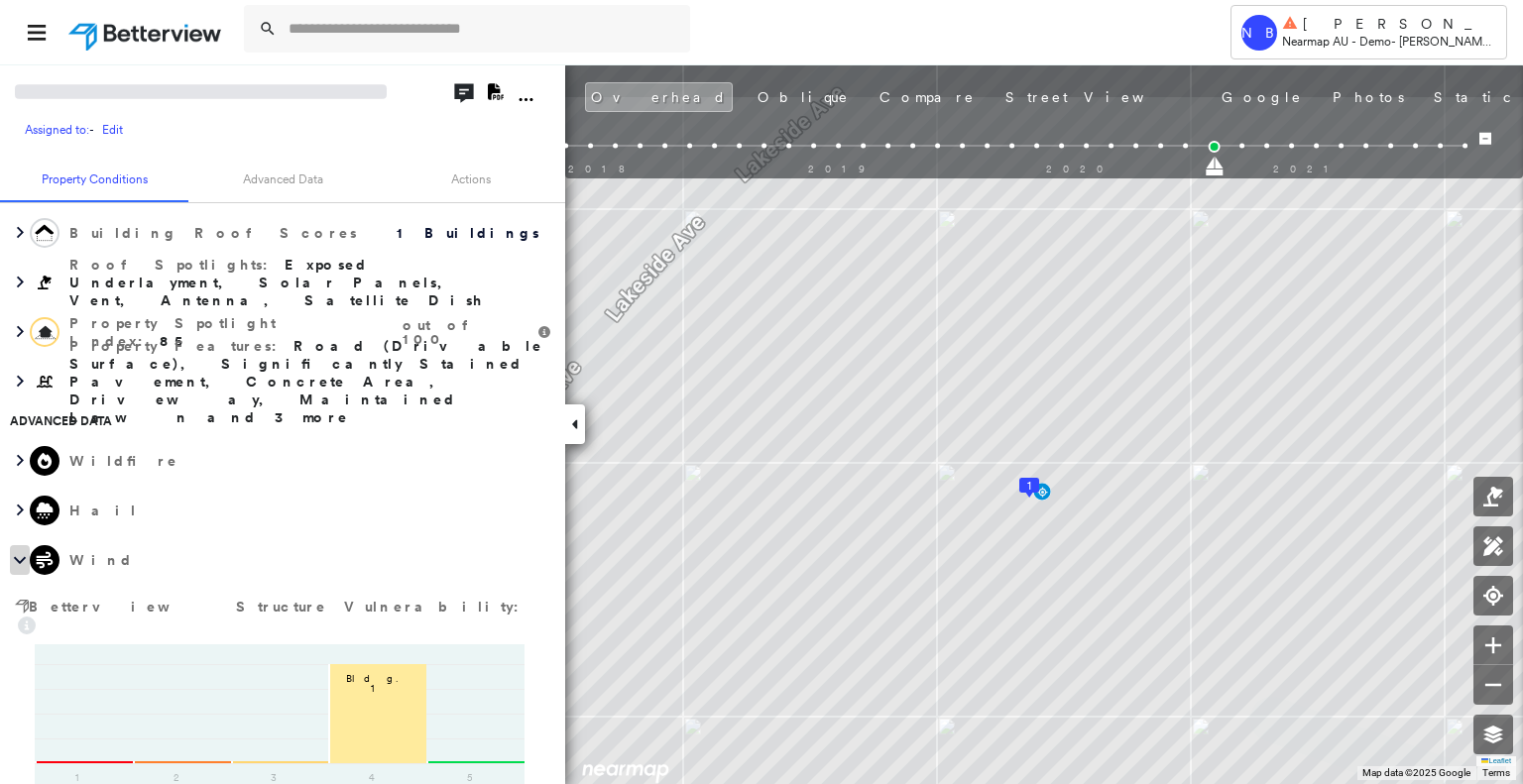 click 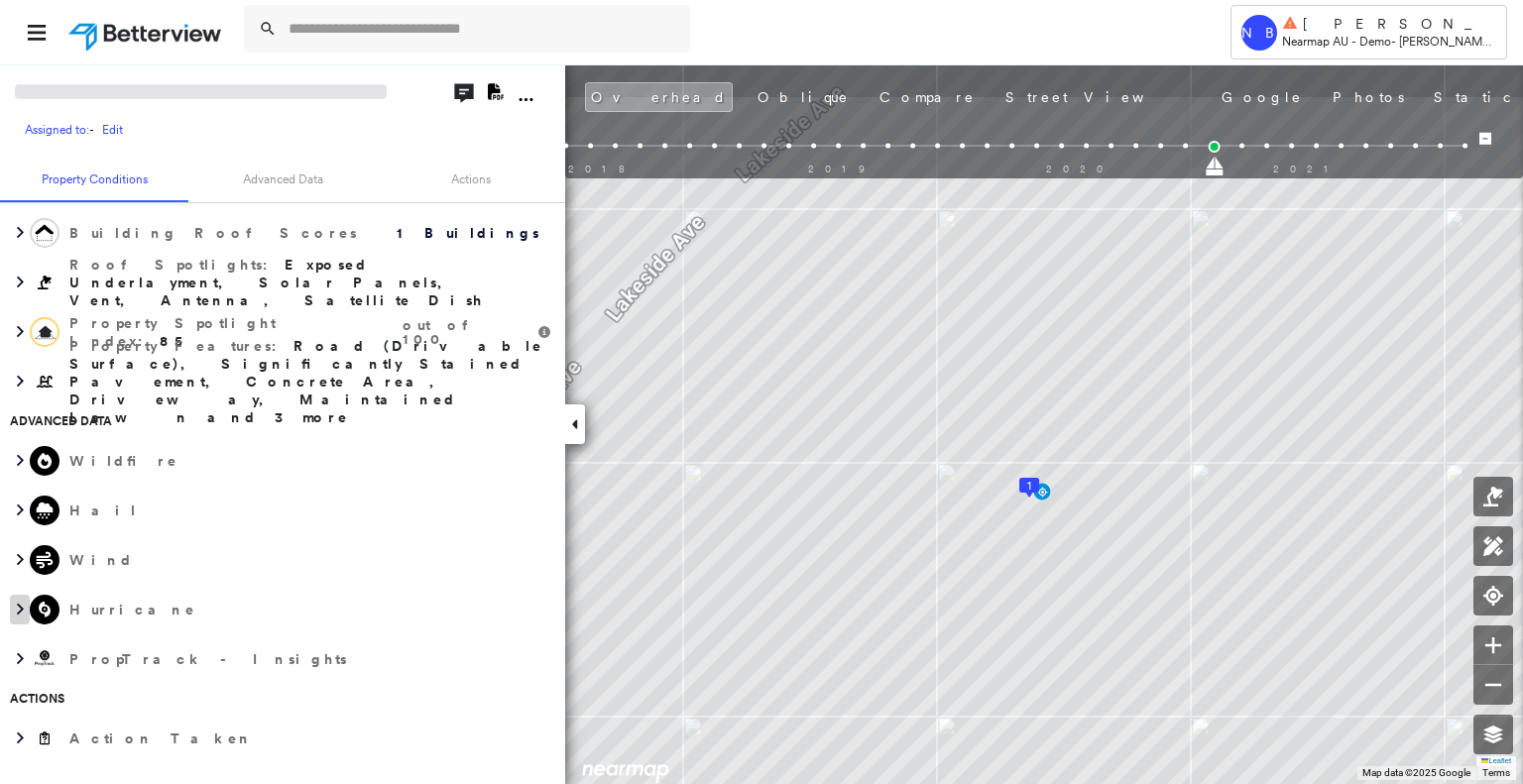 click 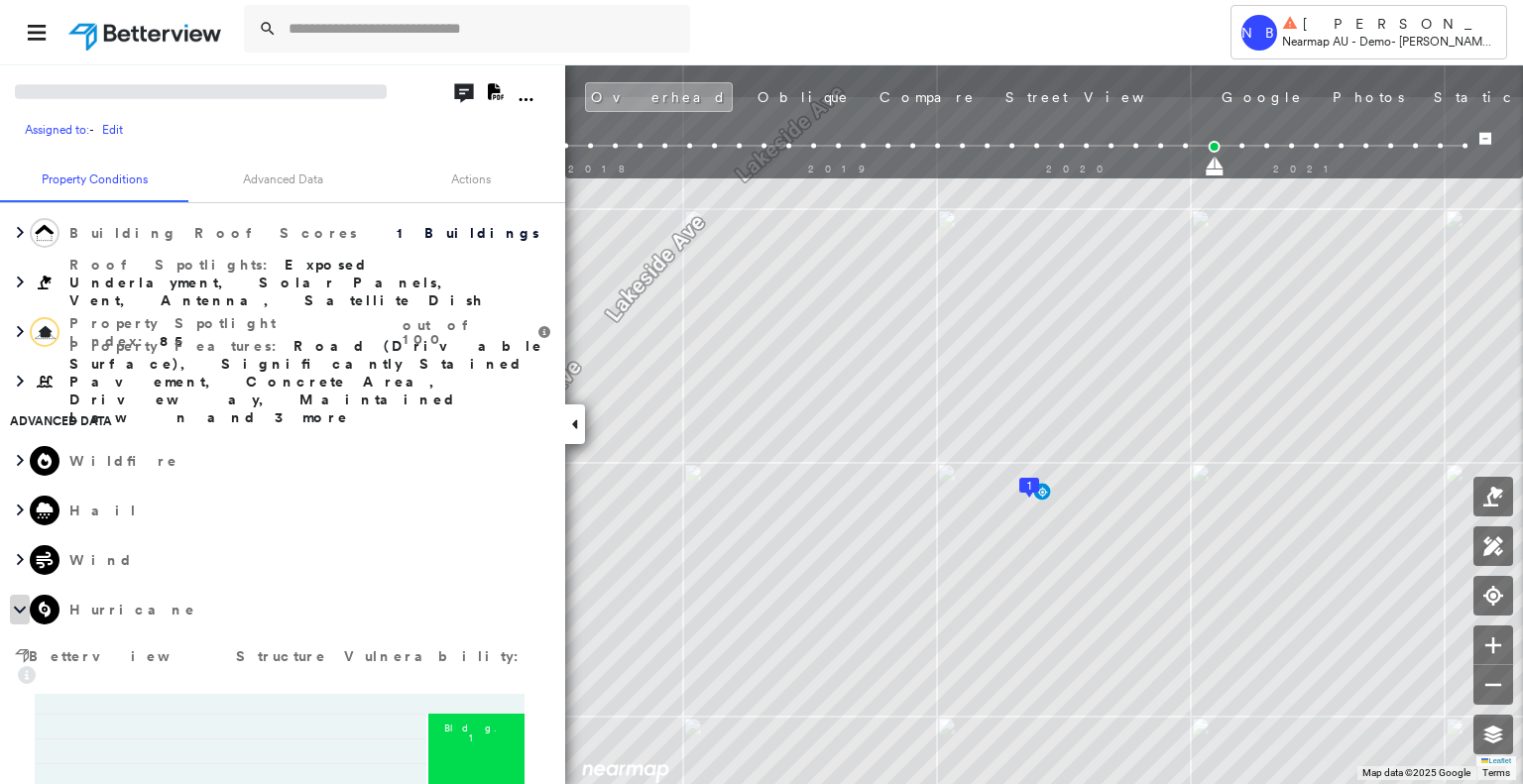 click 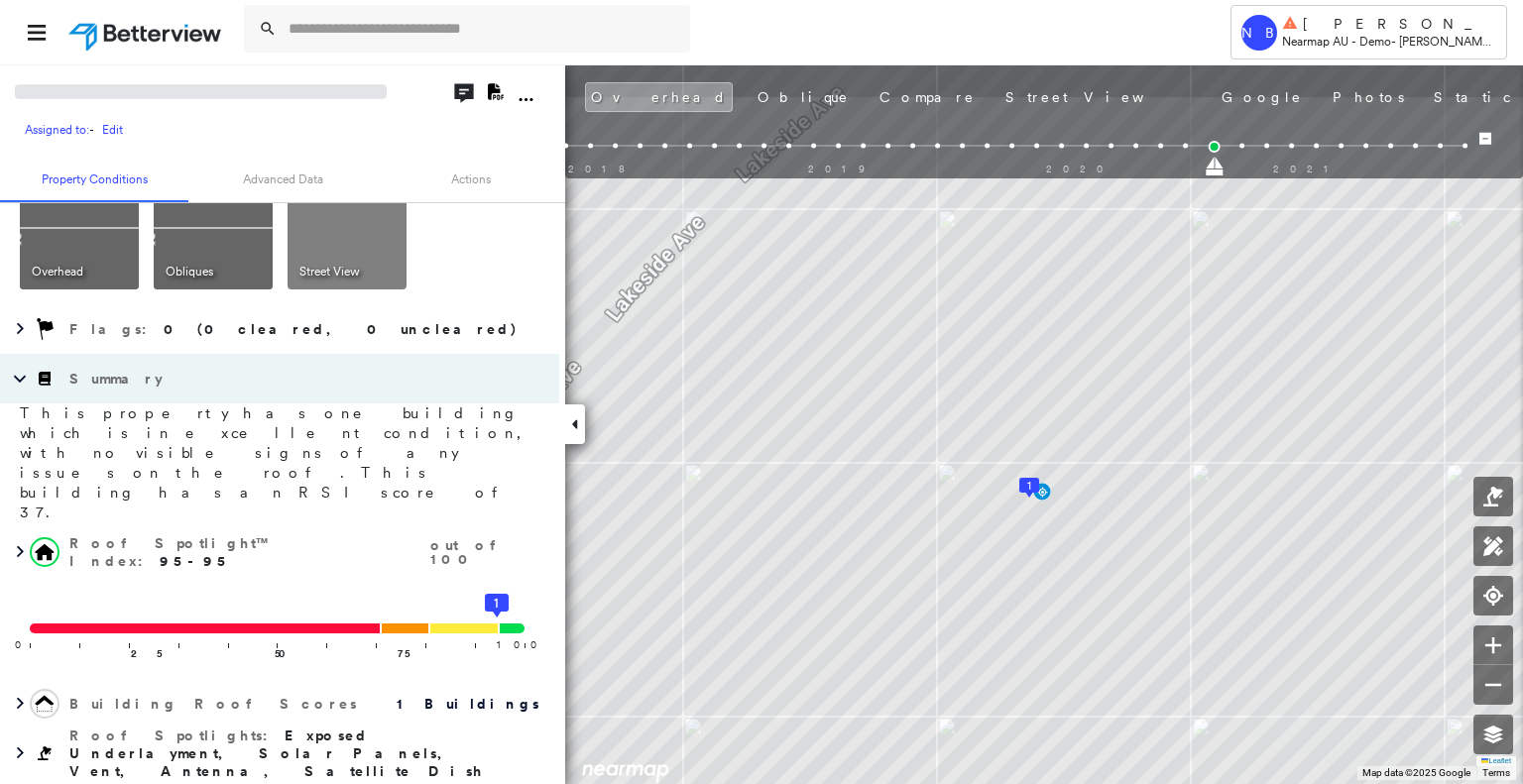 scroll, scrollTop: 0, scrollLeft: 0, axis: both 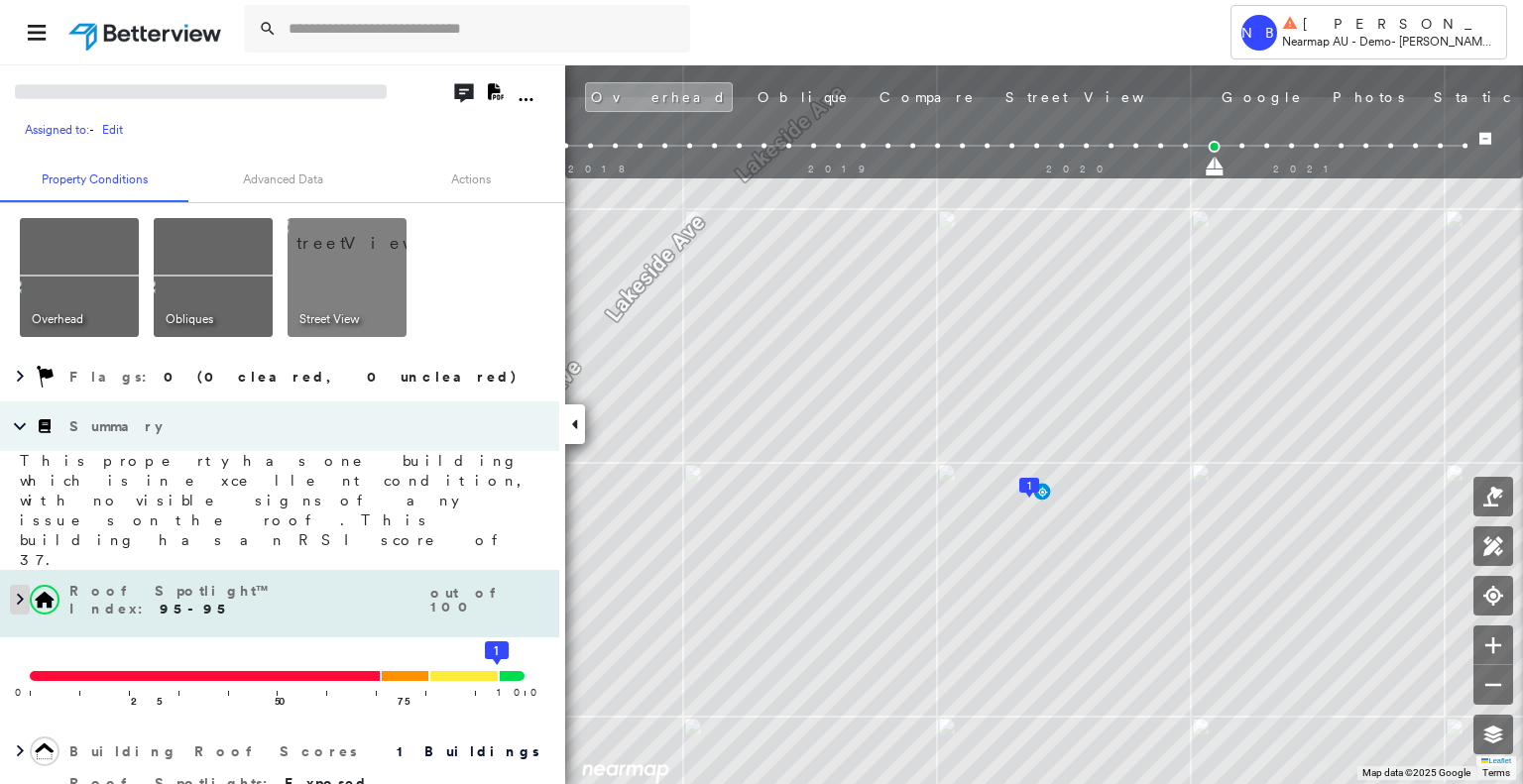 click at bounding box center [20, 600] 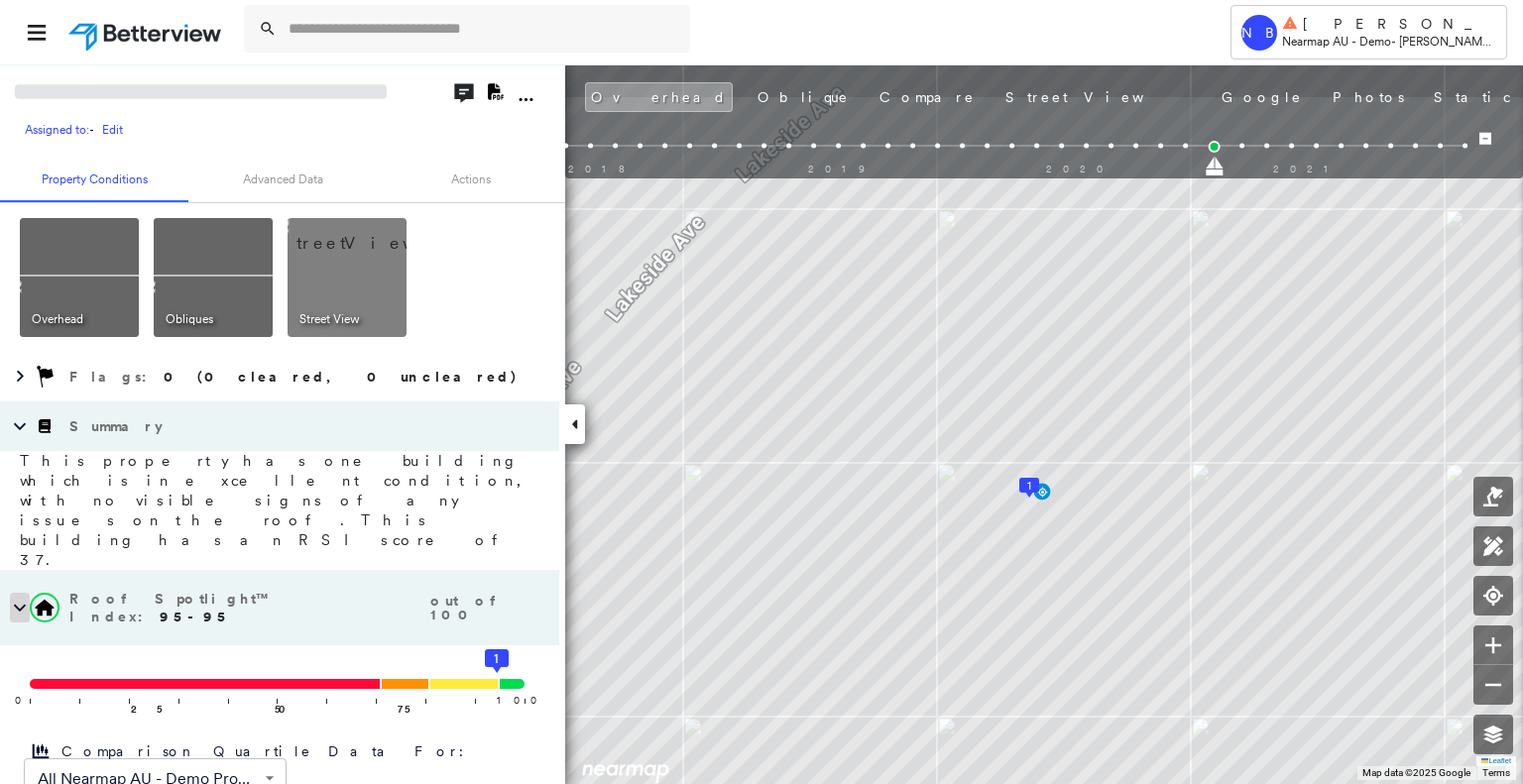 click at bounding box center (20, 608) 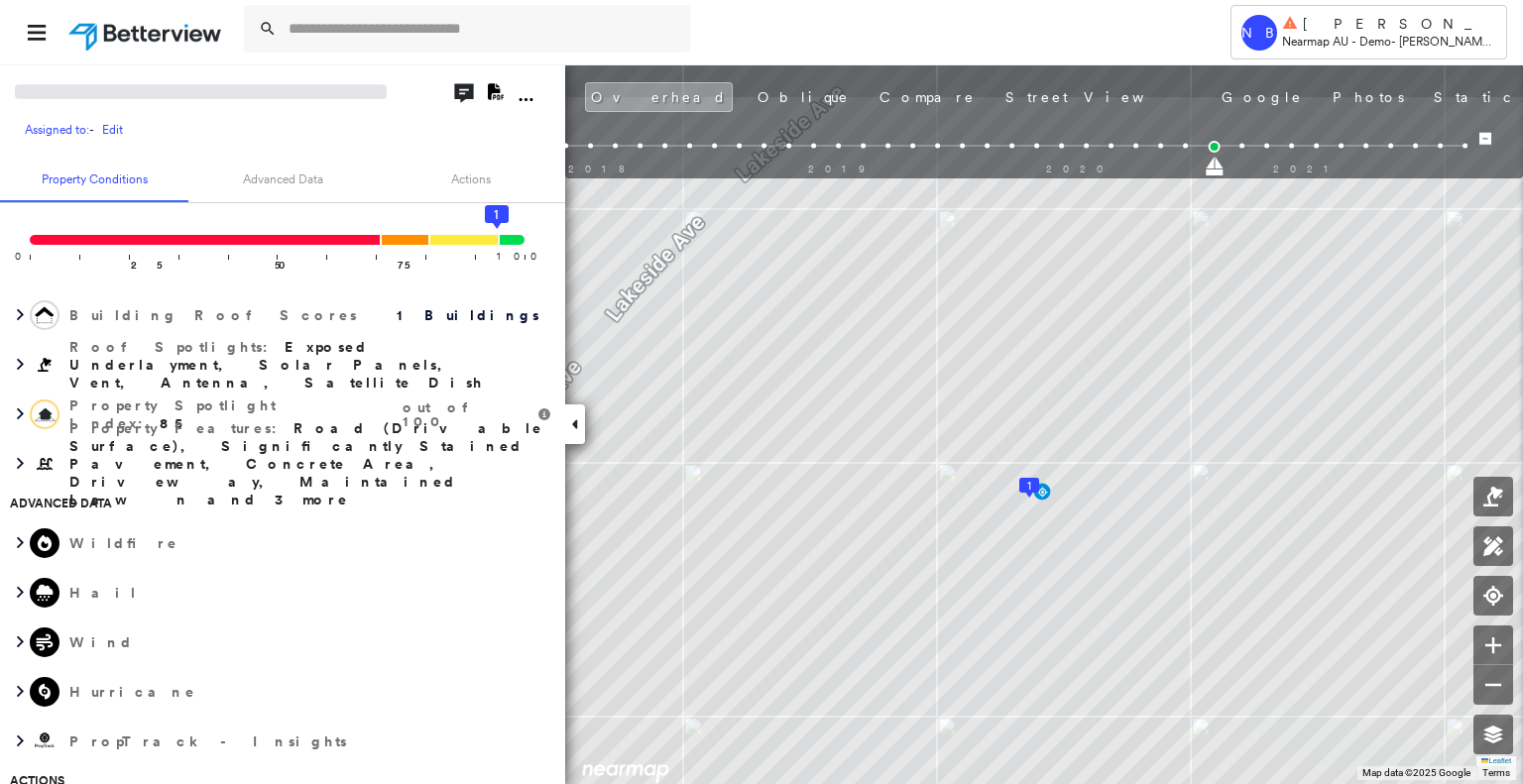 scroll, scrollTop: 439, scrollLeft: 0, axis: vertical 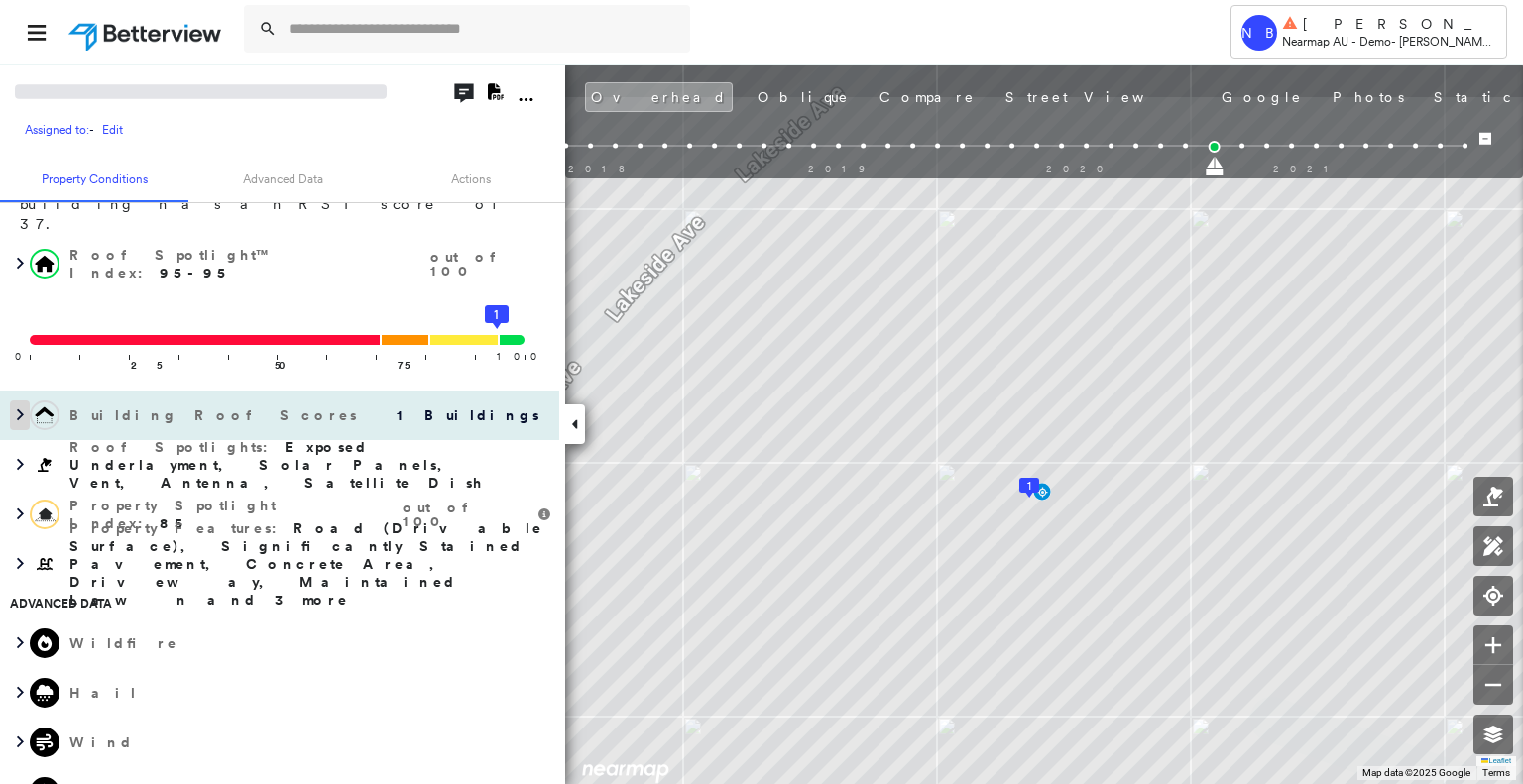 click at bounding box center [20, 415] 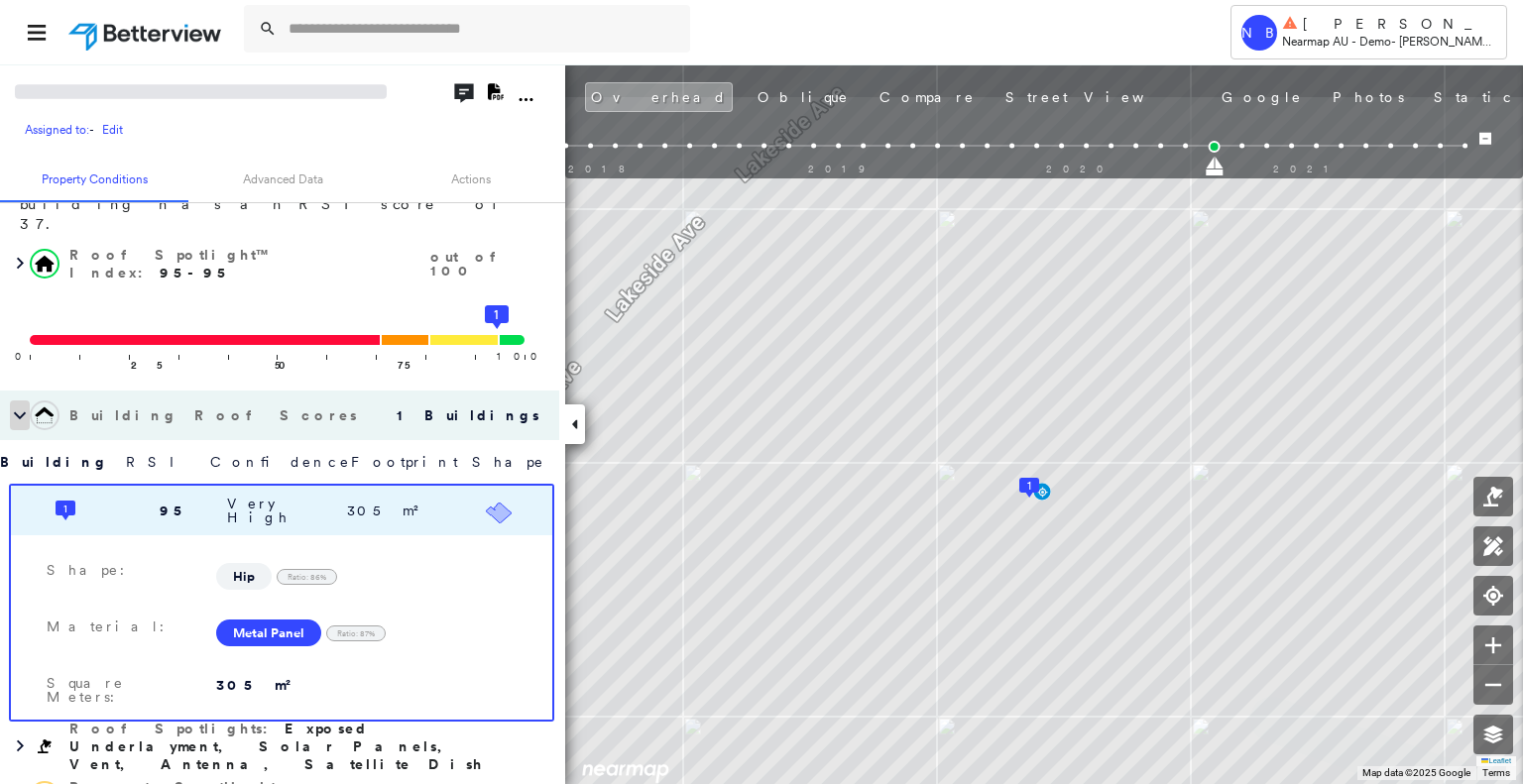 click 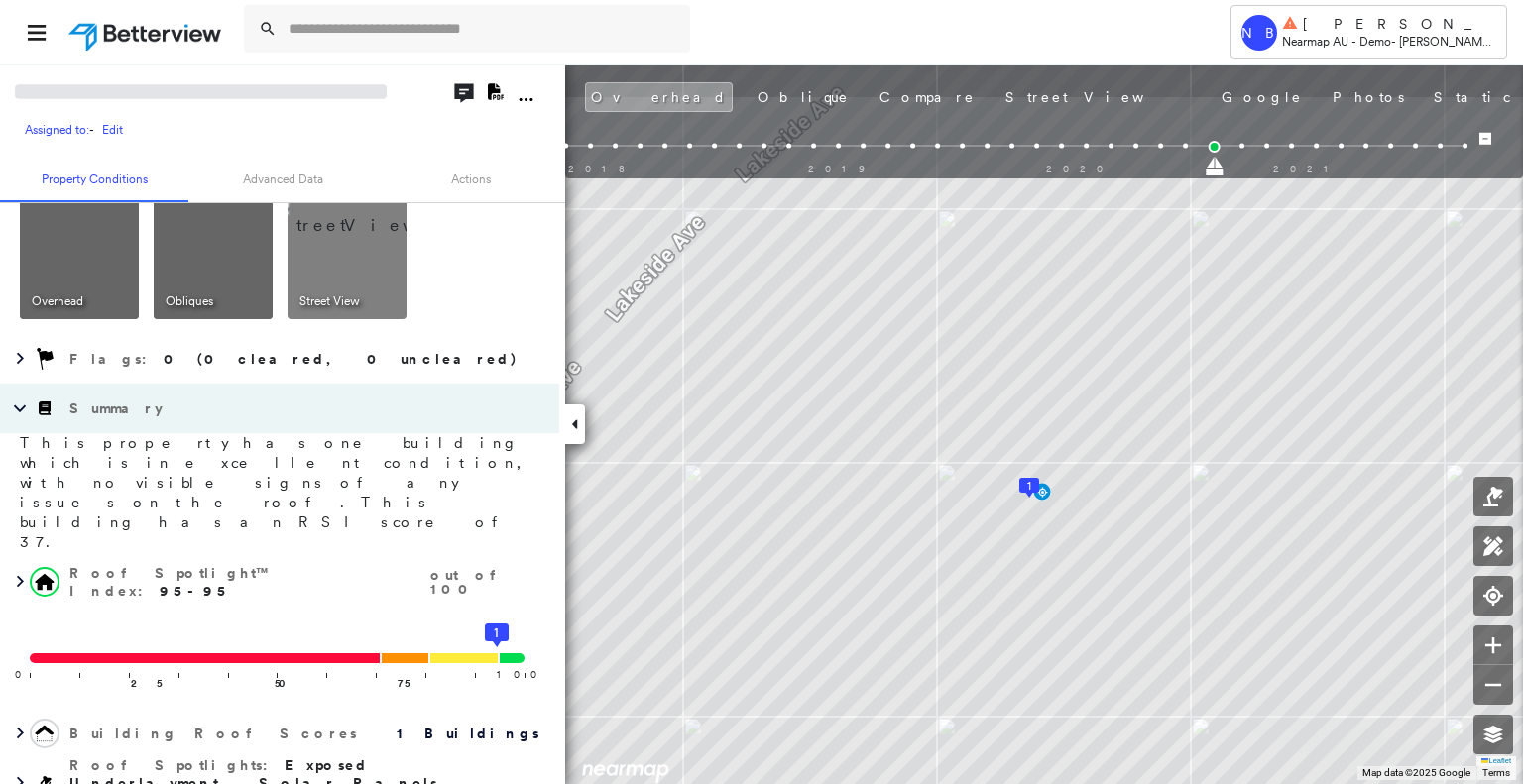 scroll, scrollTop: 0, scrollLeft: 0, axis: both 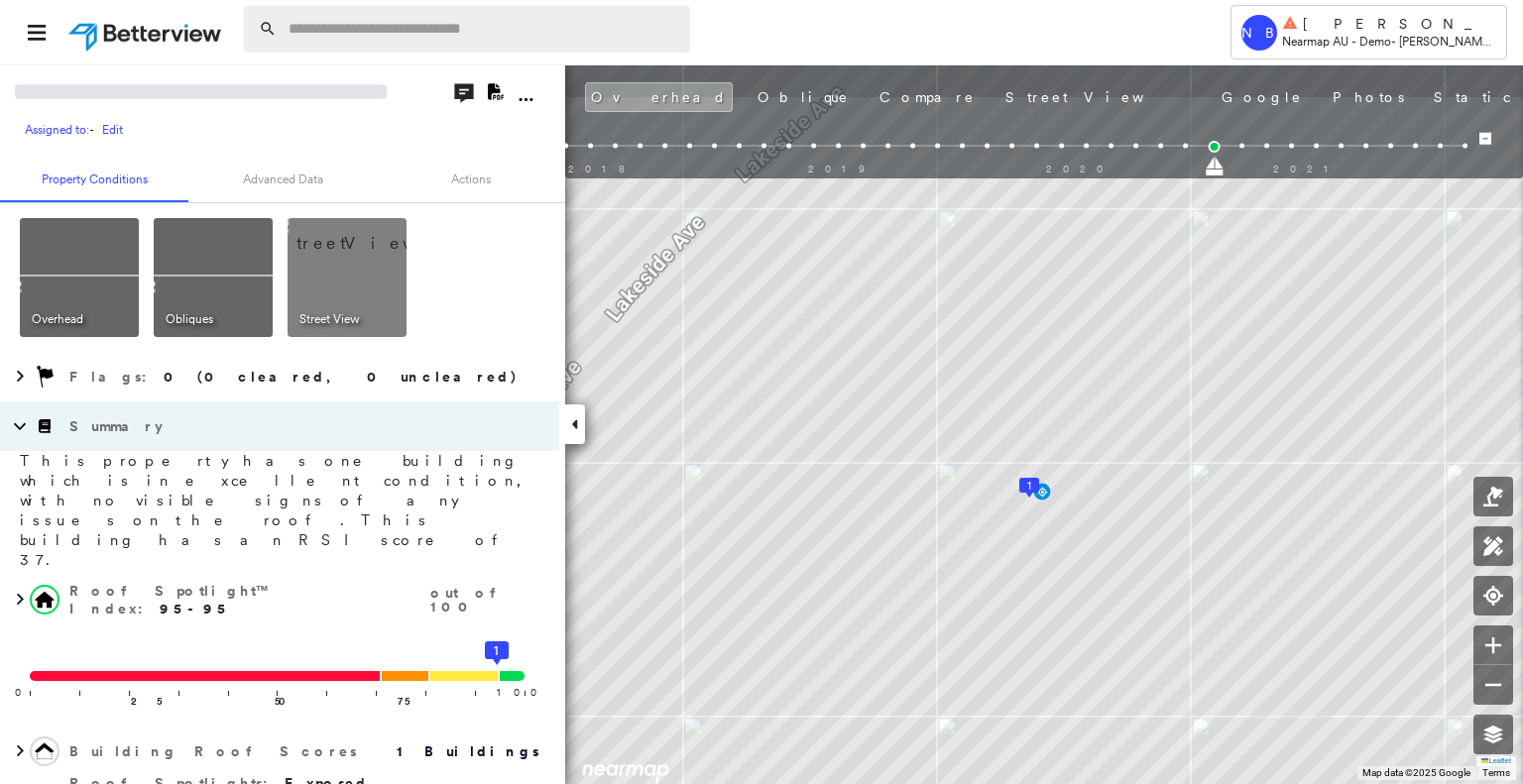 click at bounding box center (483, 29) 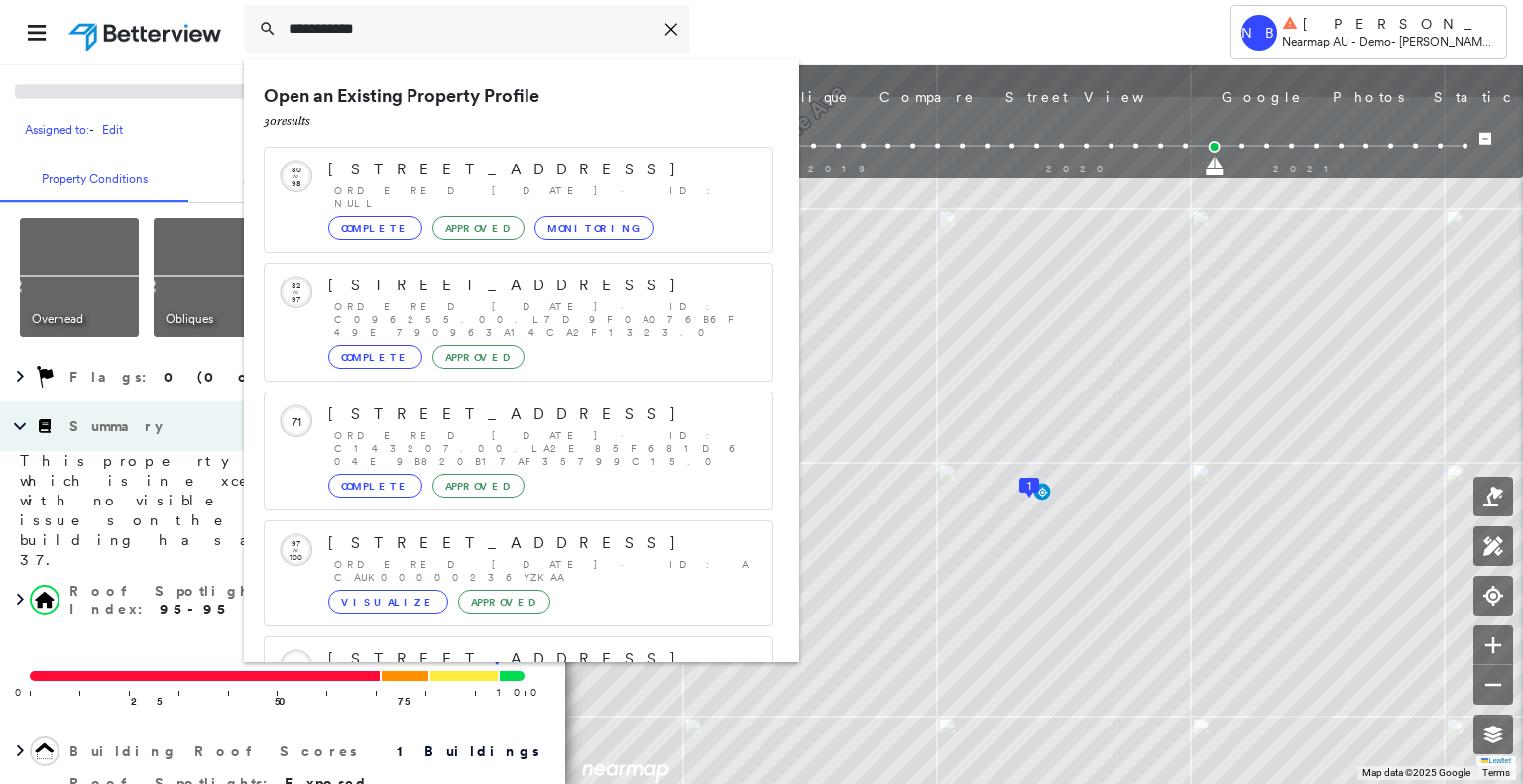 type on "**********" 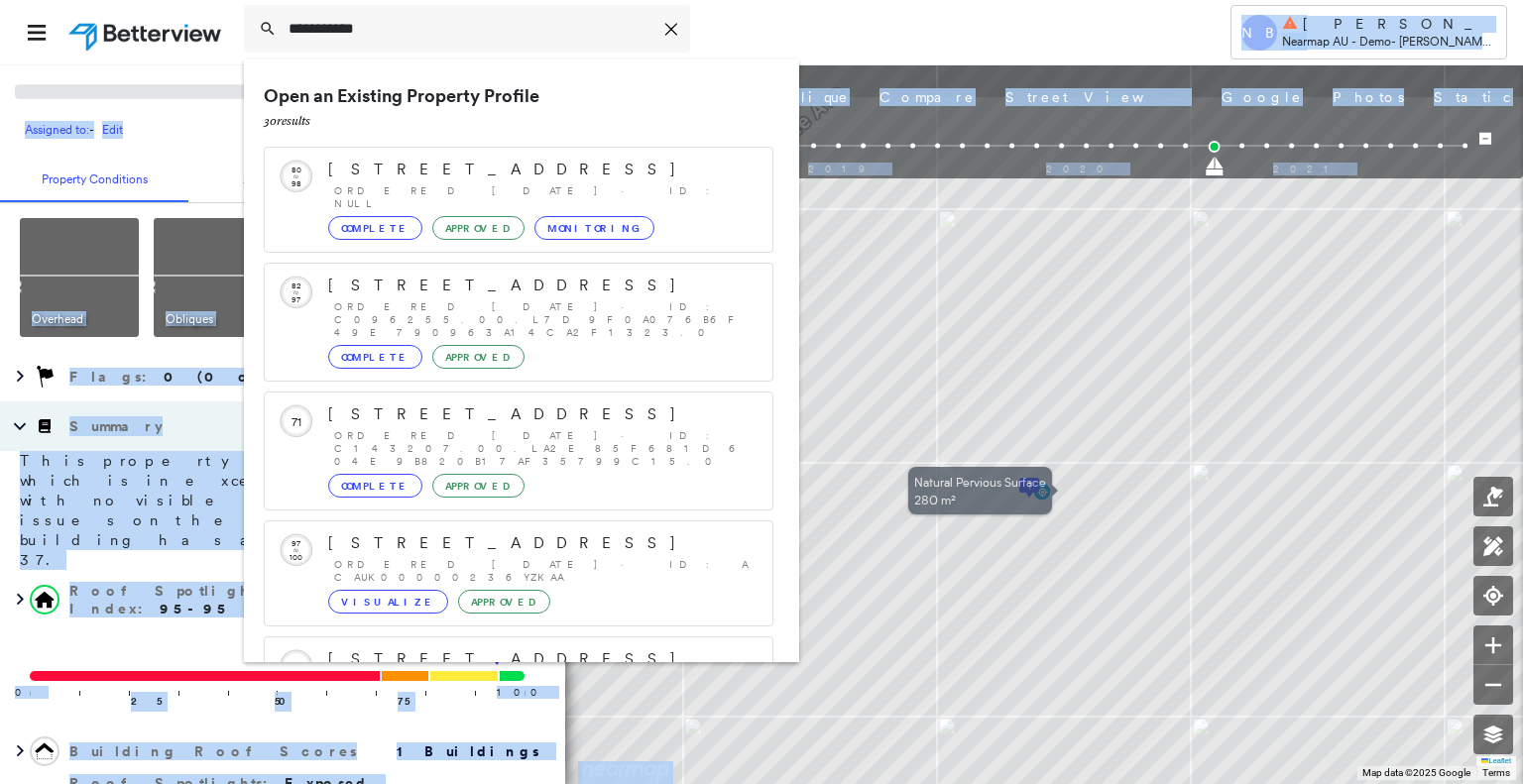 click on "**********" at bounding box center [762, 423] 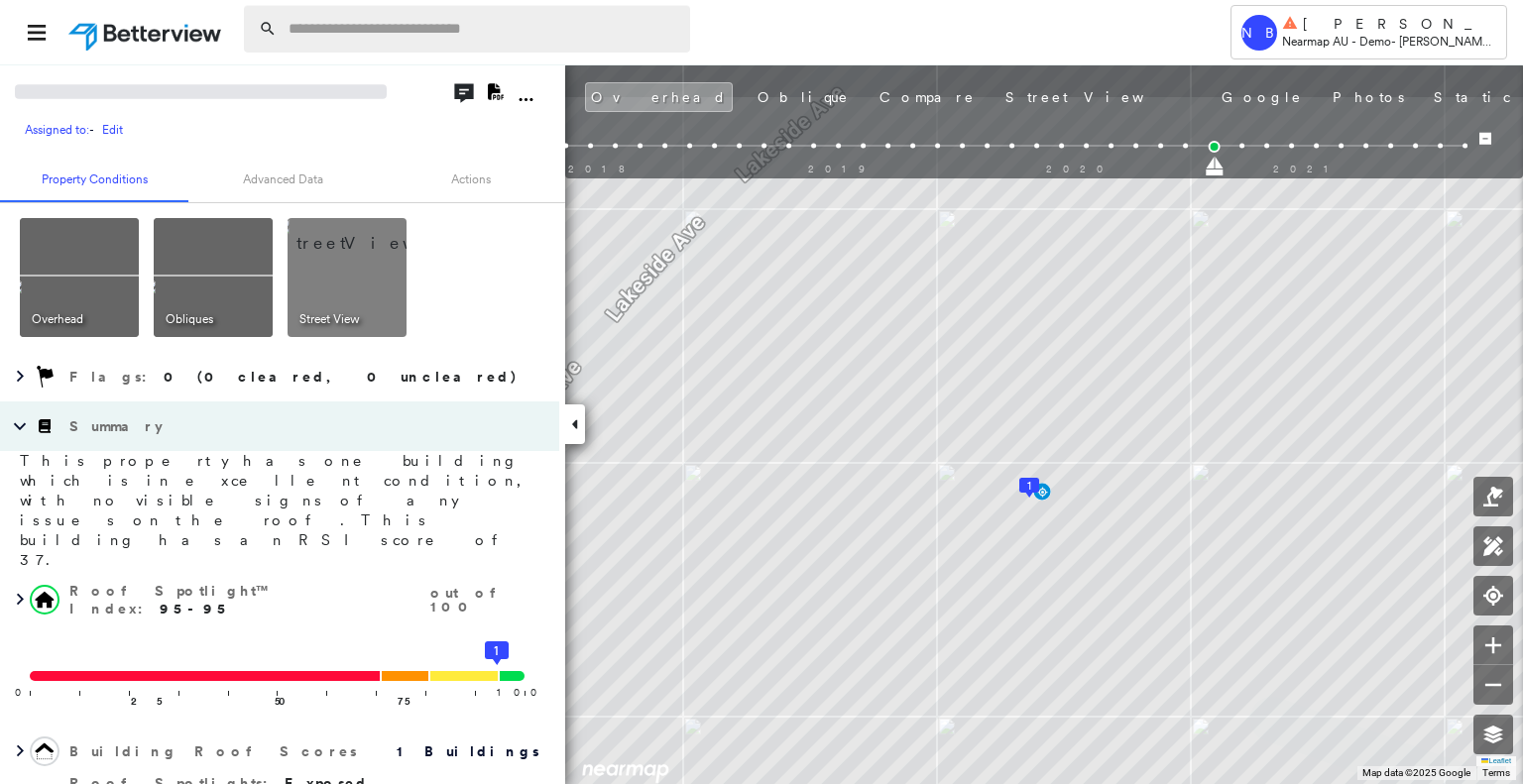 click at bounding box center [483, 29] 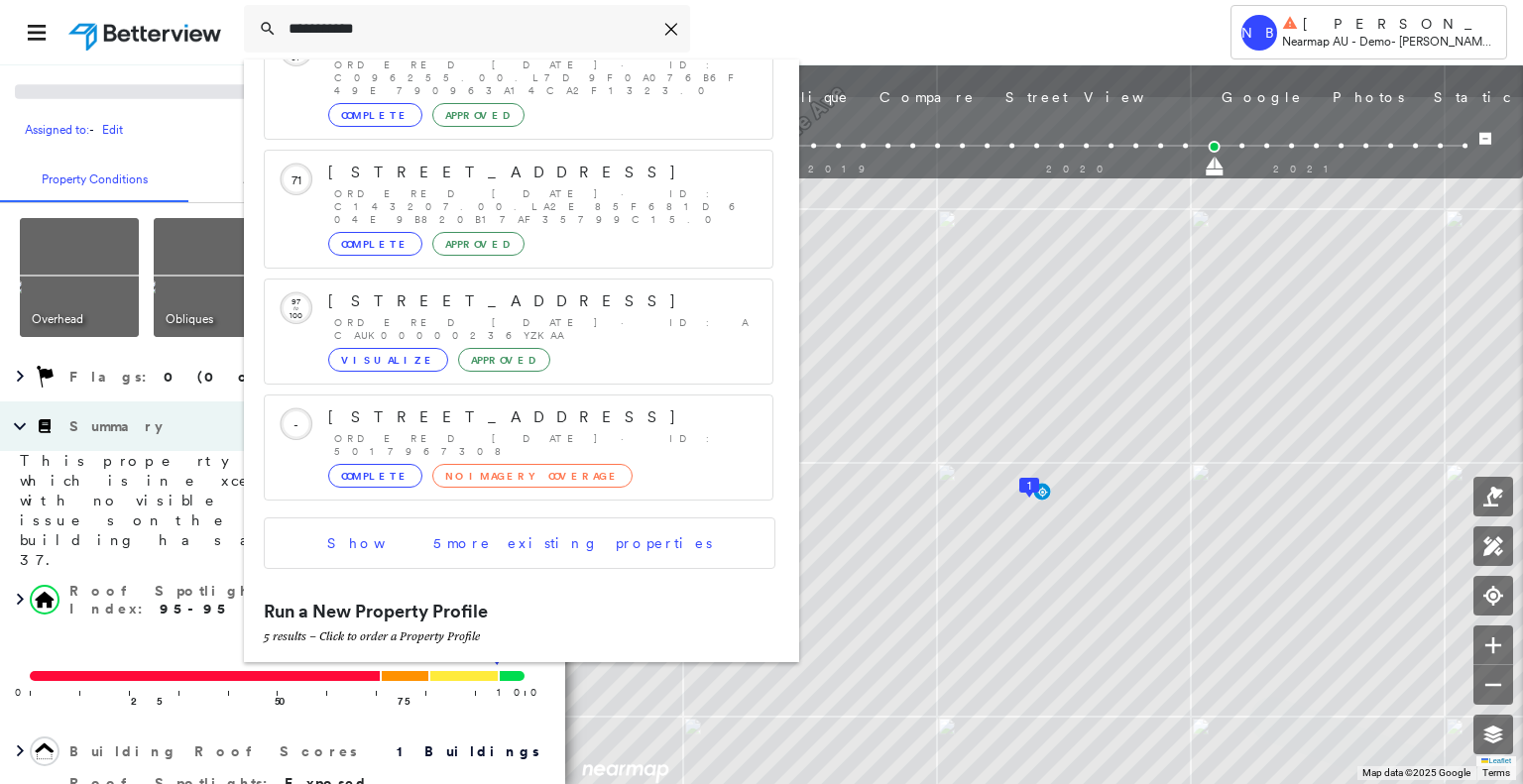 scroll, scrollTop: 409, scrollLeft: 0, axis: vertical 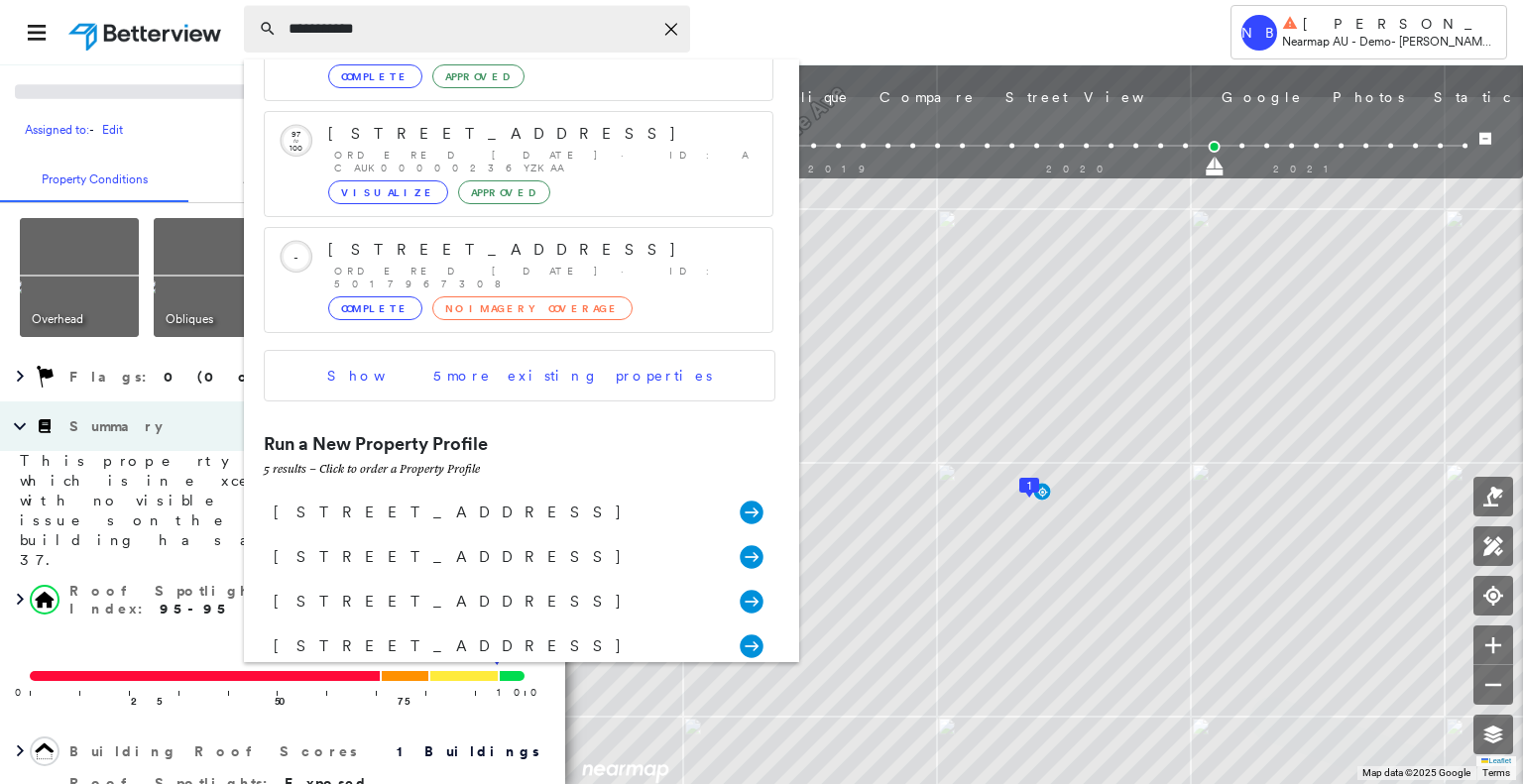 click on "**********" at bounding box center (470, 29) 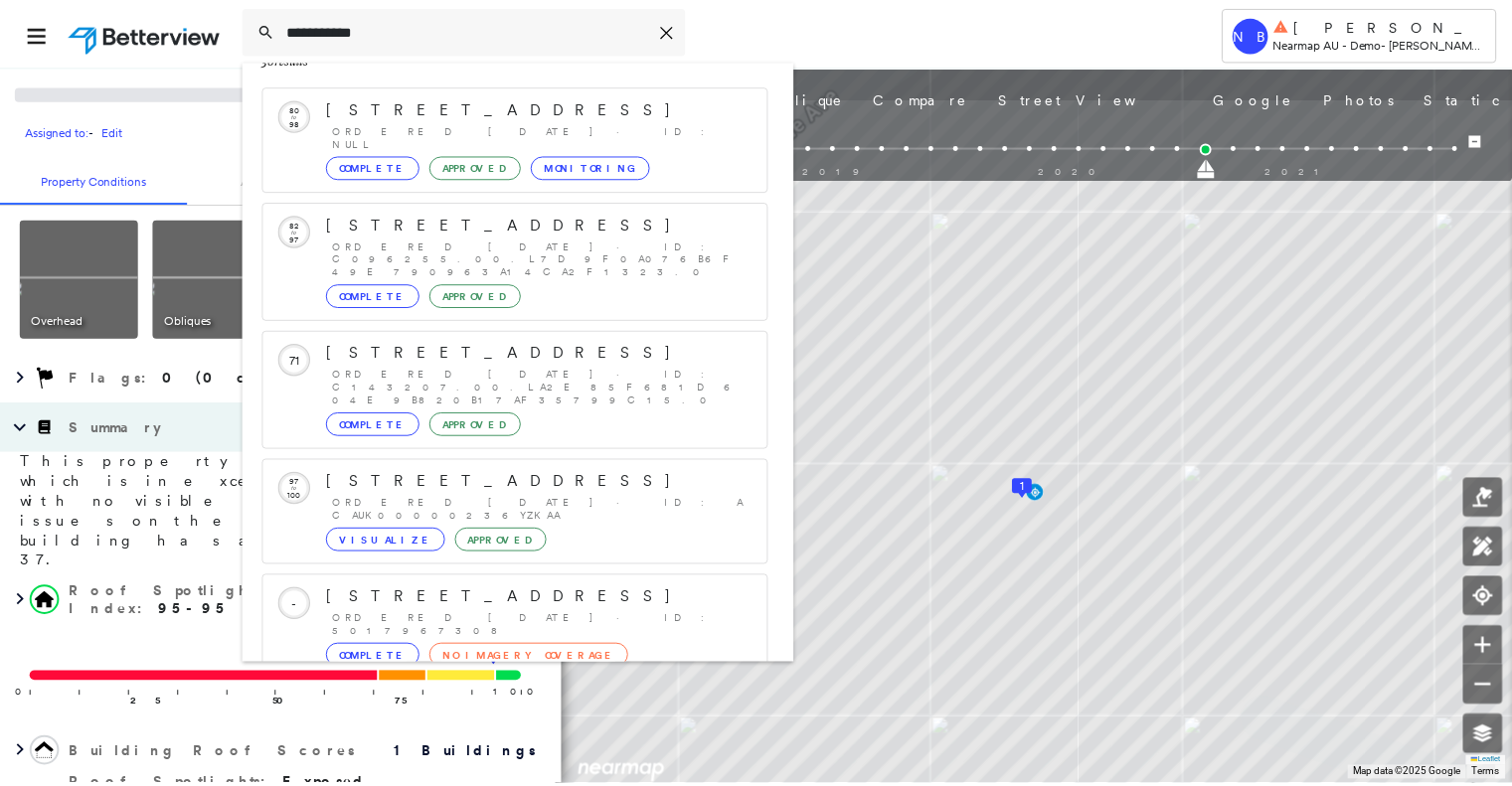 scroll, scrollTop: 0, scrollLeft: 0, axis: both 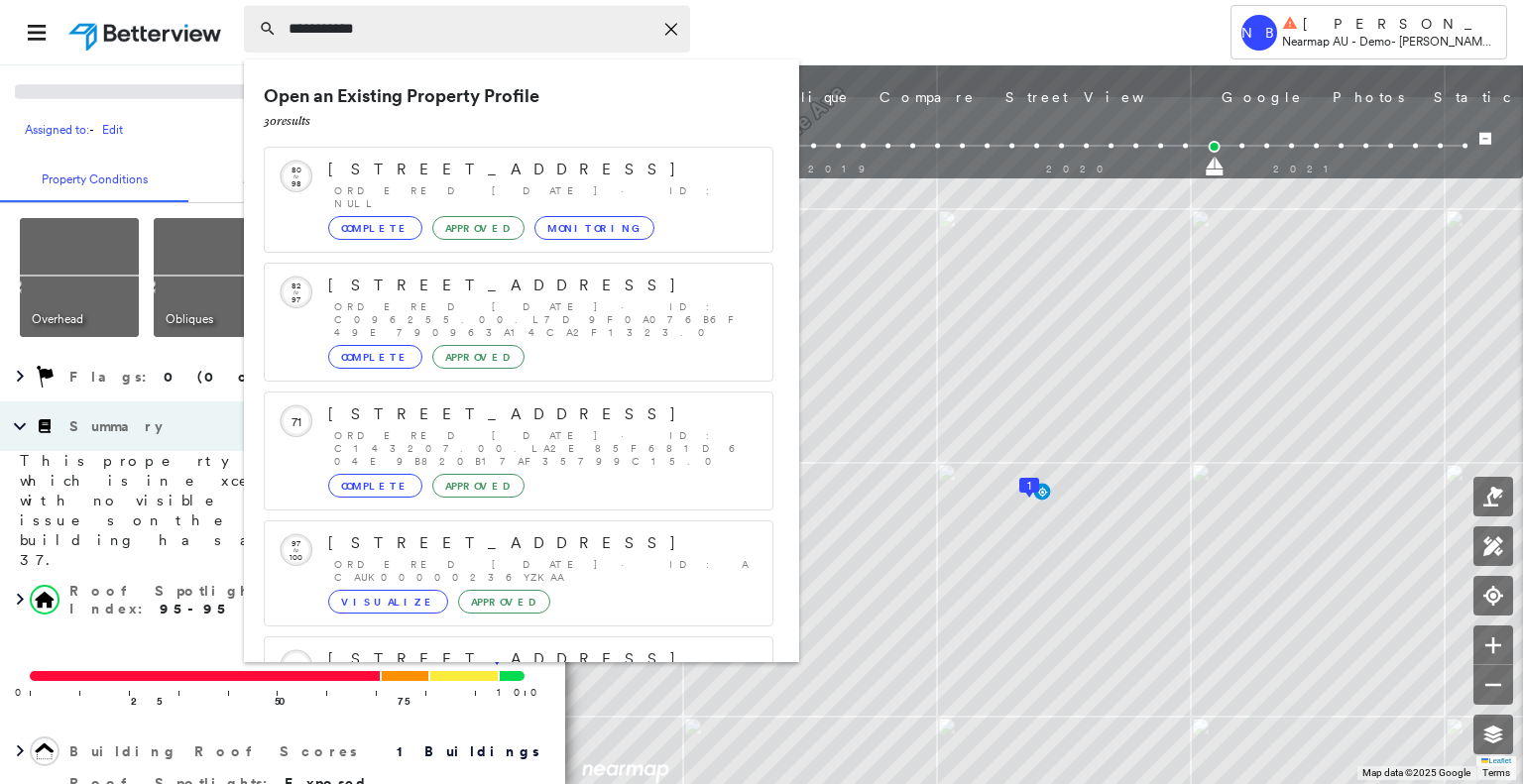 click on "**********" at bounding box center [470, 29] 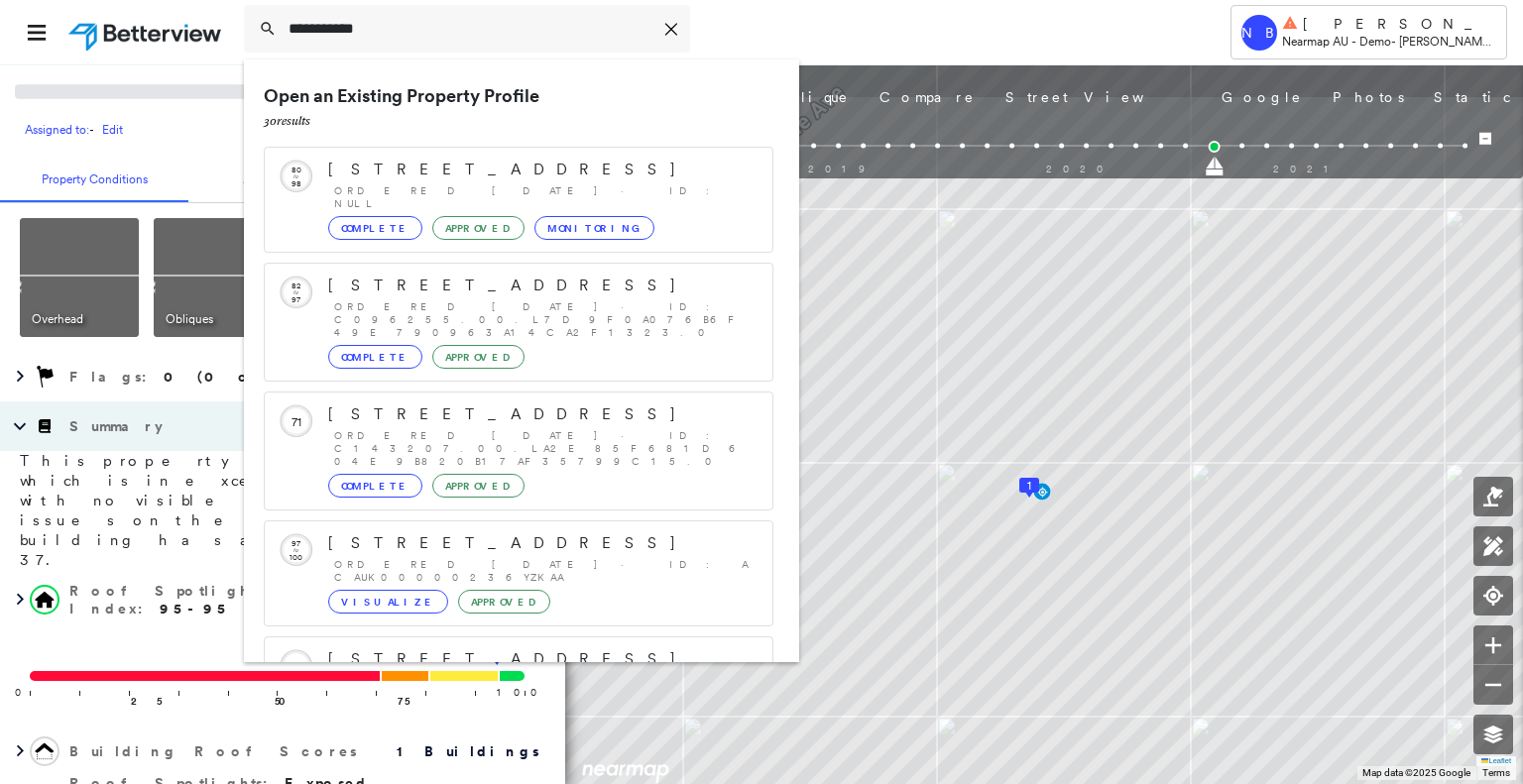 type on "**********" 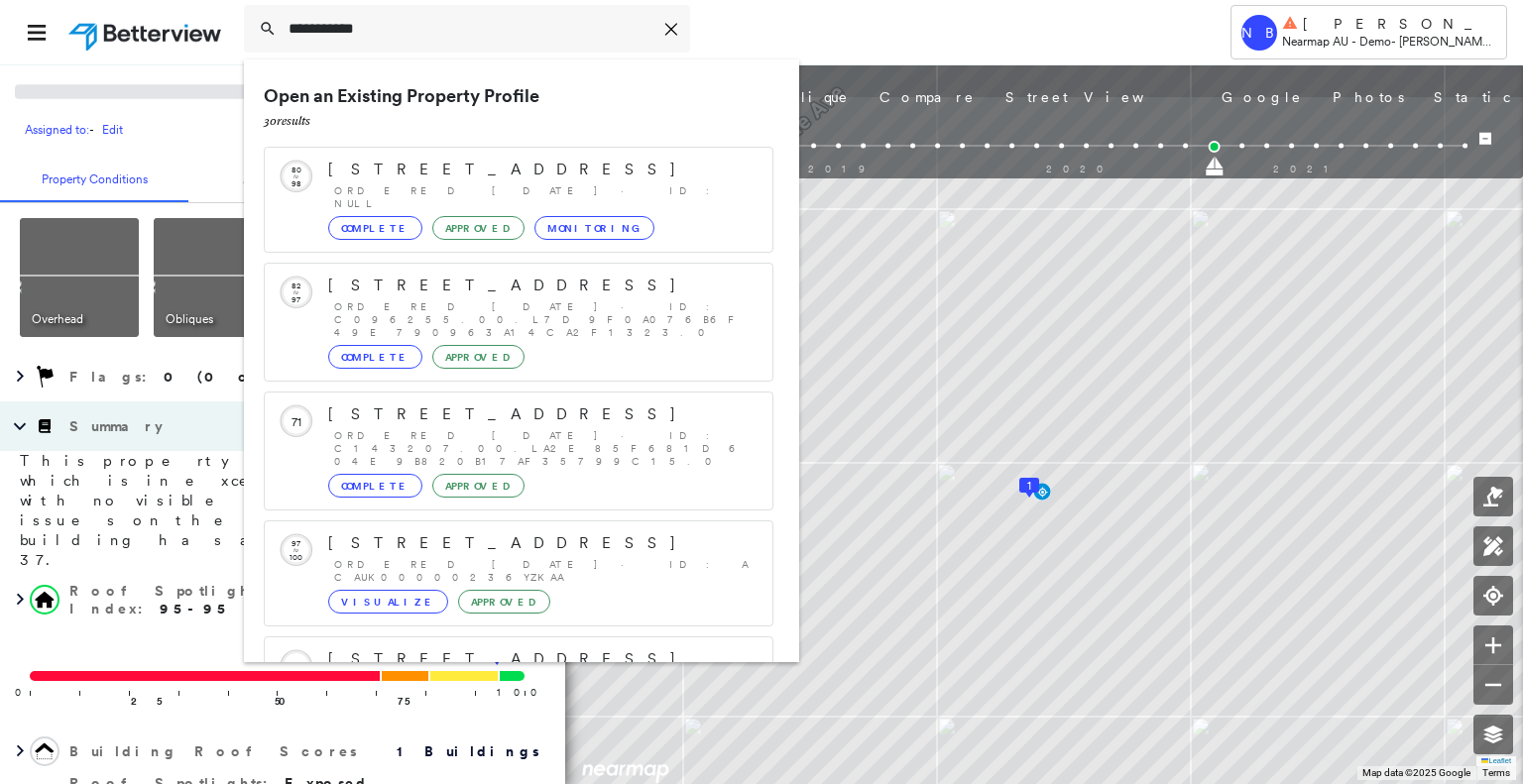 click on "**********" at bounding box center (709, 32) 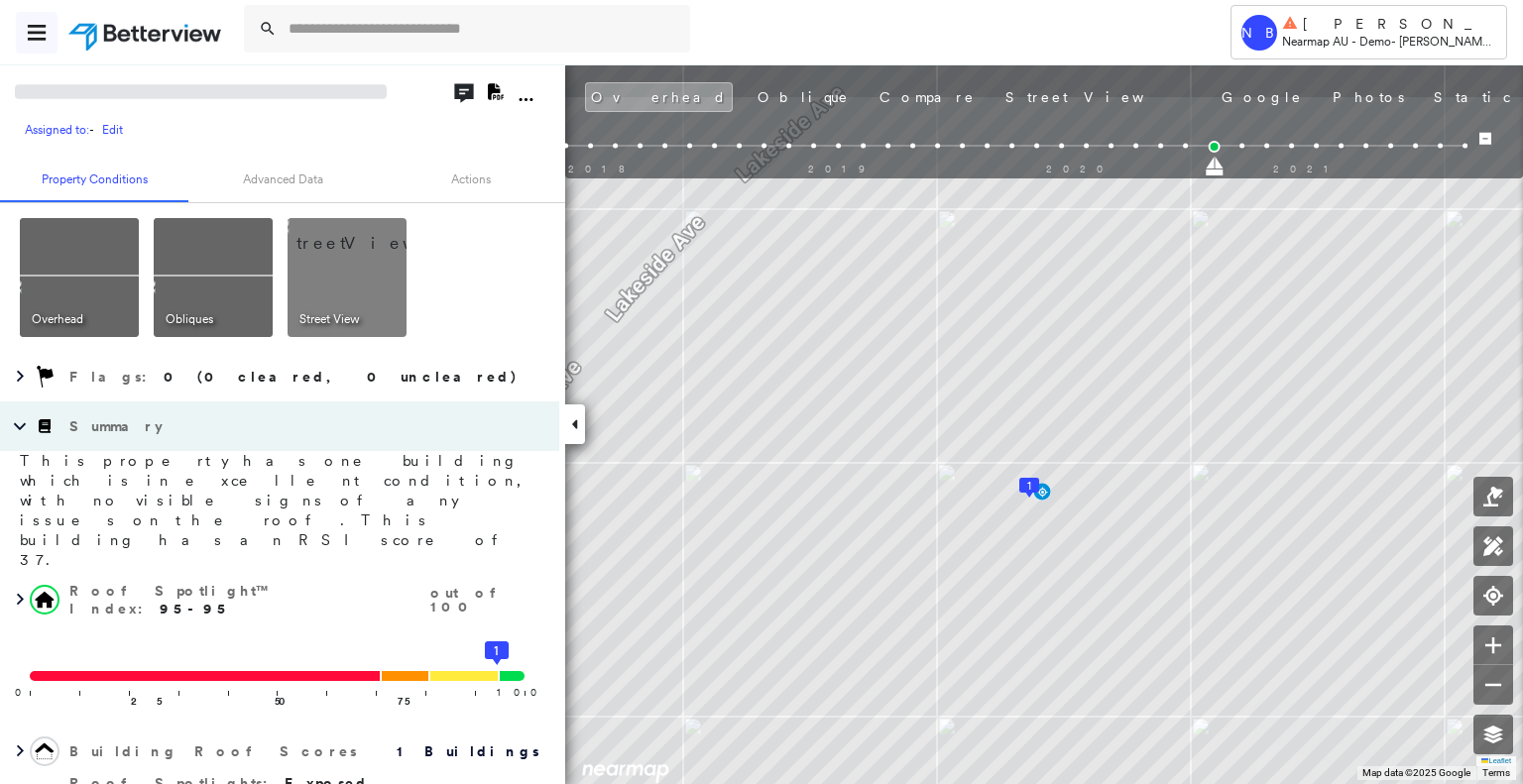 click at bounding box center (37, 33) 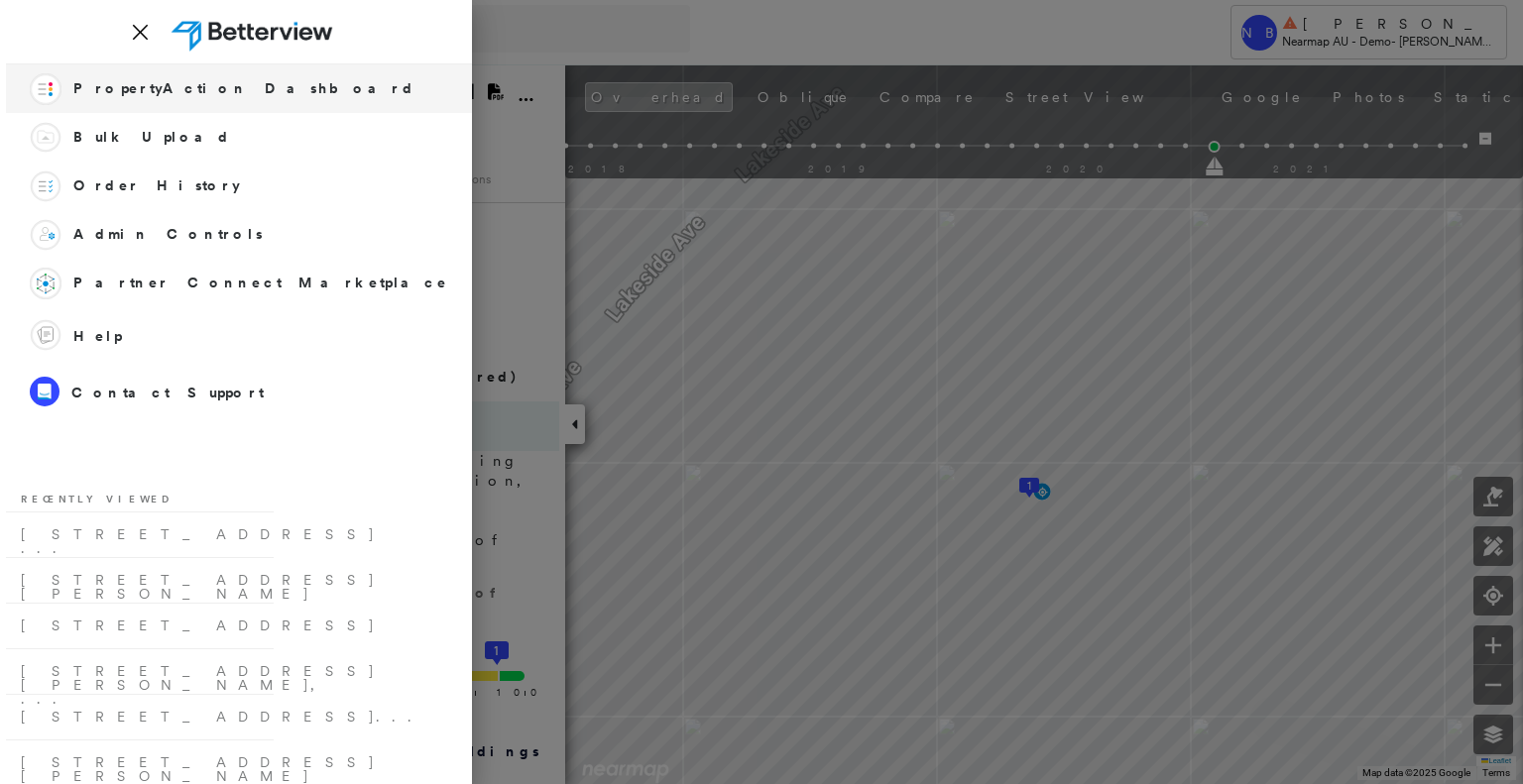 click on "PropertyAction Dashboard" at bounding box center [244, 88] 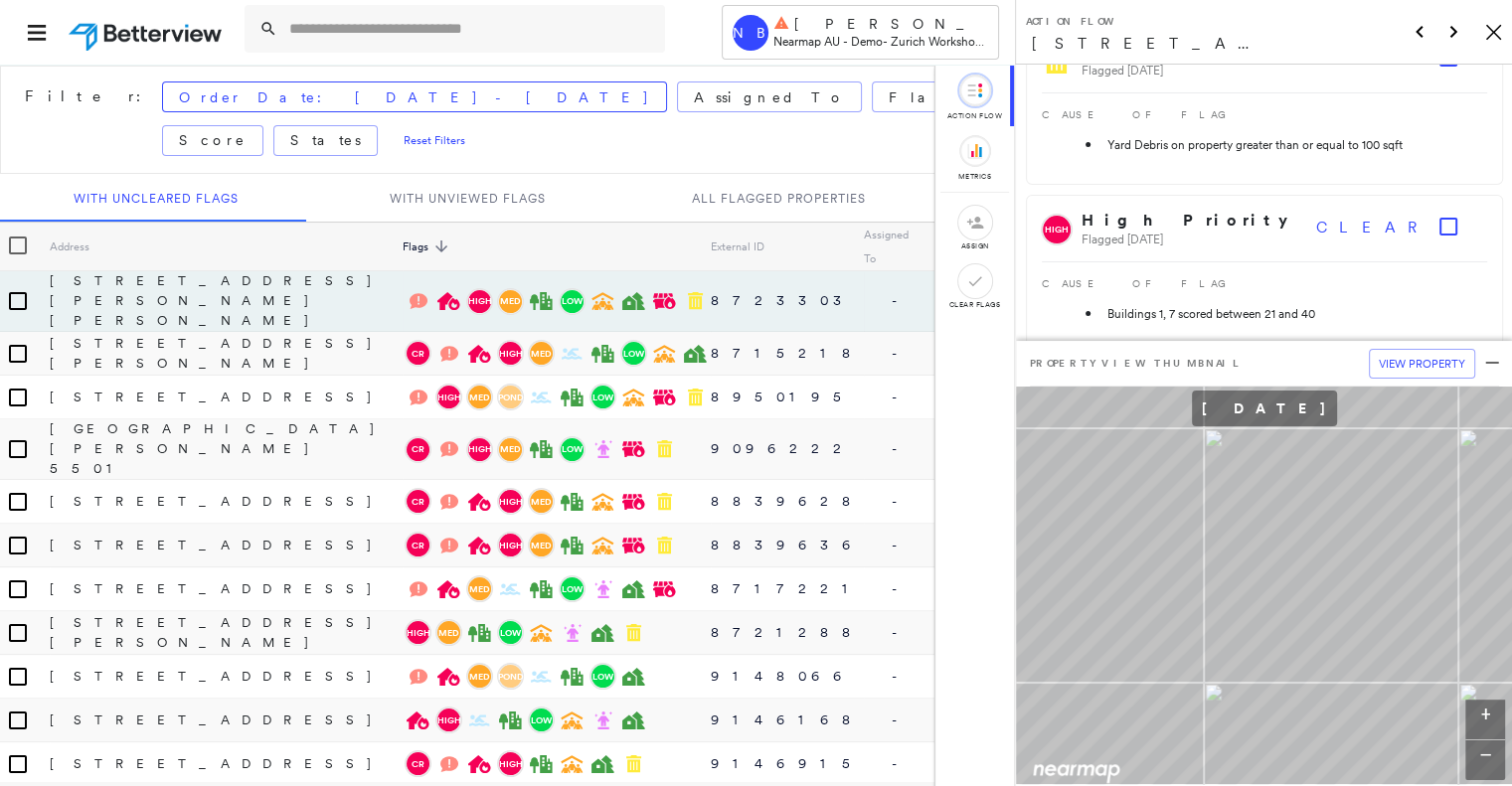 scroll, scrollTop: 0, scrollLeft: 0, axis: both 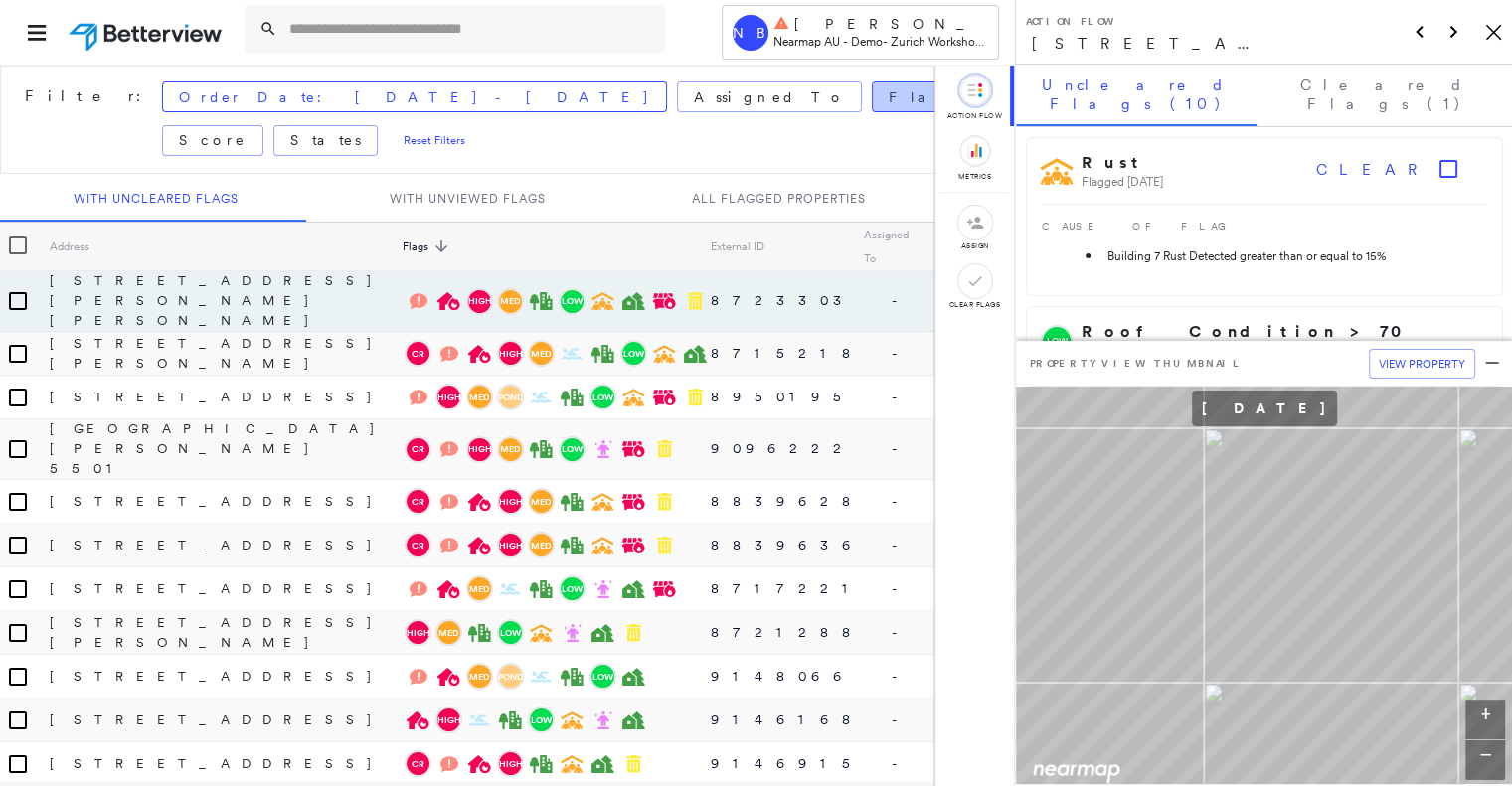 click on "Flags:" at bounding box center [934, 97] 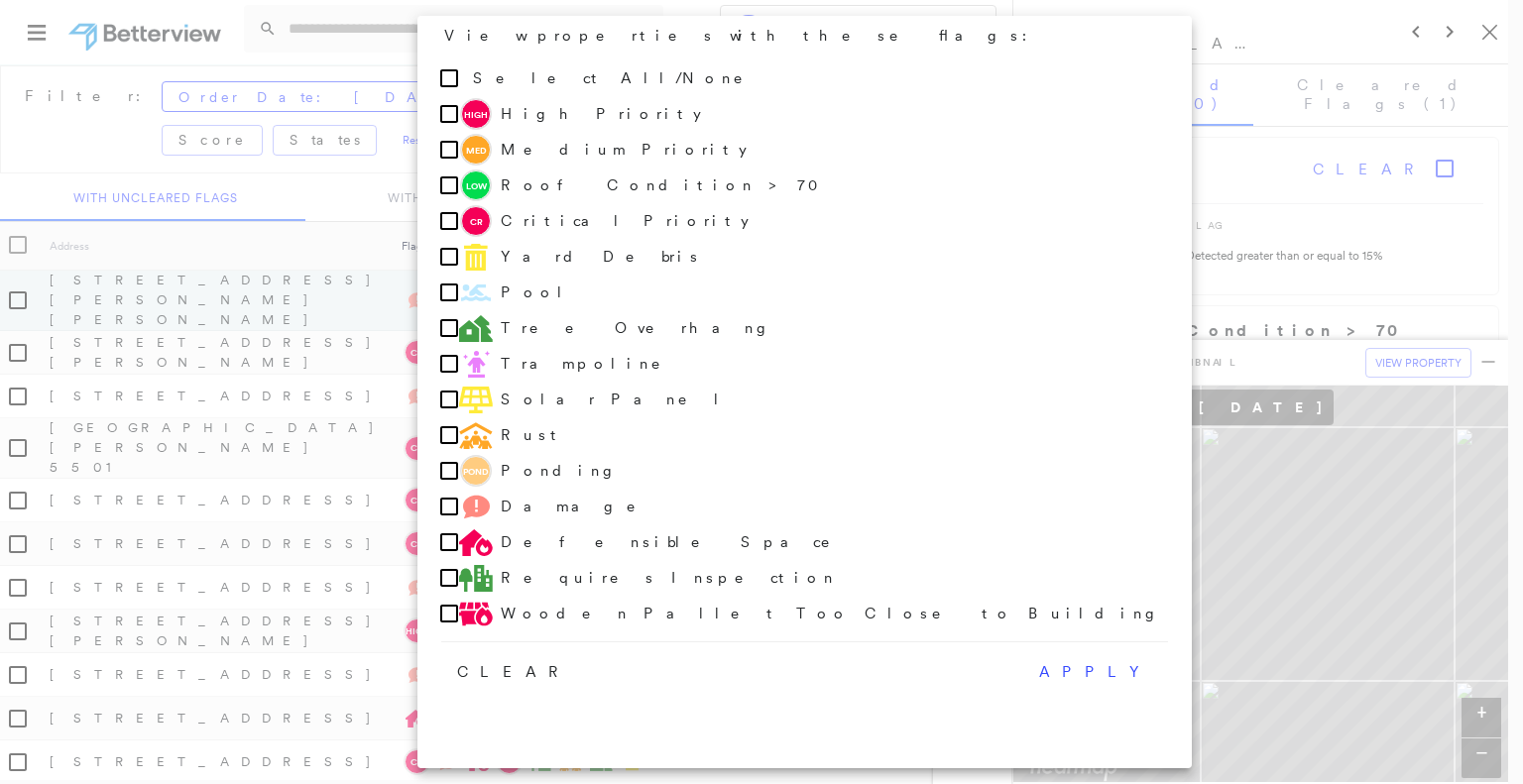 click at bounding box center (762, 392) 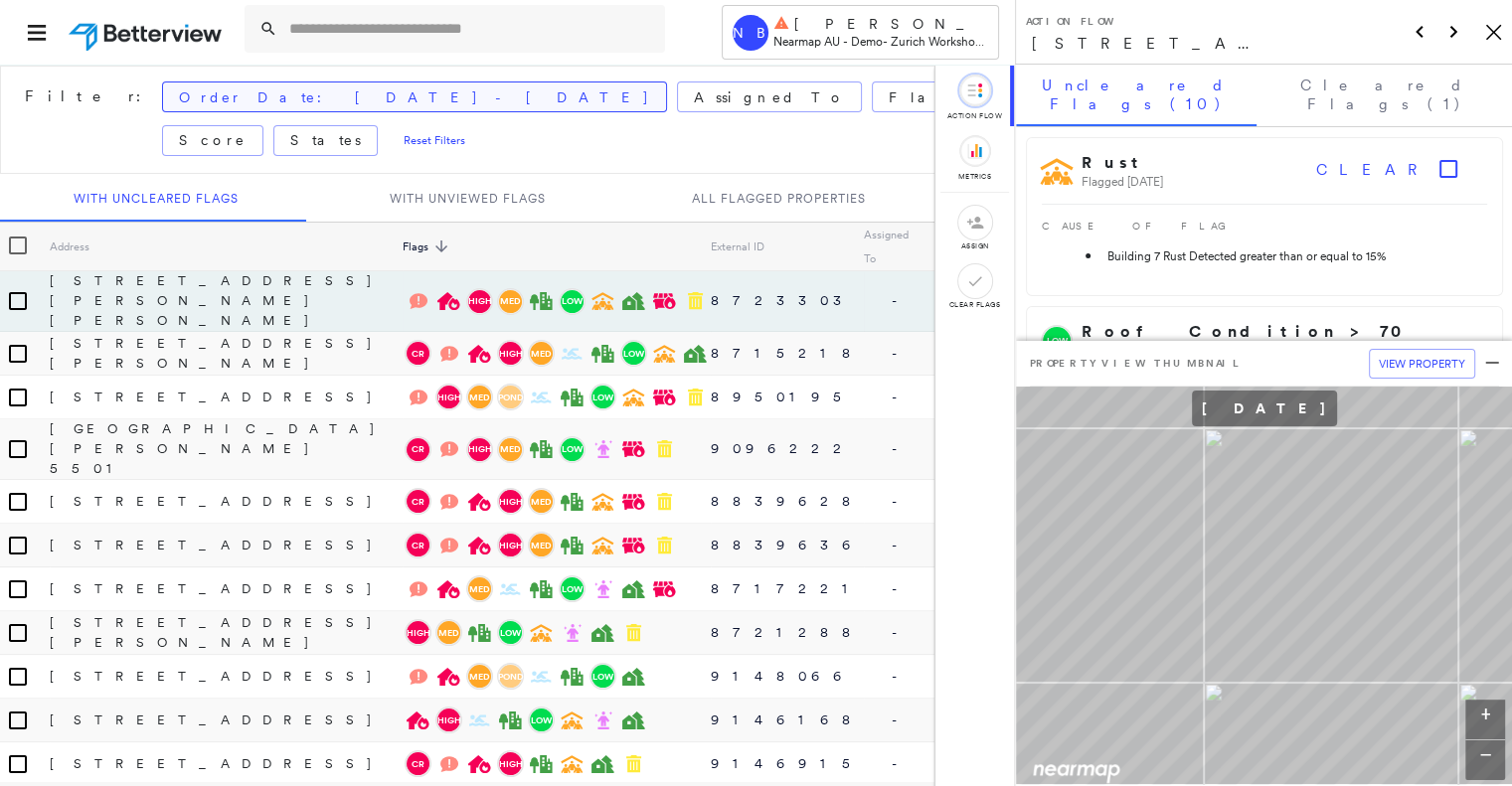 click on "Order Date: Apr 2025 - Today" at bounding box center [415, 97] 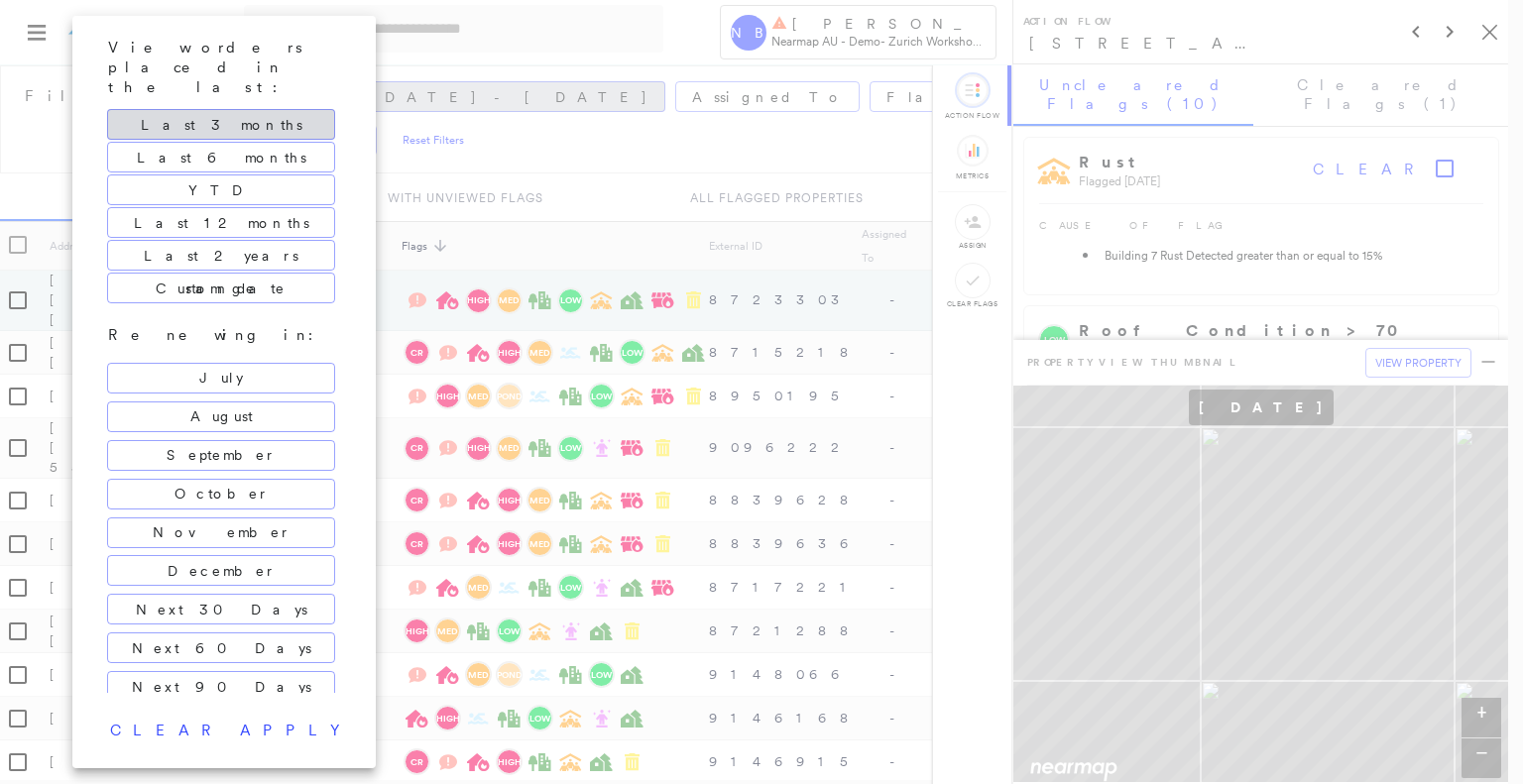 click at bounding box center (762, 392) 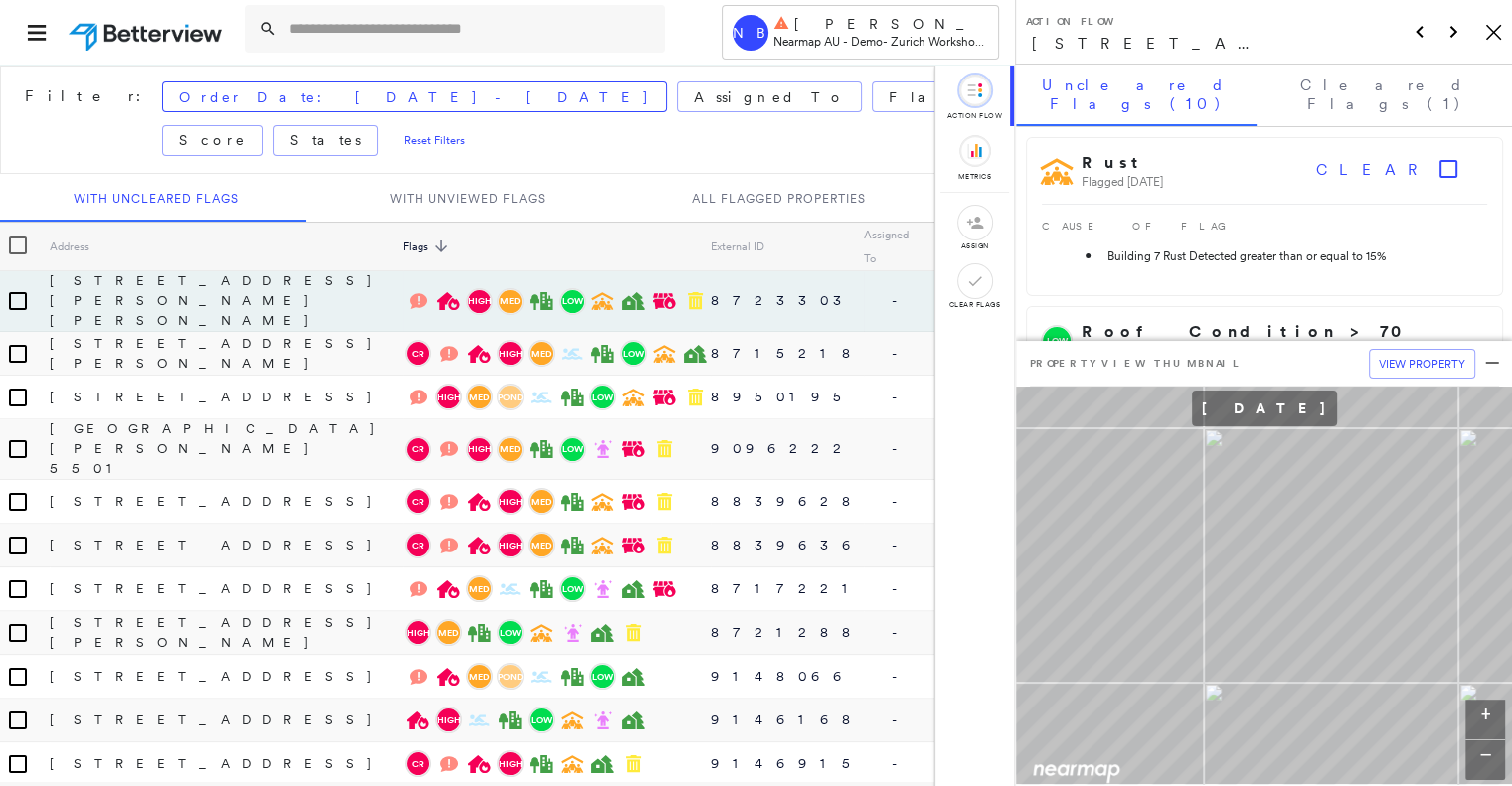 scroll, scrollTop: 0, scrollLeft: 0, axis: both 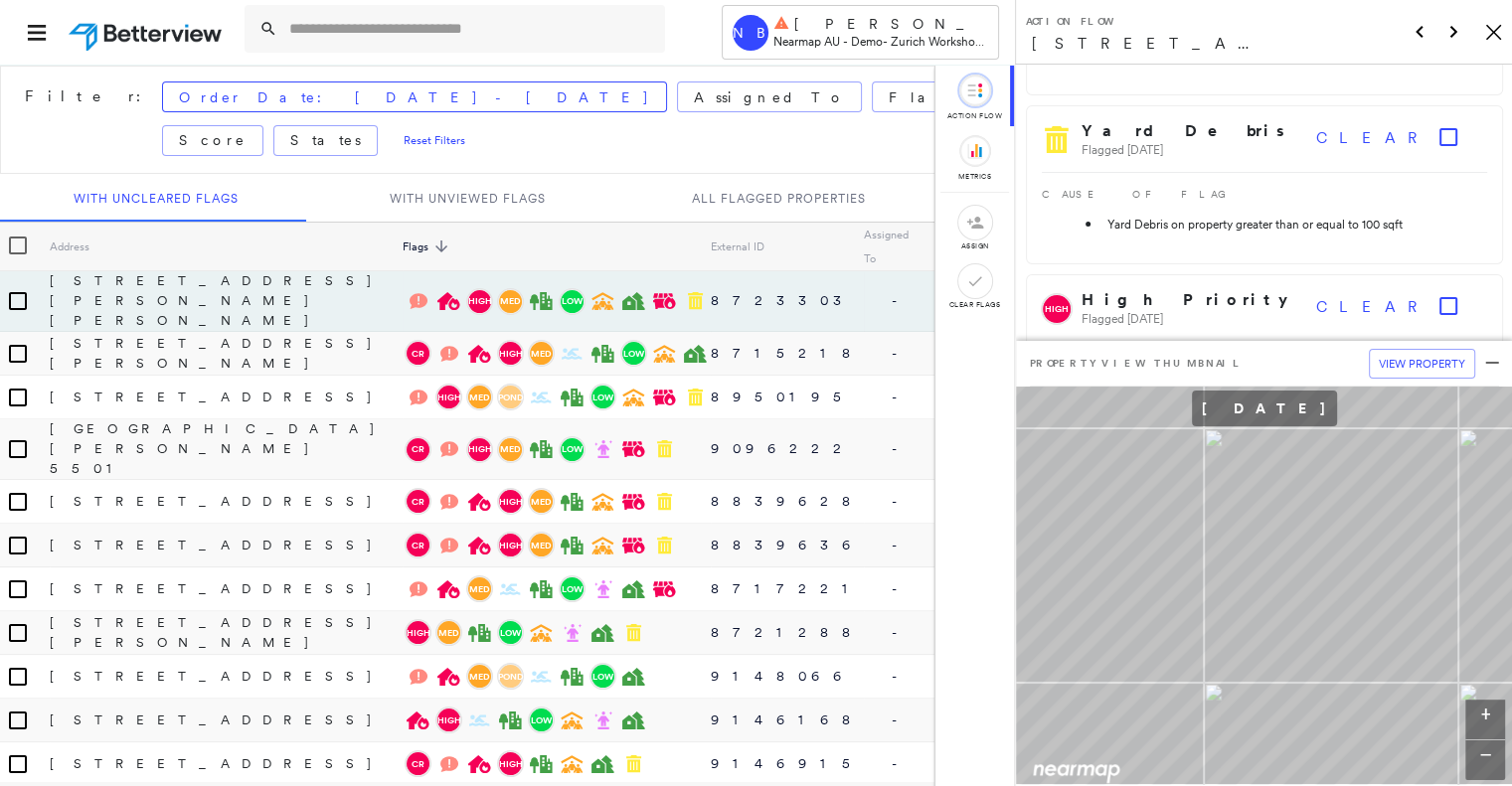 click on "+" at bounding box center [1485, 719] 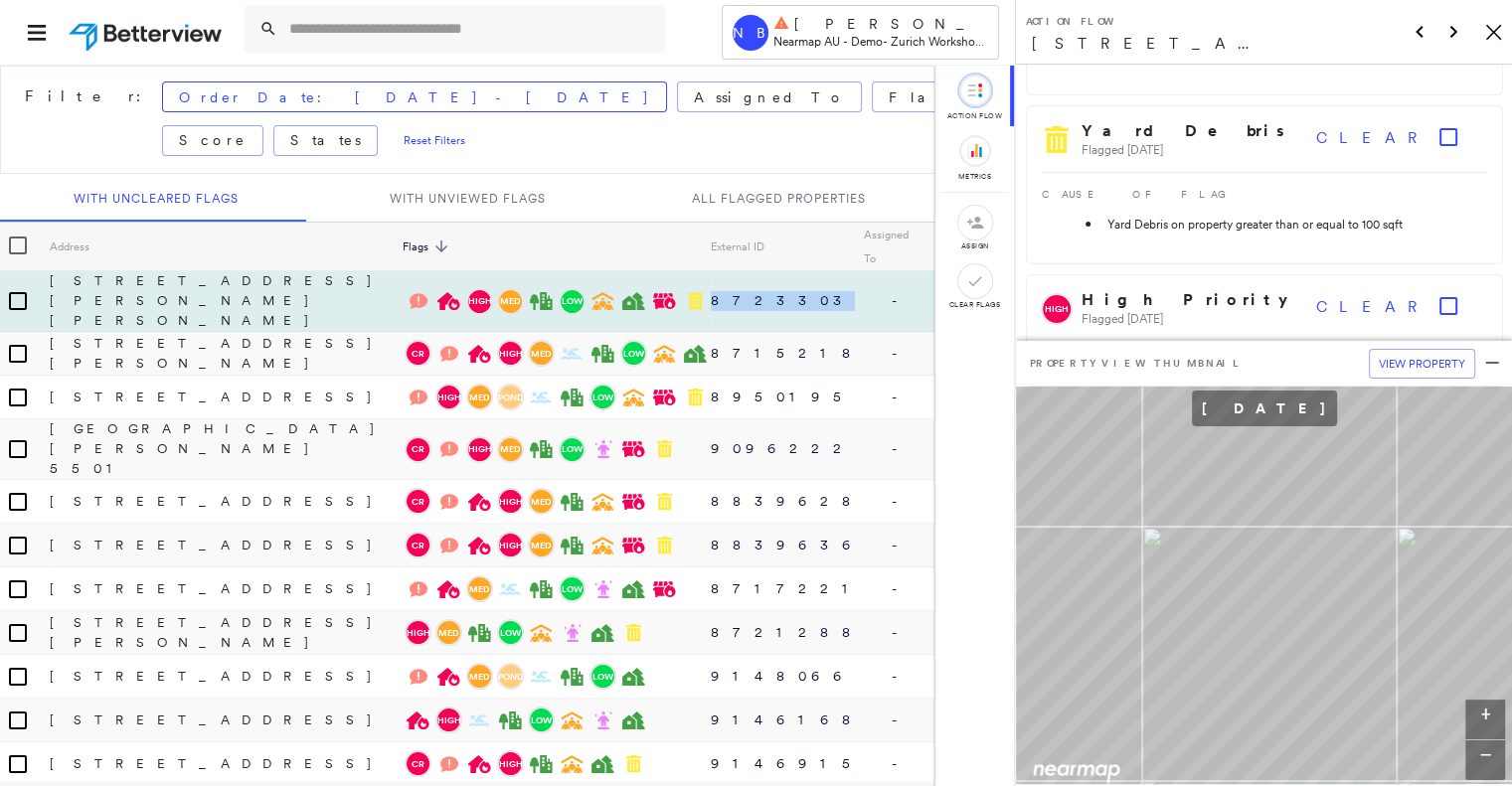 drag, startPoint x: 661, startPoint y: 246, endPoint x: 600, endPoint y: 253, distance: 61.400326 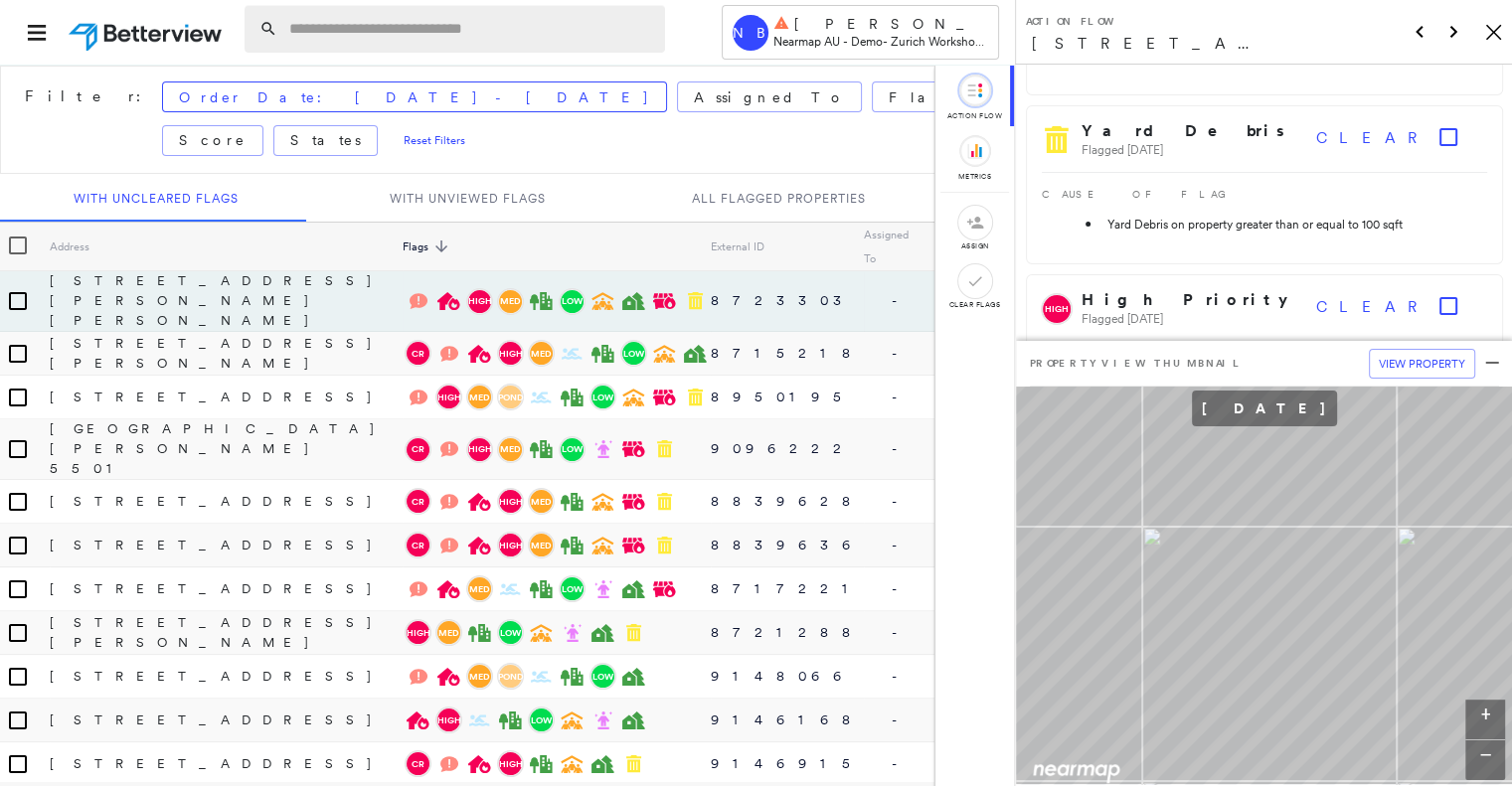 click at bounding box center (471, 29) 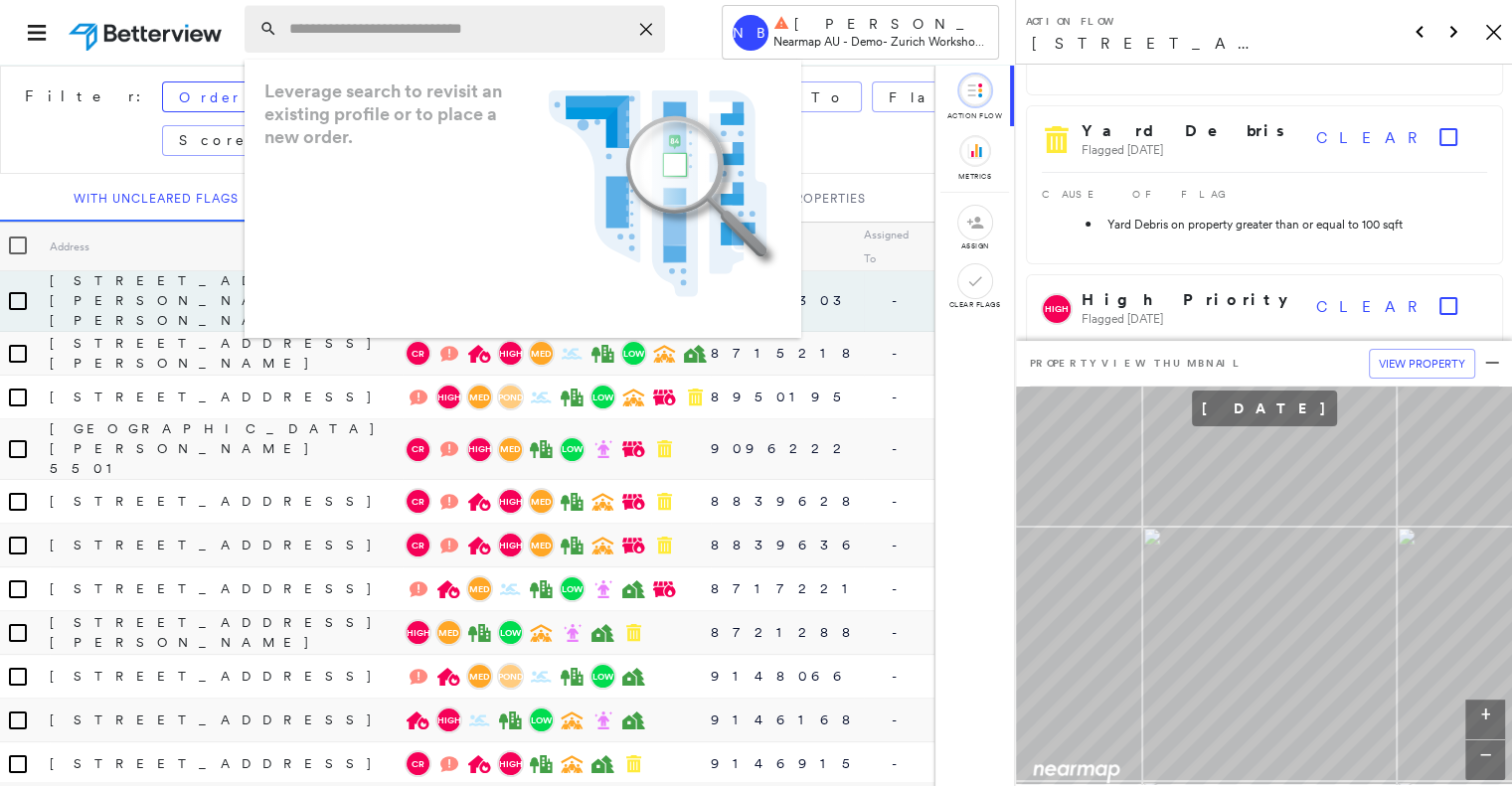 paste on "*******" 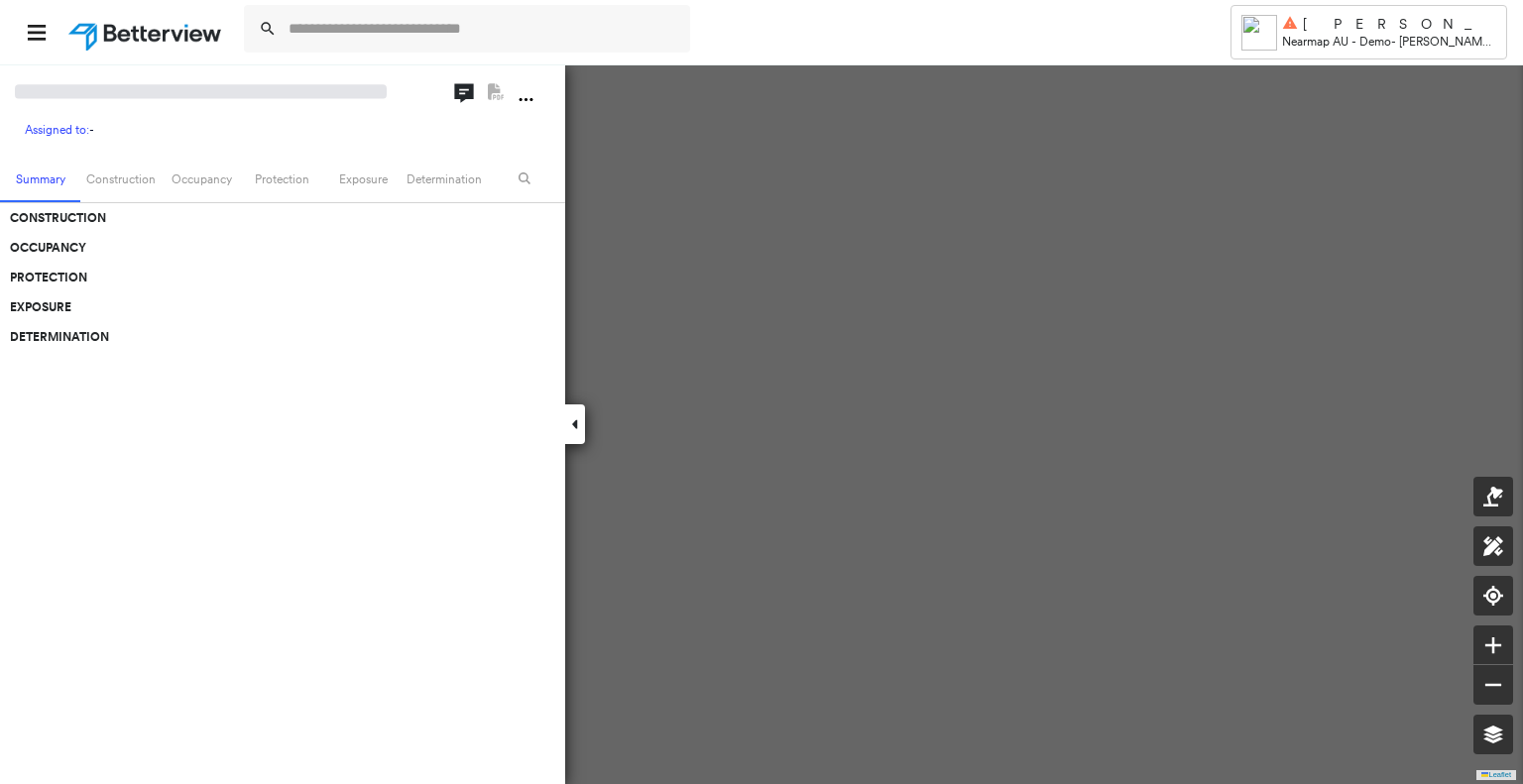 scroll, scrollTop: 0, scrollLeft: 0, axis: both 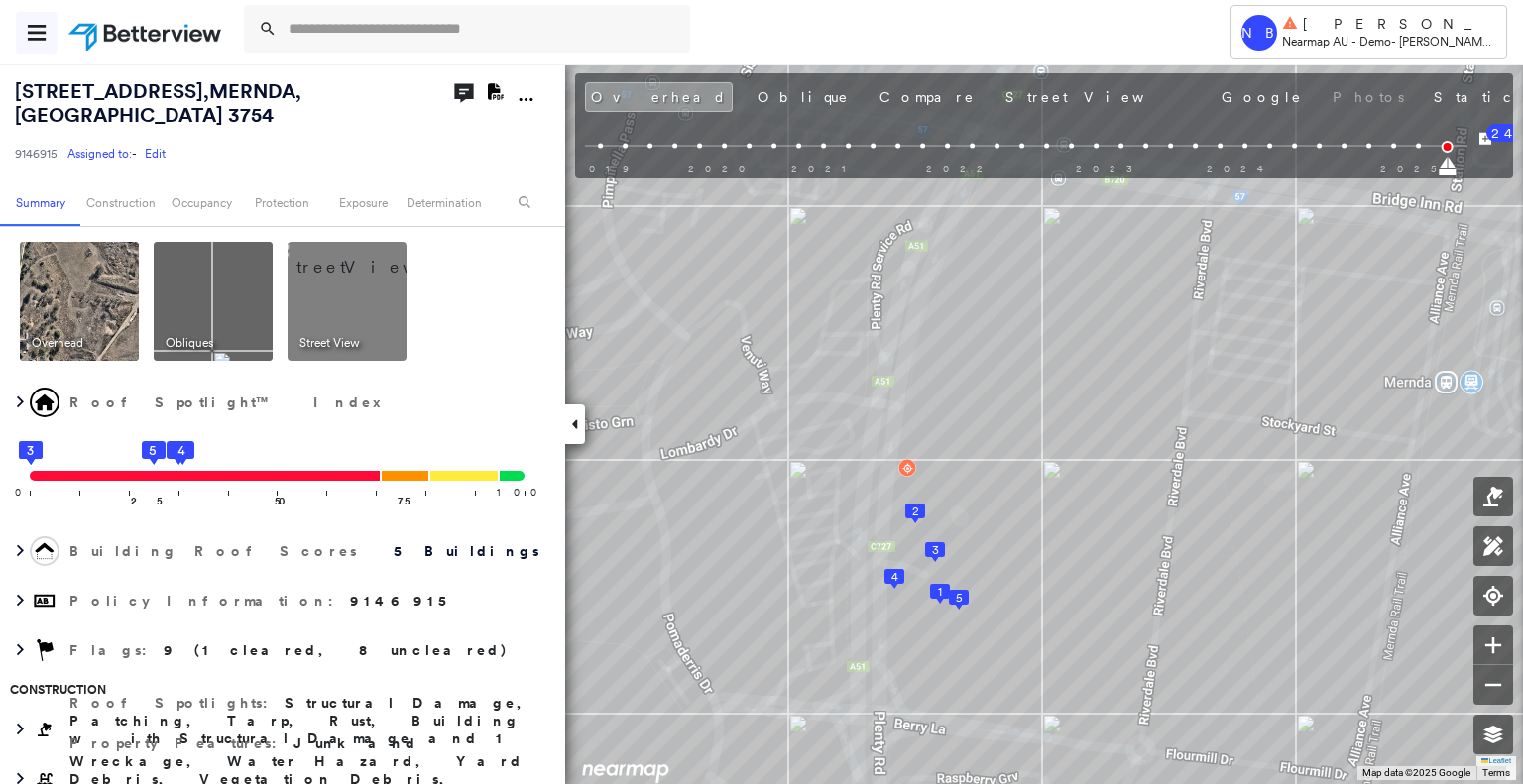 click 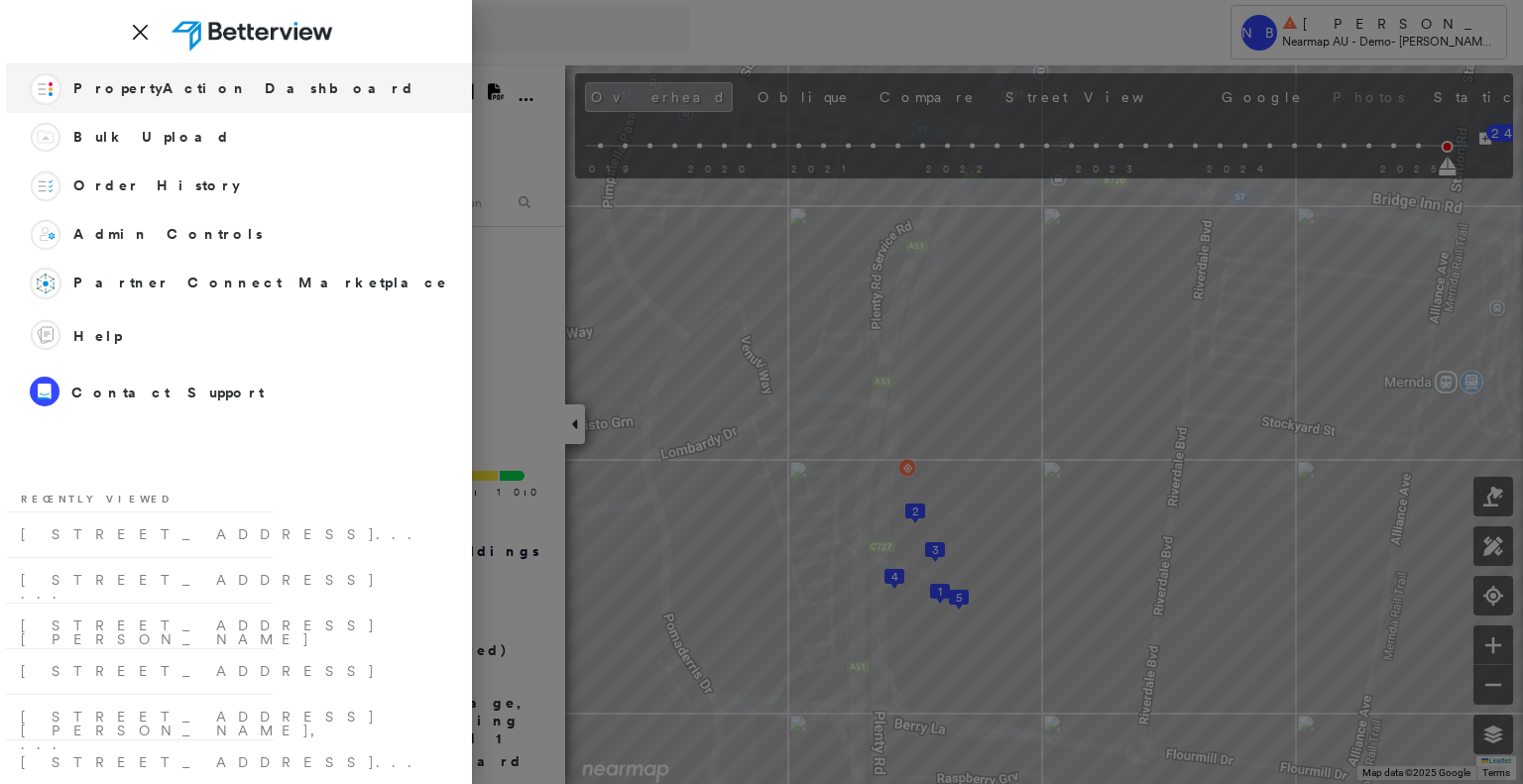 click on "PropertyAction Dashboard" at bounding box center [244, 88] 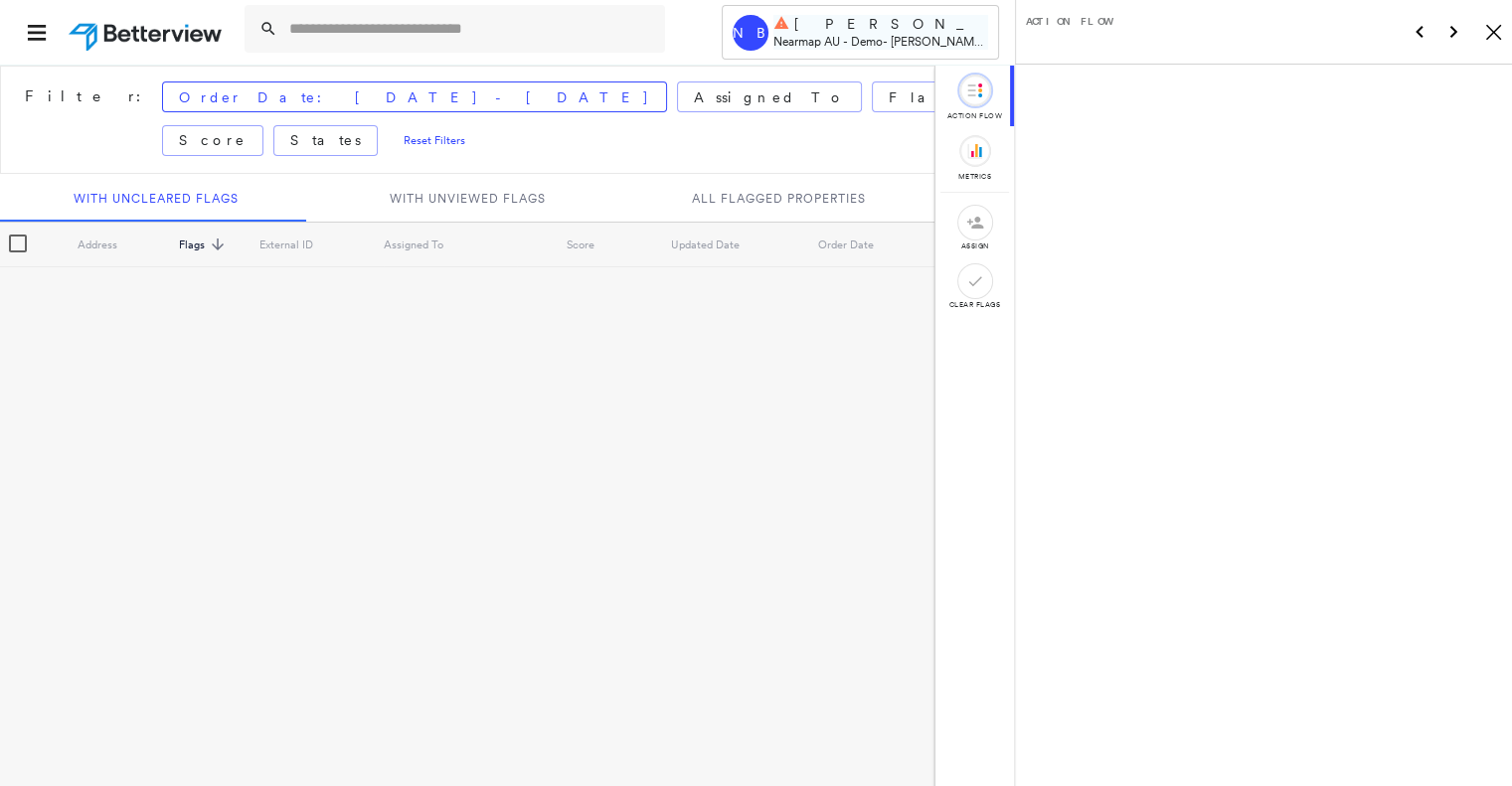 click on "Nearmap AU - Demo  -   Nicola Demo V2" at bounding box center [881, 41] 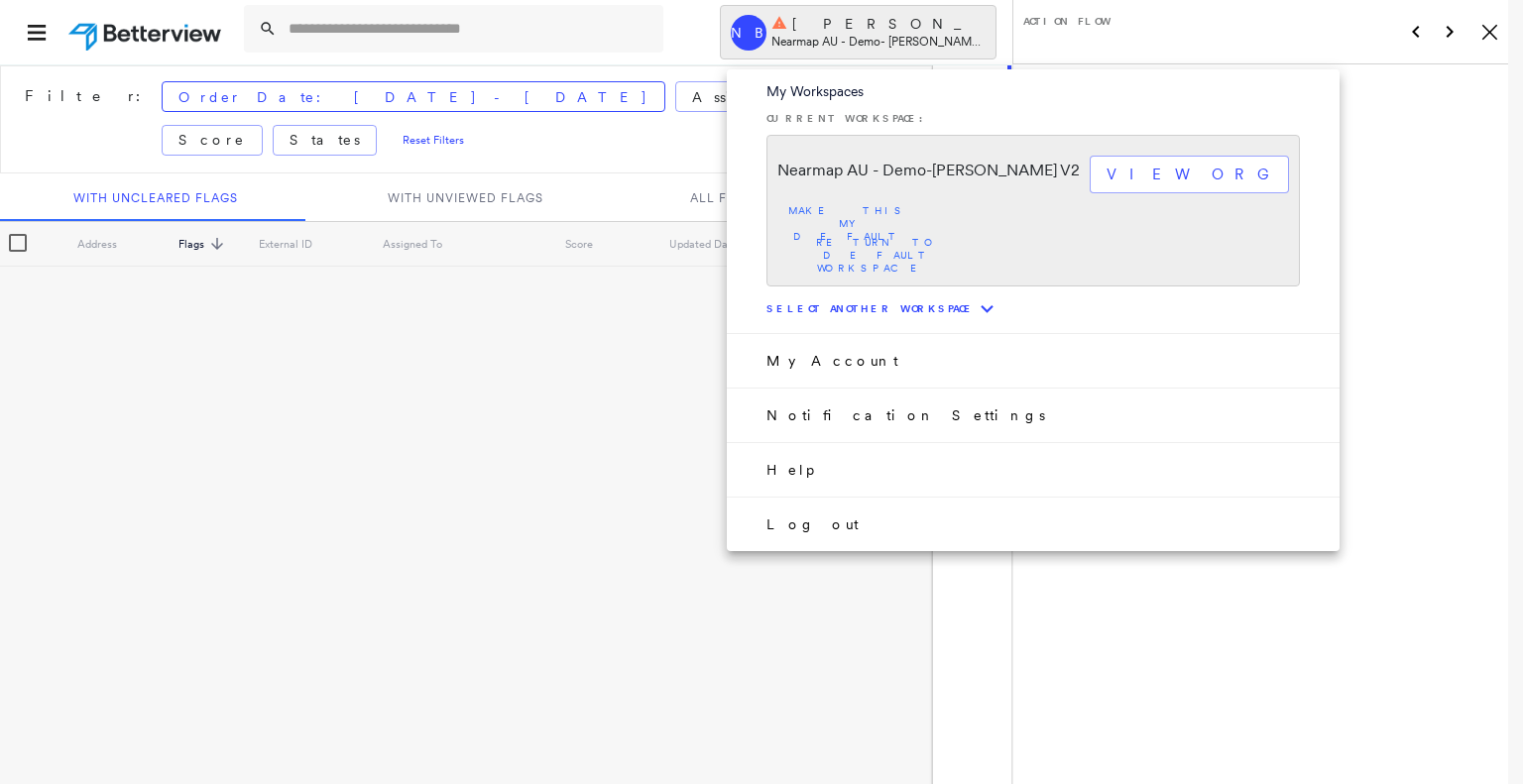 click on "expand more" 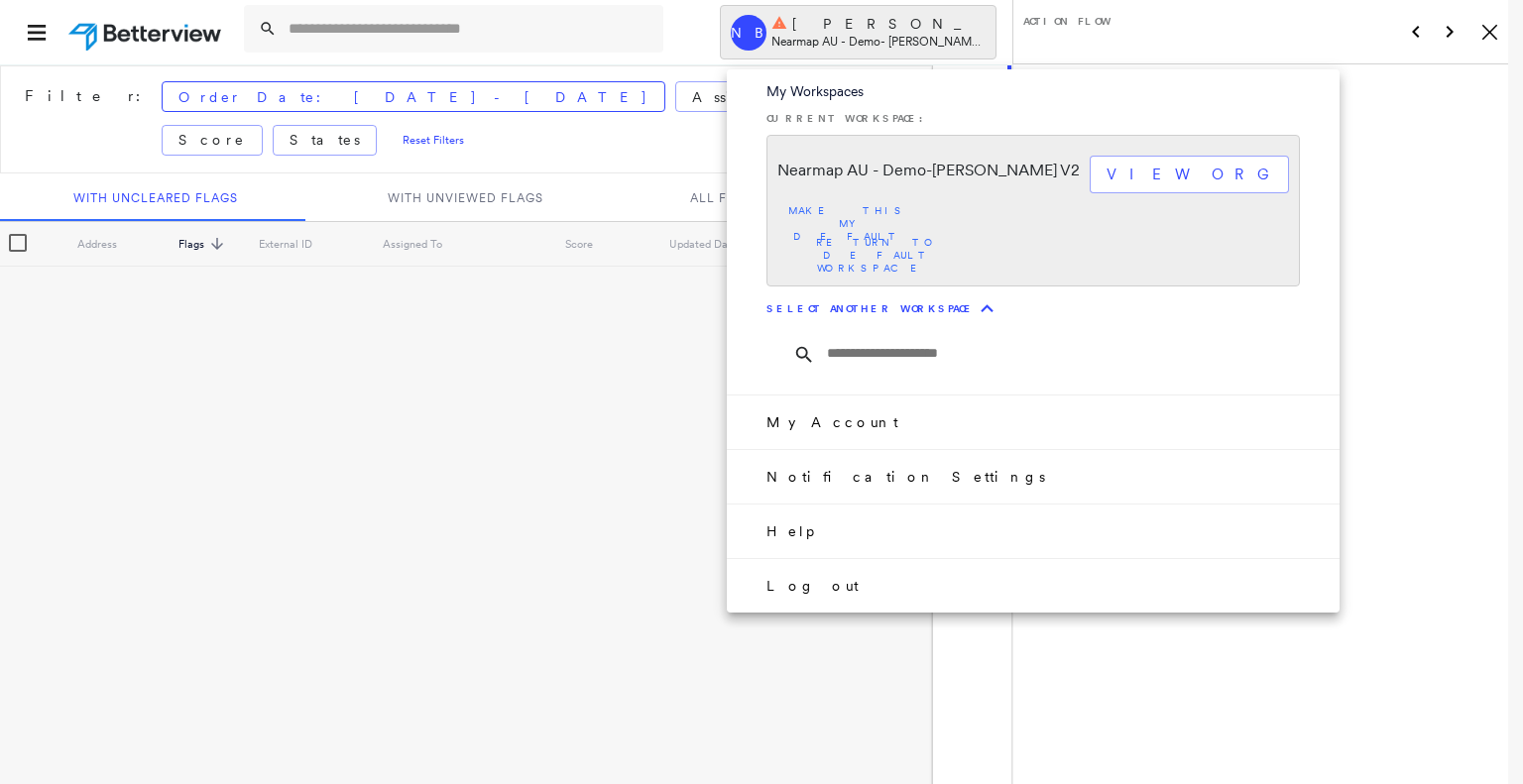 click at bounding box center (1071, 354) 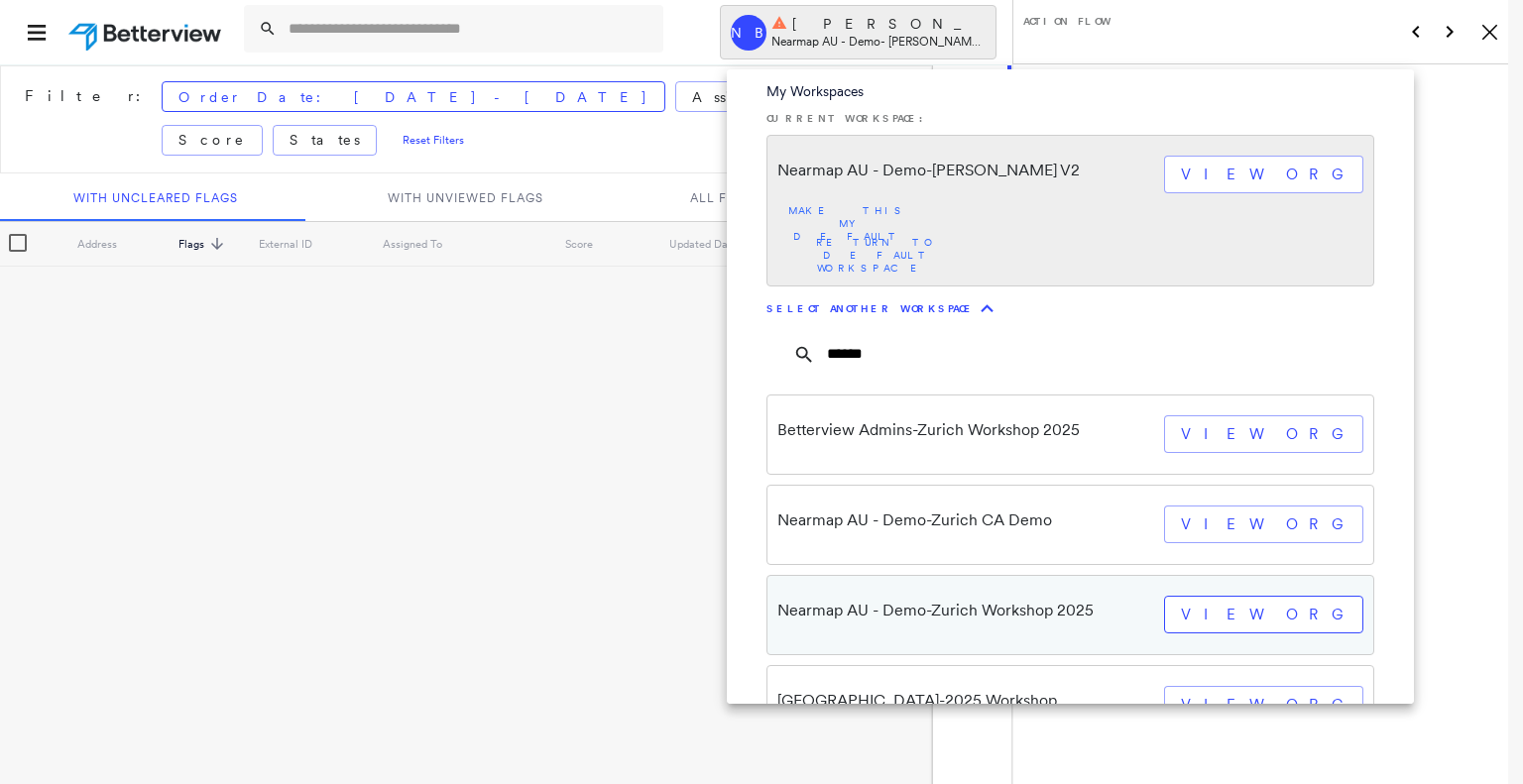 type on "******" 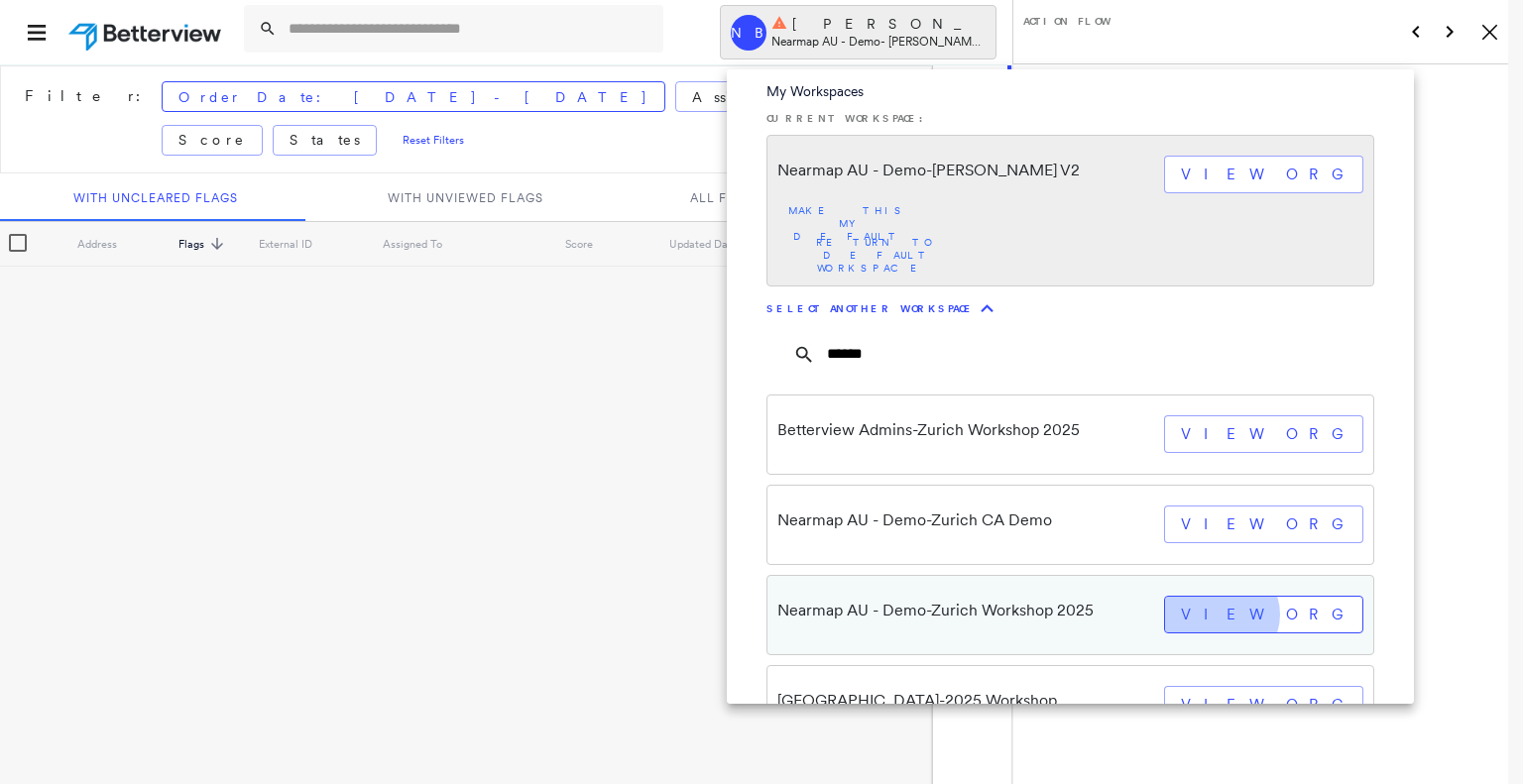 click on "view org" at bounding box center (1263, 615) 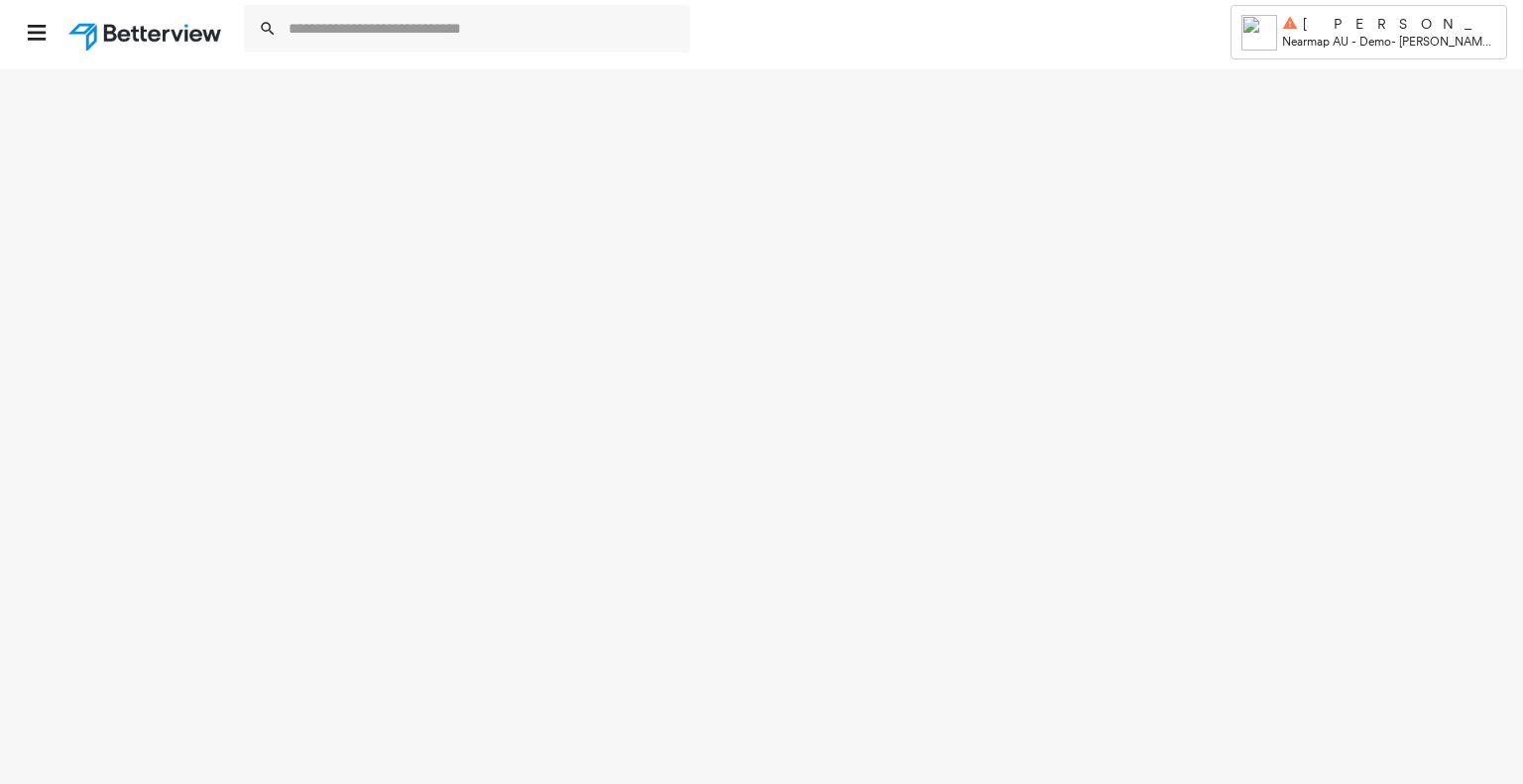 select on "*" 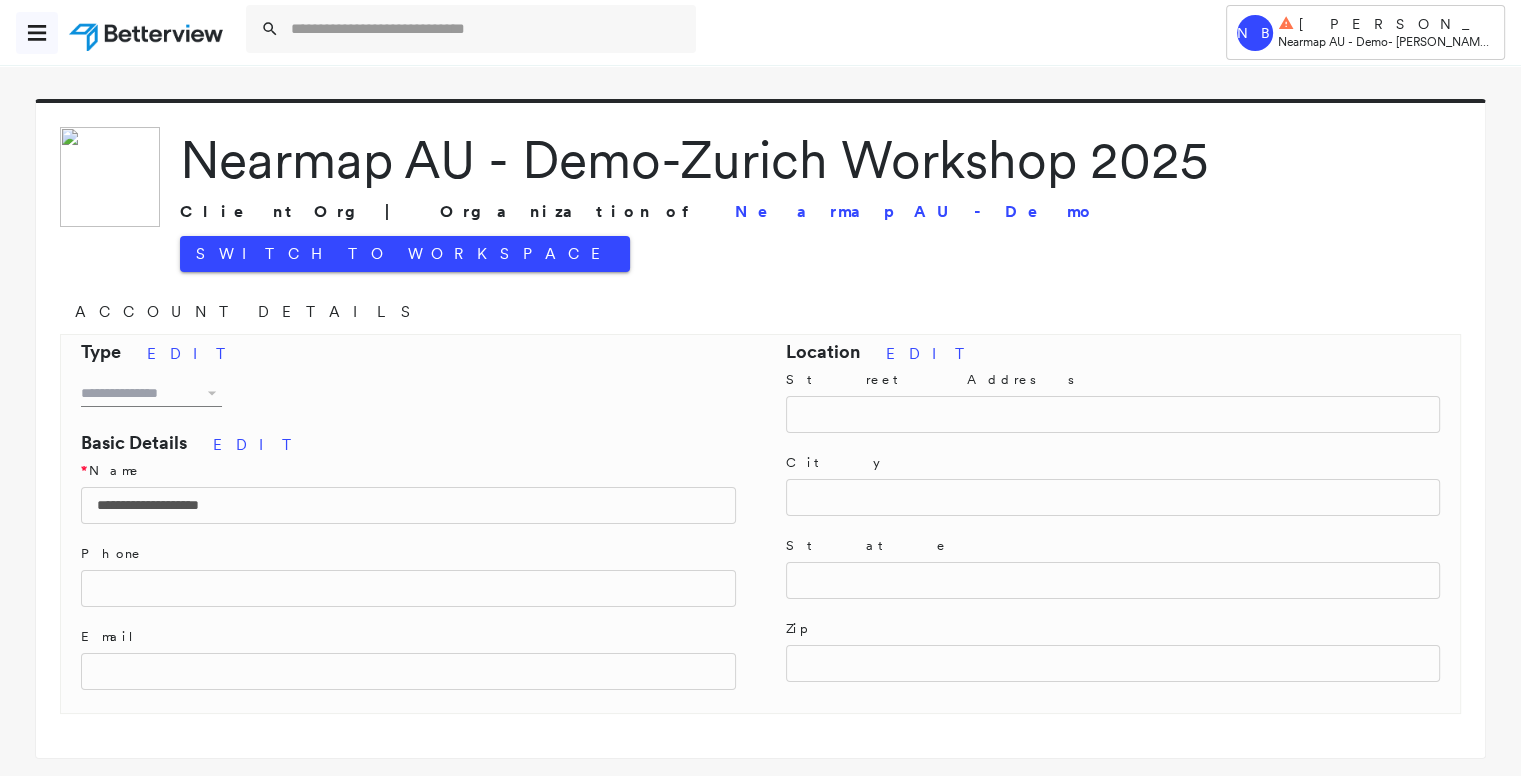 click 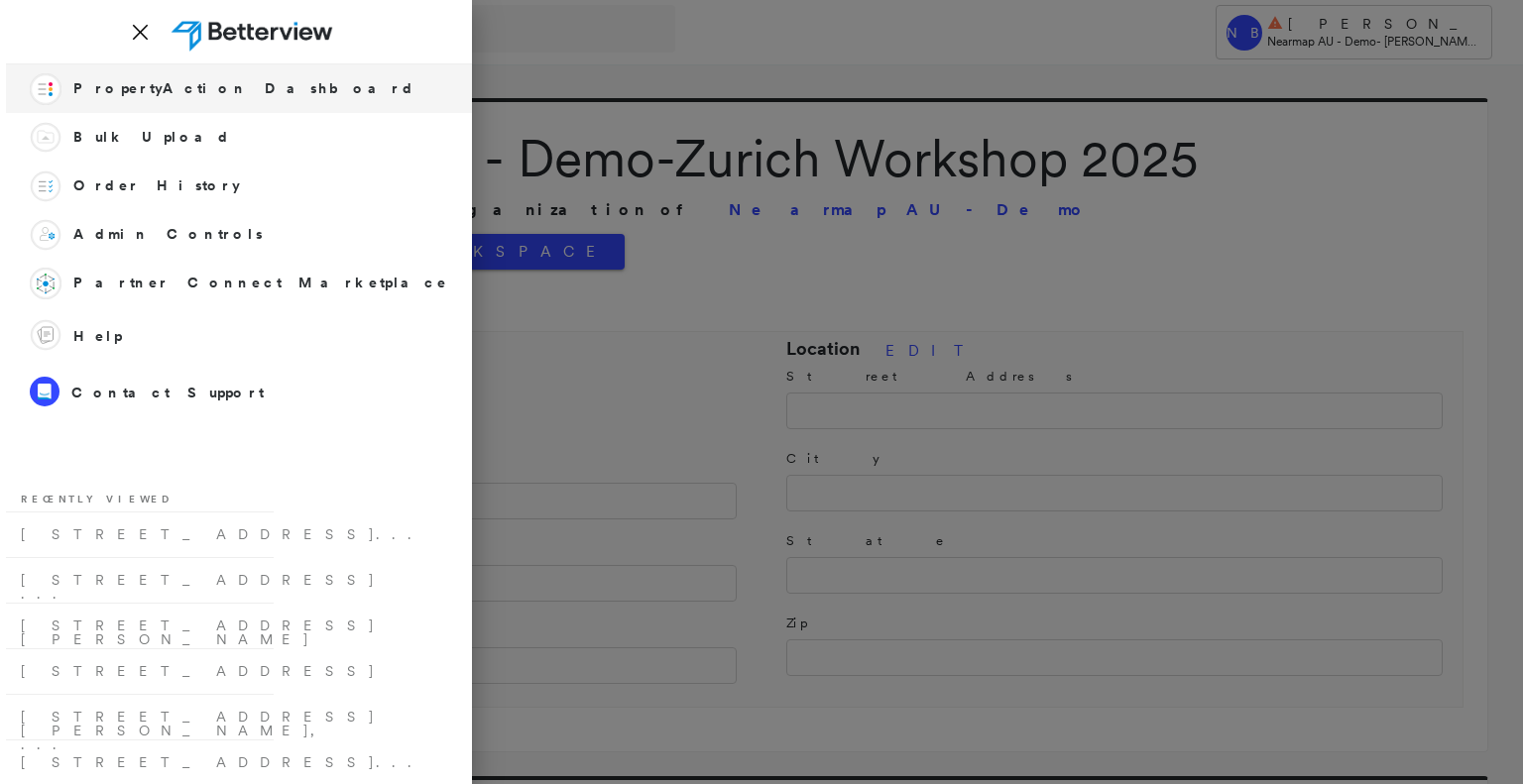 click on "PropertyAction Dashboard" at bounding box center [244, 88] 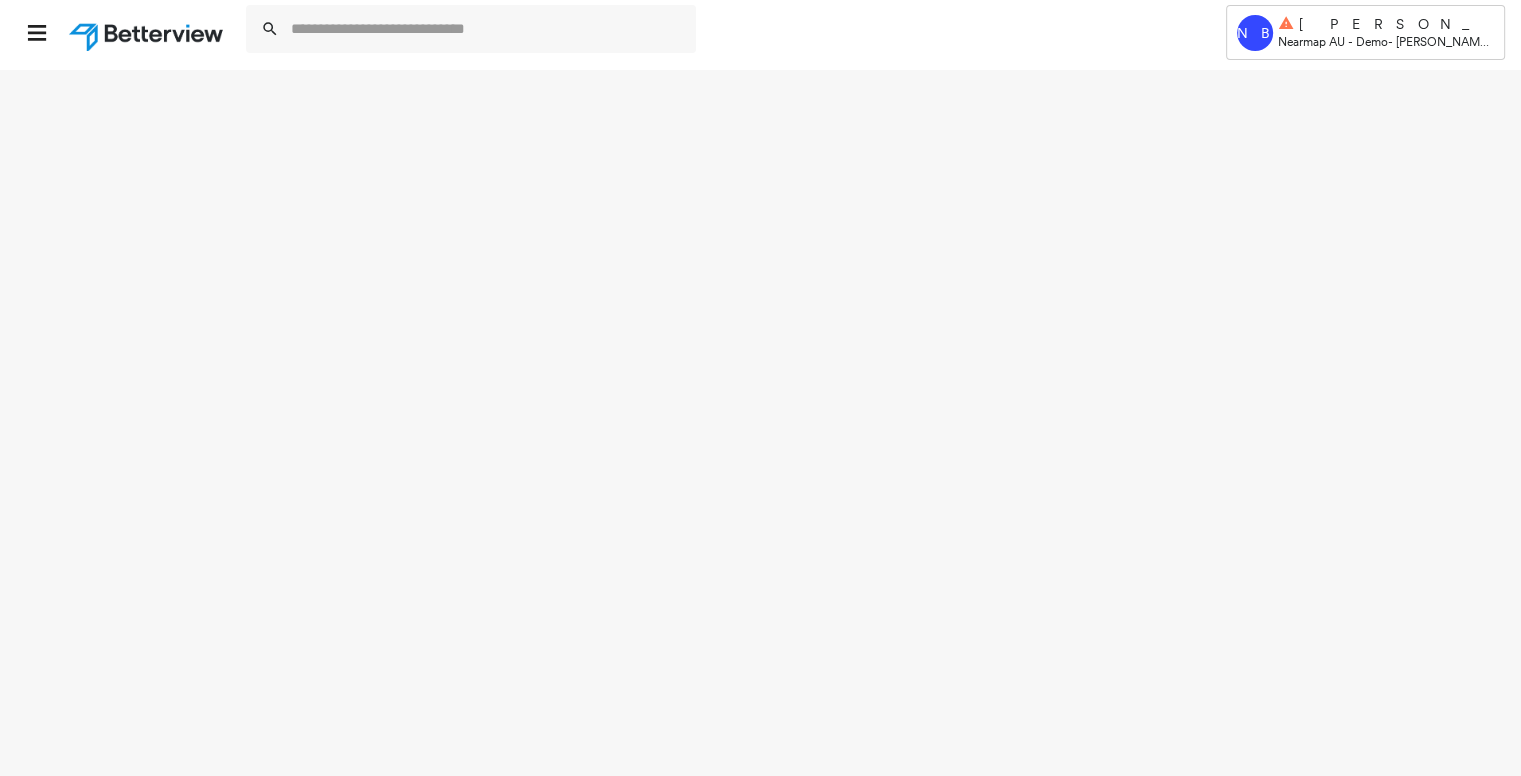 select on "*" 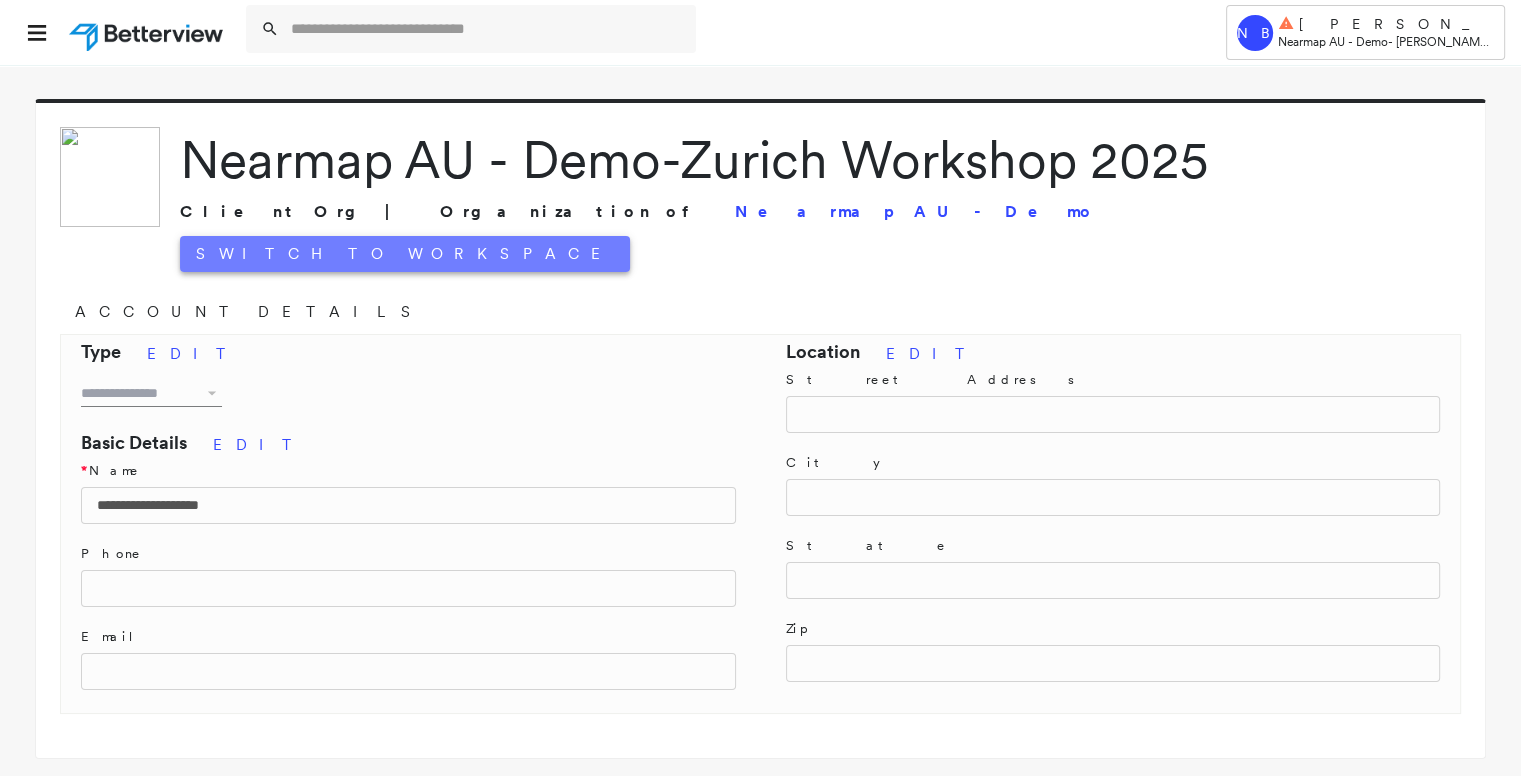 click on "Switch to Workspace" at bounding box center [405, 254] 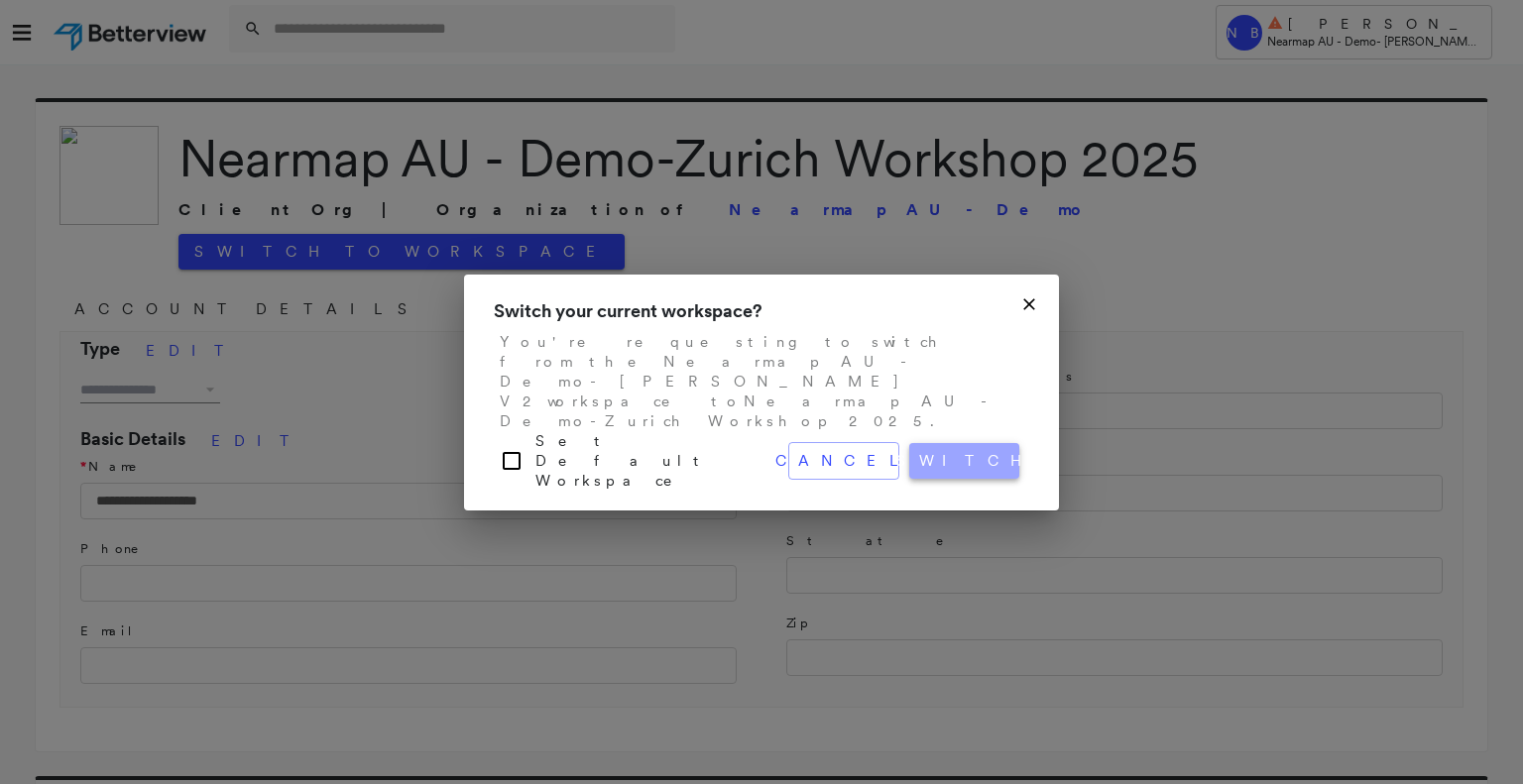 click on "switch" at bounding box center [965, 461] 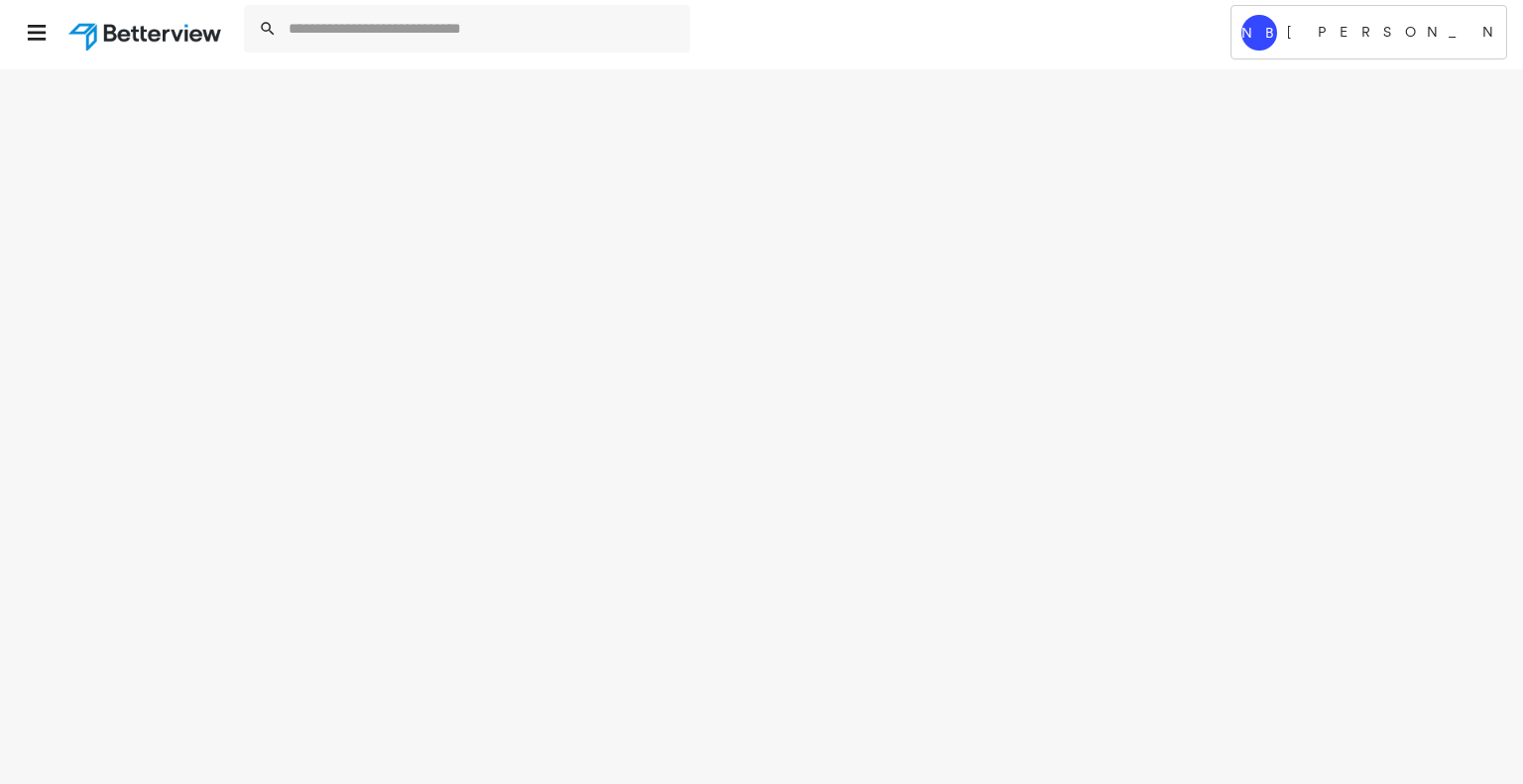 select on "*" 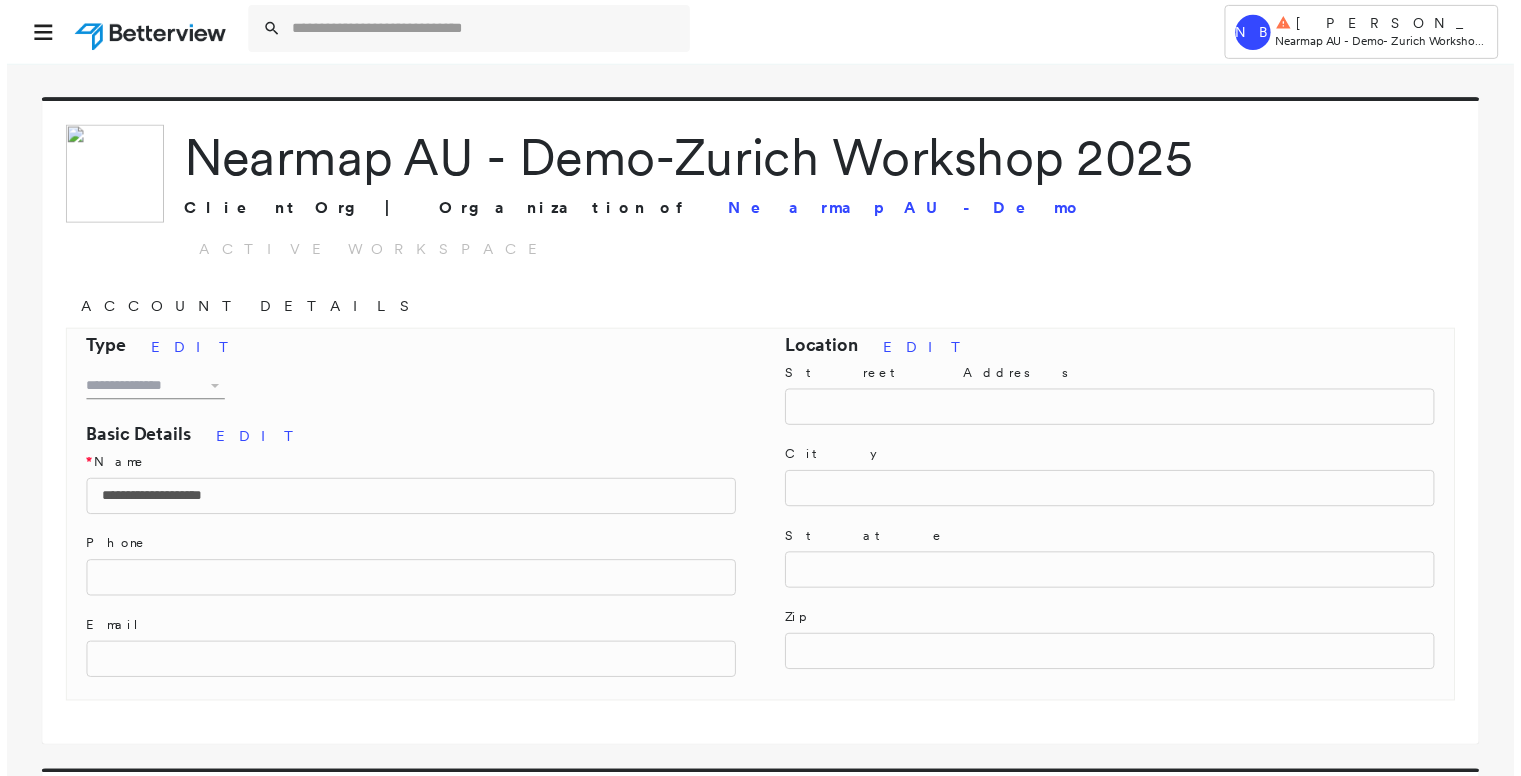 scroll, scrollTop: 0, scrollLeft: 0, axis: both 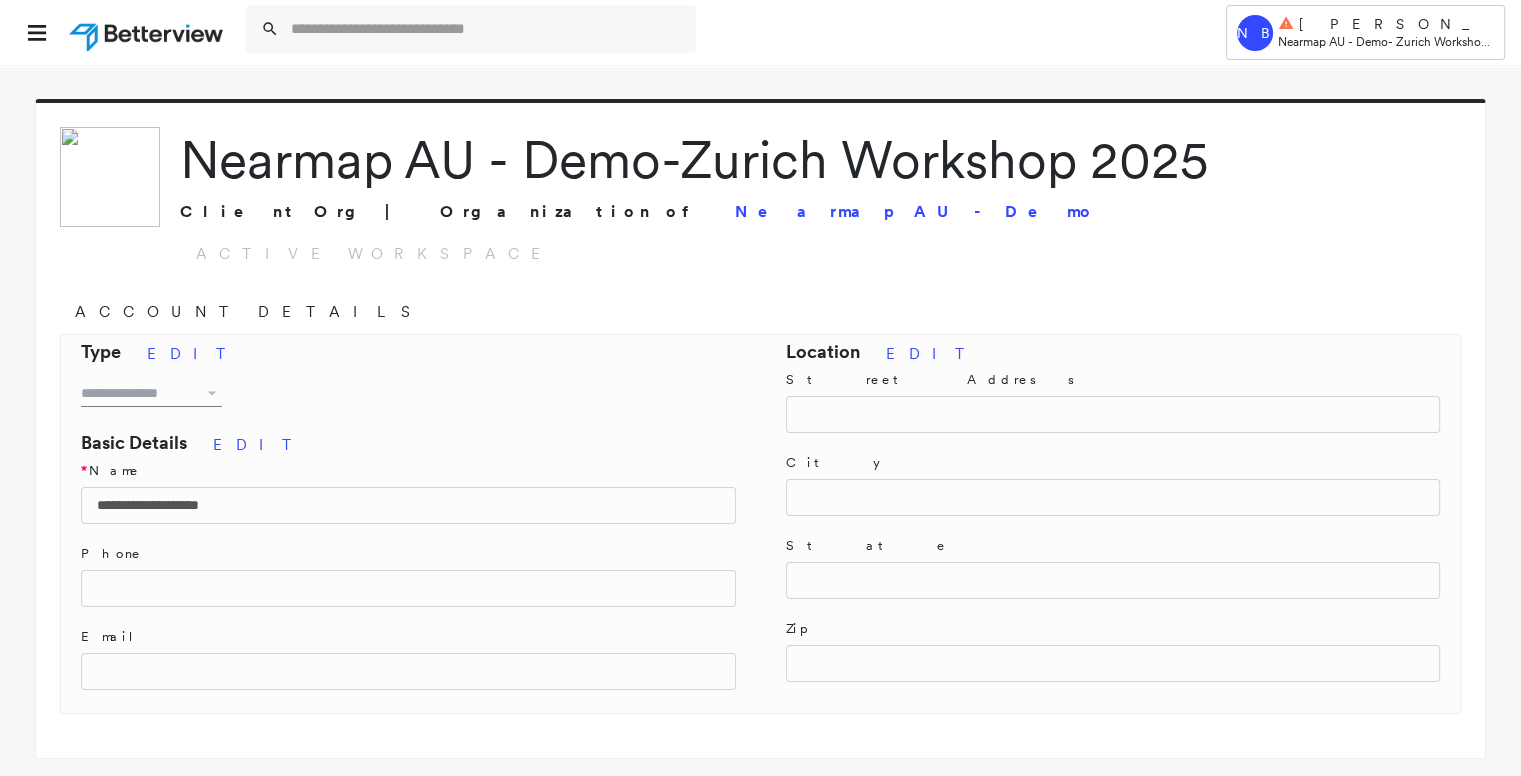 click on "**********" at bounding box center [760, 429] 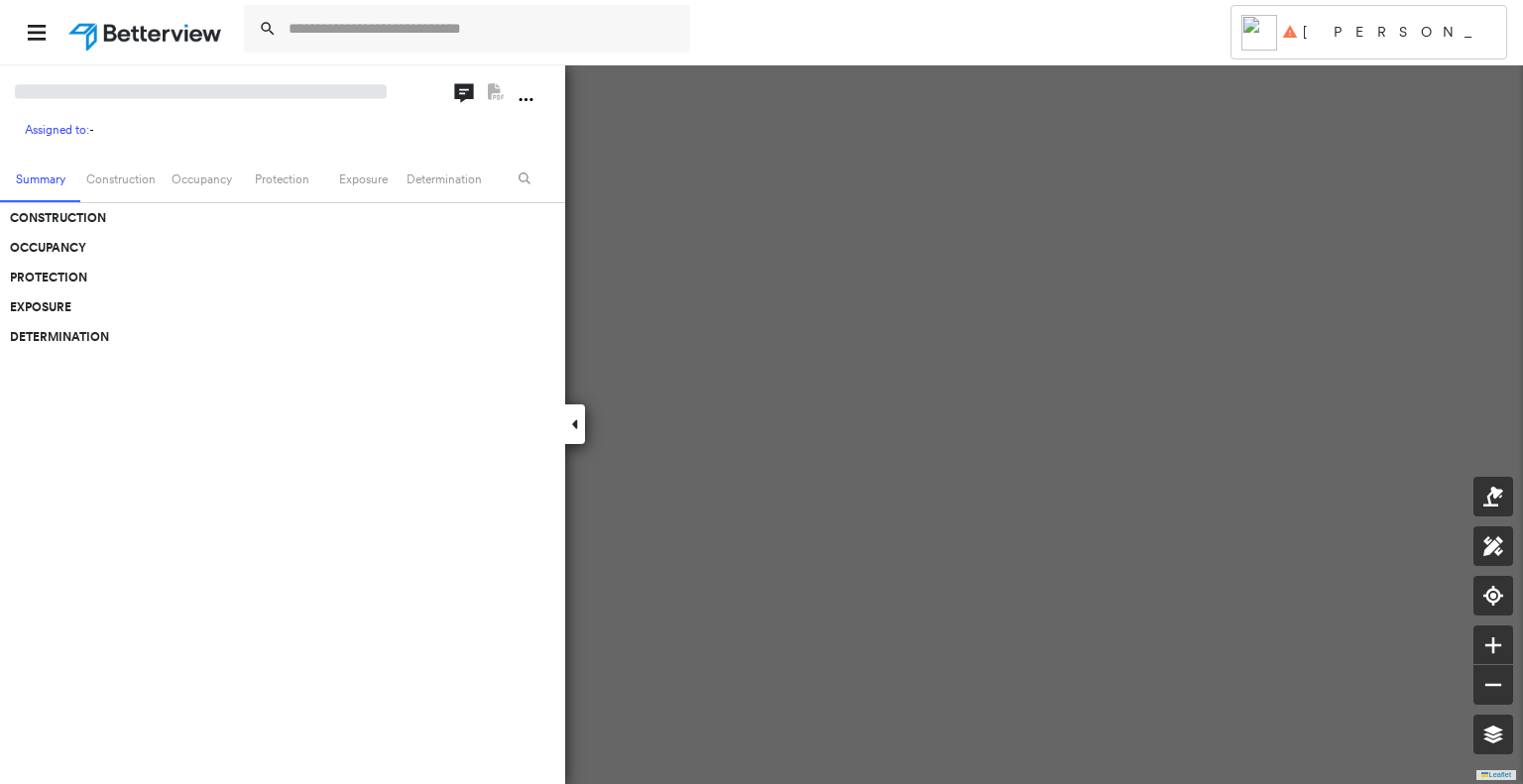 scroll, scrollTop: 0, scrollLeft: 0, axis: both 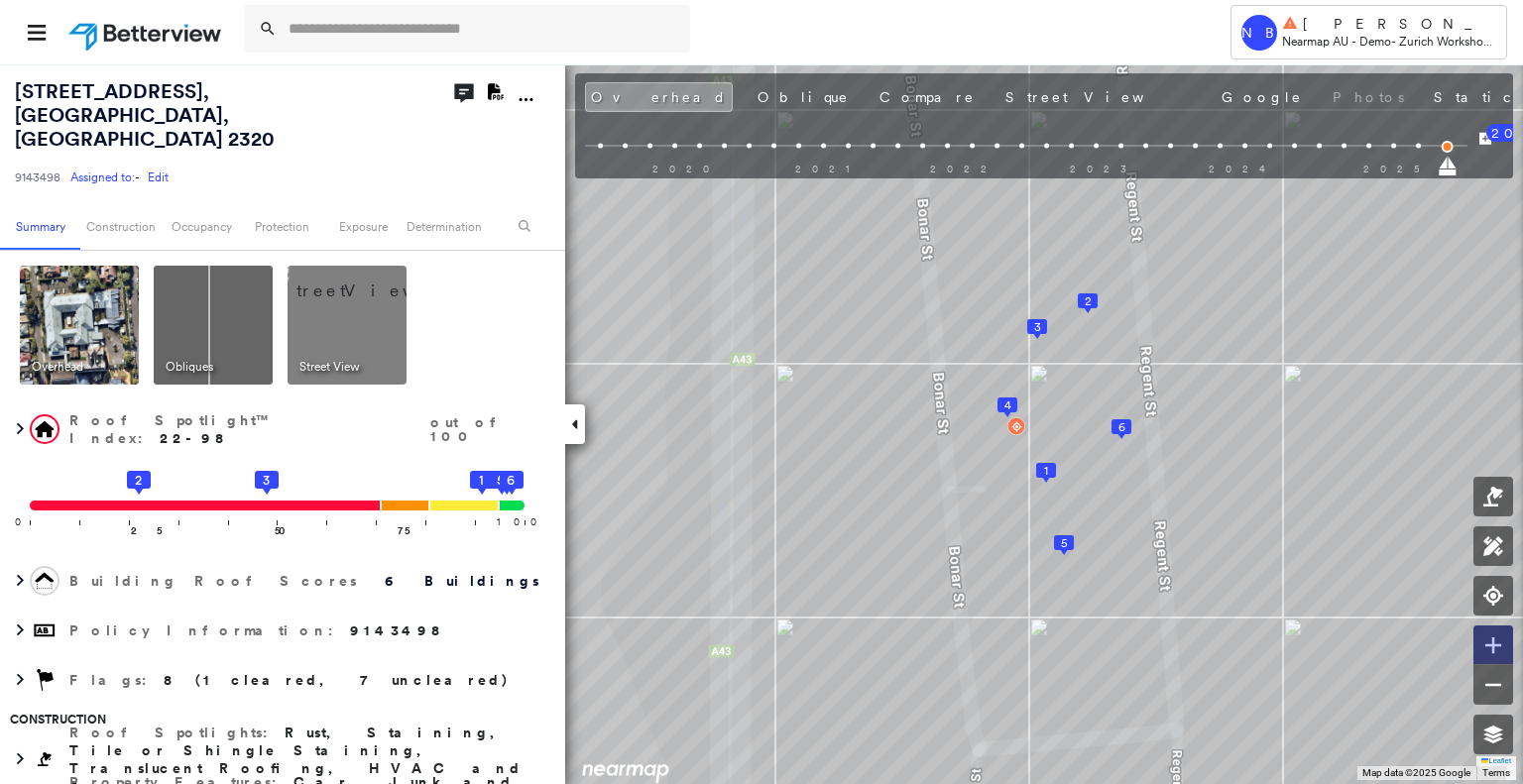 click 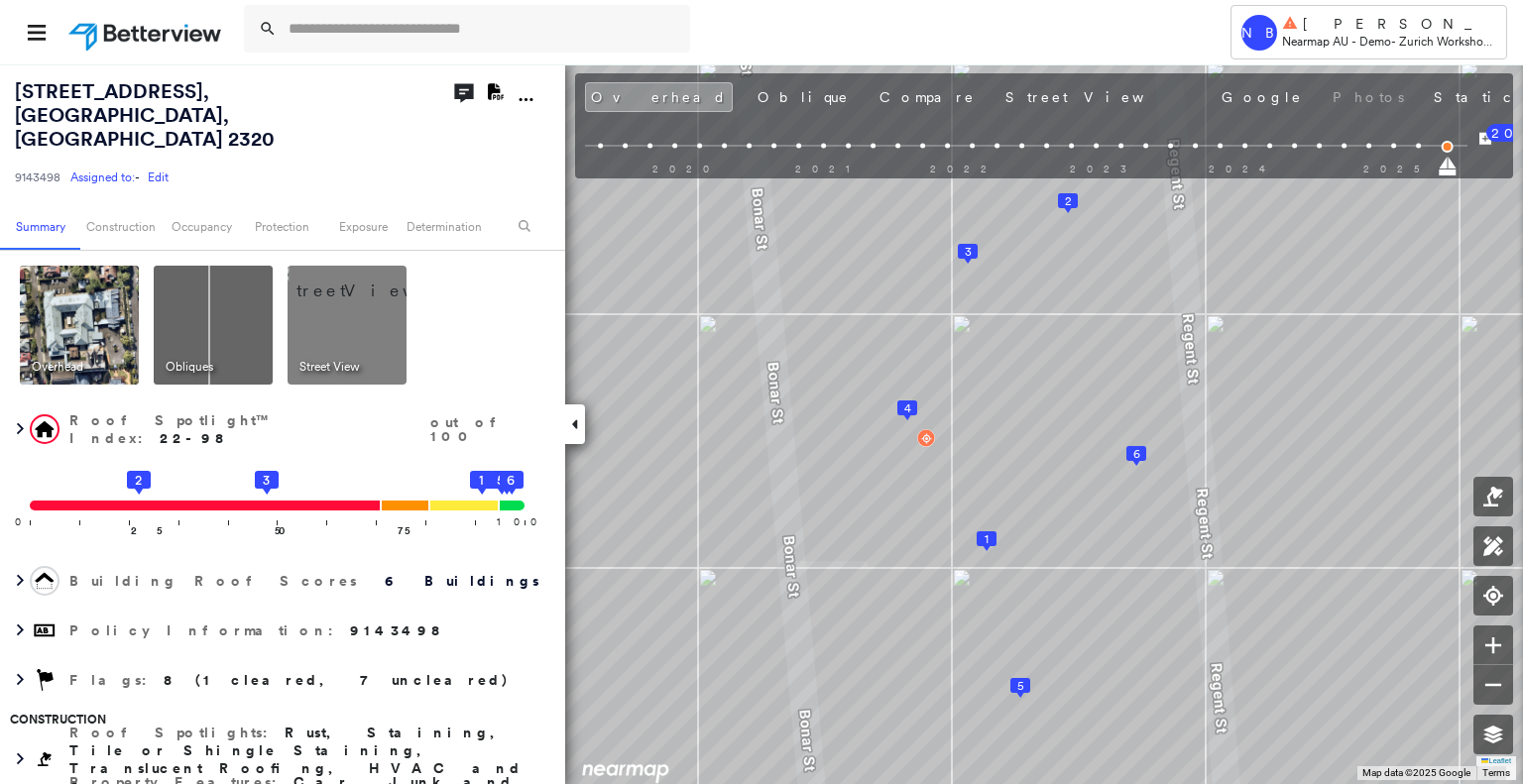 click on "[DATE]" at bounding box center (1596, 99) 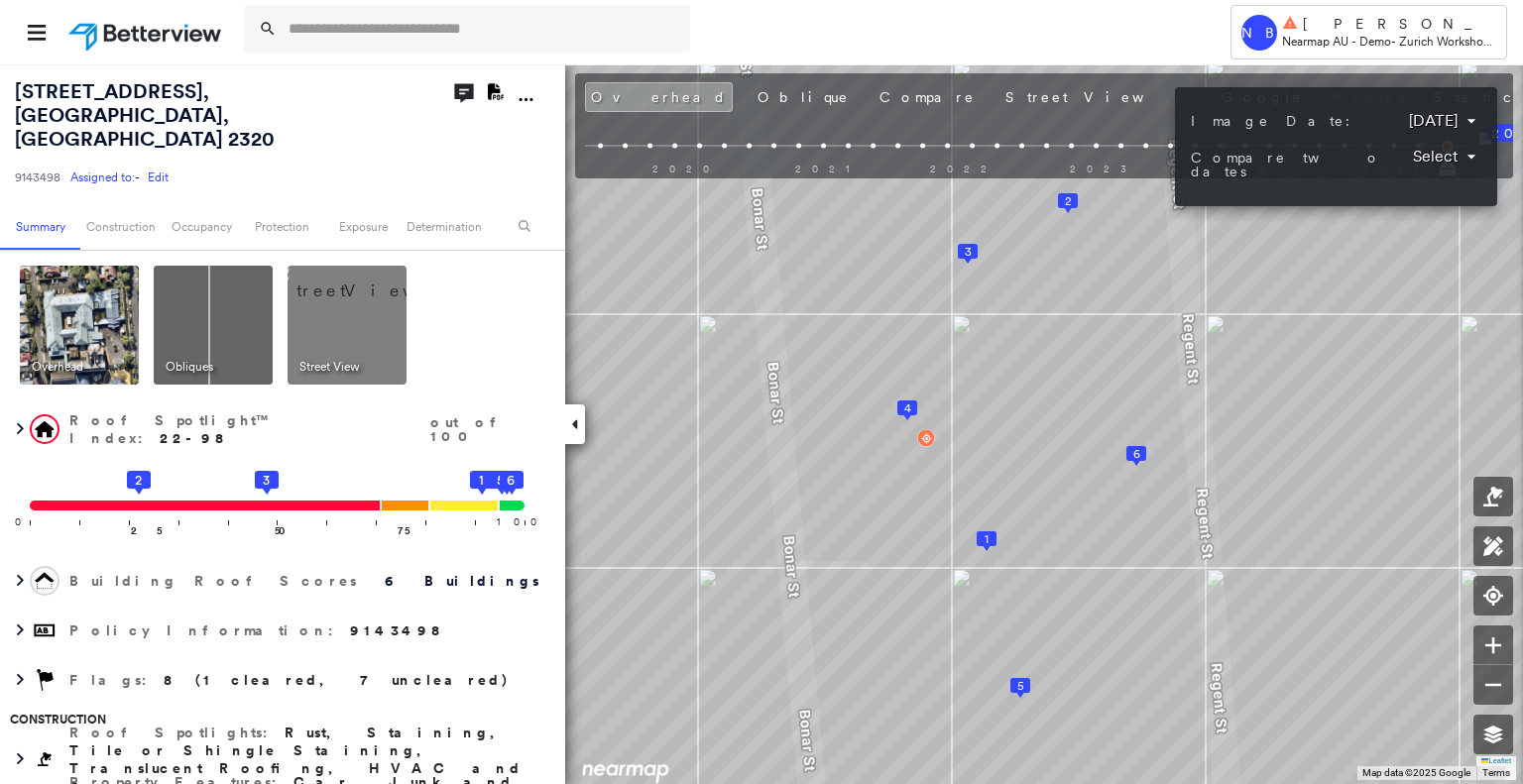 click on "Tower NB Nicola Brownlie Nearmap AU - Demo  -   Zurich Workshop 2025 30 Regent Street ,  MAITLAND, NSW 2320 9143498 Assigned to:  - Edit Assigned to:  - Edit 9143498 Assigned to:  - Edit Open Comments Download PDF Report Summary Construction Occupancy Protection Exposure Determination Overhead Obliques Street View Roof Spotlight™ Index :  22-98 out of 100 0 100 25 2 50 3 75 1 4 5 6 Building Roof Scores 6 Buildings Policy Information :  9143498 Flags :  8 (1 cleared, 7 uncleared) Construction Roof Spotlights :  Rust, Staining, Tile or Shingle Staining, Translucent Roofing, HVAC and 6 more Property Features :  Car, Junk and Wreckage, Patio Furniture, Cracked Pavement, Road (Drivable Surface) and 9 more Roof Size & Shape :  6 buildings  Occupancy Protection Exposure FEMA Risk Index Wildfire Wind Determination Flags :  8 (1 cleared, 7 uncleared) Uncleared Flags (7) Cleared Flags  (1) High High Priority Flagged 07/16/25 Clear Med Medium Priority Flagged 07/16/25 Clear Tree Overhang Flagged 07/16/25 Clear Rust 20" at bounding box center (762, 392) 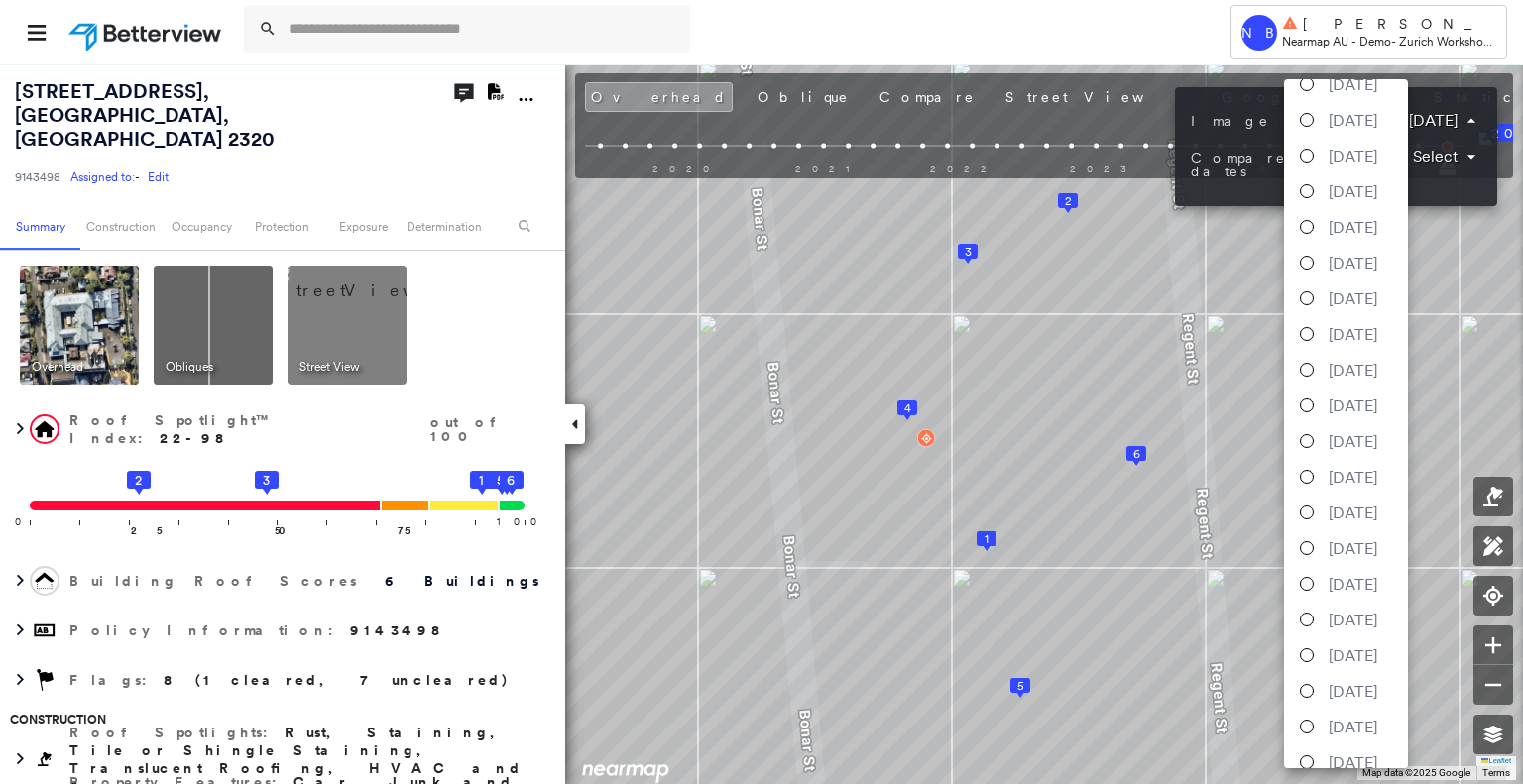 scroll, scrollTop: 1288, scrollLeft: 0, axis: vertical 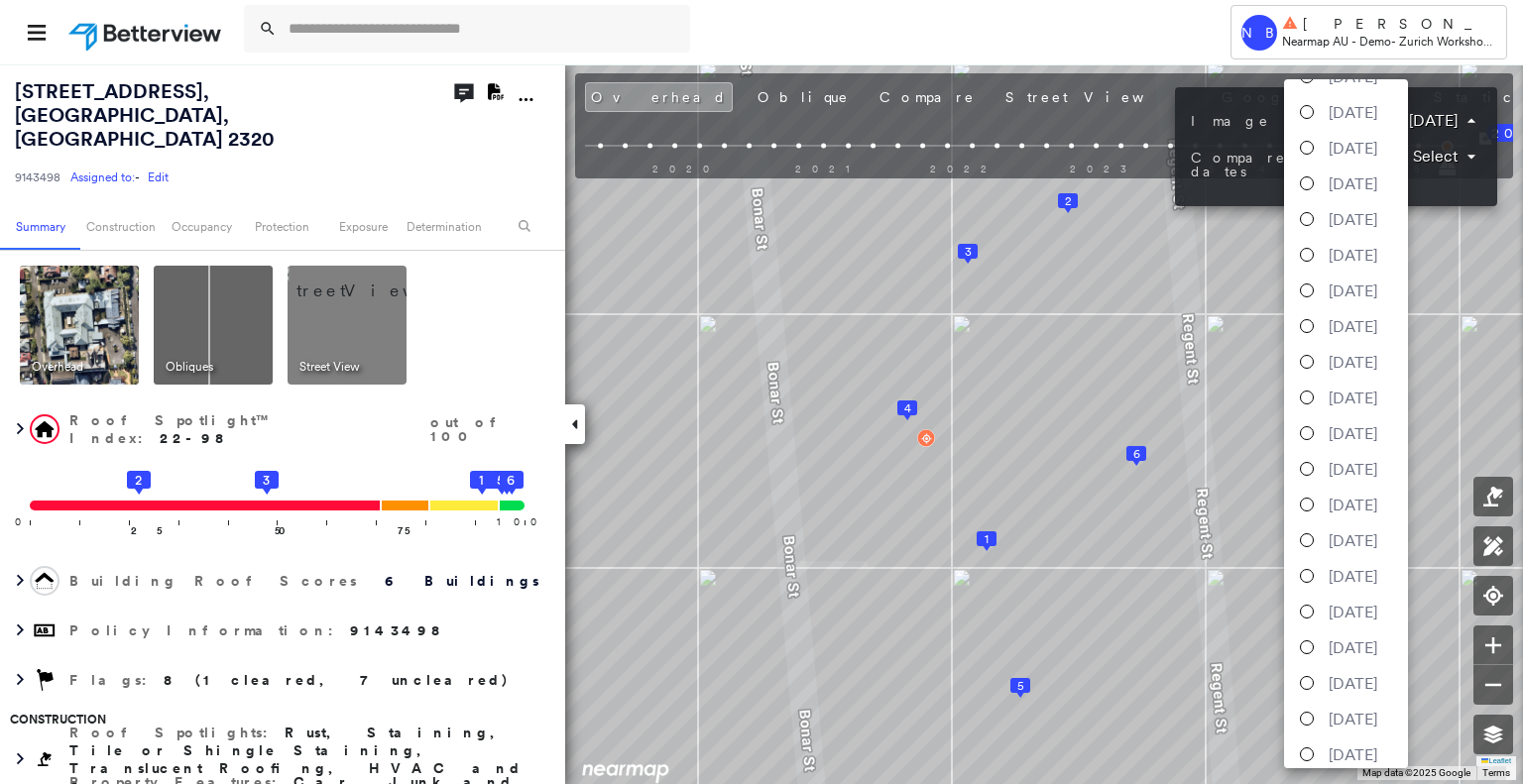 click at bounding box center [762, 392] 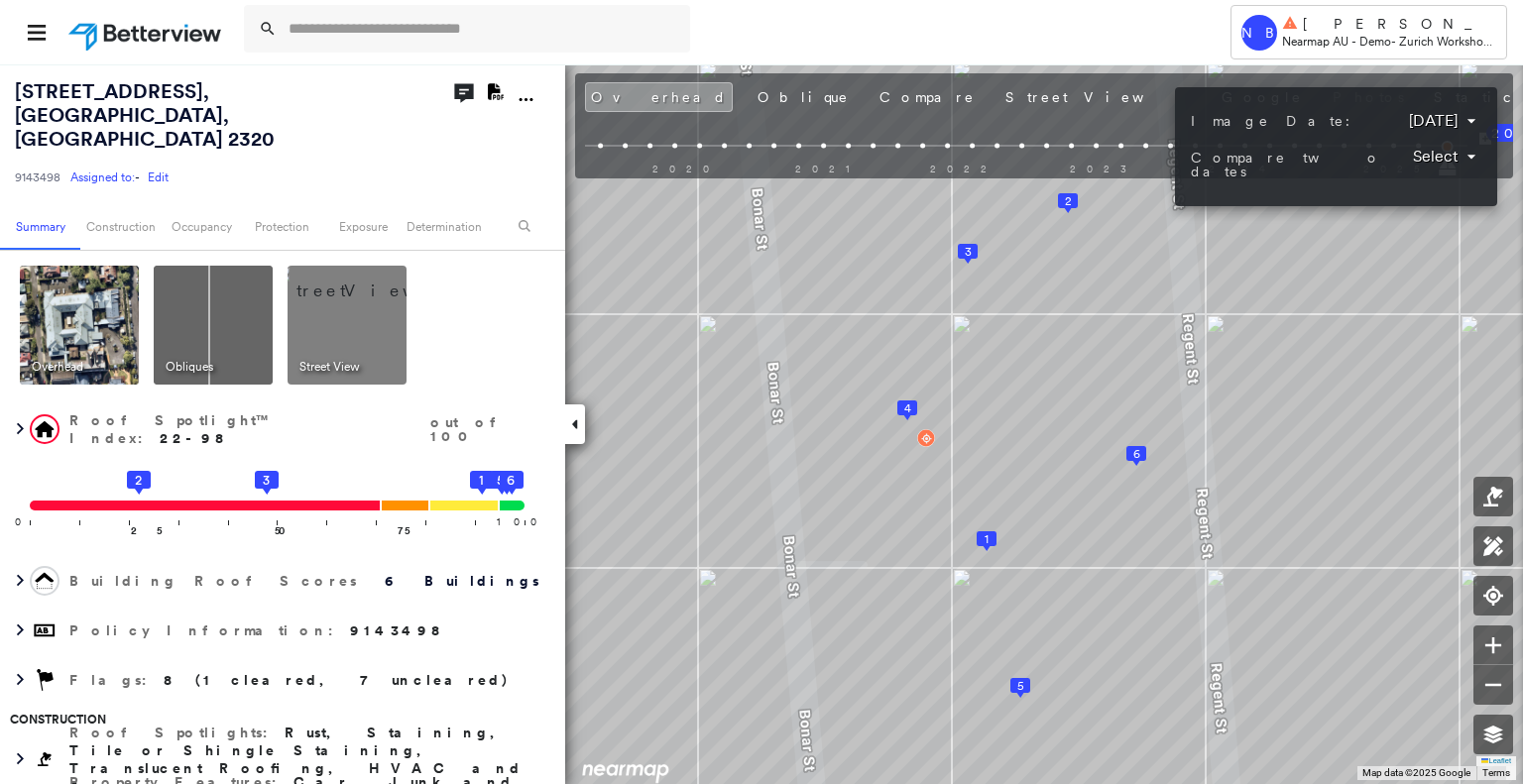 click at bounding box center (762, 392) 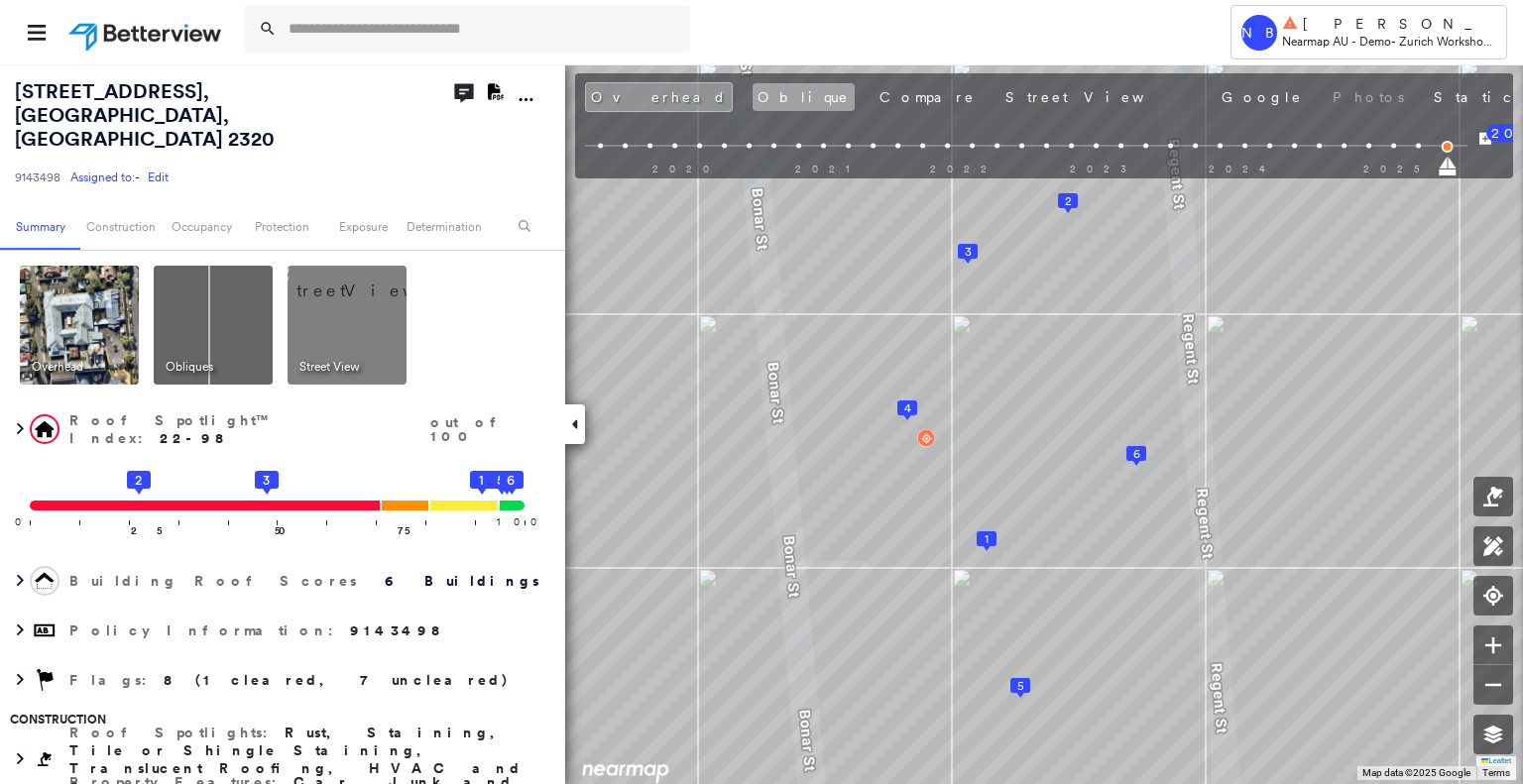 click on "Oblique" at bounding box center [803, 97] 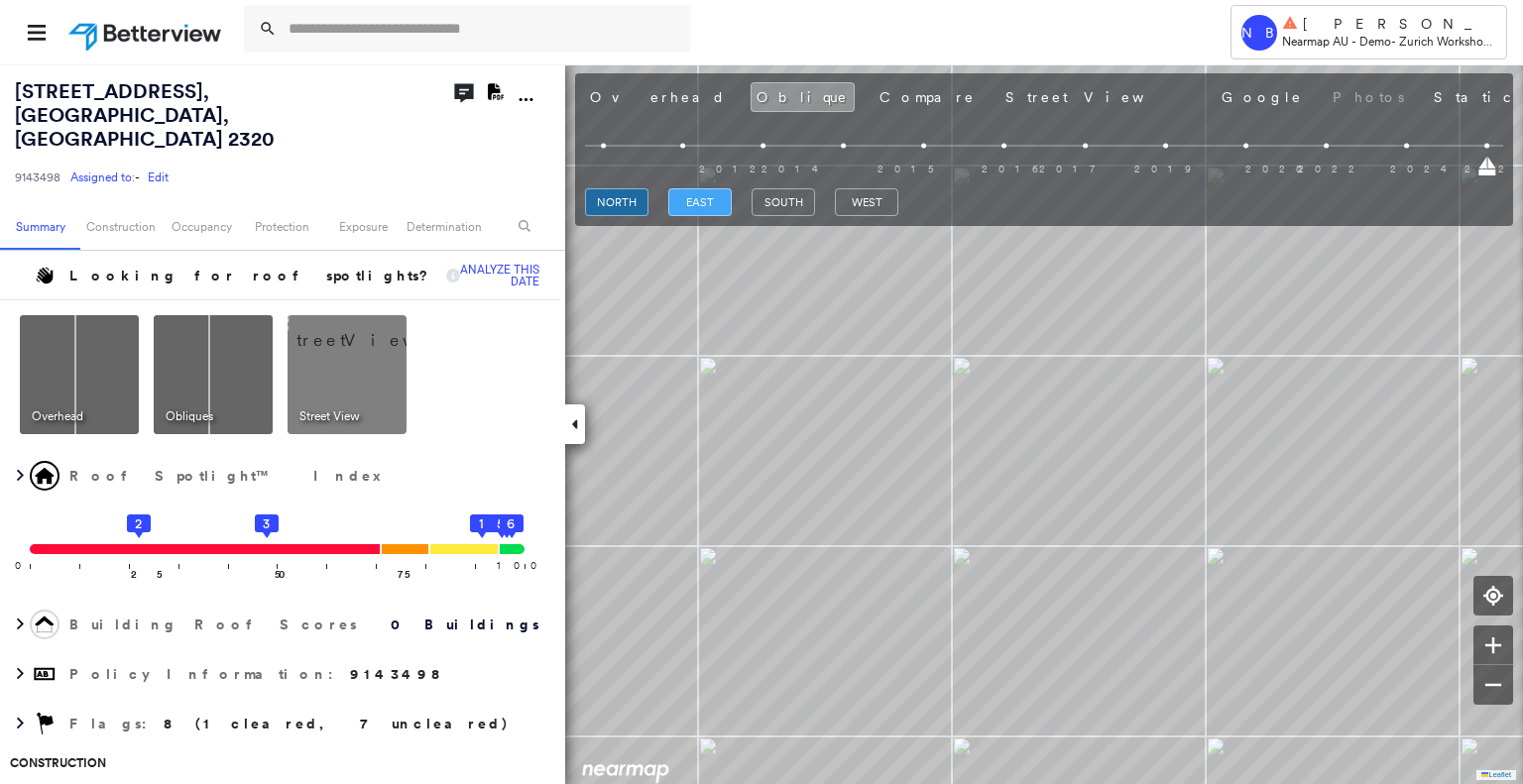 click on "east" at bounding box center [700, 202] 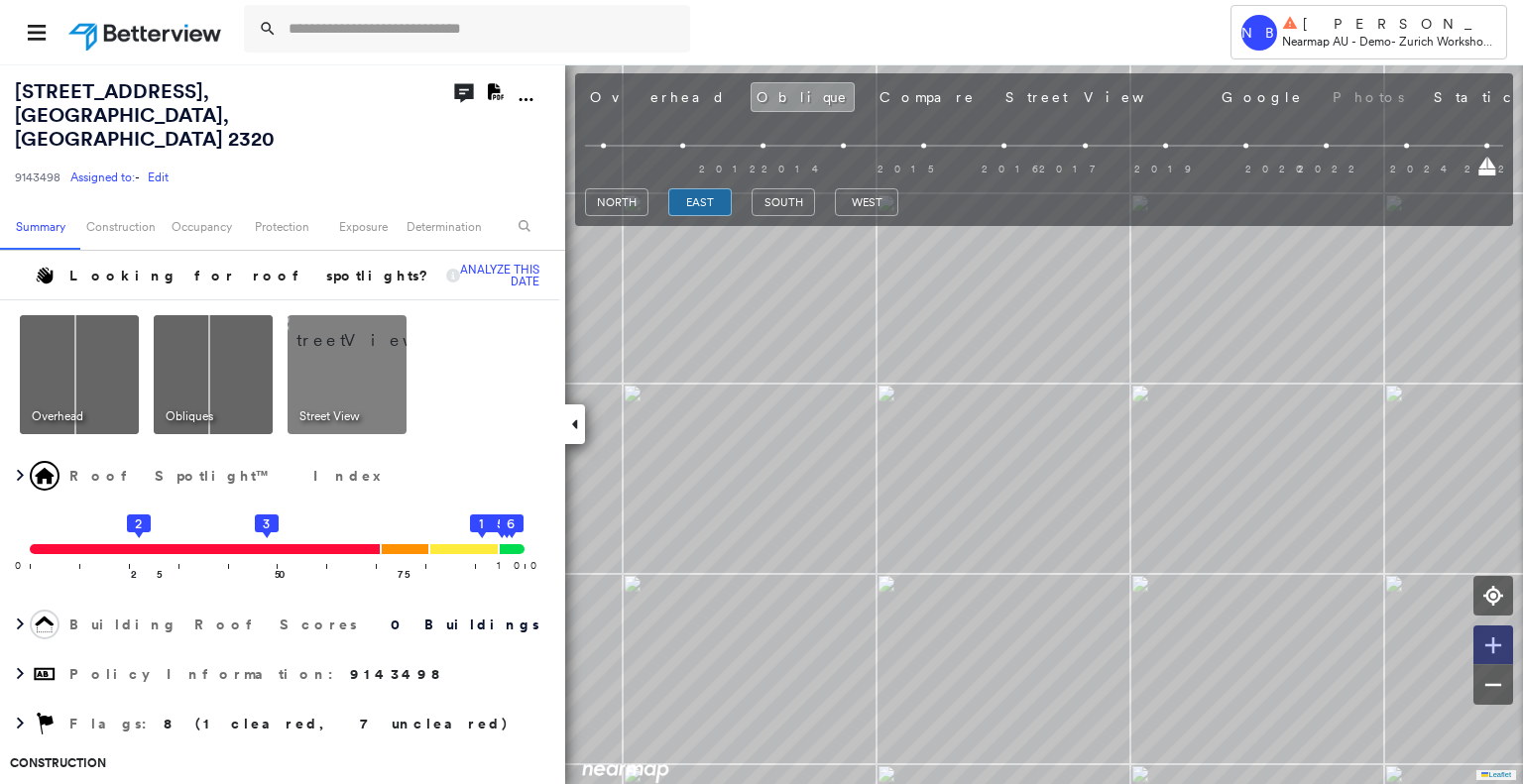 click 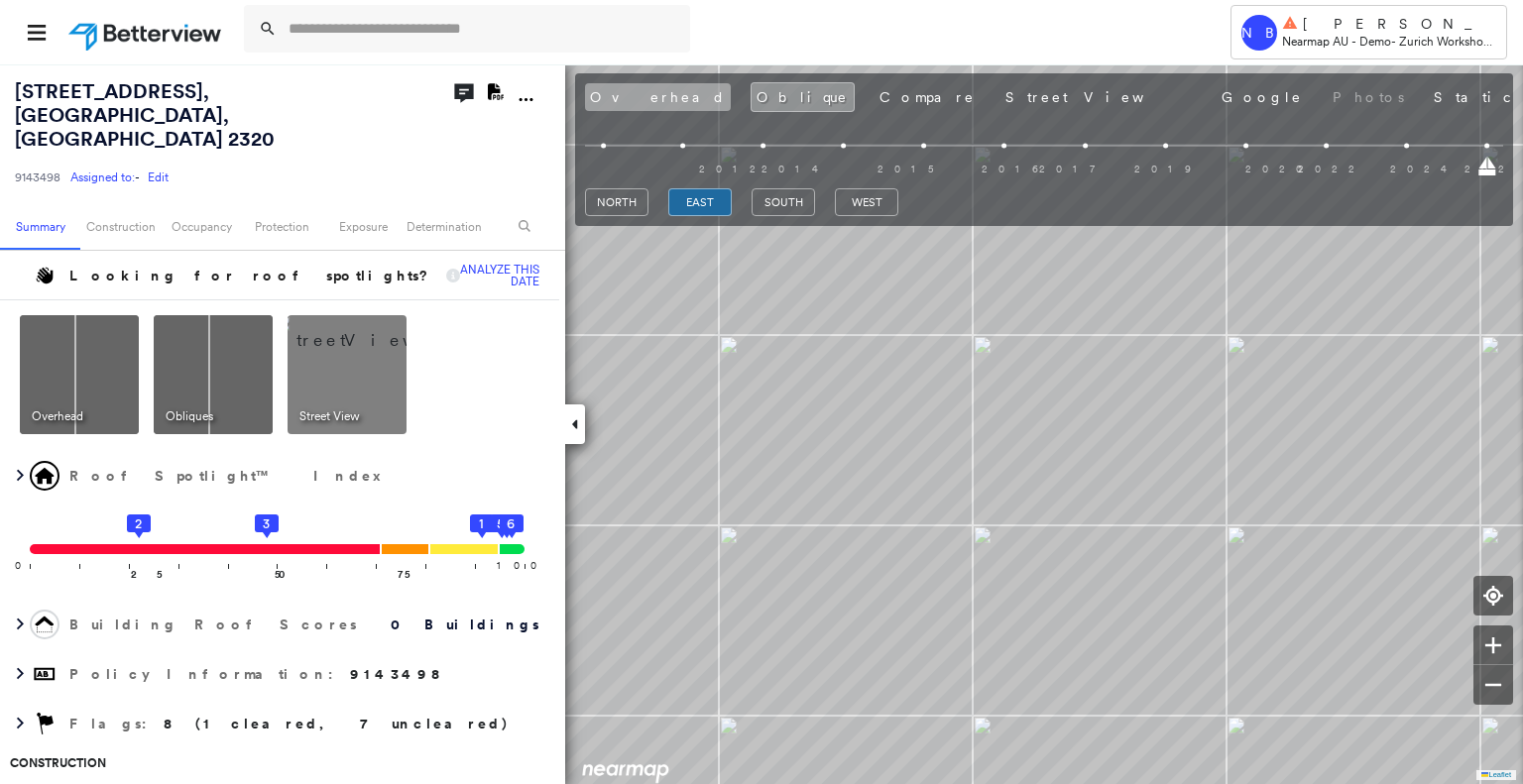 click on "Overhead" at bounding box center (657, 97) 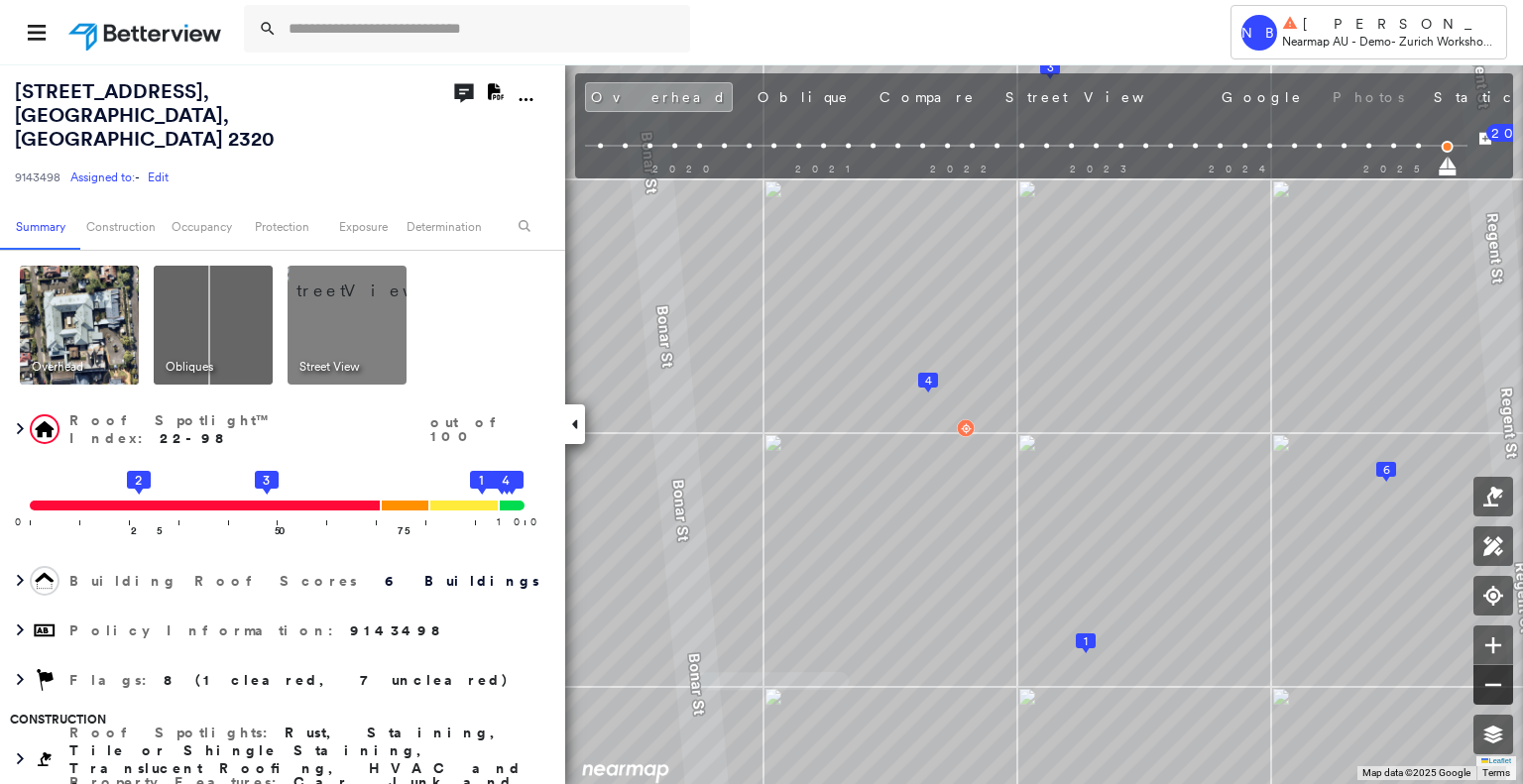 click 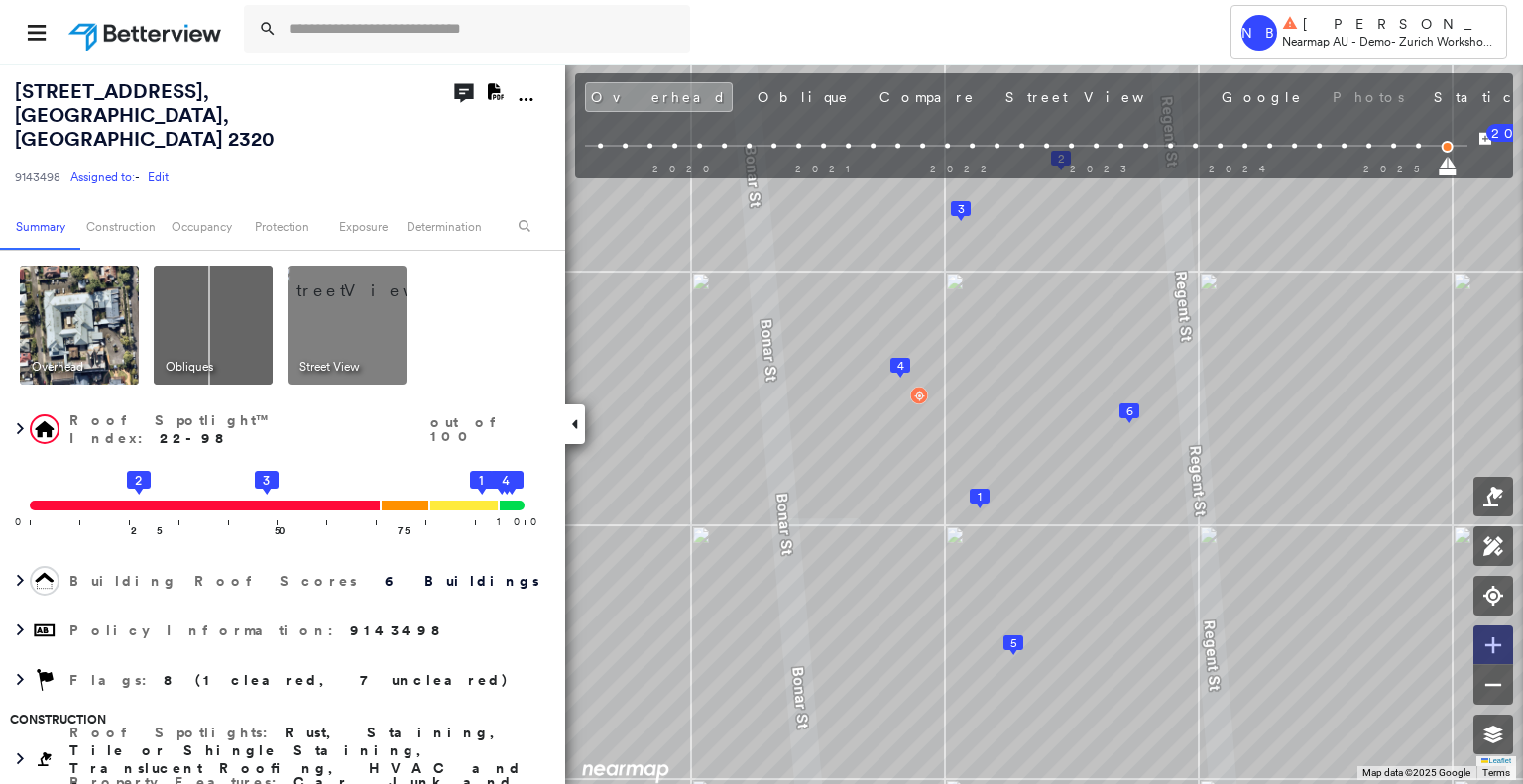 click 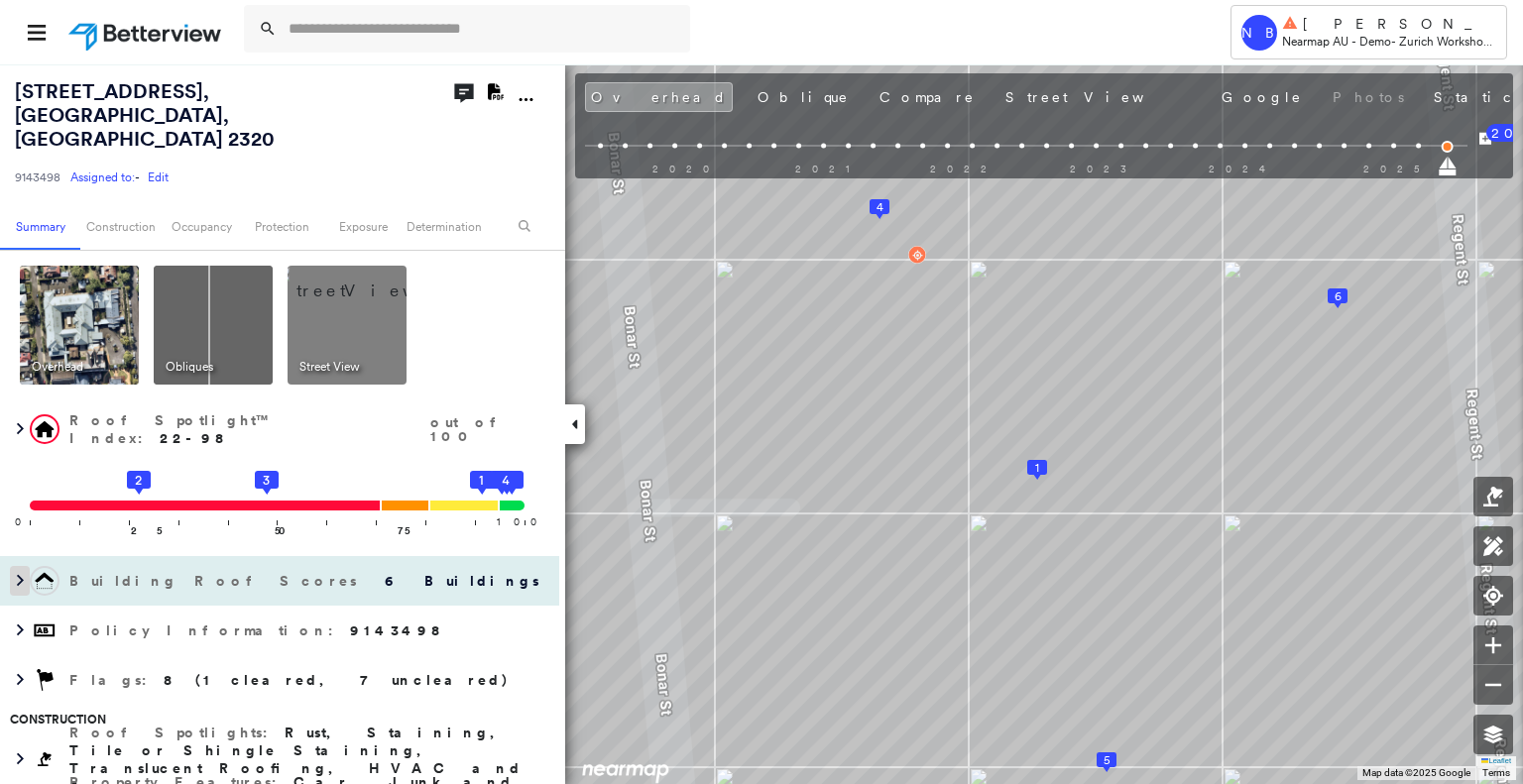 click at bounding box center [20, 581] 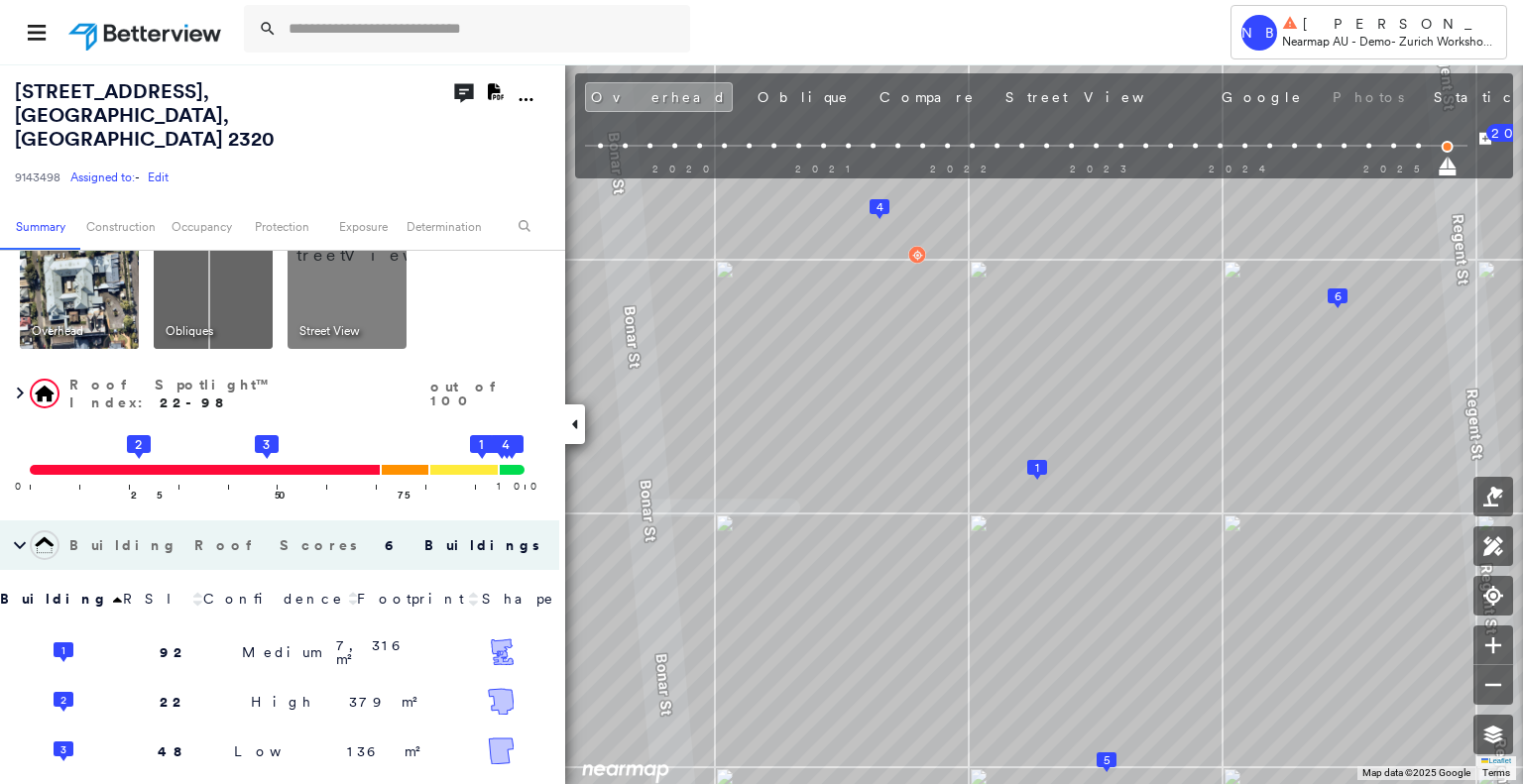 scroll, scrollTop: 16, scrollLeft: 0, axis: vertical 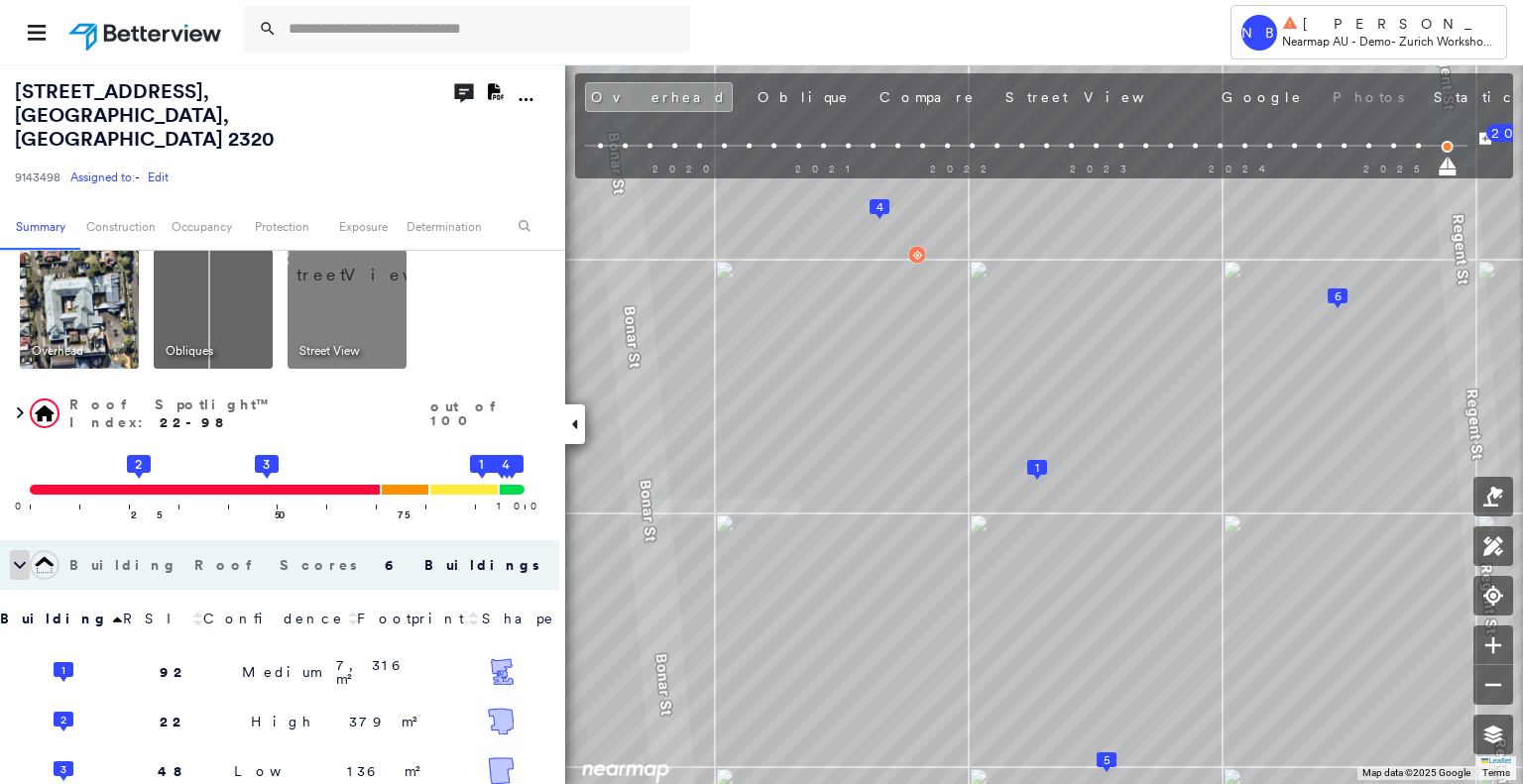 click 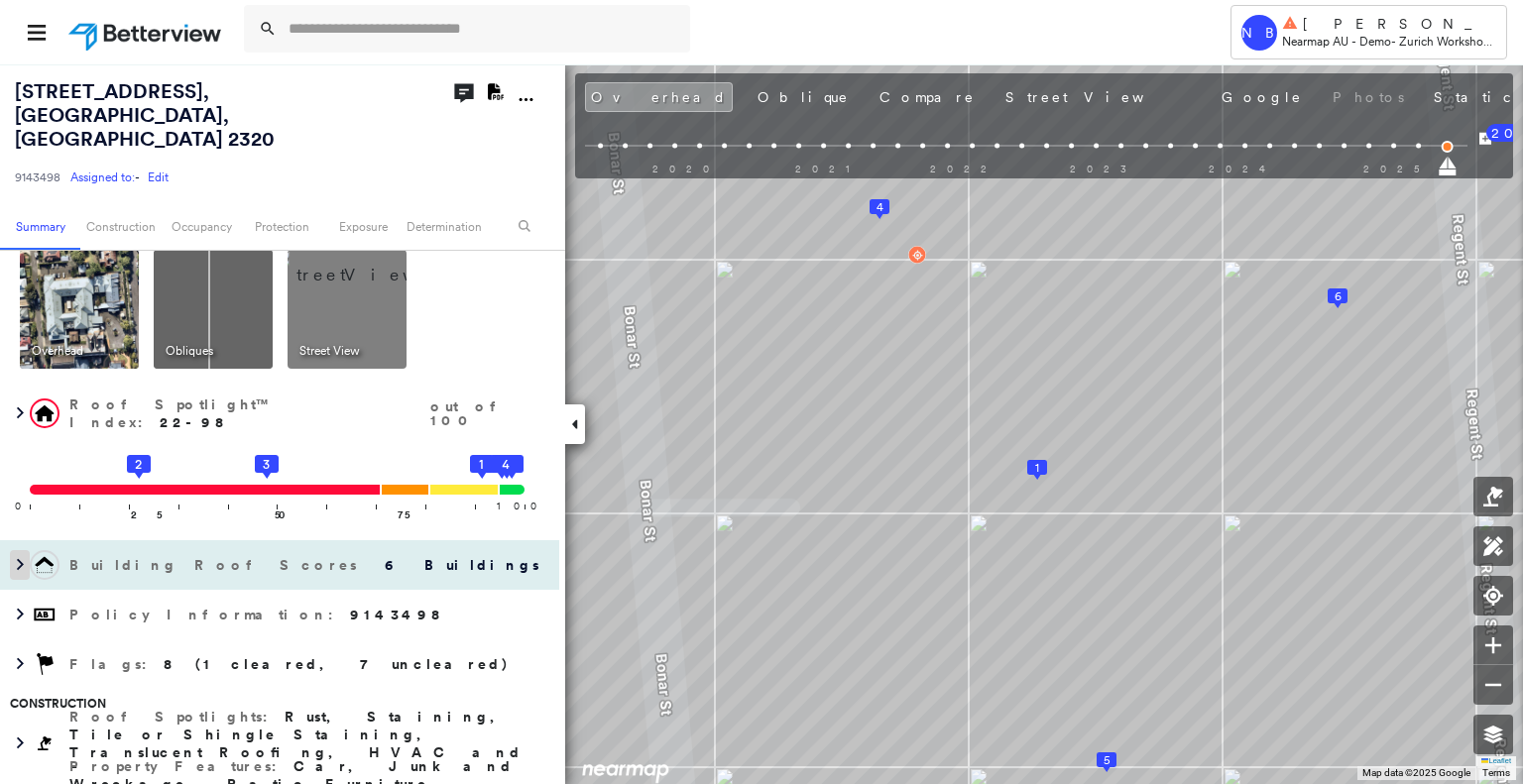 click 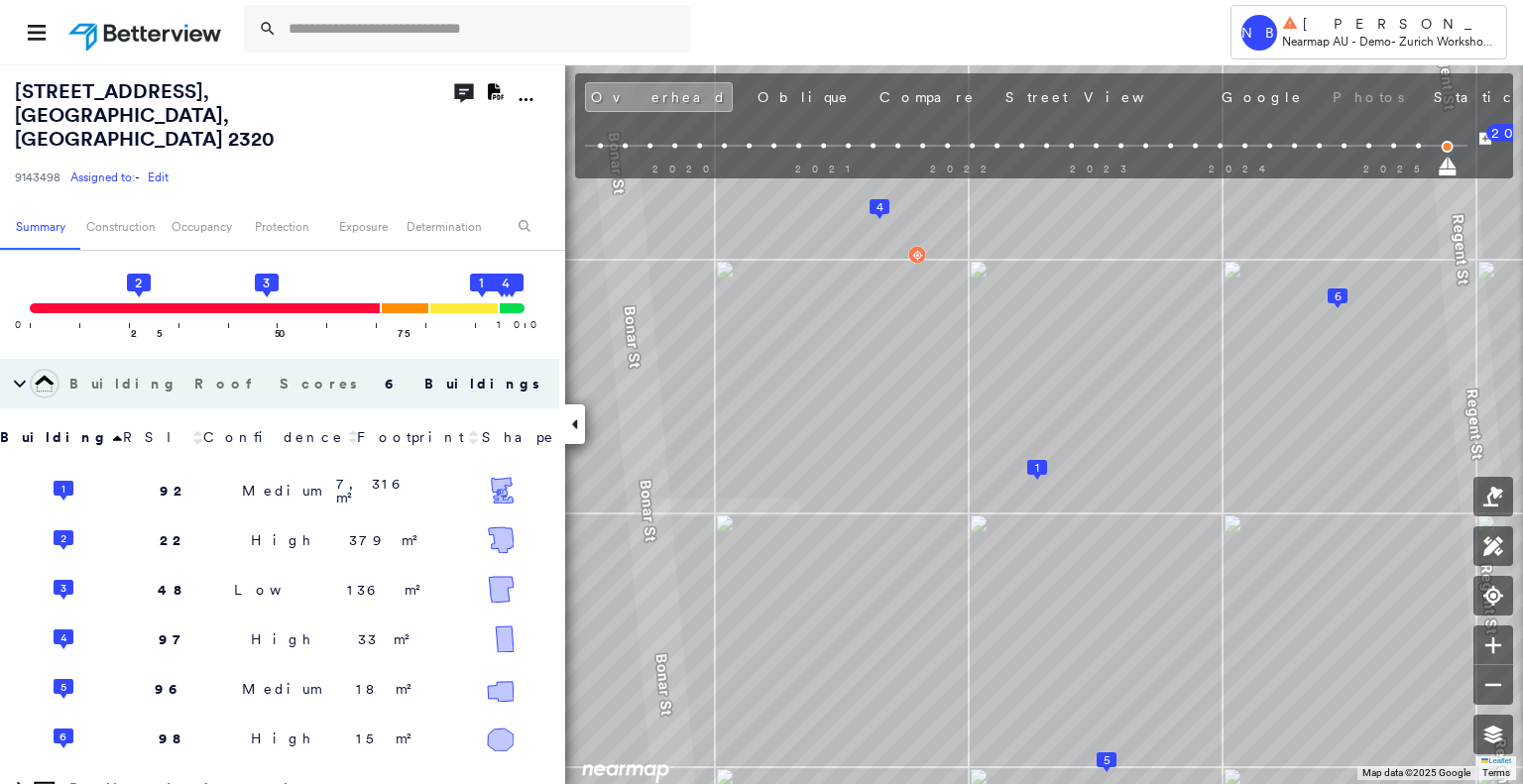 scroll, scrollTop: 199, scrollLeft: 0, axis: vertical 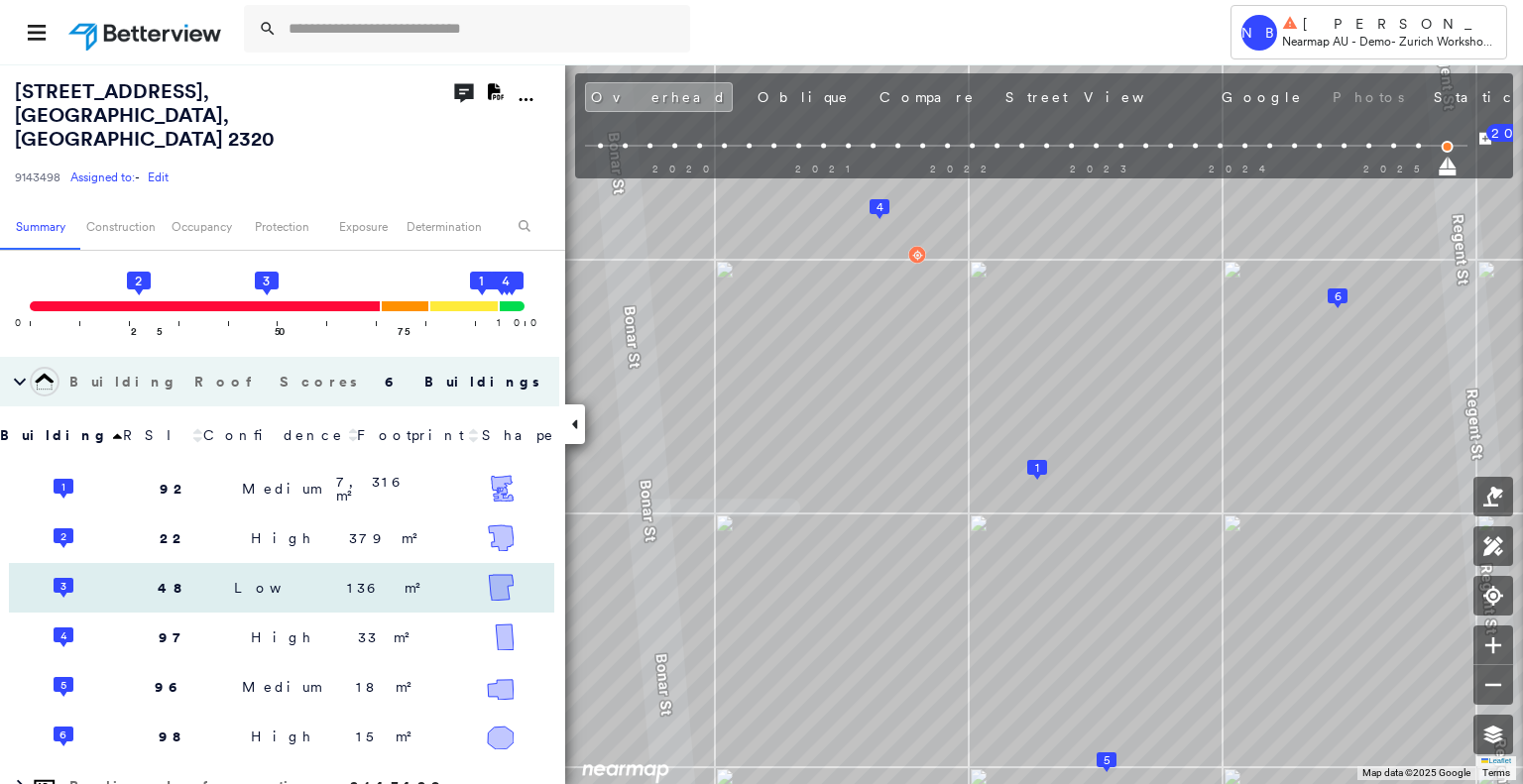 click on "Low" at bounding box center [282, 588] 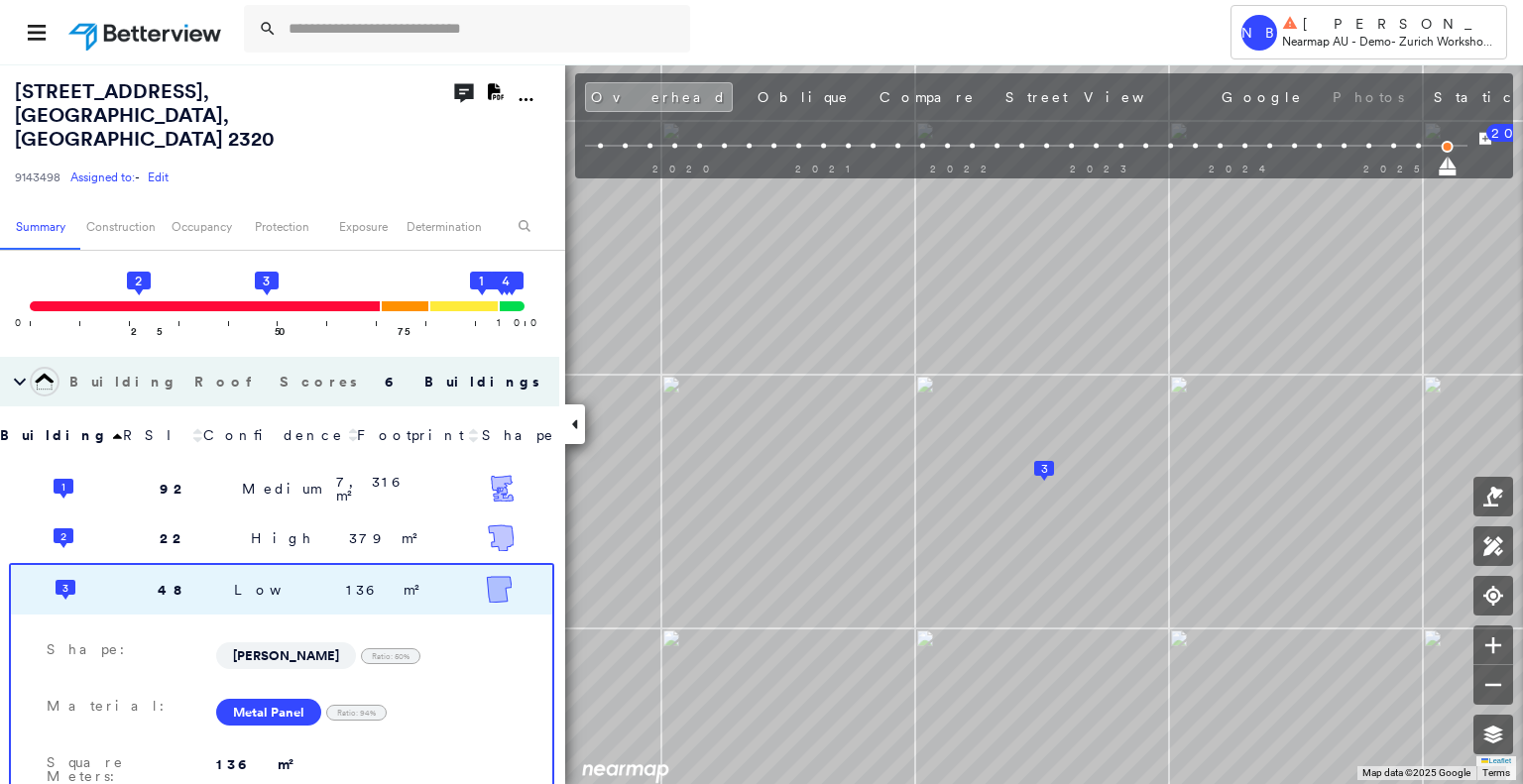click on "3 48 Low 136 m²" at bounding box center [282, 590] 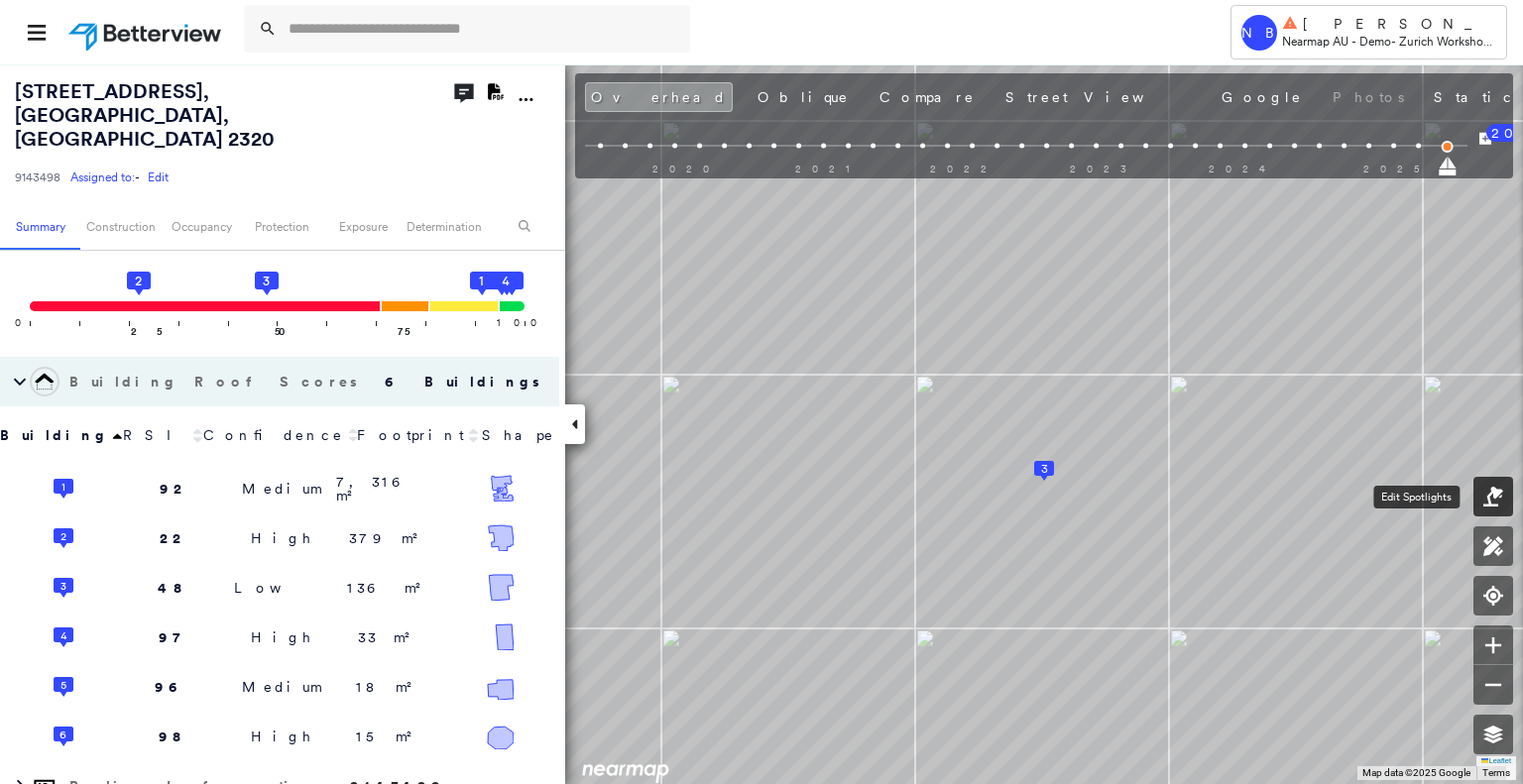 click 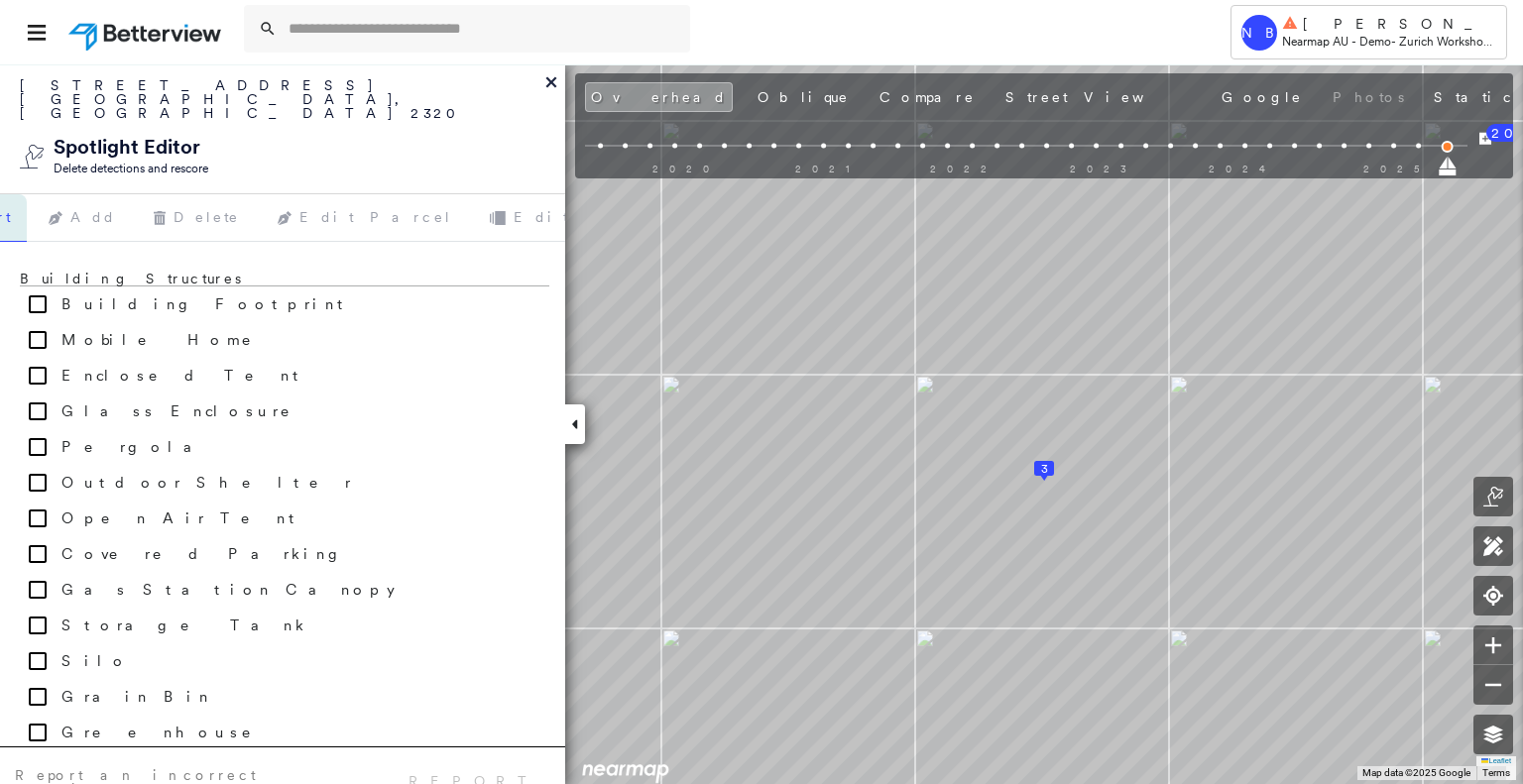 click 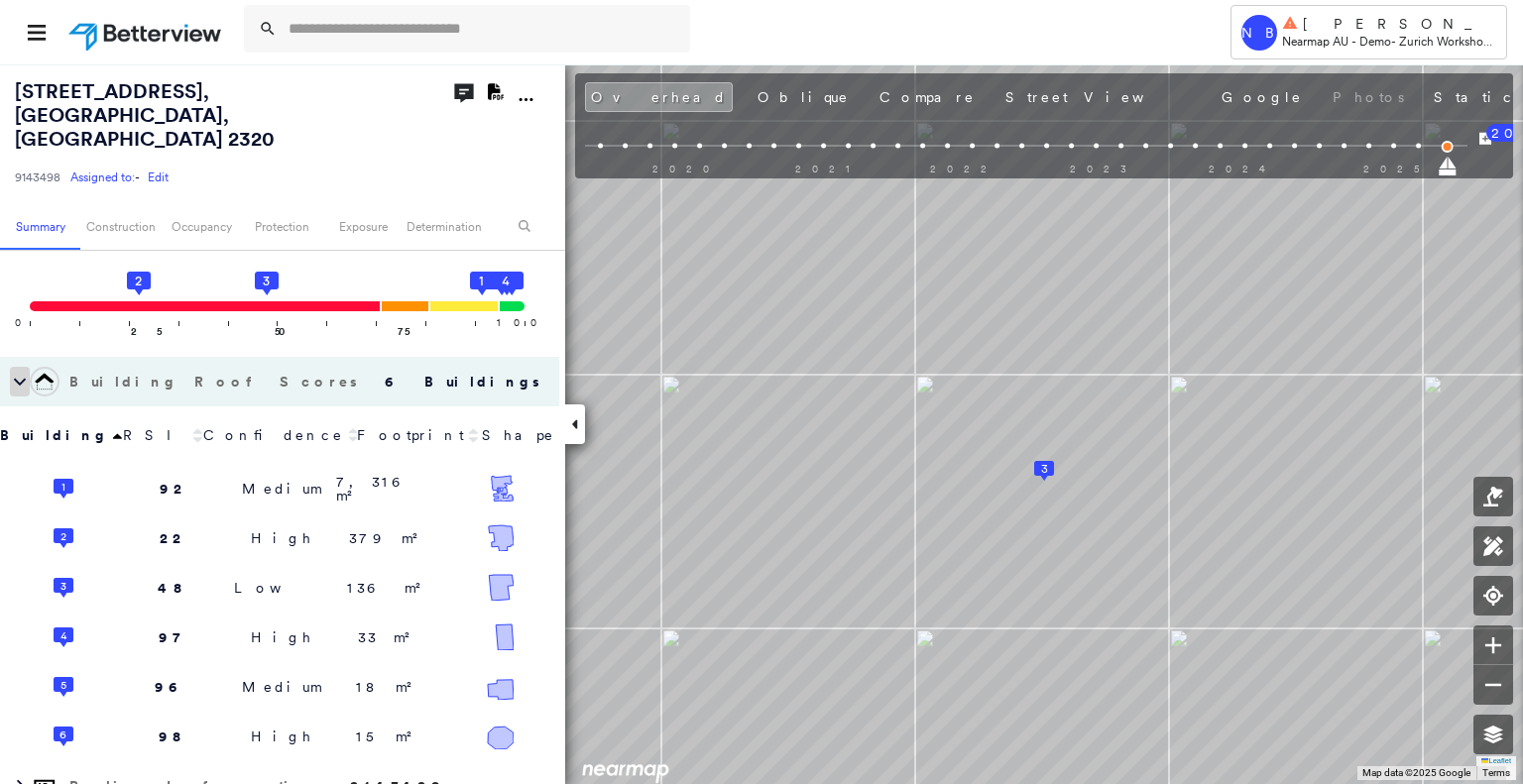 click at bounding box center (20, 382) 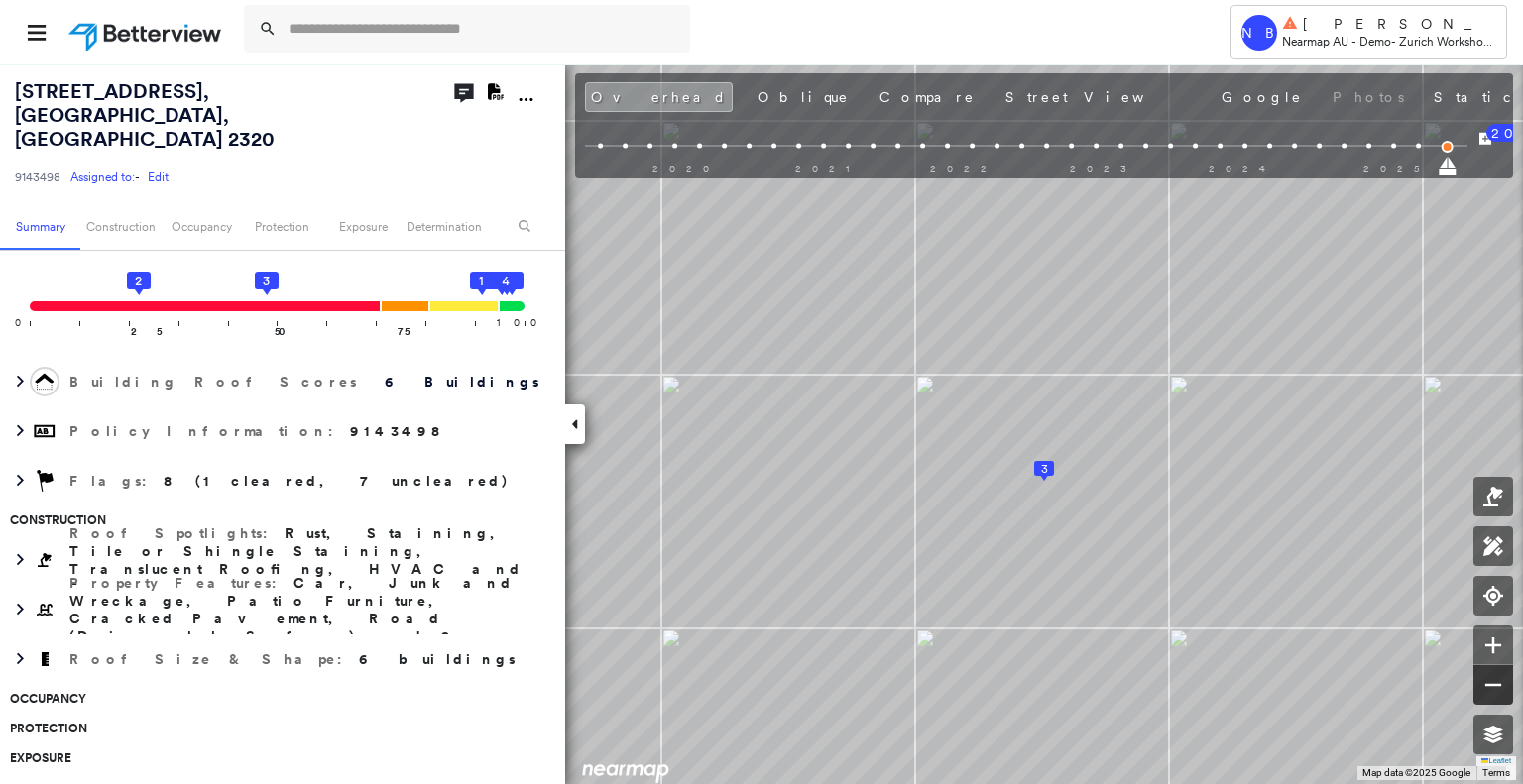 click 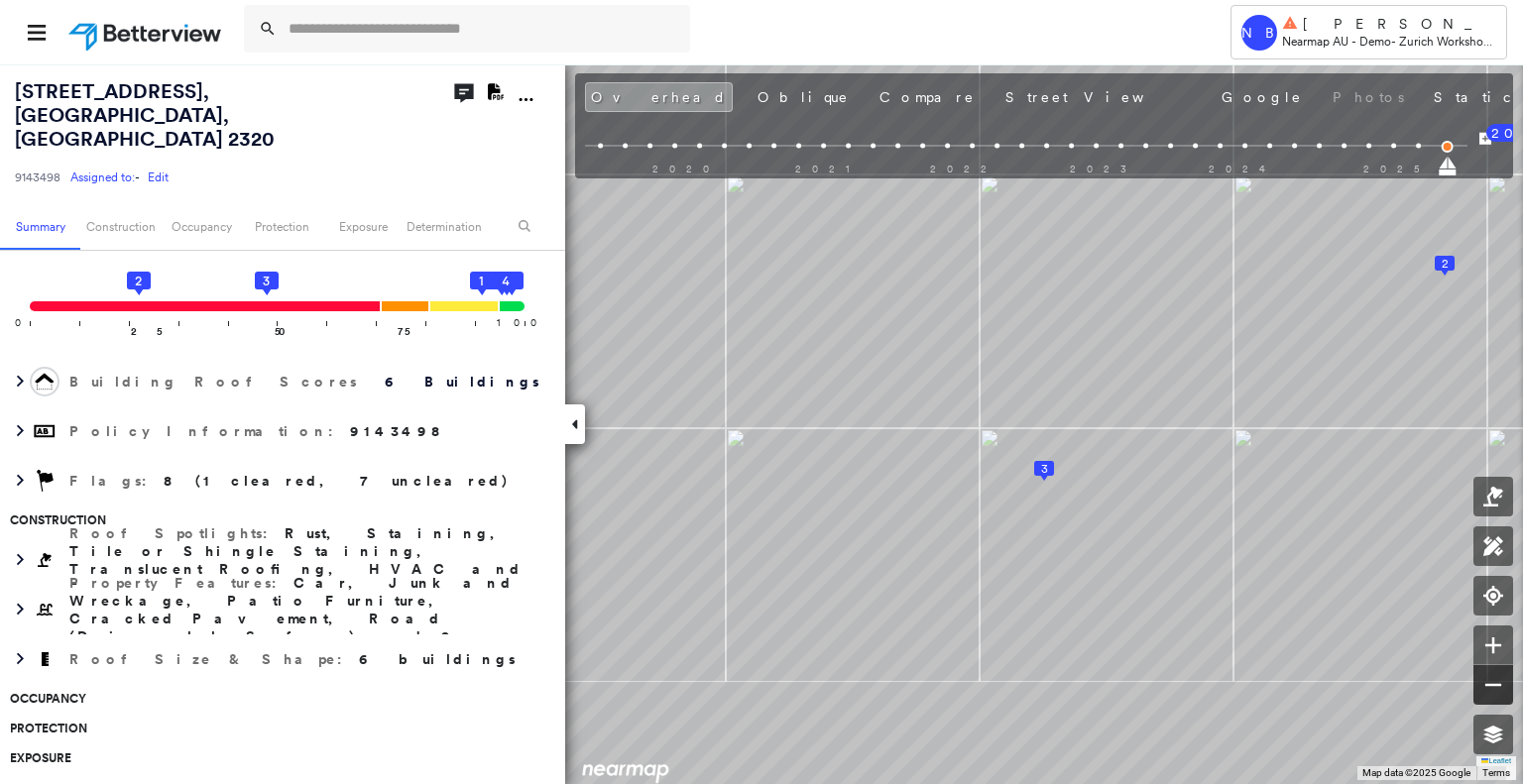click 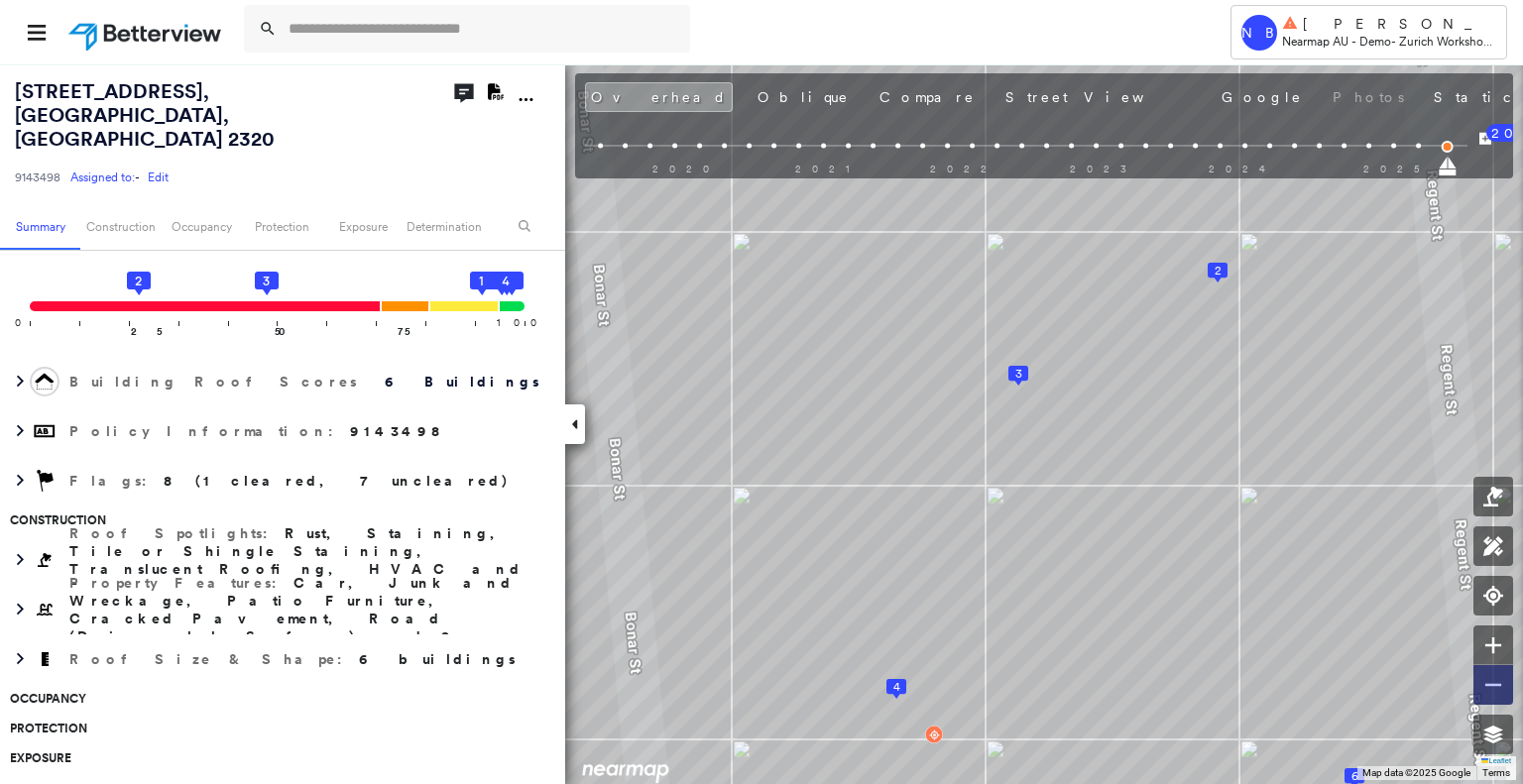 click 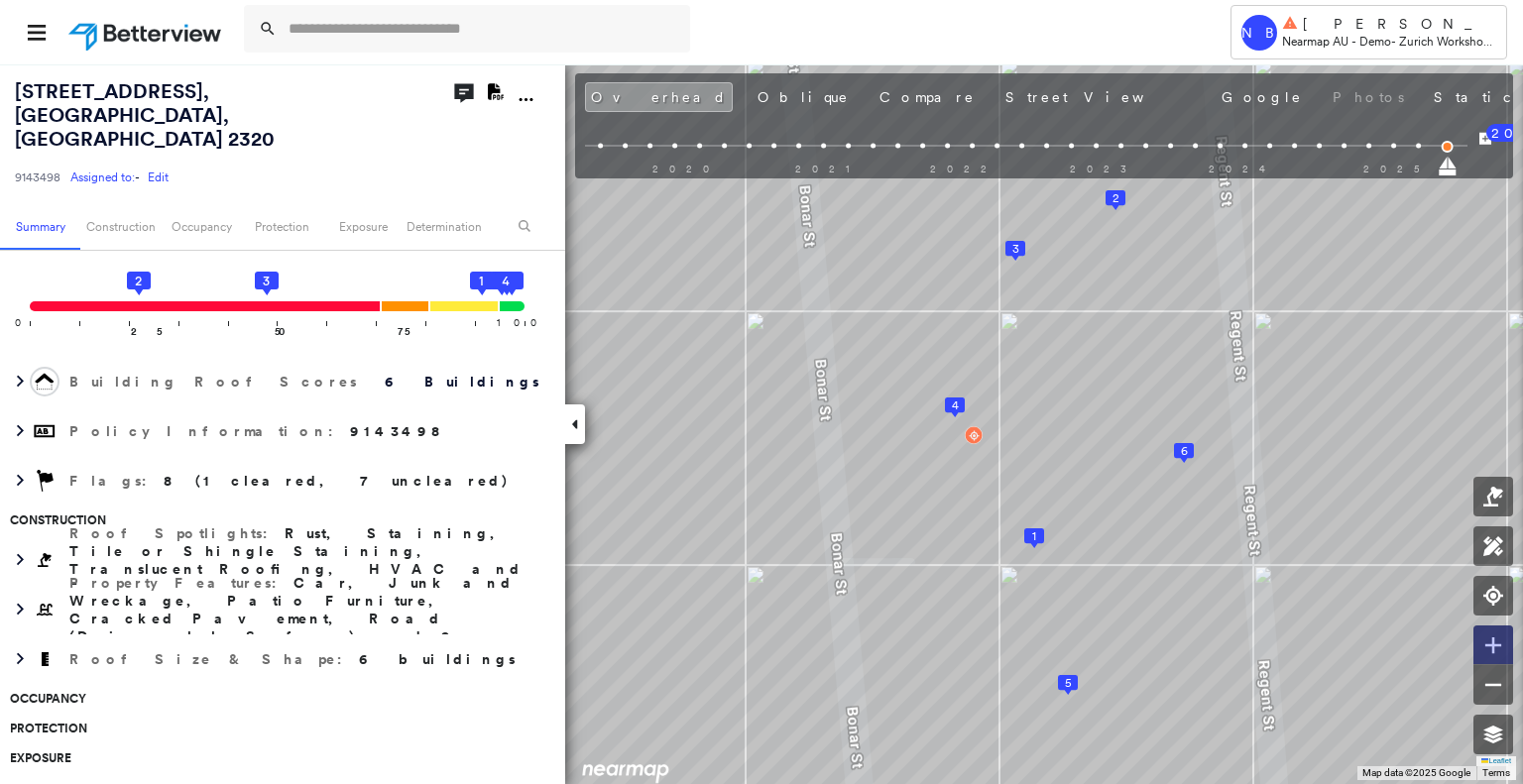 click 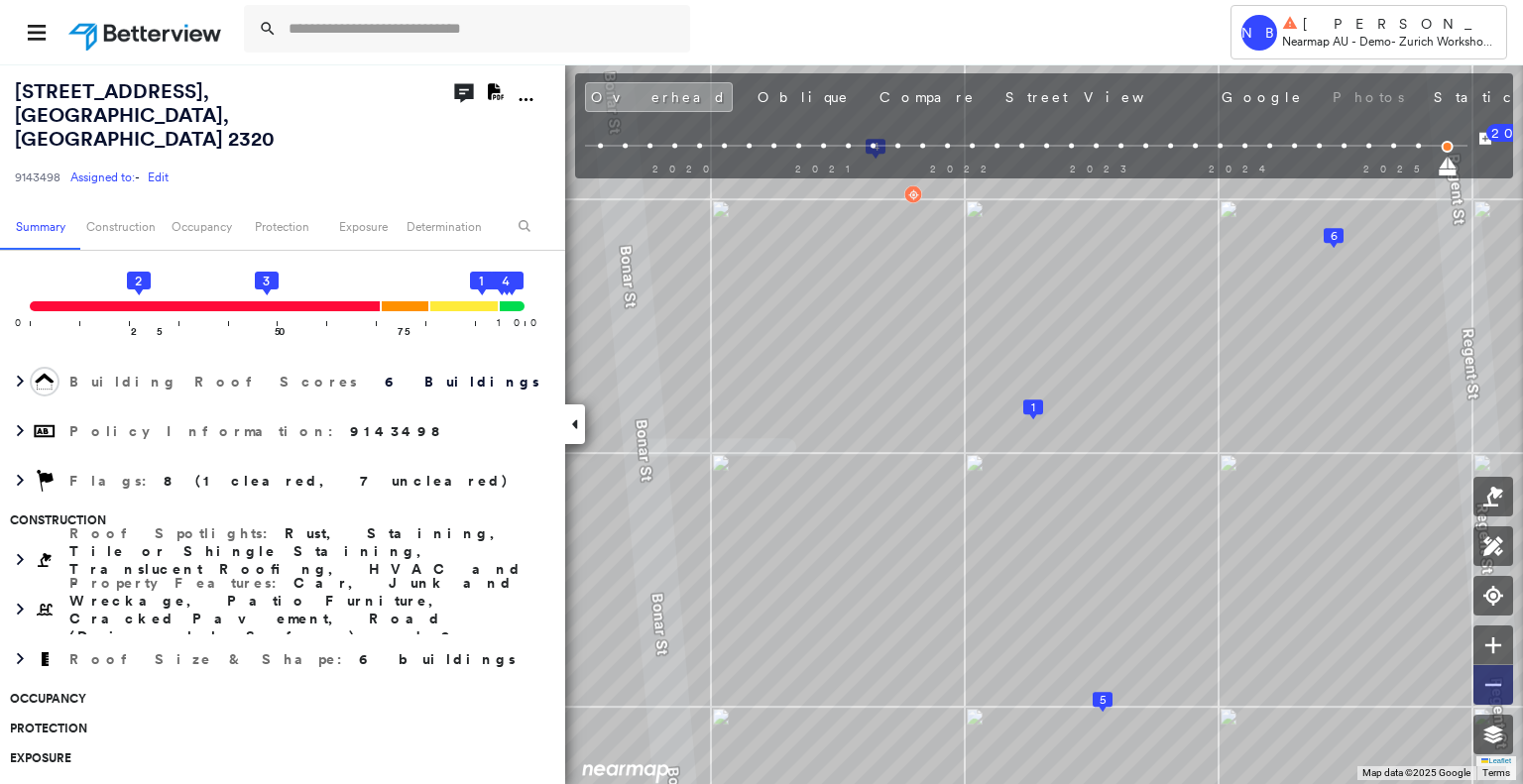 click 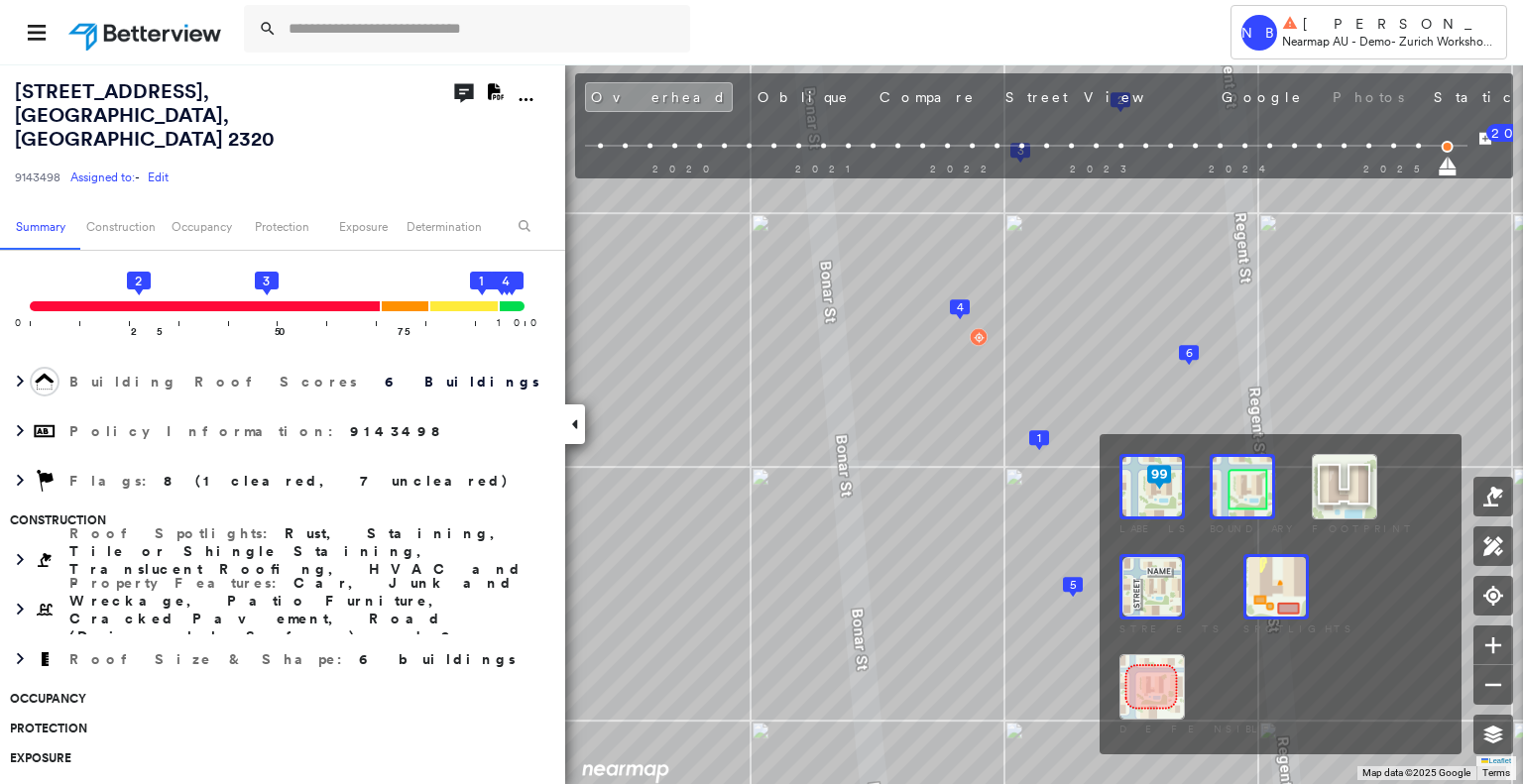 click at bounding box center [1276, 587] 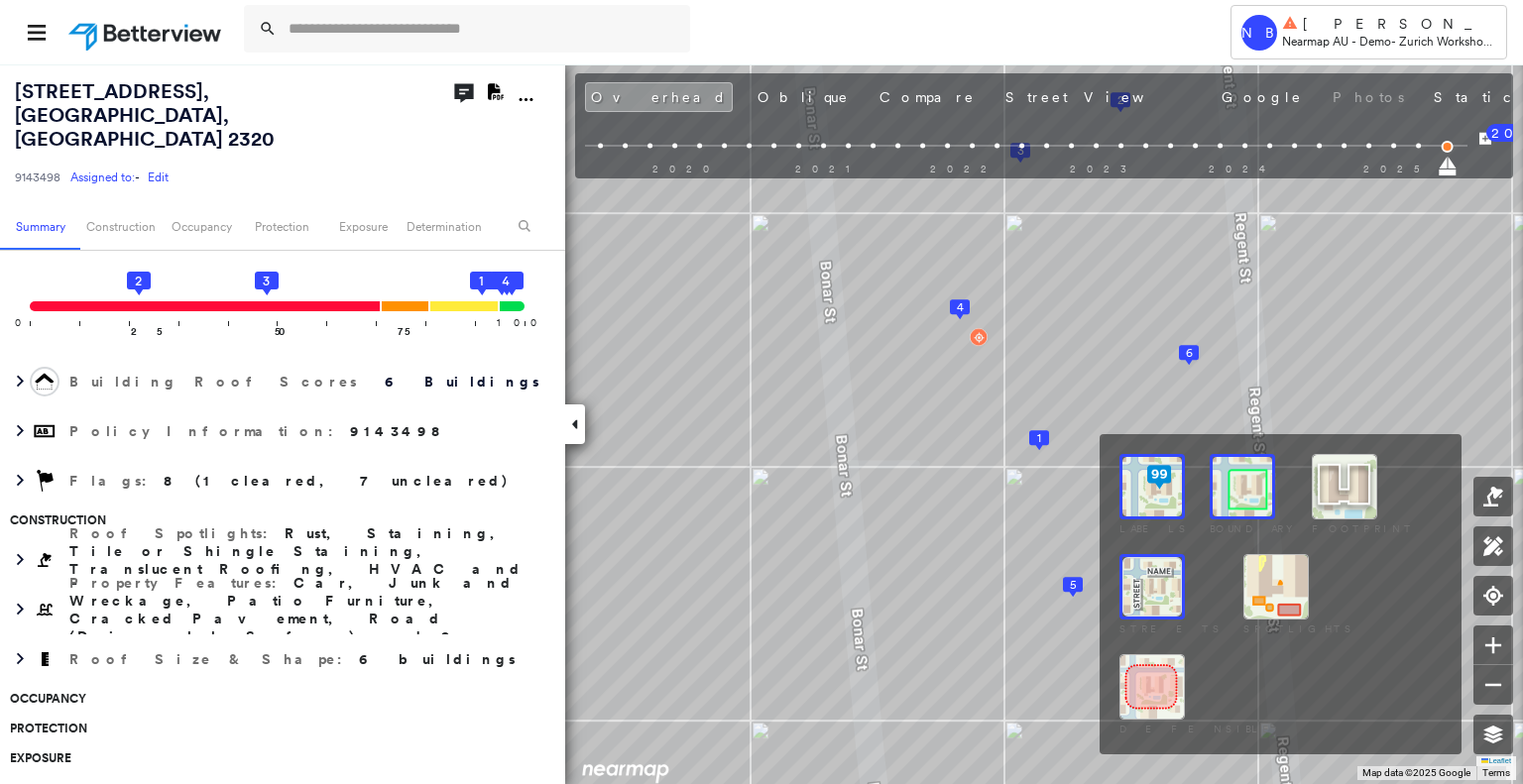 click at bounding box center (1345, 487) 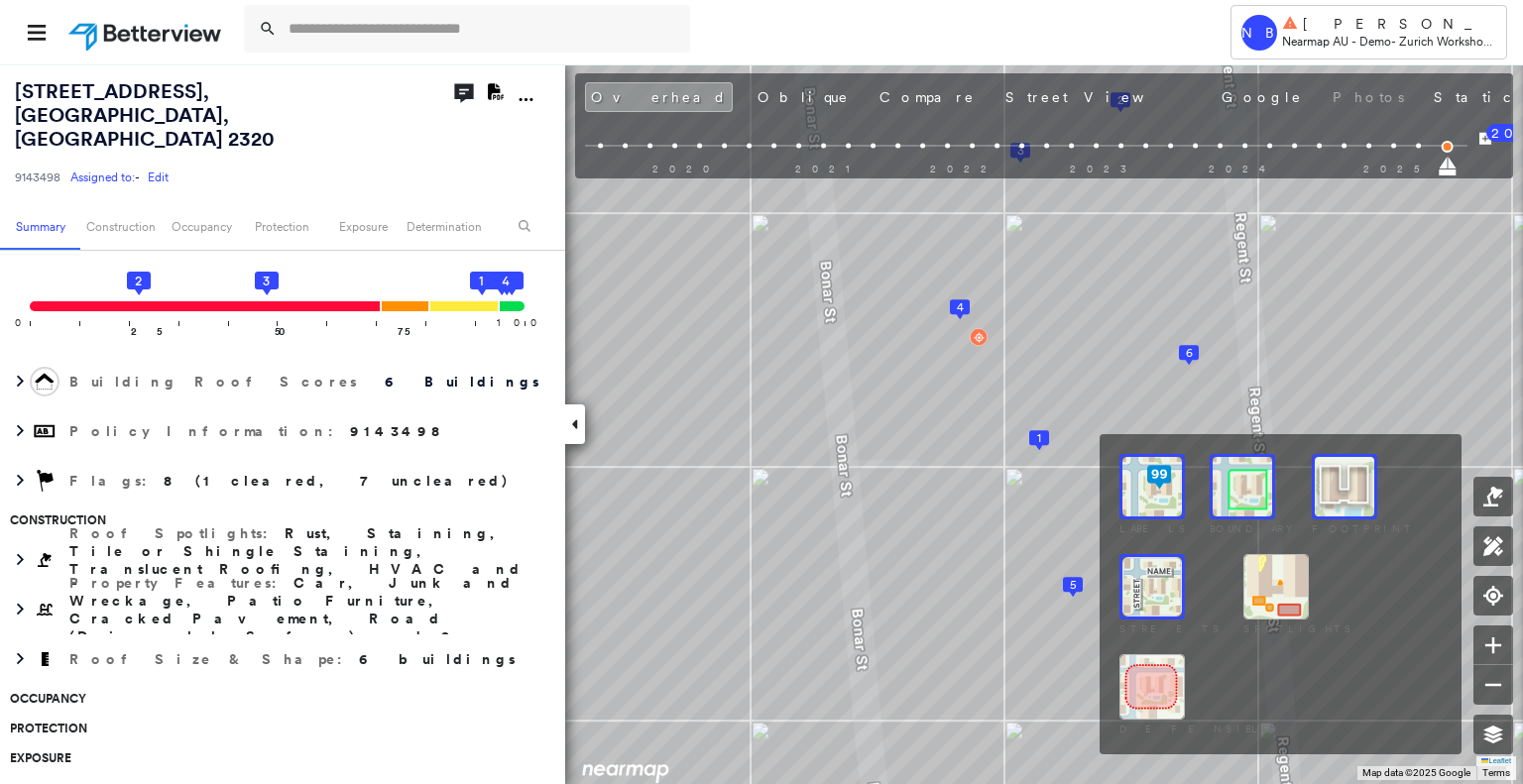 click at bounding box center (1242, 487) 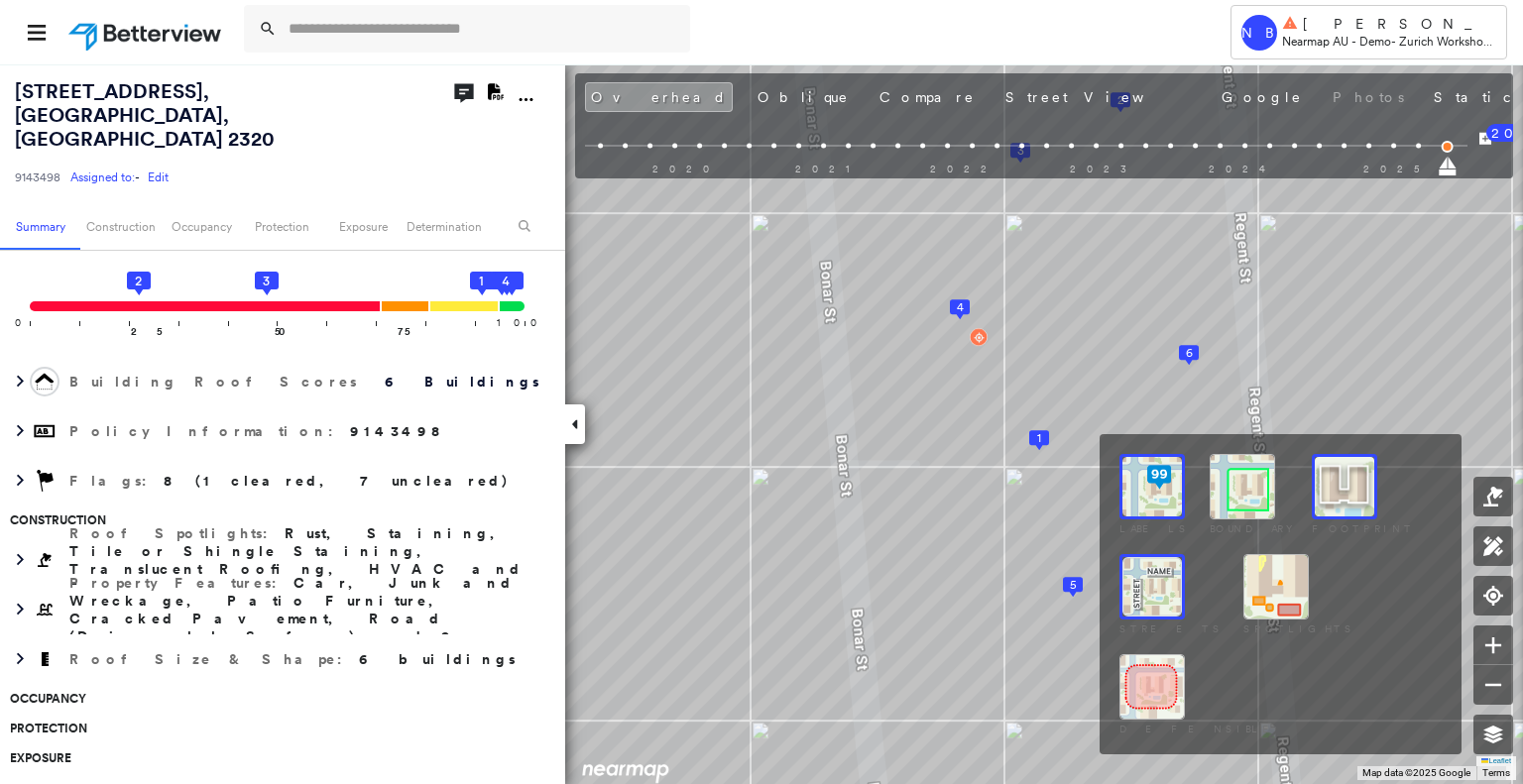 click at bounding box center [1276, 587] 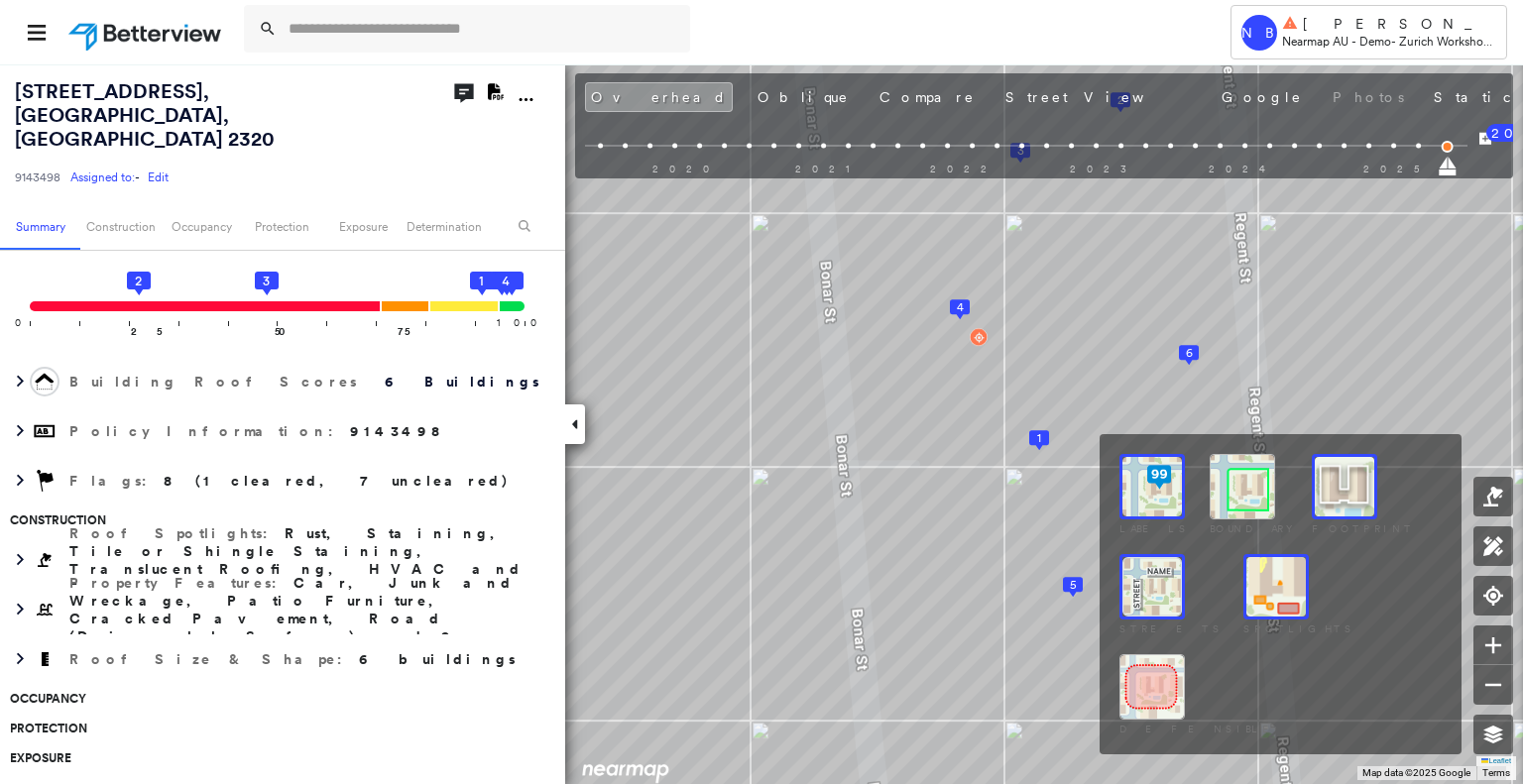 click at bounding box center (1345, 487) 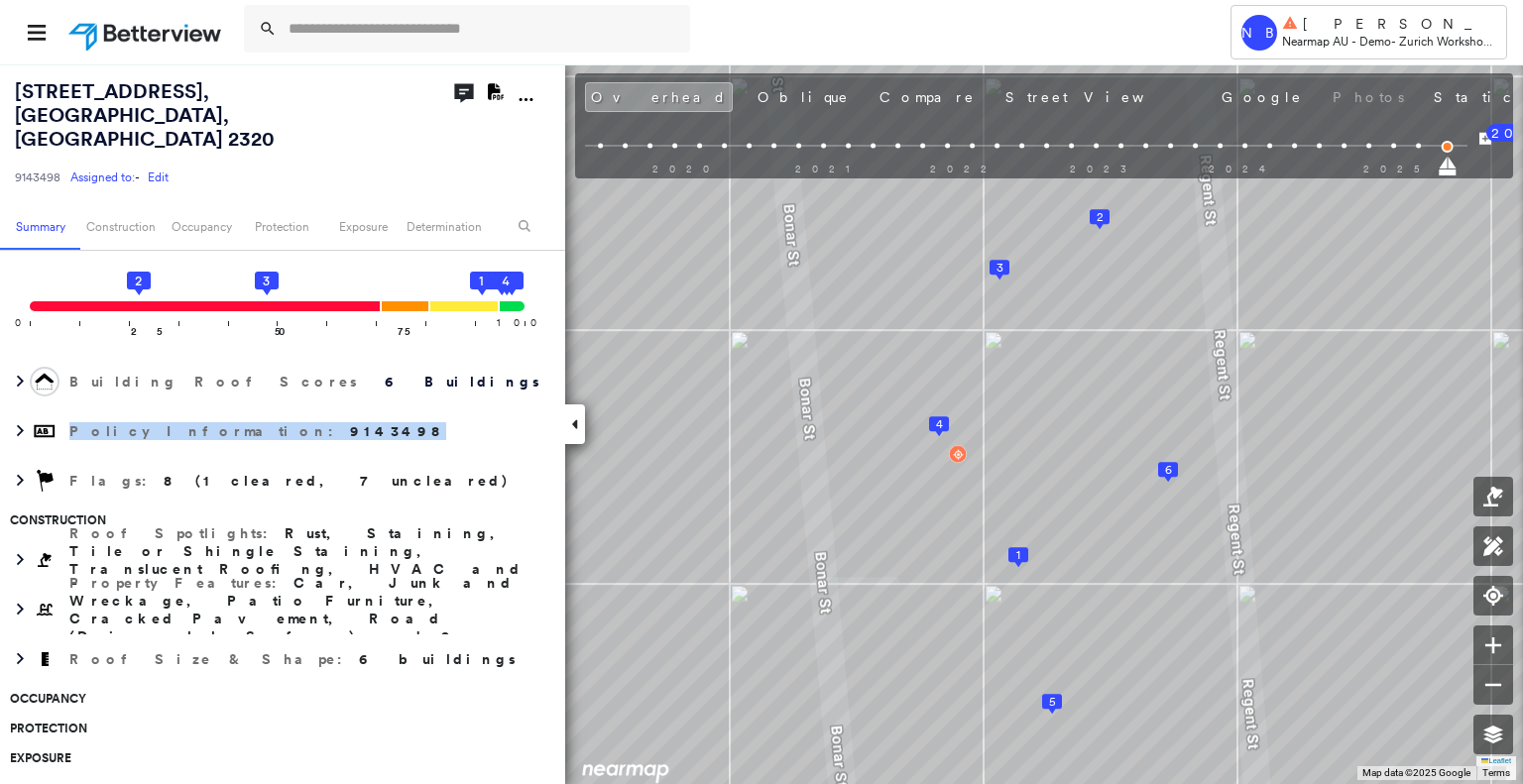 drag, startPoint x: 559, startPoint y: 386, endPoint x: 563, endPoint y: 312, distance: 74.10803 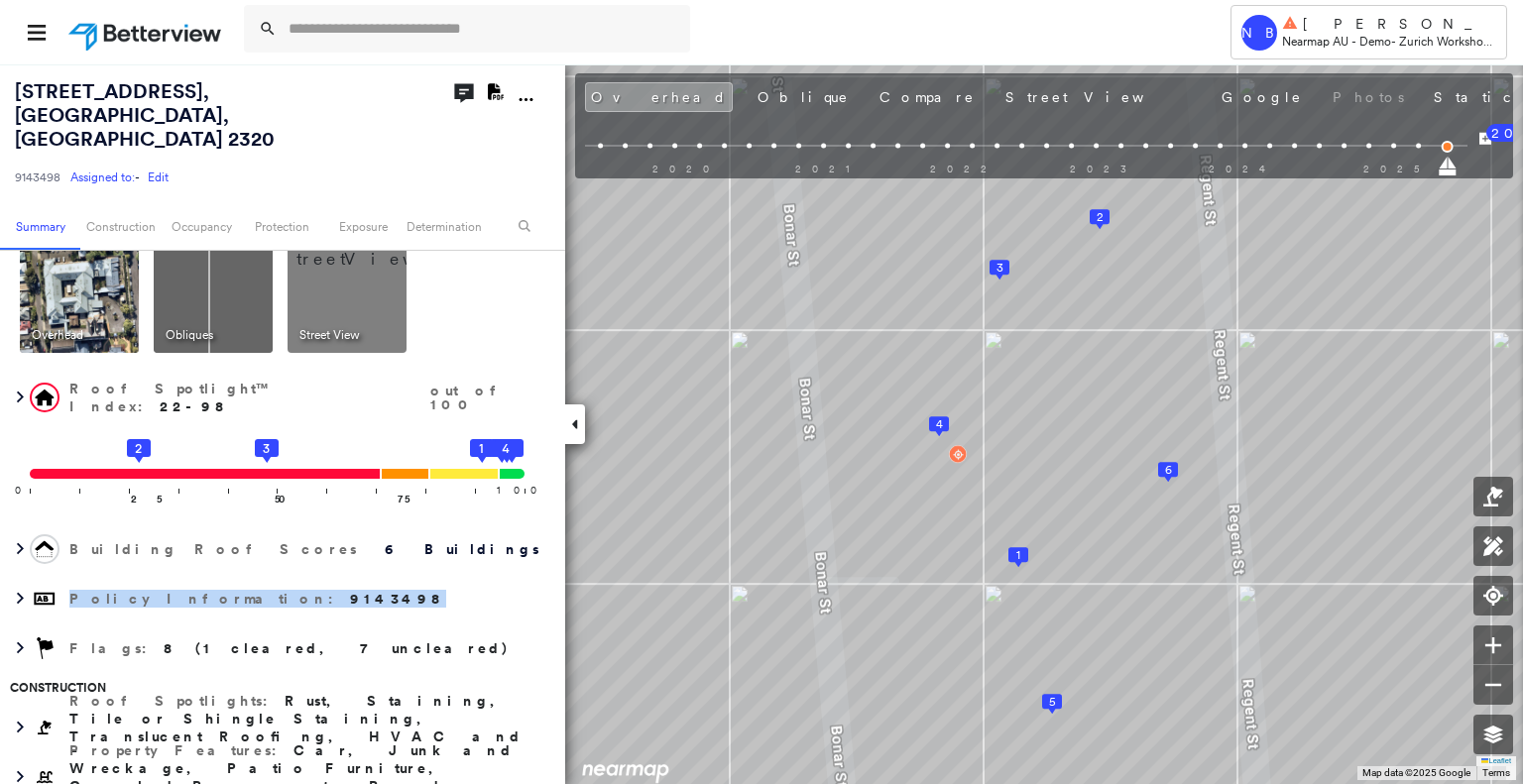 scroll, scrollTop: 0, scrollLeft: 0, axis: both 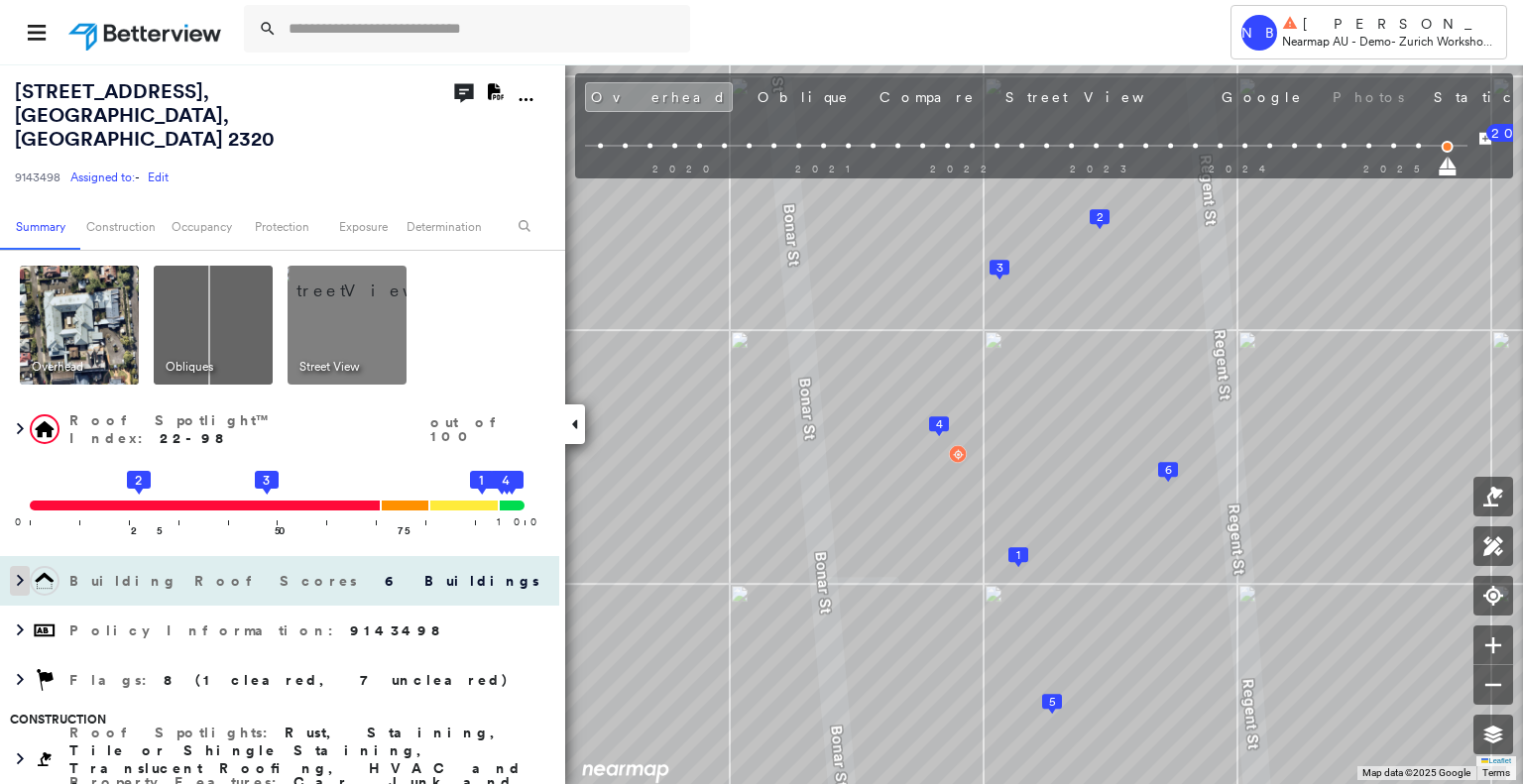 click at bounding box center (20, 581) 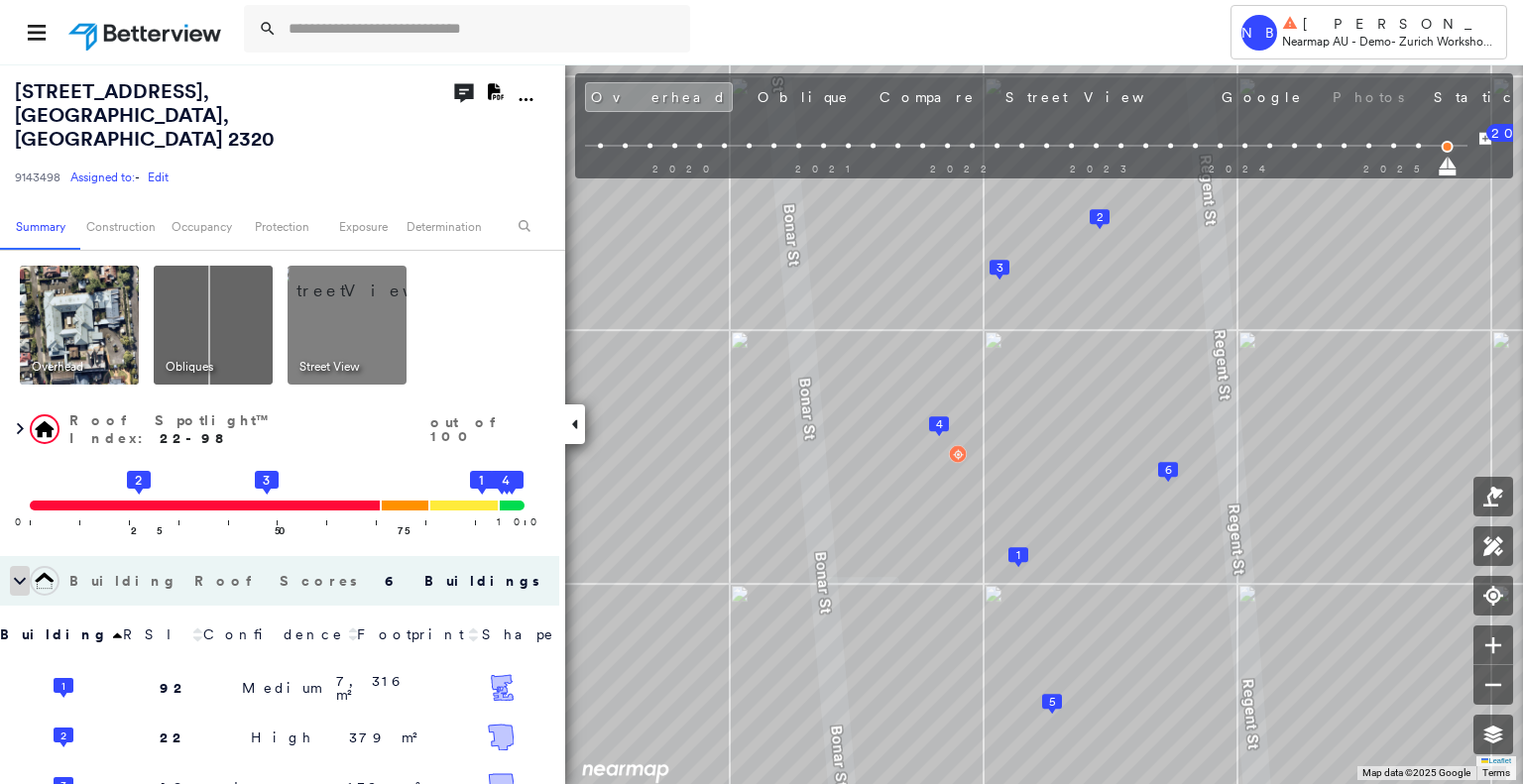 click 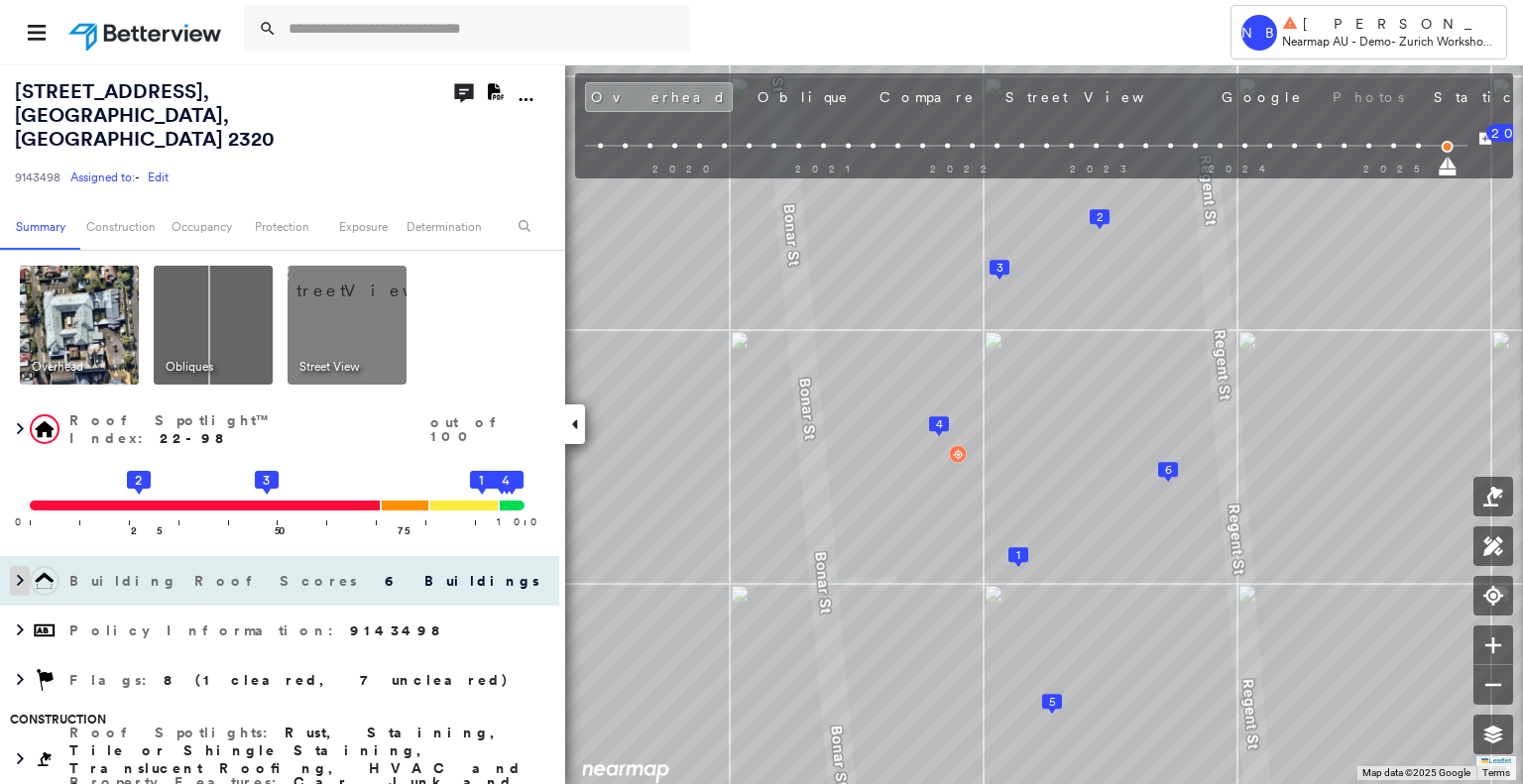 click 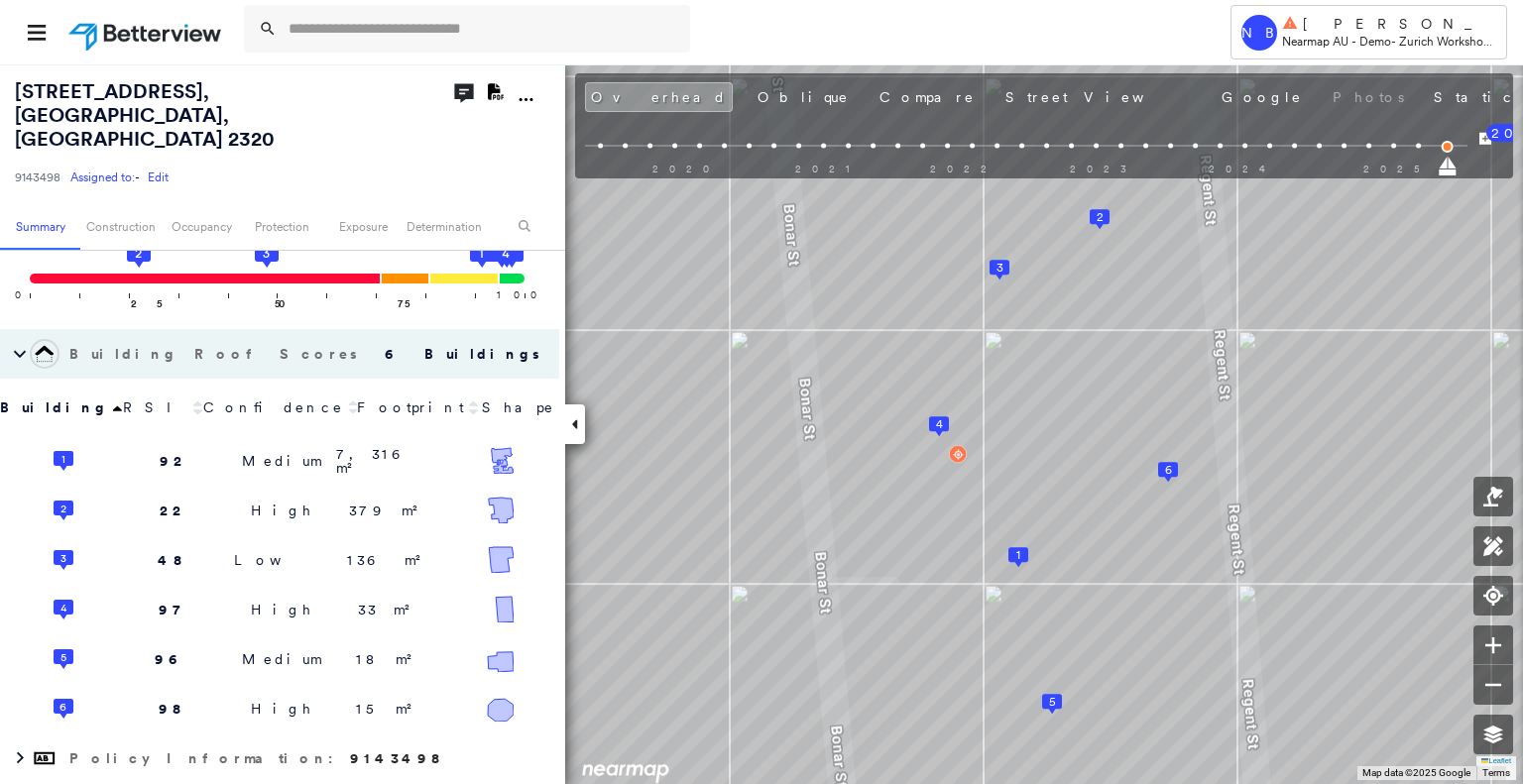 scroll, scrollTop: 236, scrollLeft: 0, axis: vertical 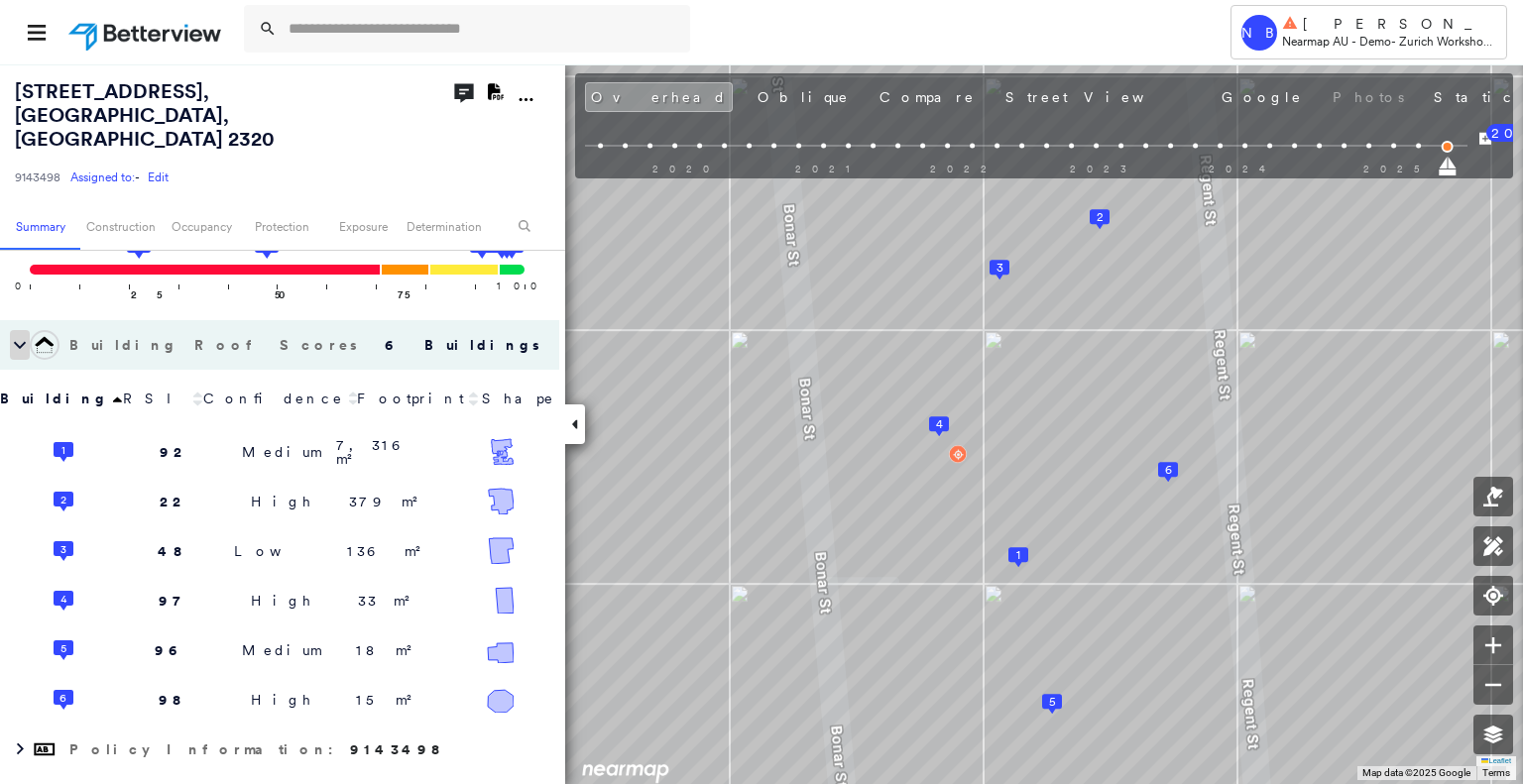 click at bounding box center (20, 345) 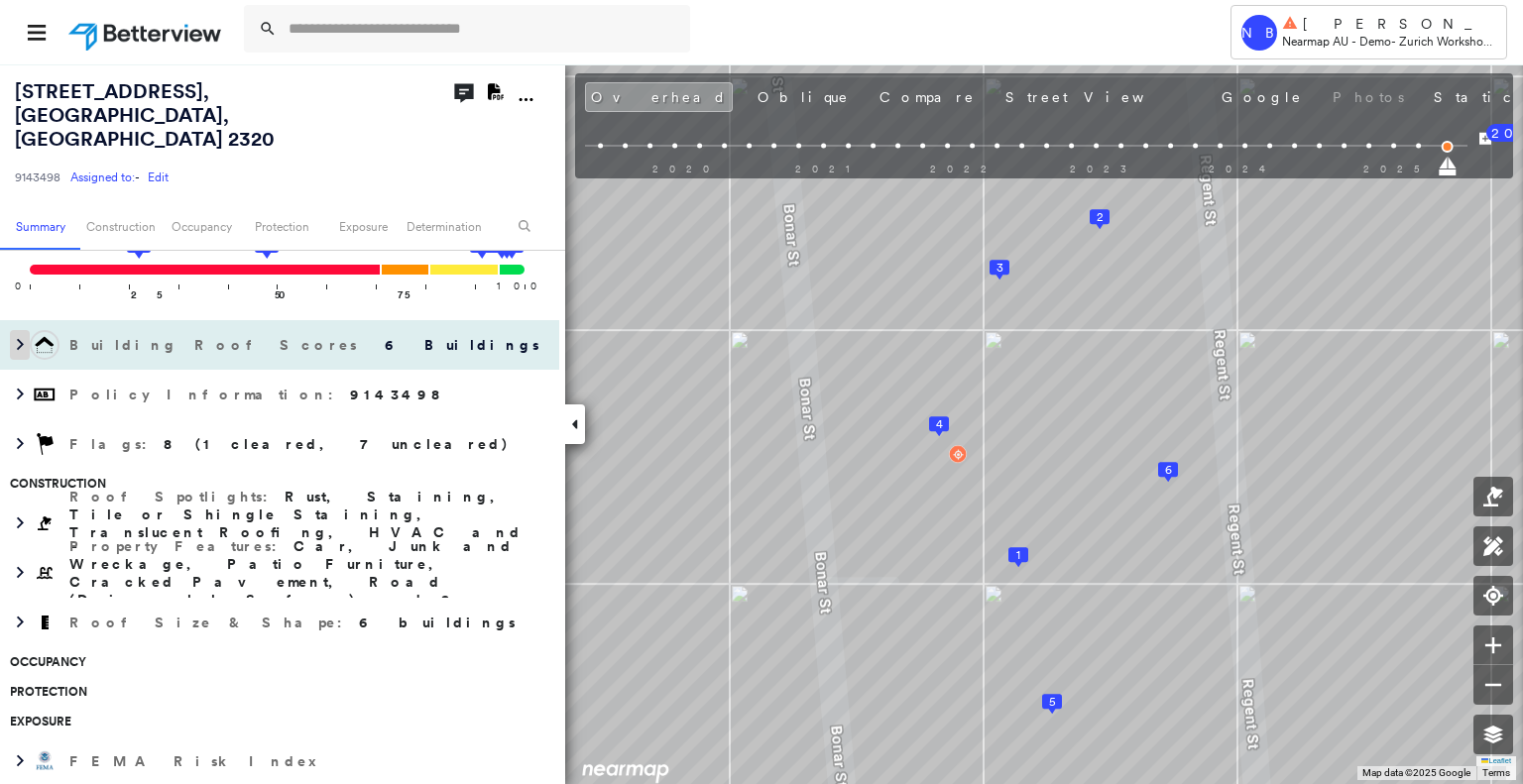 click at bounding box center (20, 345) 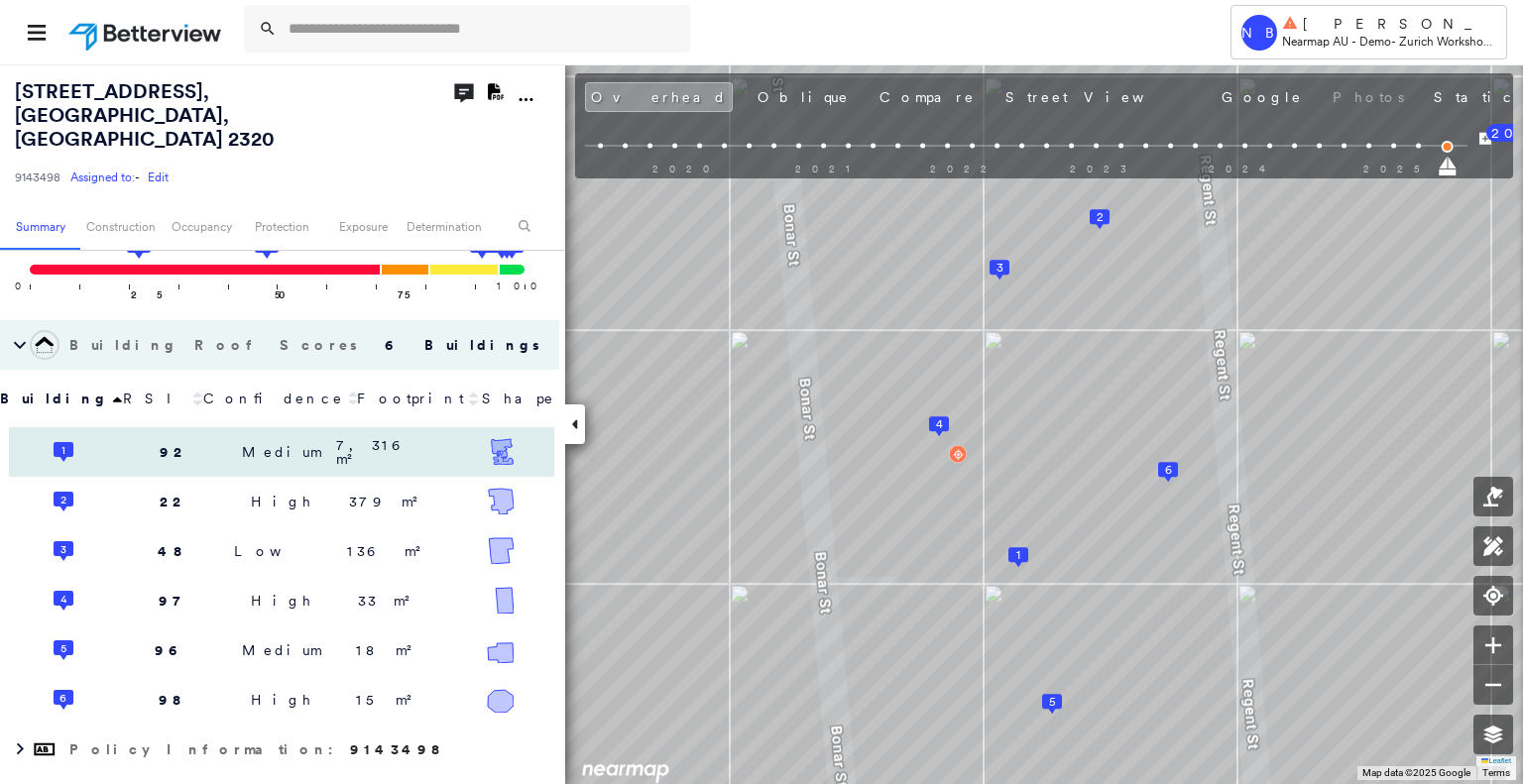 click 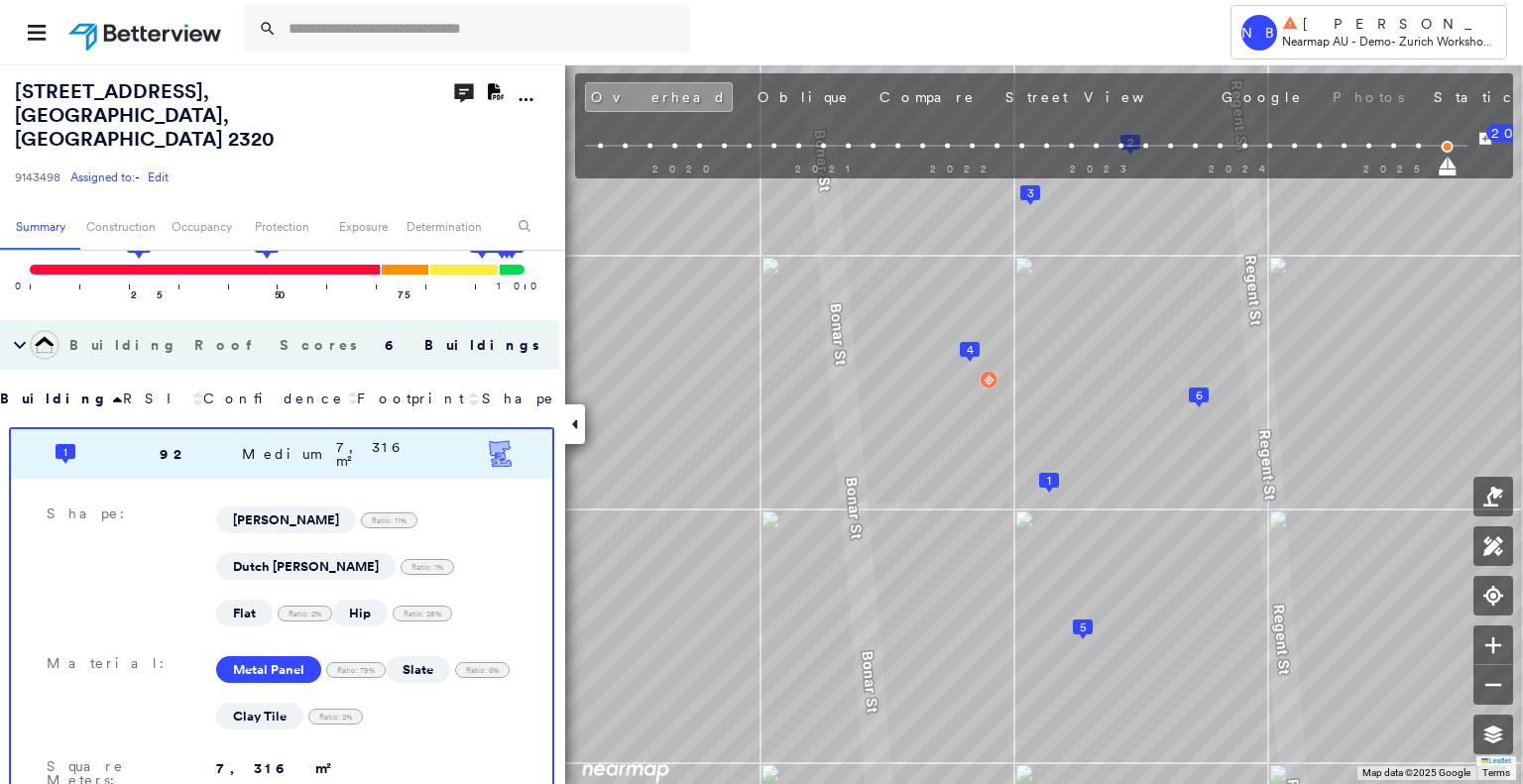 click 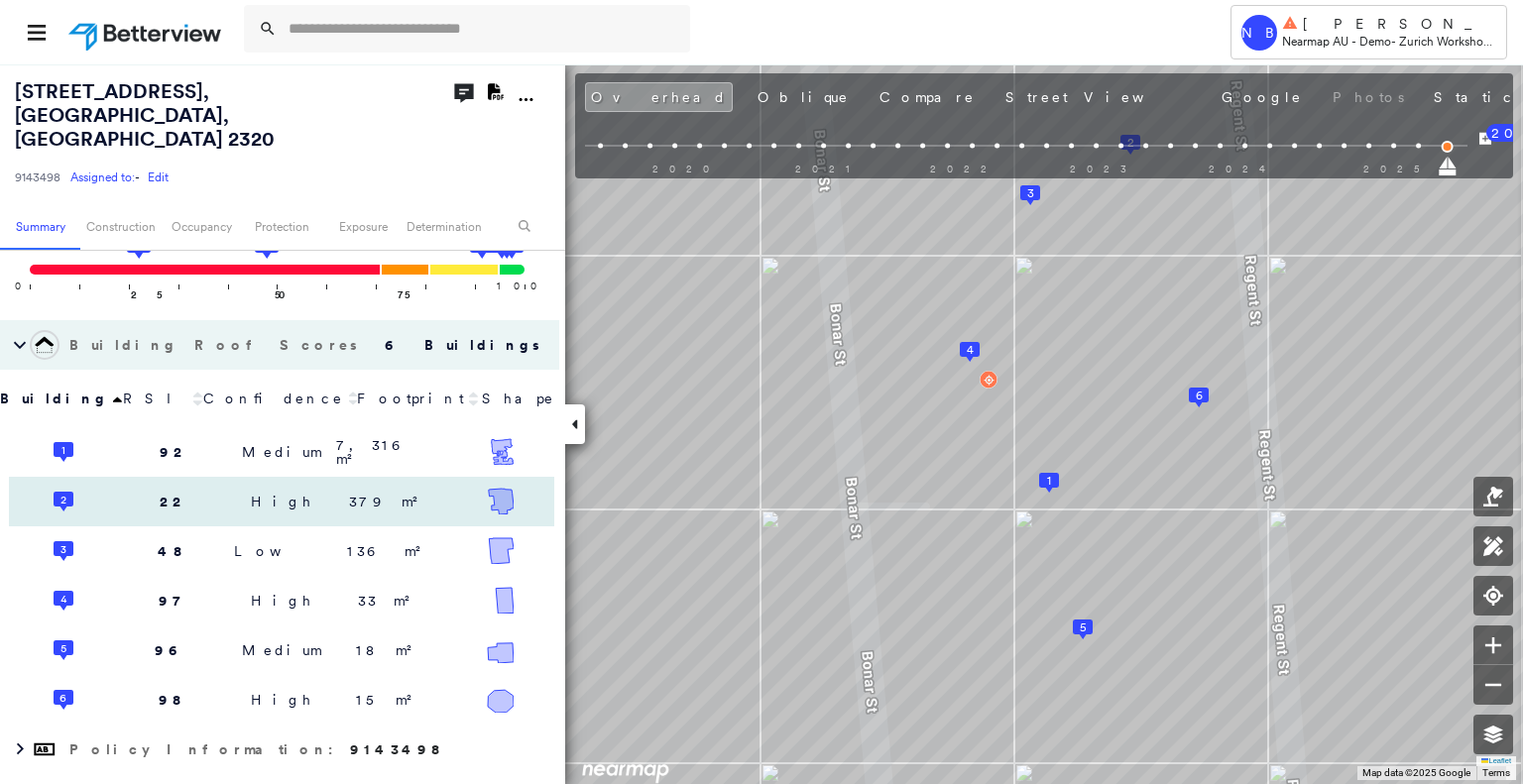 click on "2 22 High 379 m²" at bounding box center [282, 502] 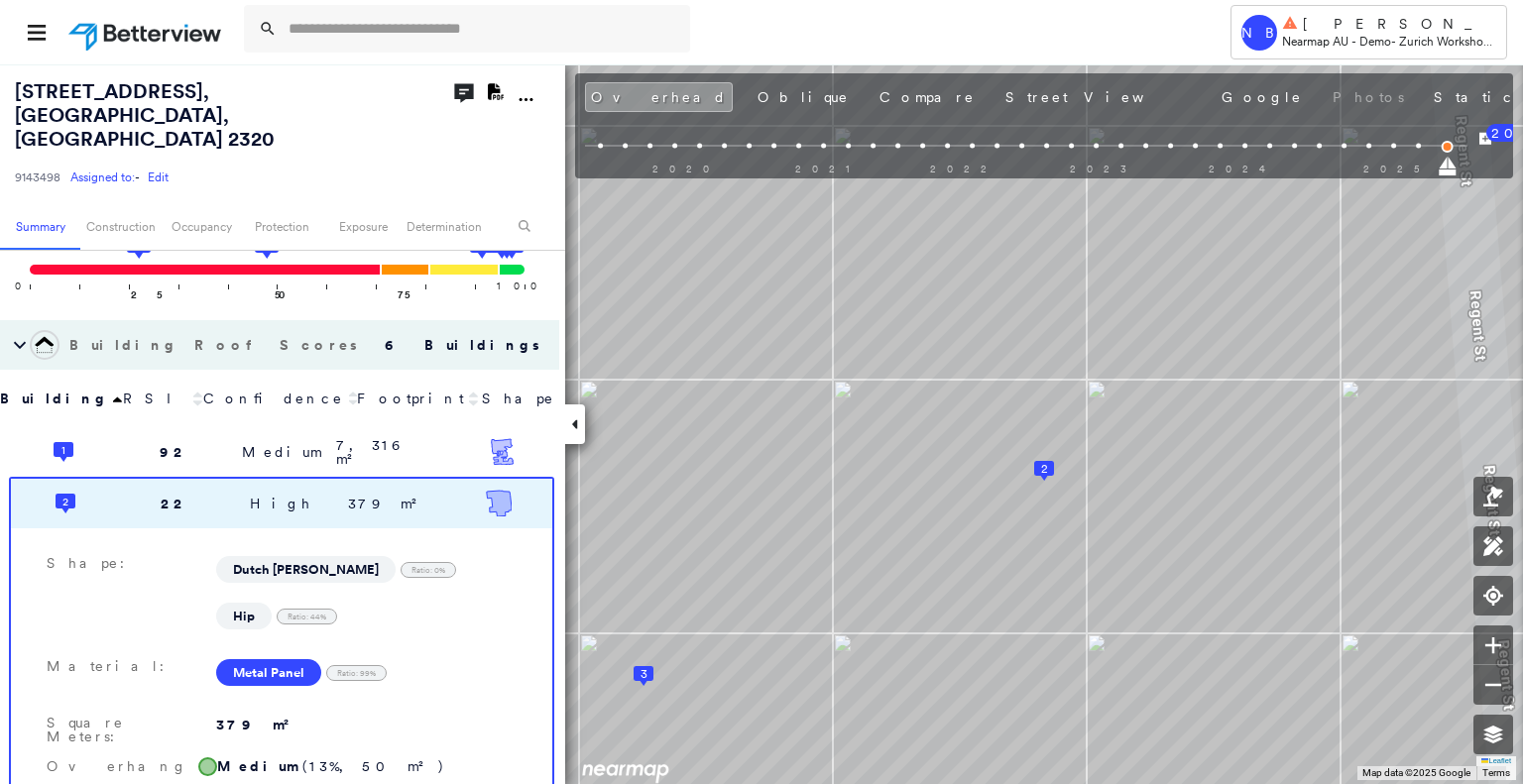 click on "2 22 High 379 m²" at bounding box center (282, 504) 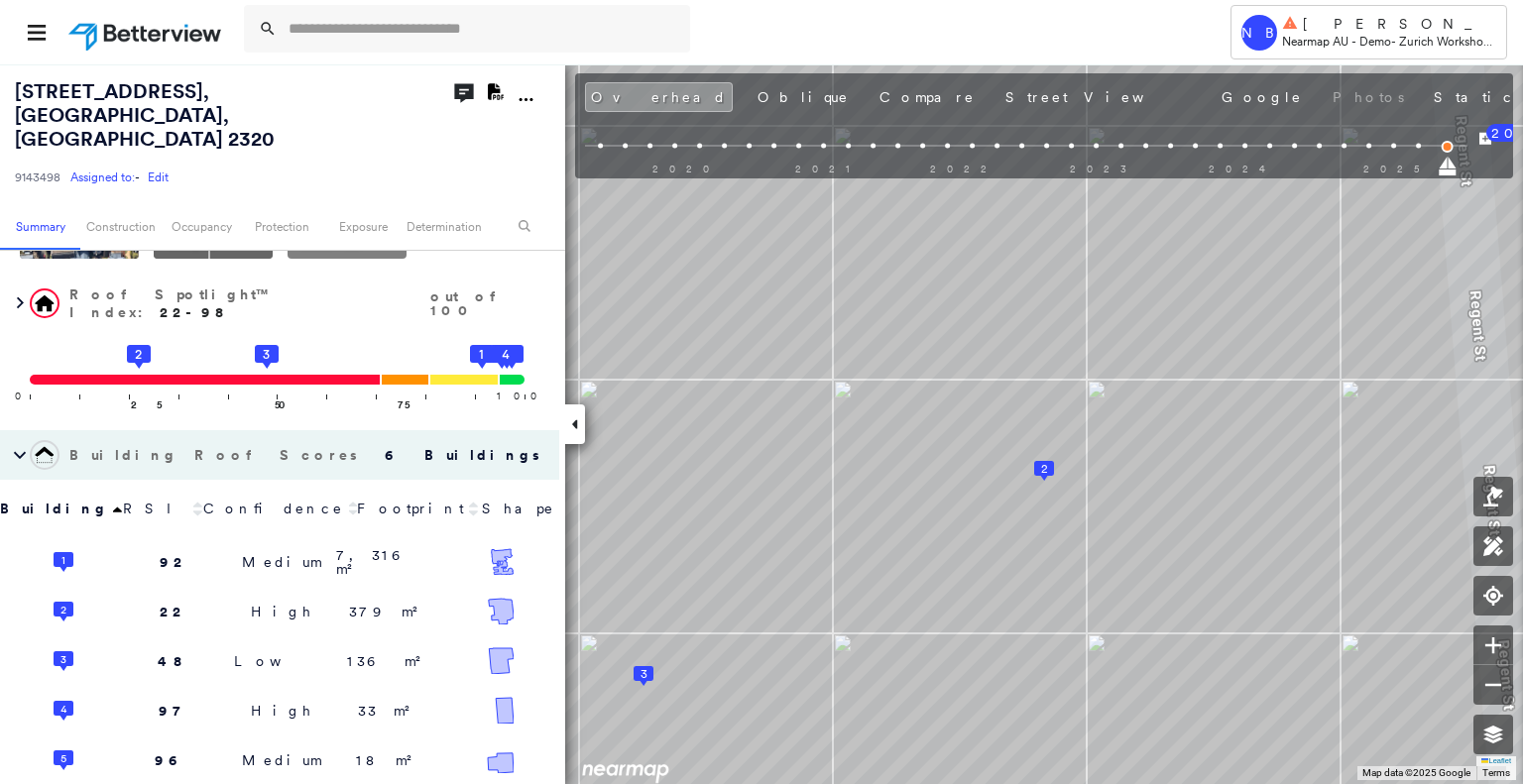 scroll, scrollTop: 123, scrollLeft: 0, axis: vertical 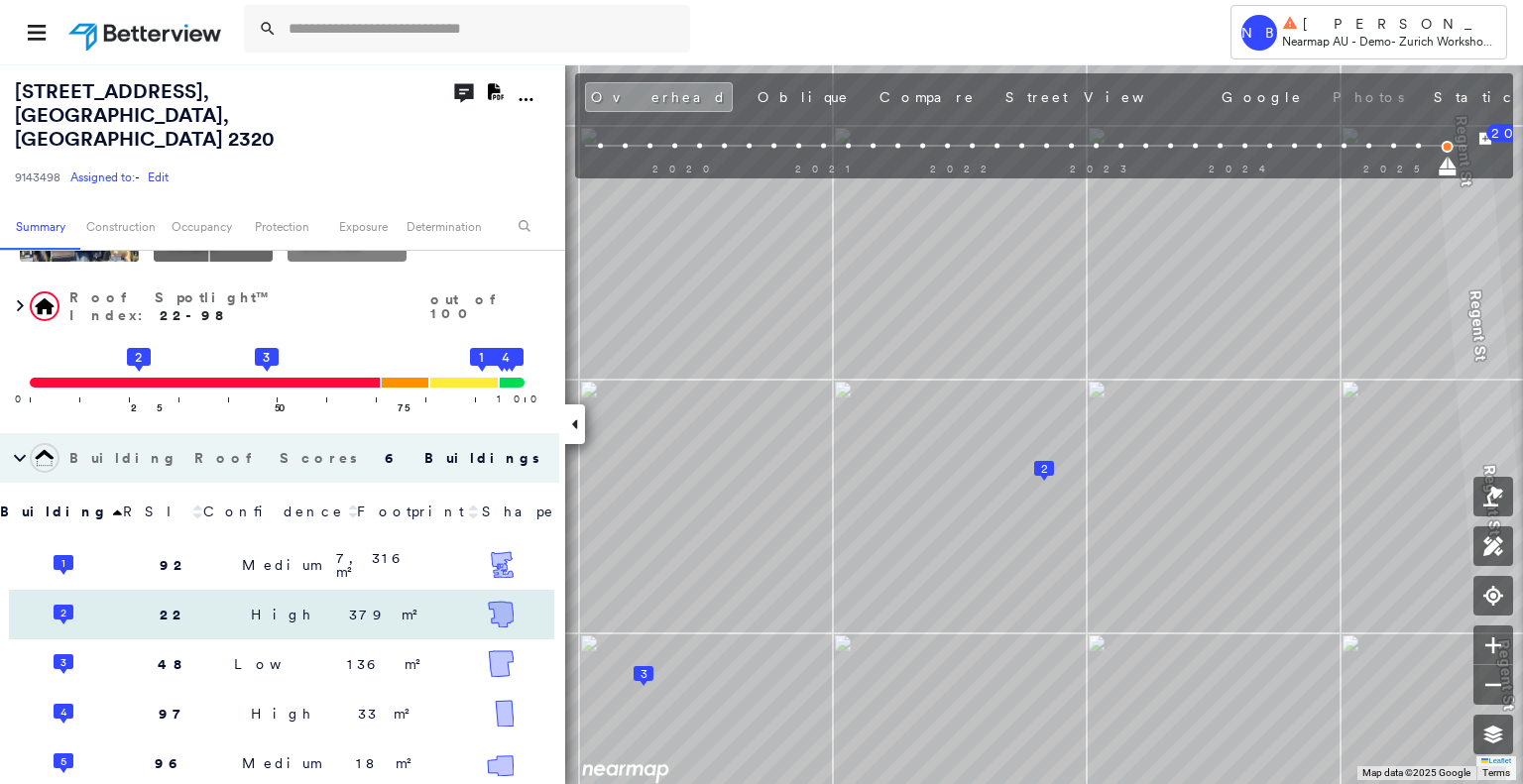 click on "2 22 High 379 m²" at bounding box center [282, 615] 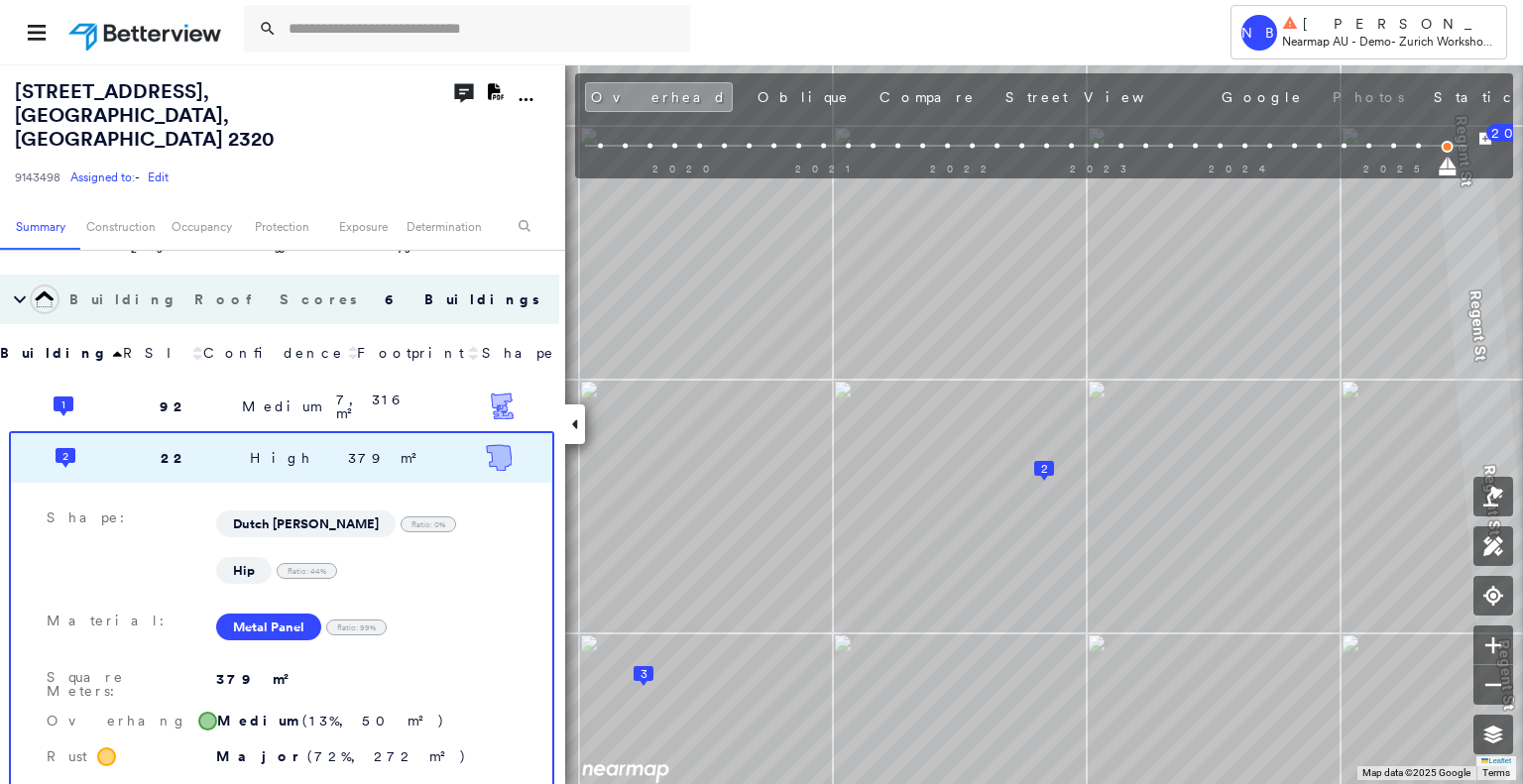 scroll, scrollTop: 278, scrollLeft: 0, axis: vertical 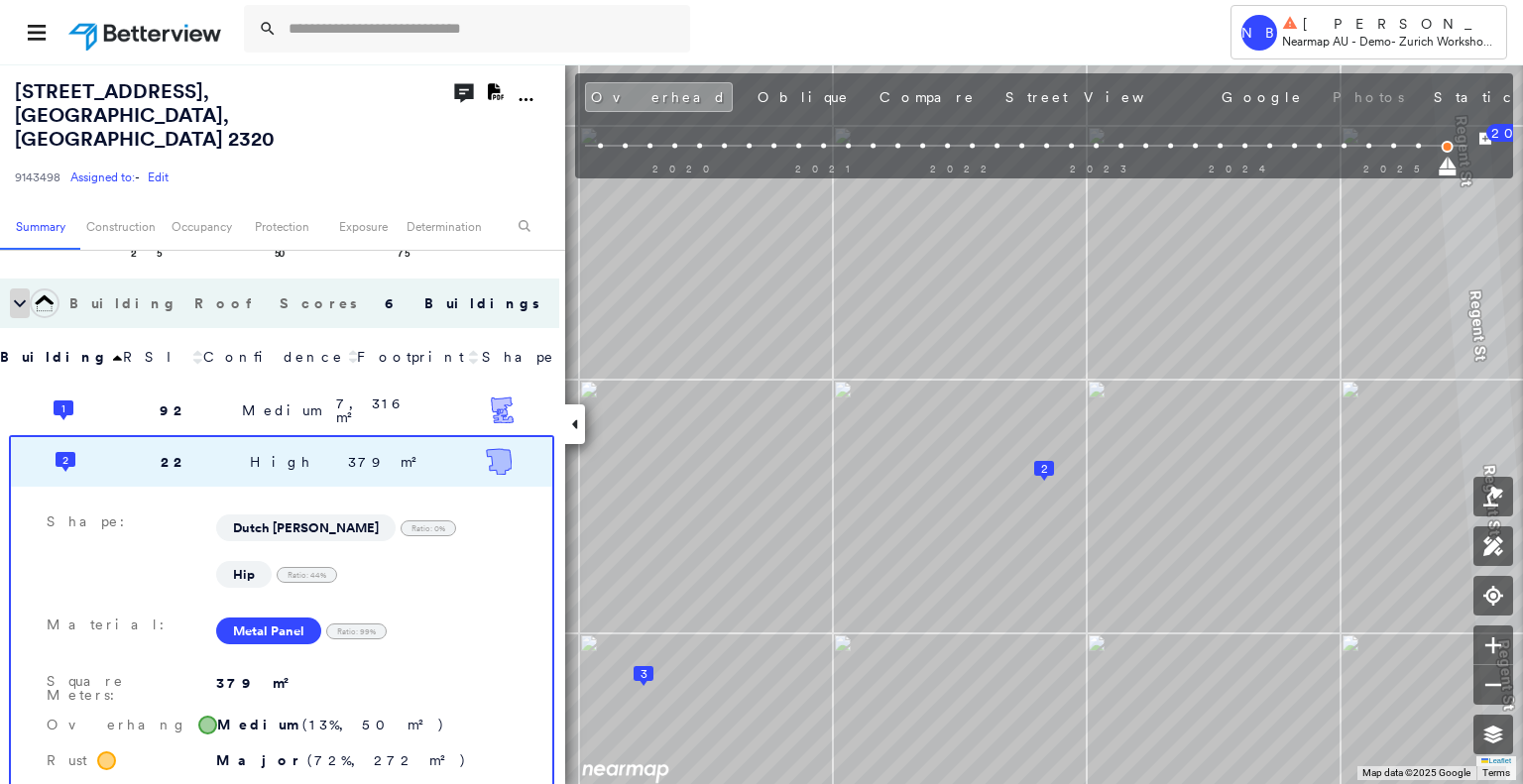 click 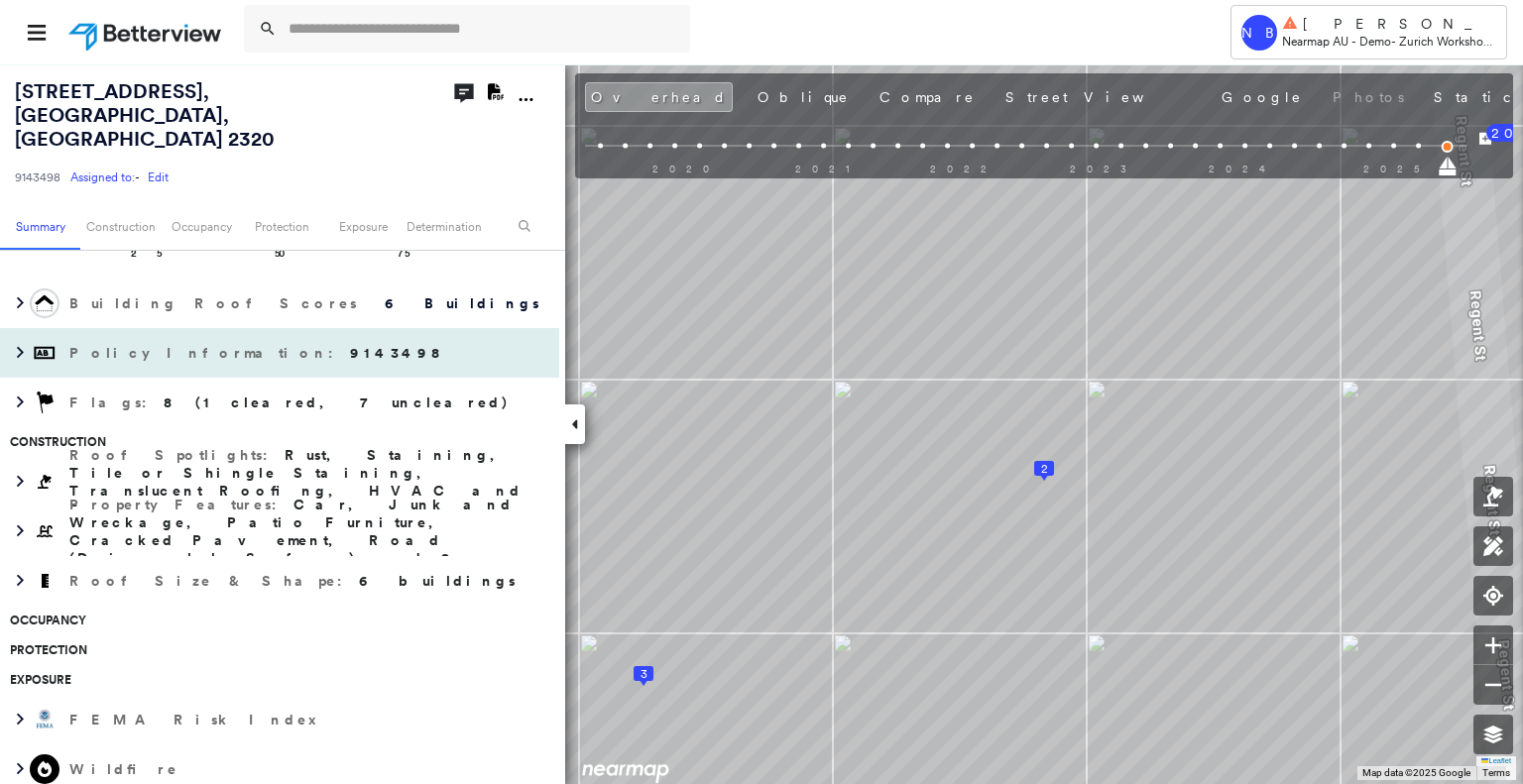 click on "Policy Information :  9143498" at bounding box center [260, 353] 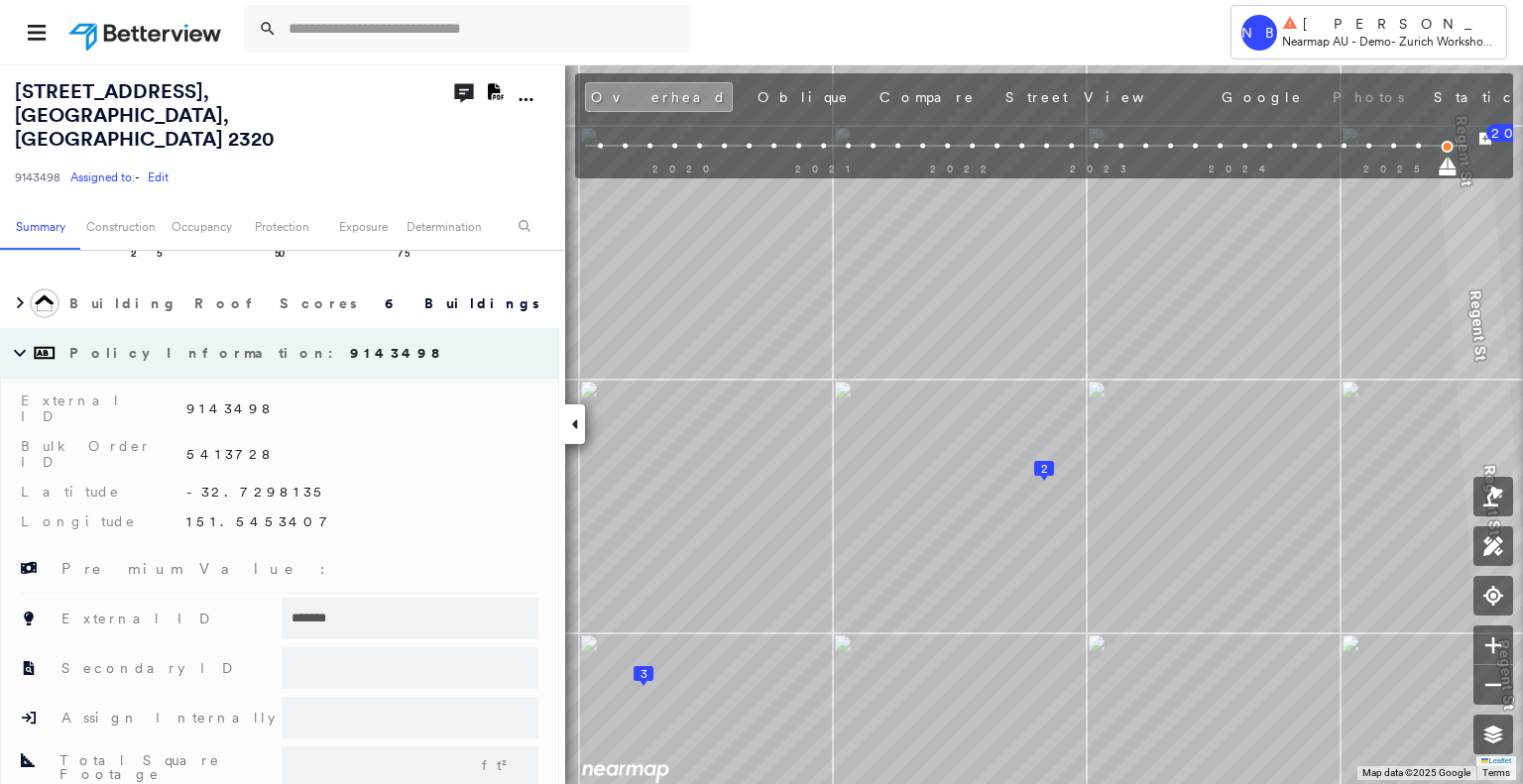 click on "Policy Information :  9143498" at bounding box center [260, 353] 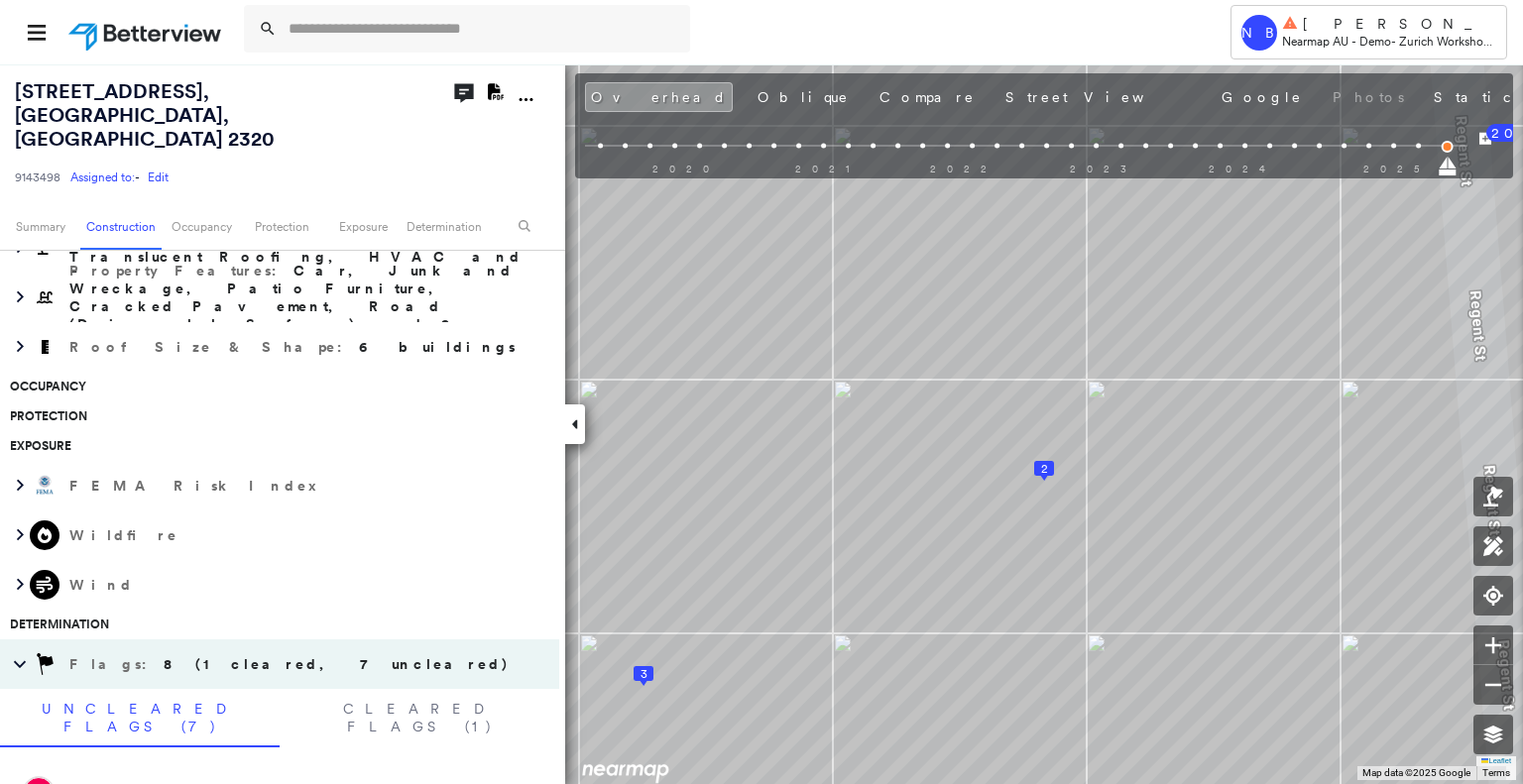 scroll, scrollTop: 508, scrollLeft: 0, axis: vertical 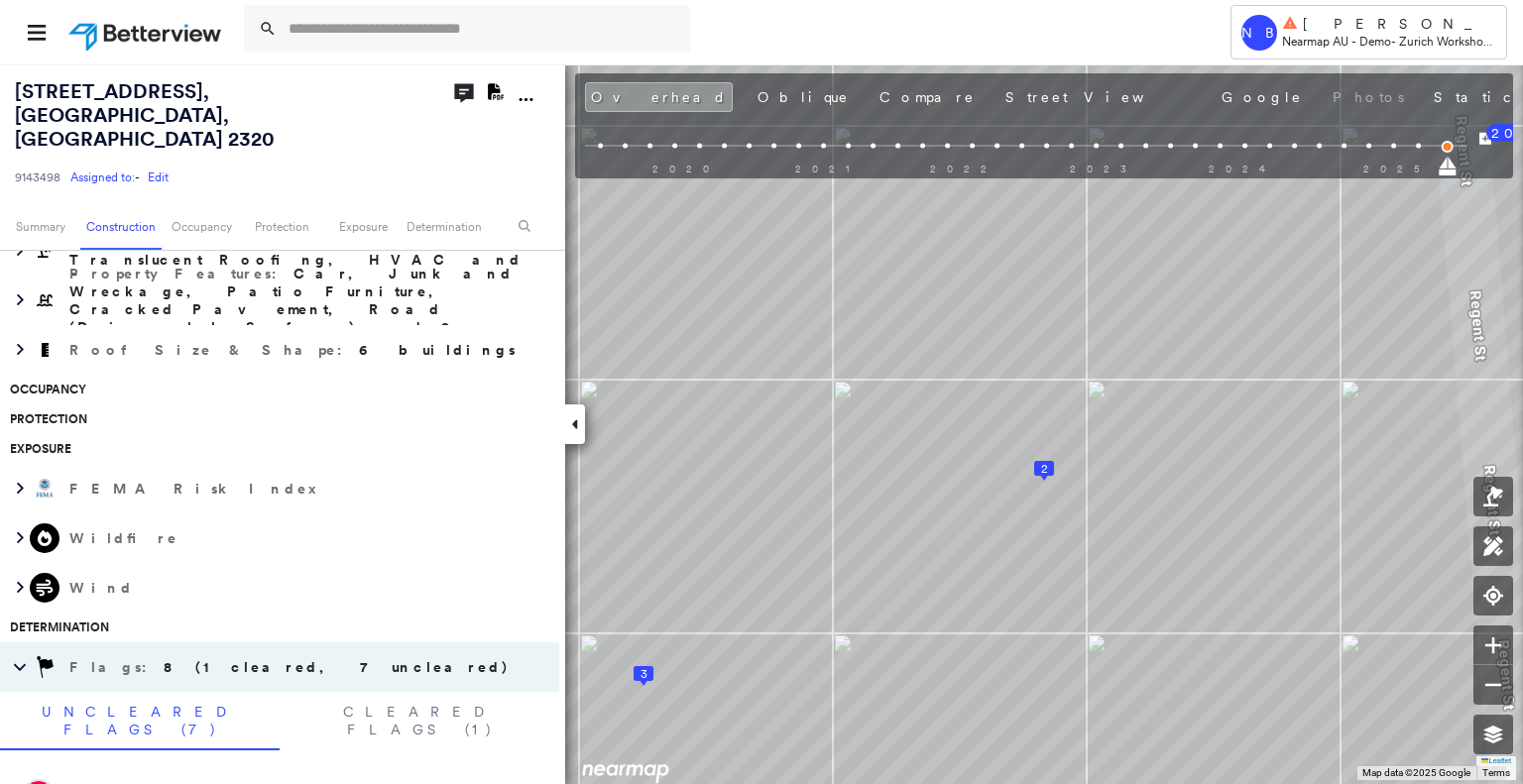 click on "Wildfire" at bounding box center (124, 538) 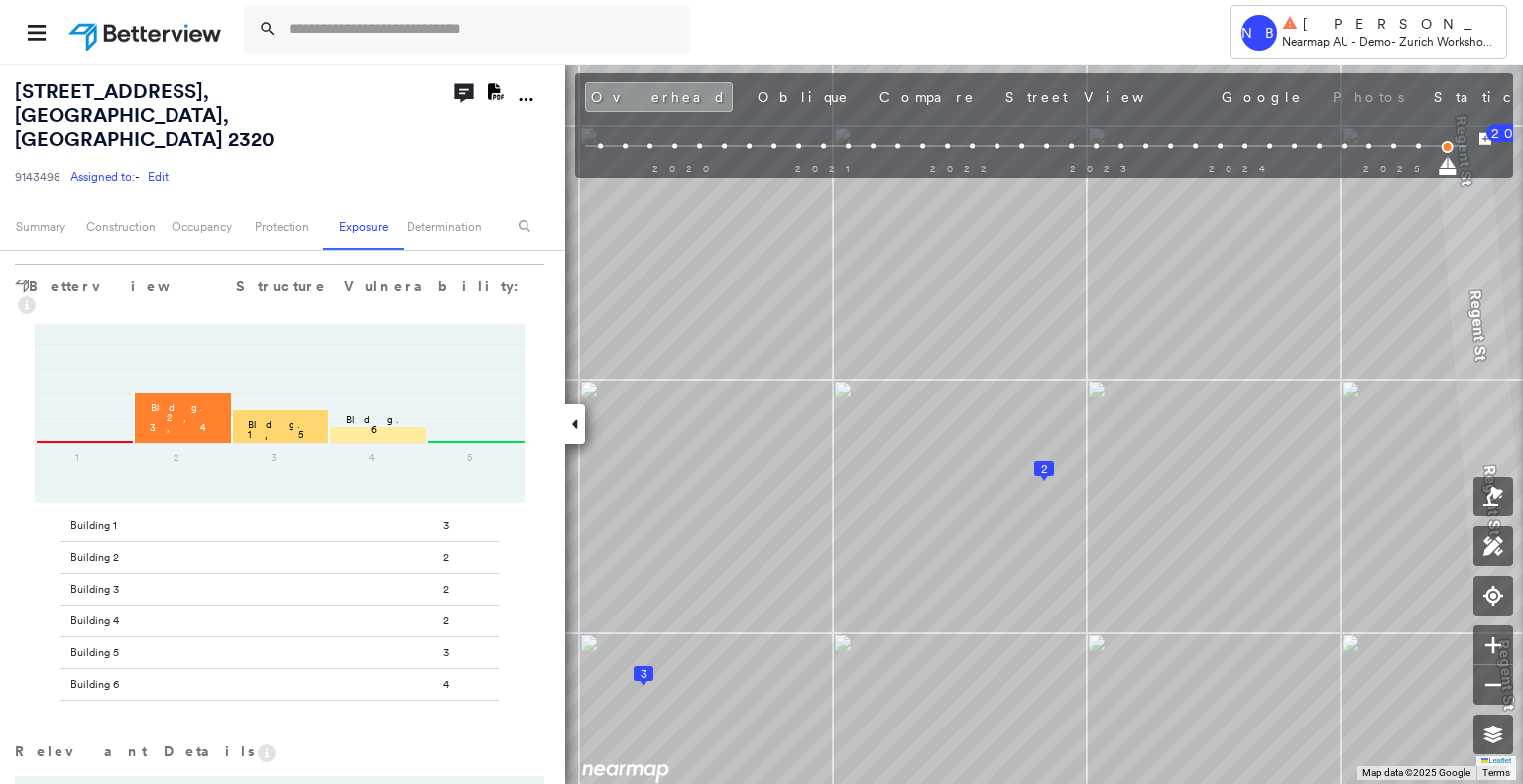 scroll, scrollTop: 932, scrollLeft: 0, axis: vertical 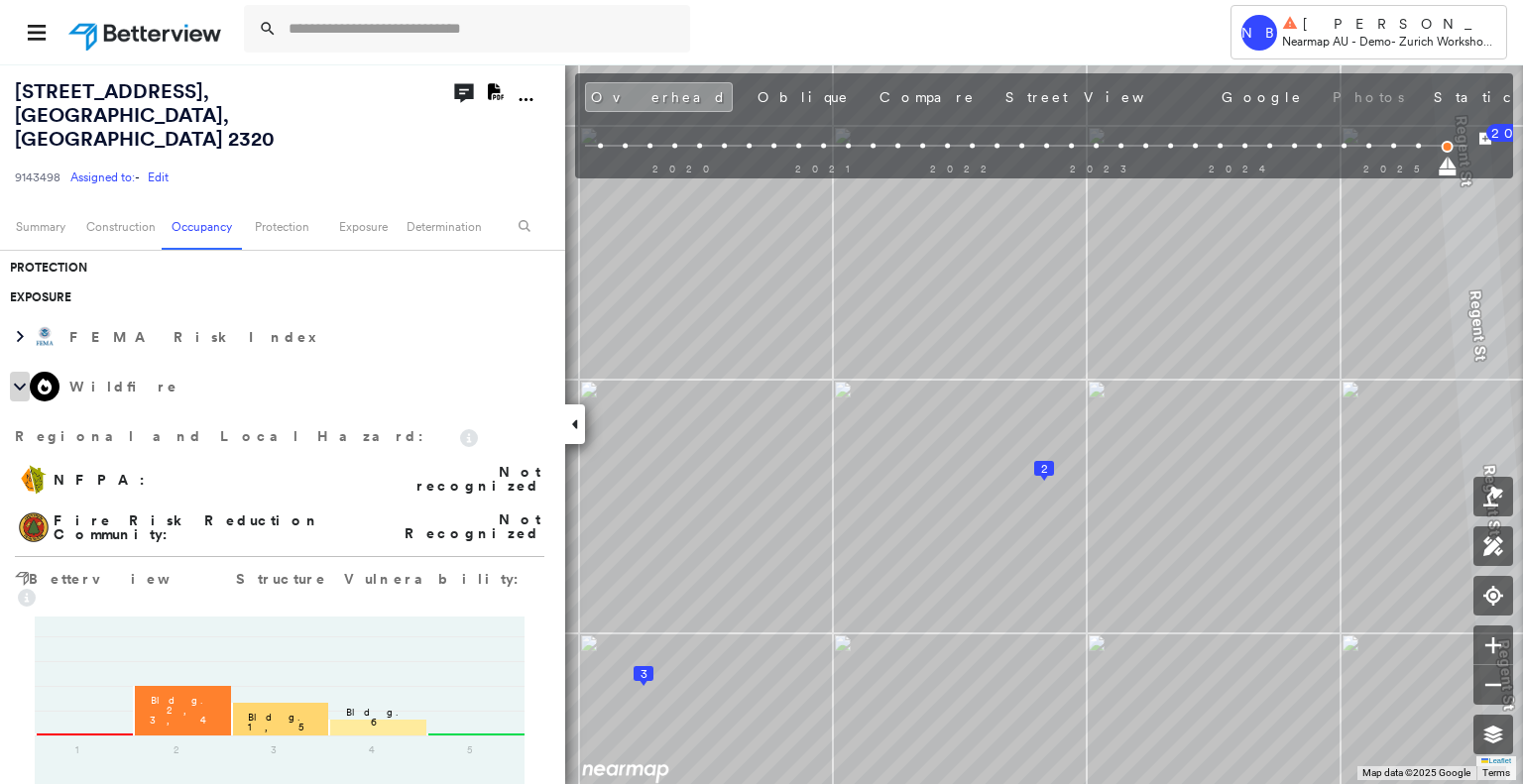 click 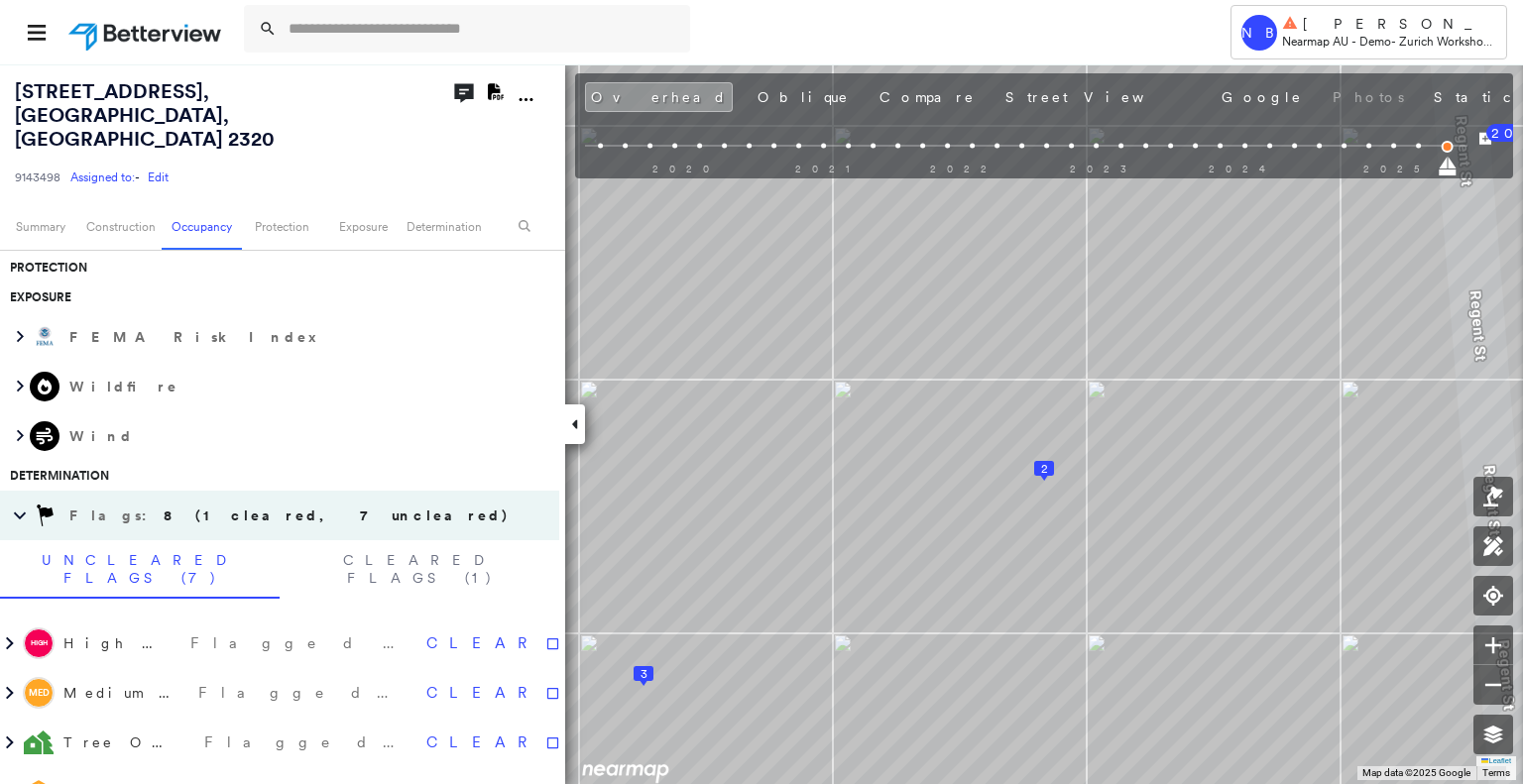 click on "Wildfire" at bounding box center [124, 387] 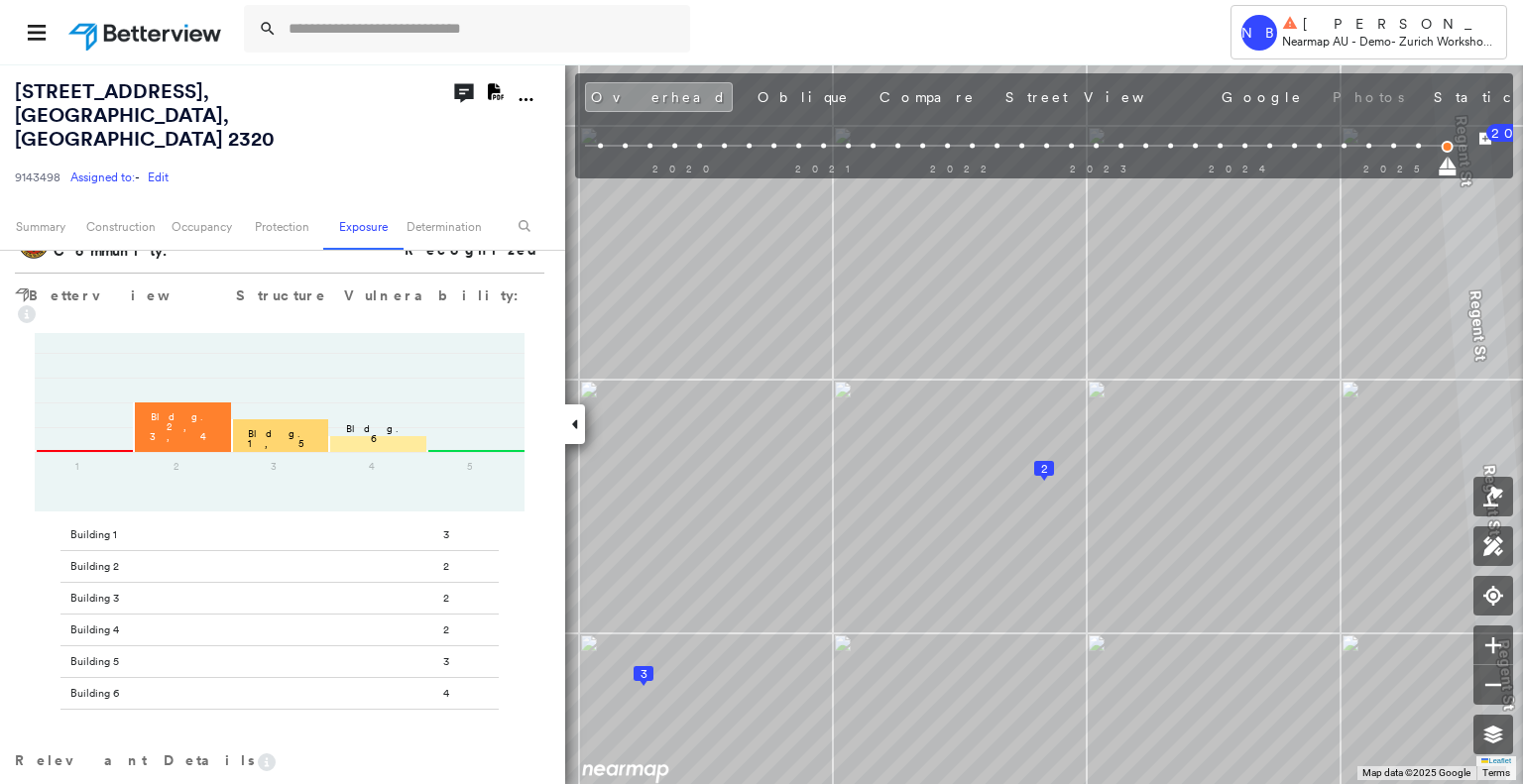 scroll, scrollTop: 932, scrollLeft: 0, axis: vertical 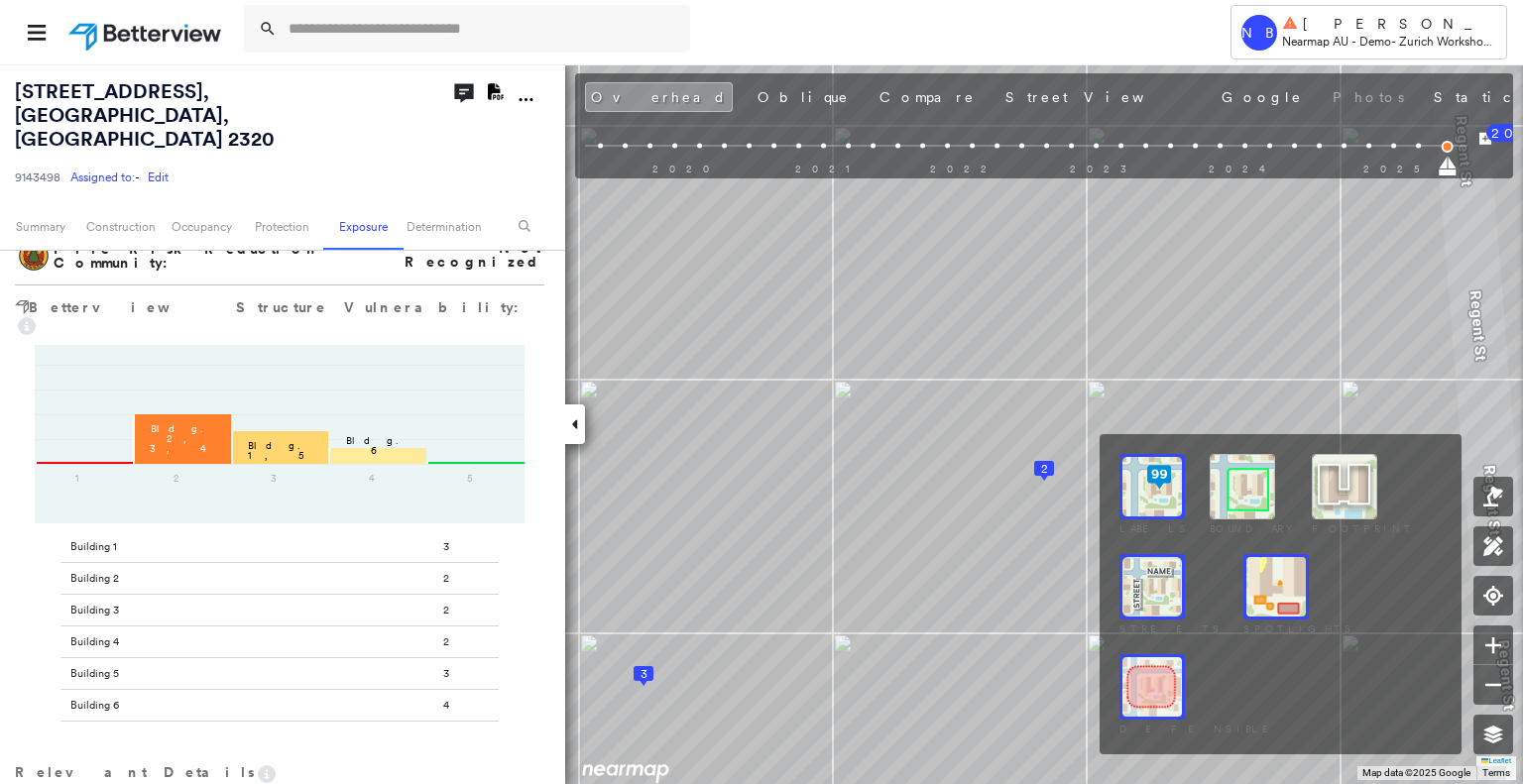 click at bounding box center (1276, 587) 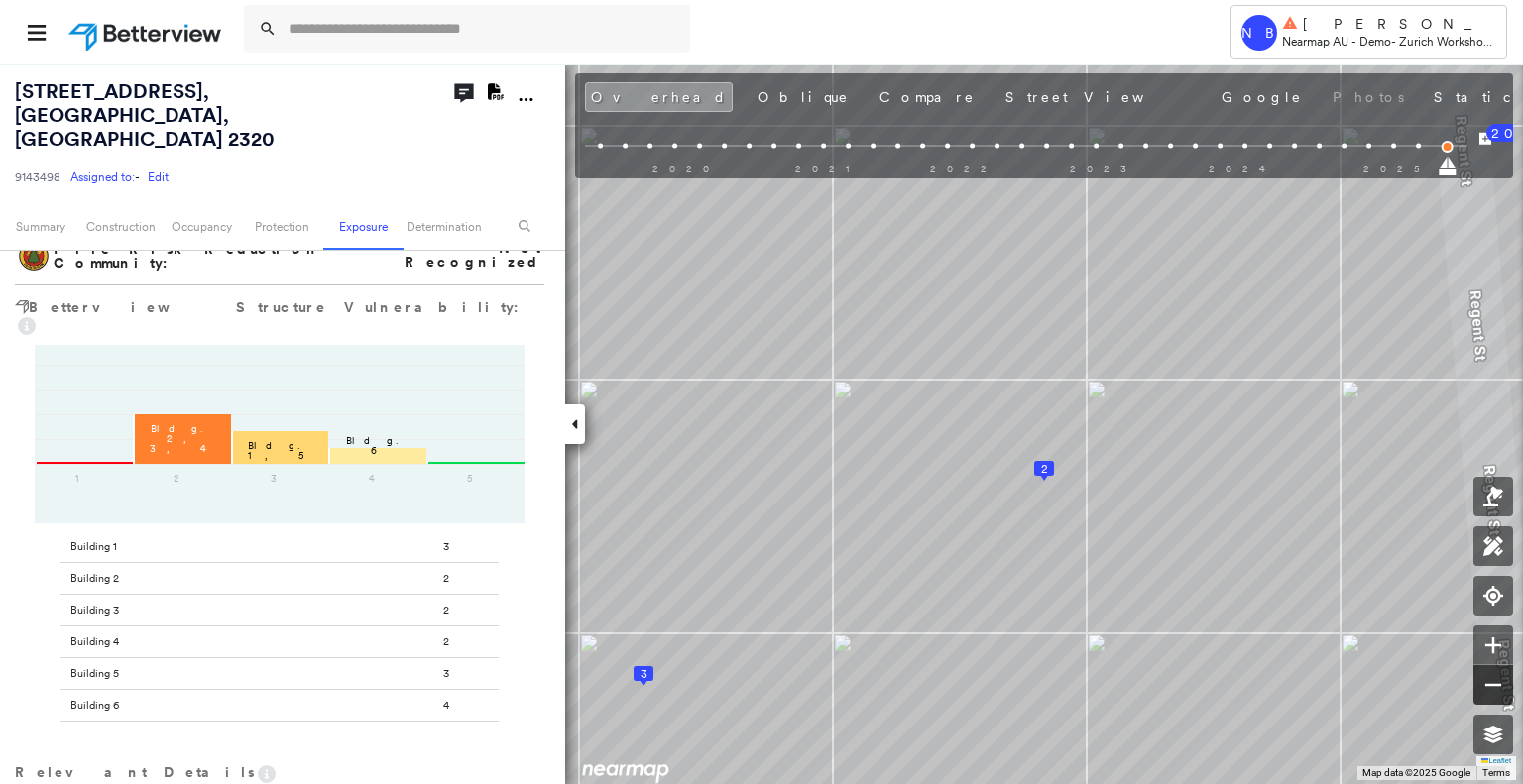 click at bounding box center [1493, 685] 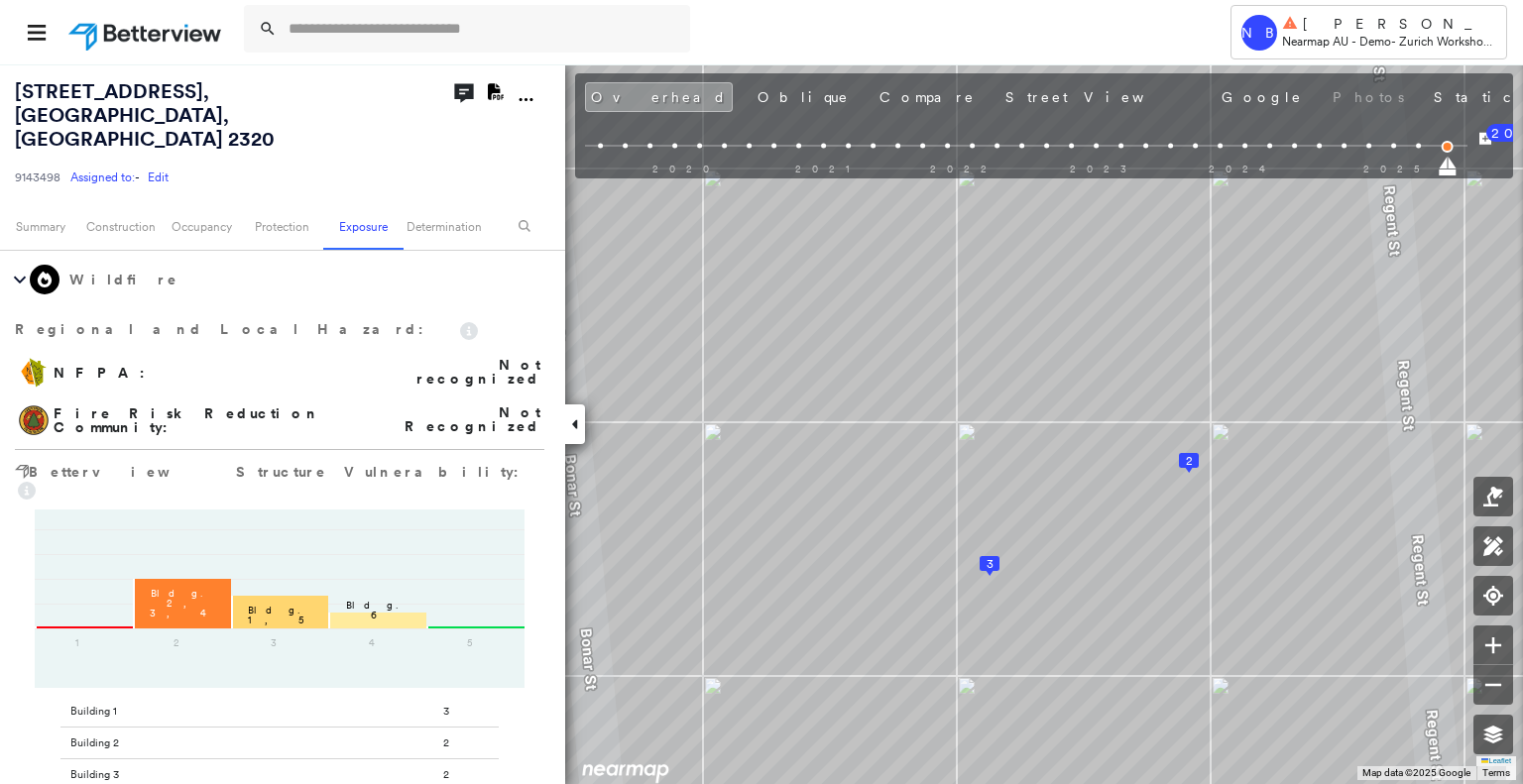 scroll, scrollTop: 772, scrollLeft: 0, axis: vertical 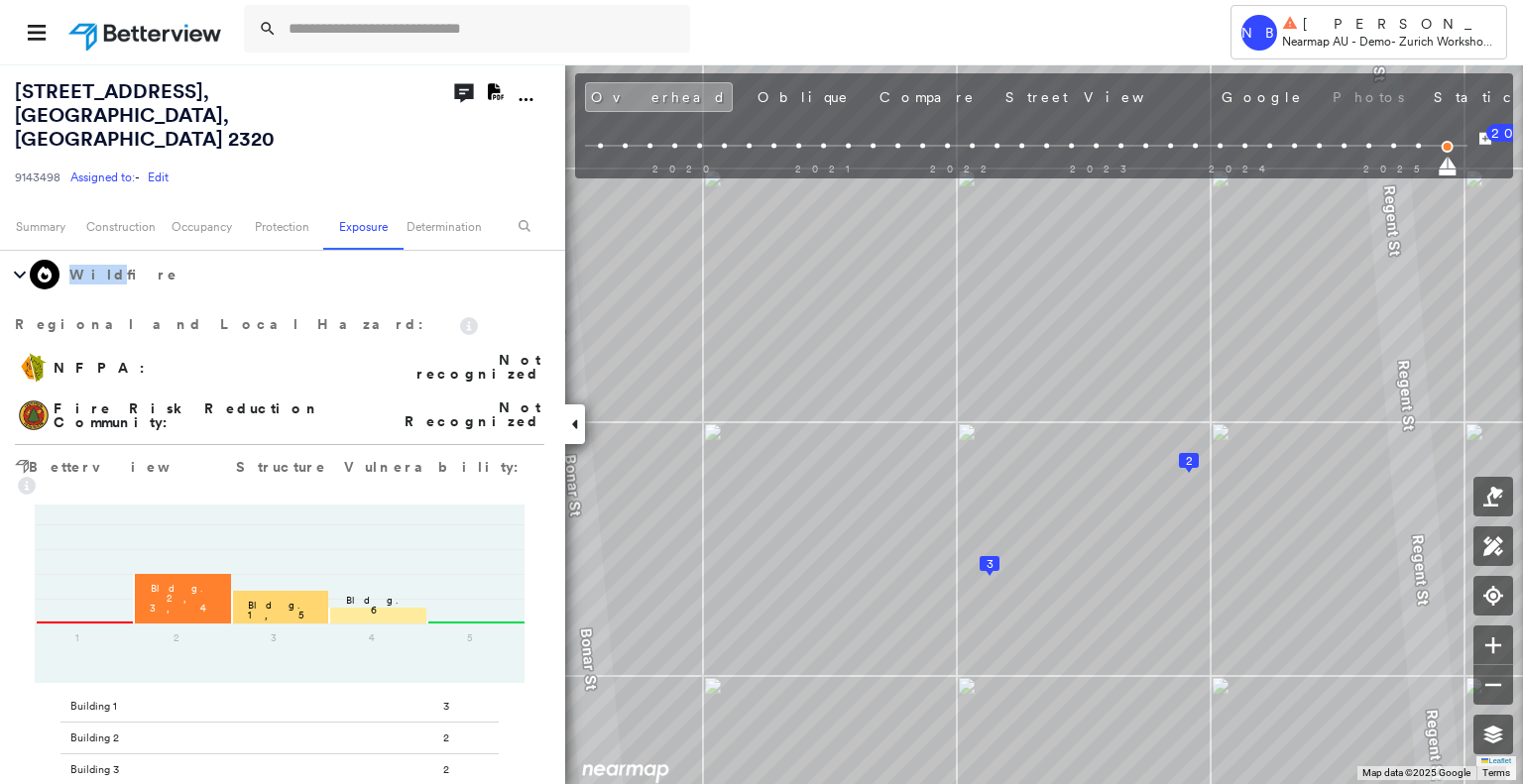 drag, startPoint x: 16, startPoint y: 223, endPoint x: 99, endPoint y: 245, distance: 85.866175 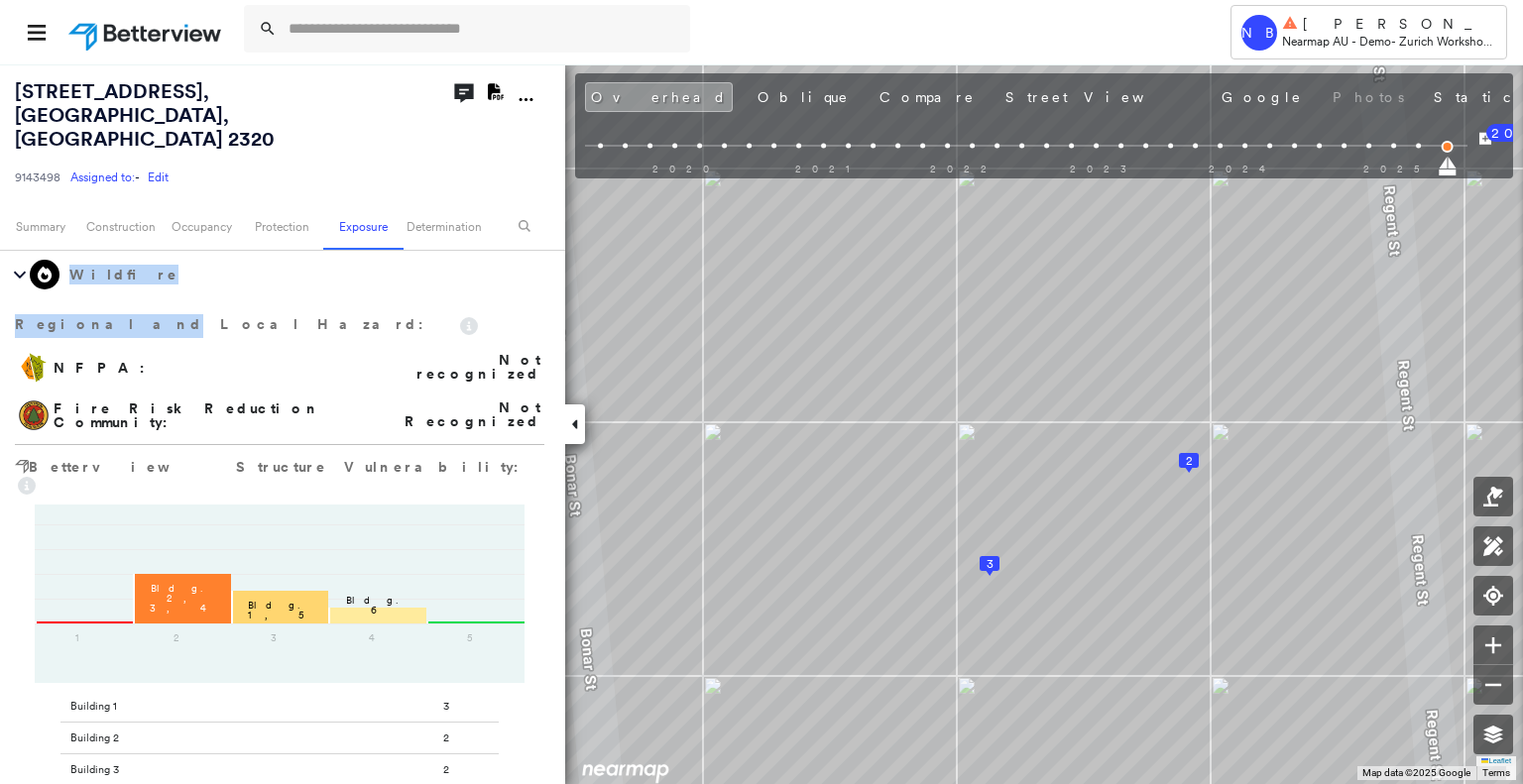 click on "Wildfire" at bounding box center (124, 275) 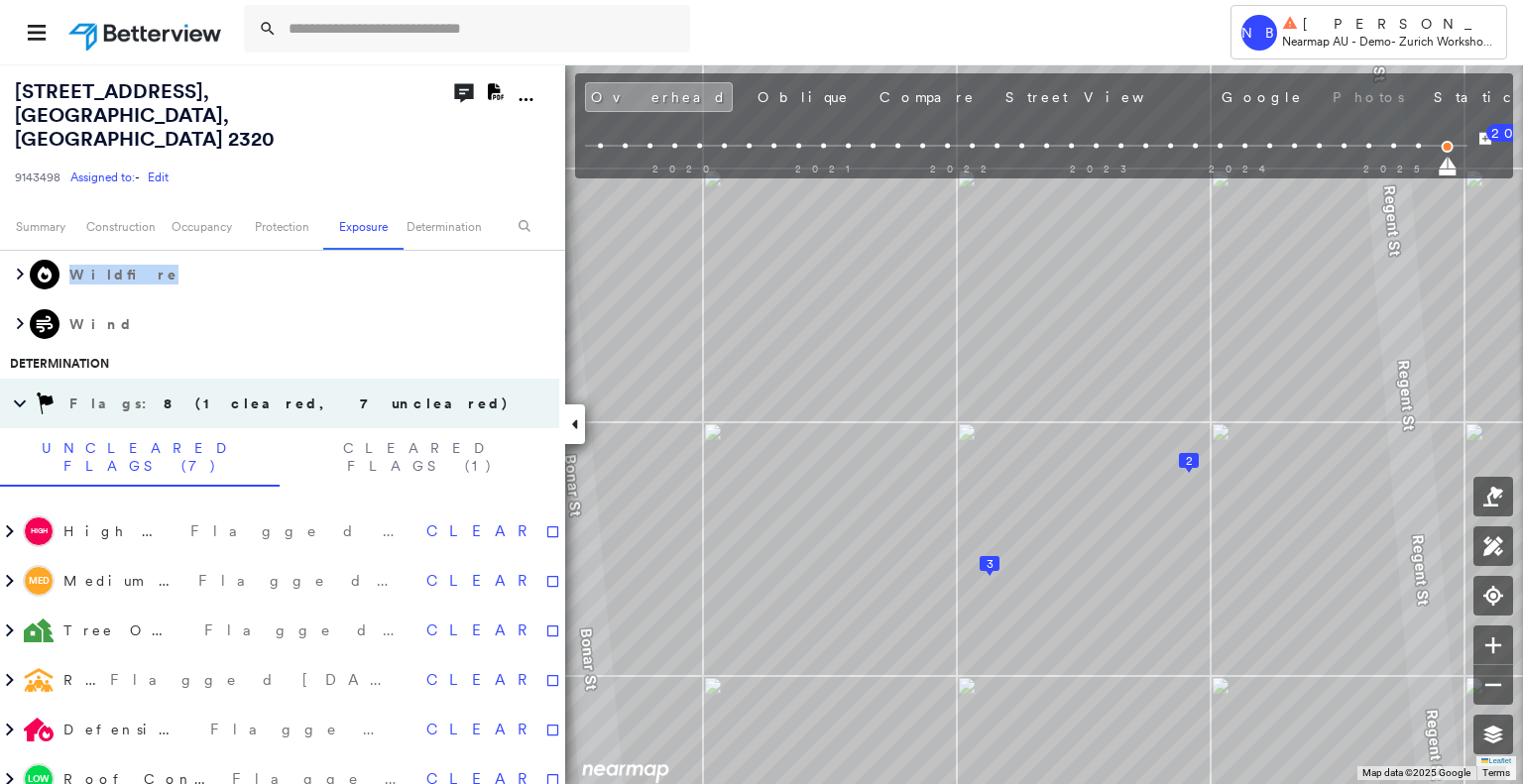 click on "Wildfire" at bounding box center [124, 275] 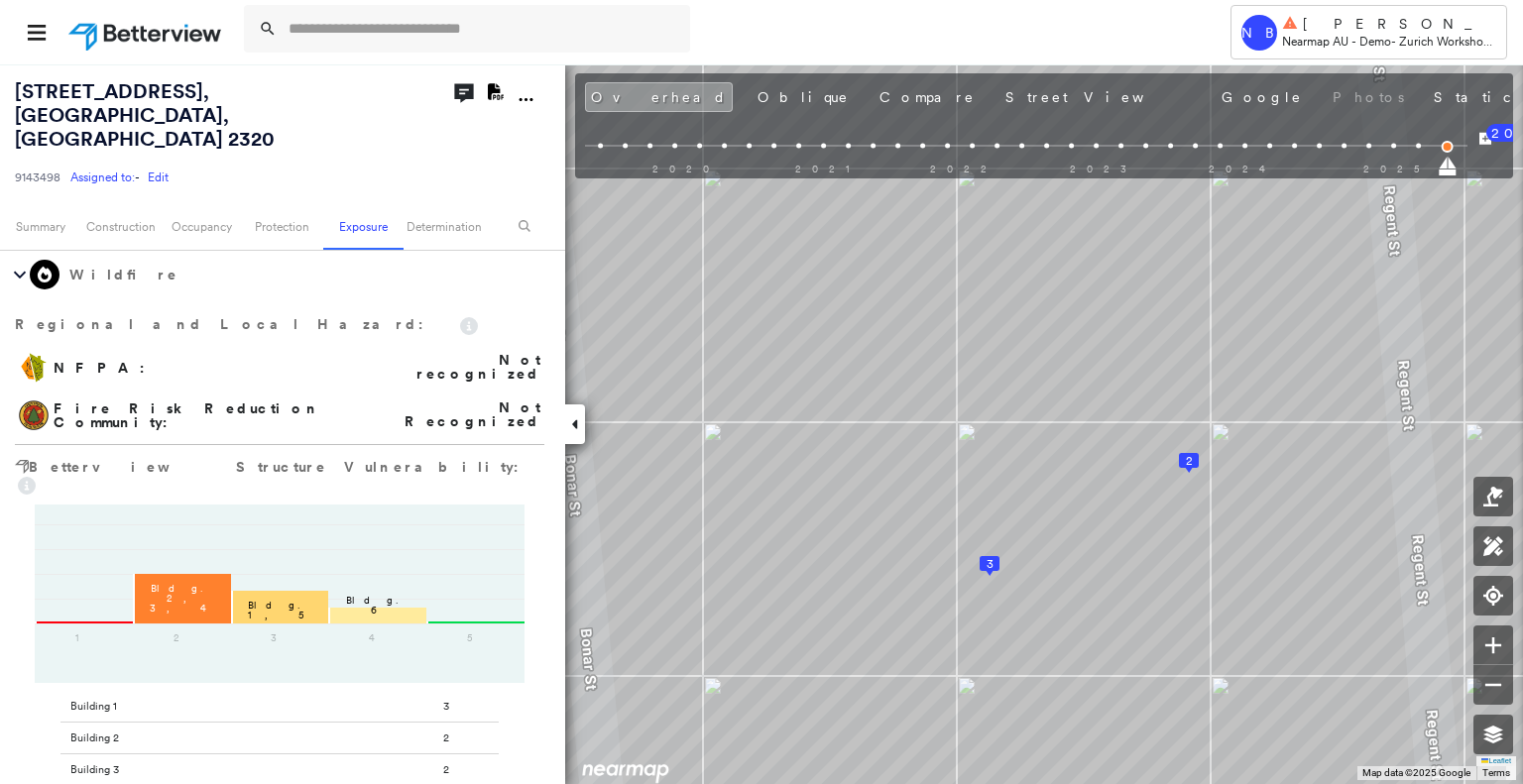 click on "Wildfire" at bounding box center (280, 275) 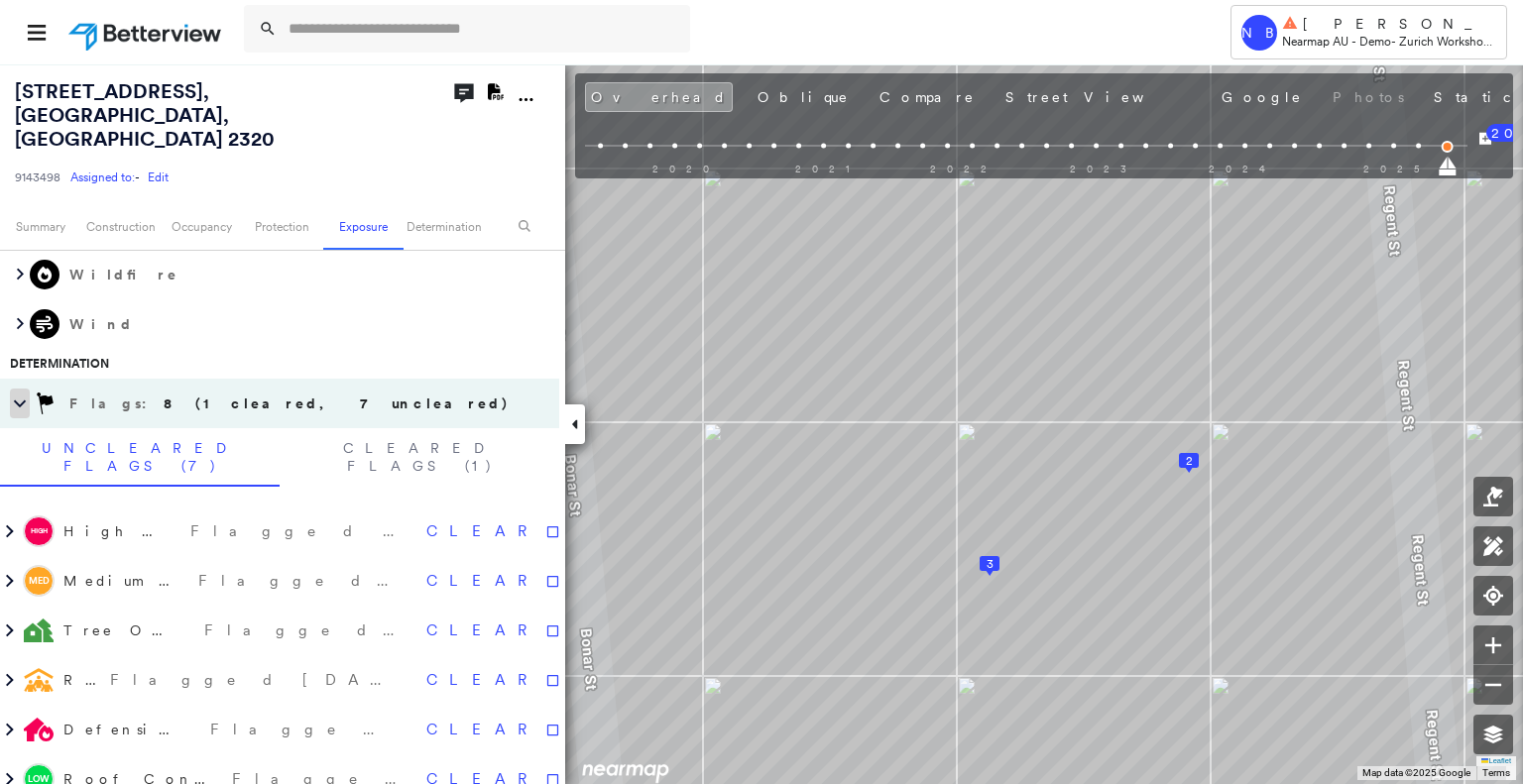 click at bounding box center (20, 403) 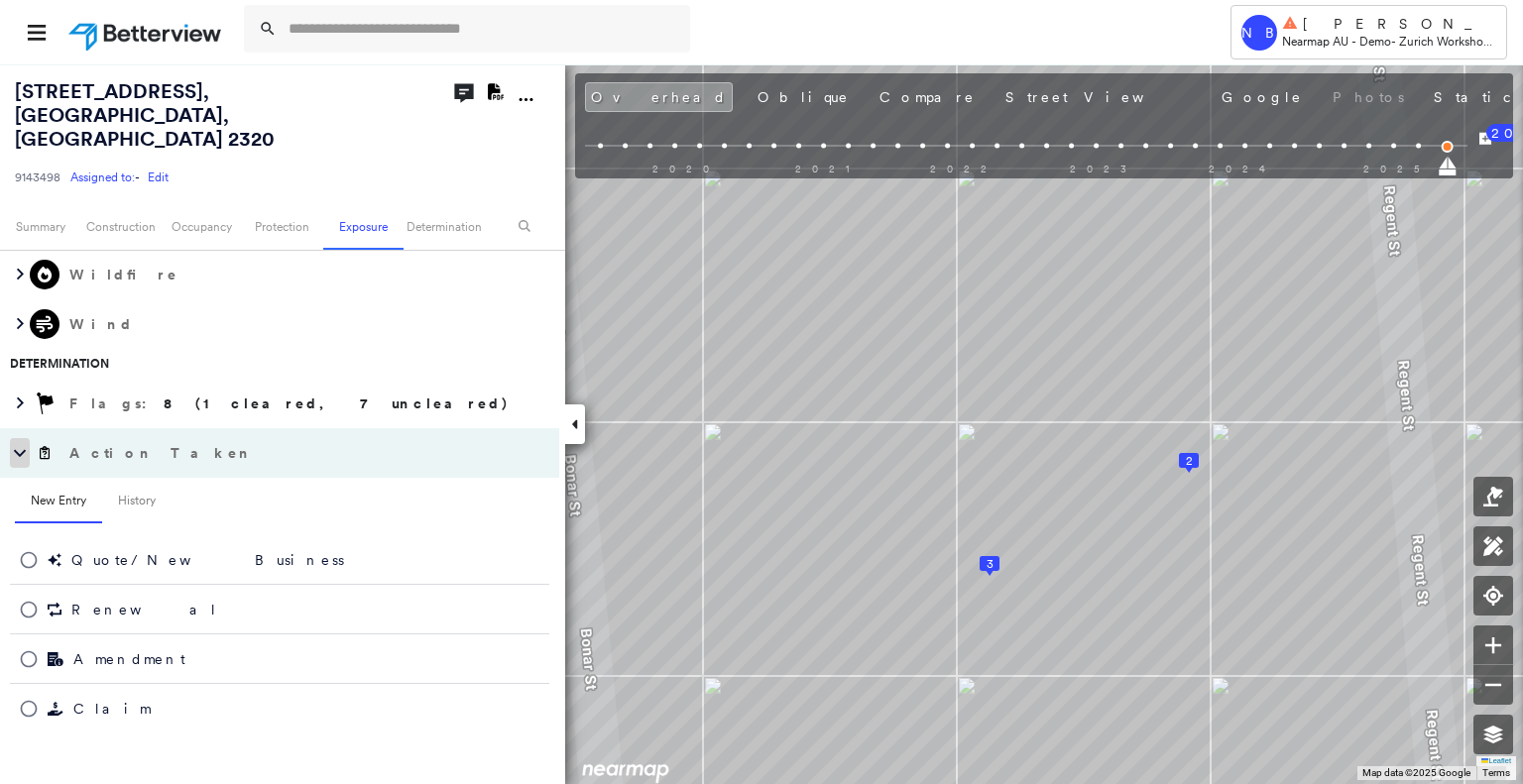 click 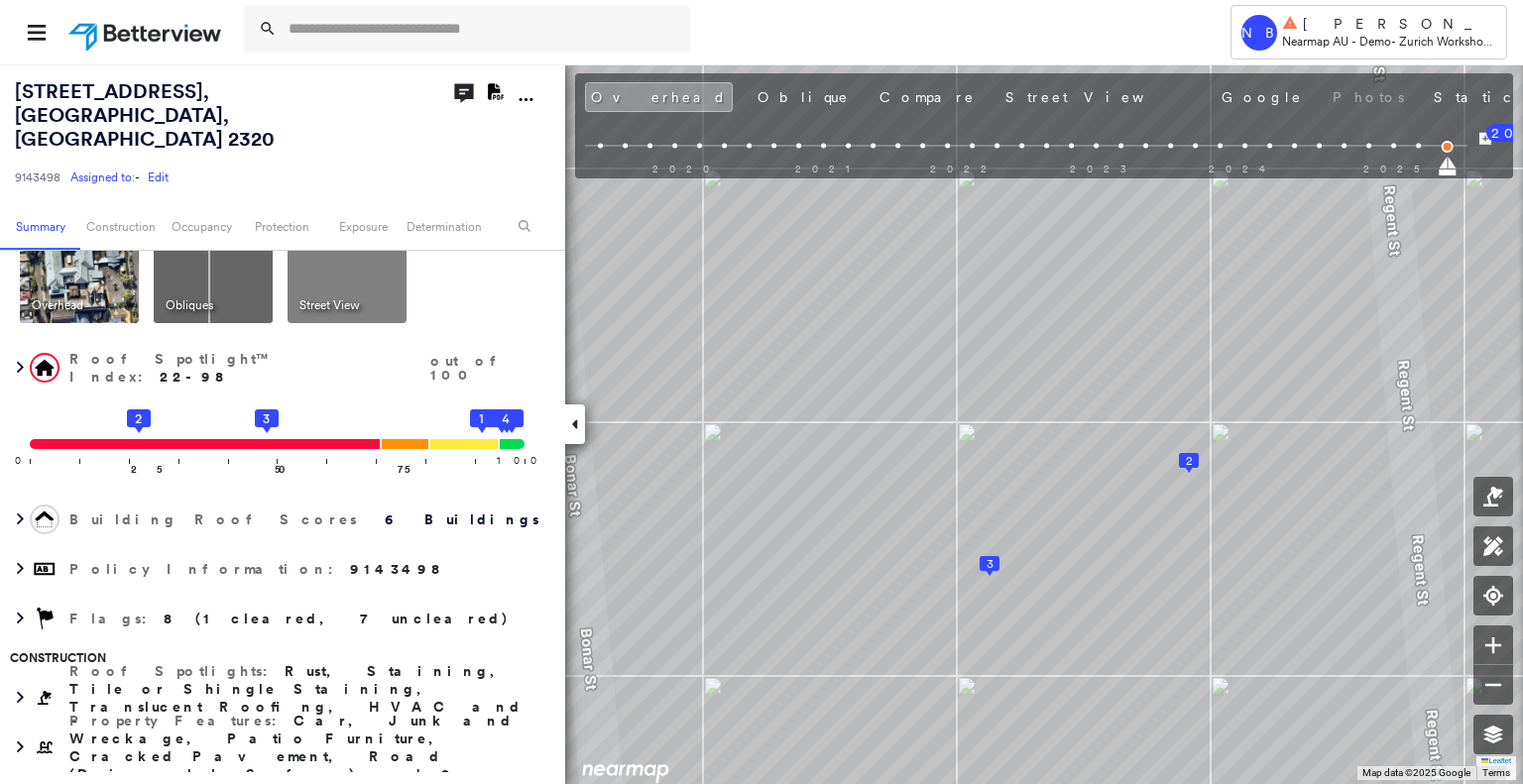 scroll, scrollTop: 0, scrollLeft: 0, axis: both 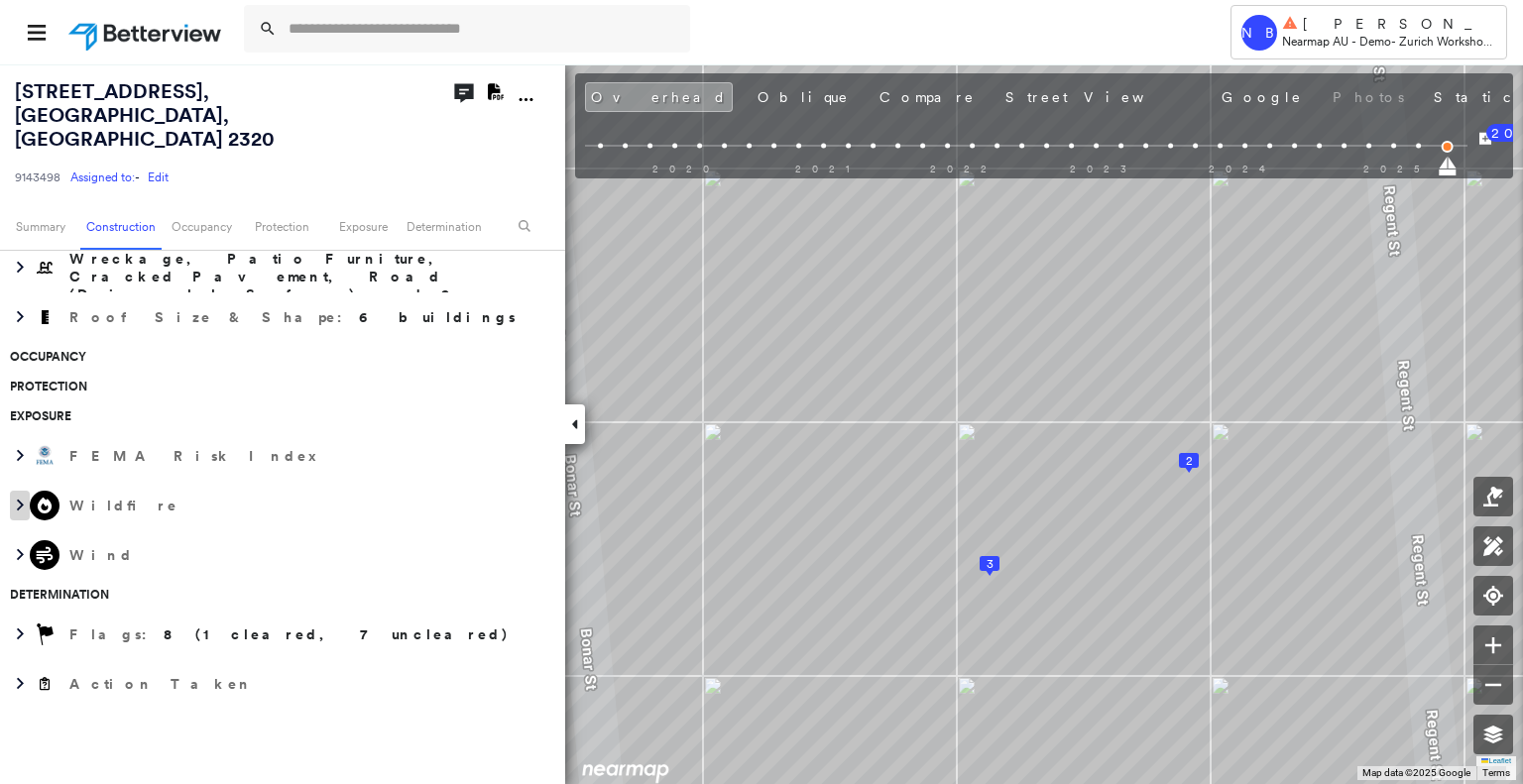 click 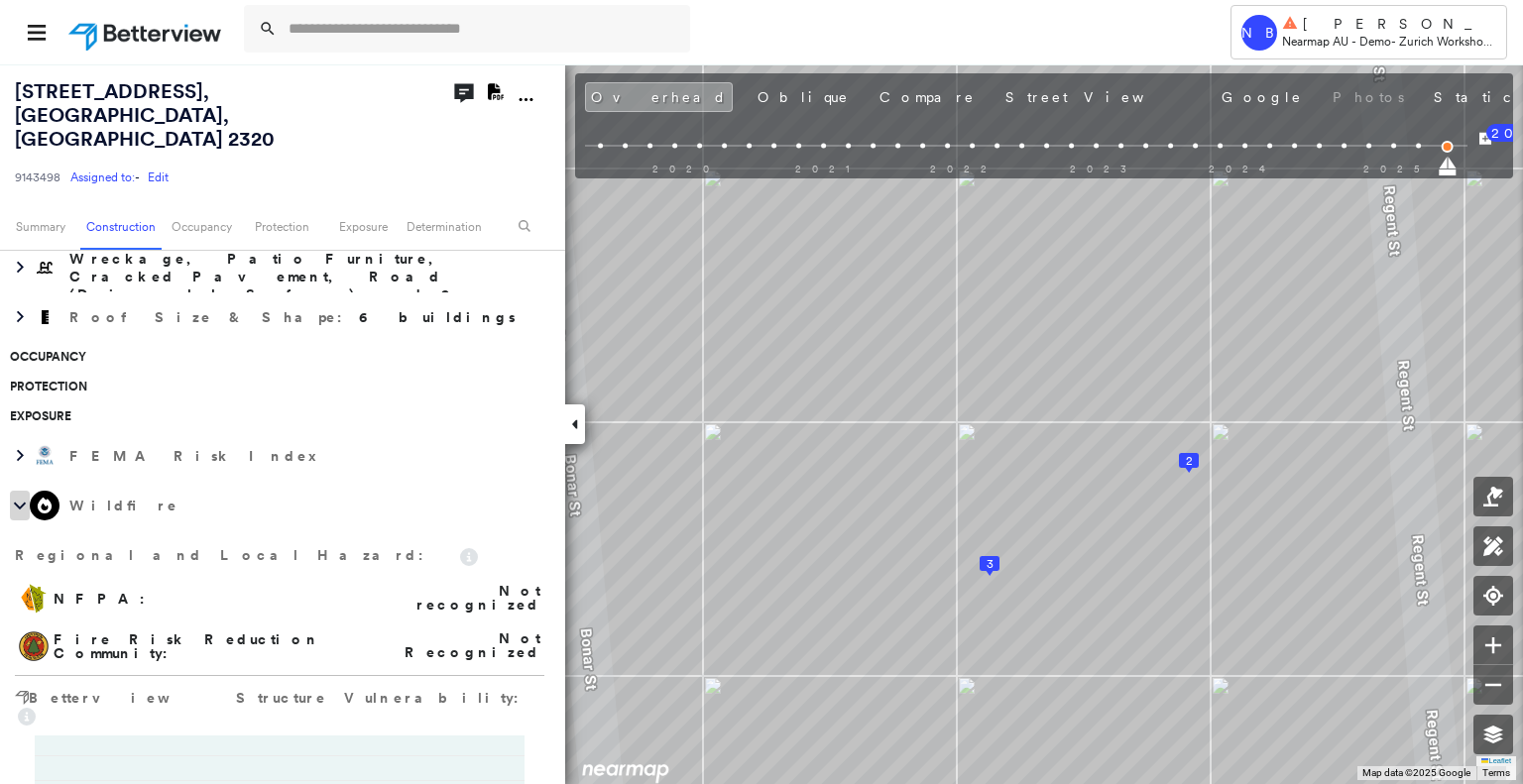 click 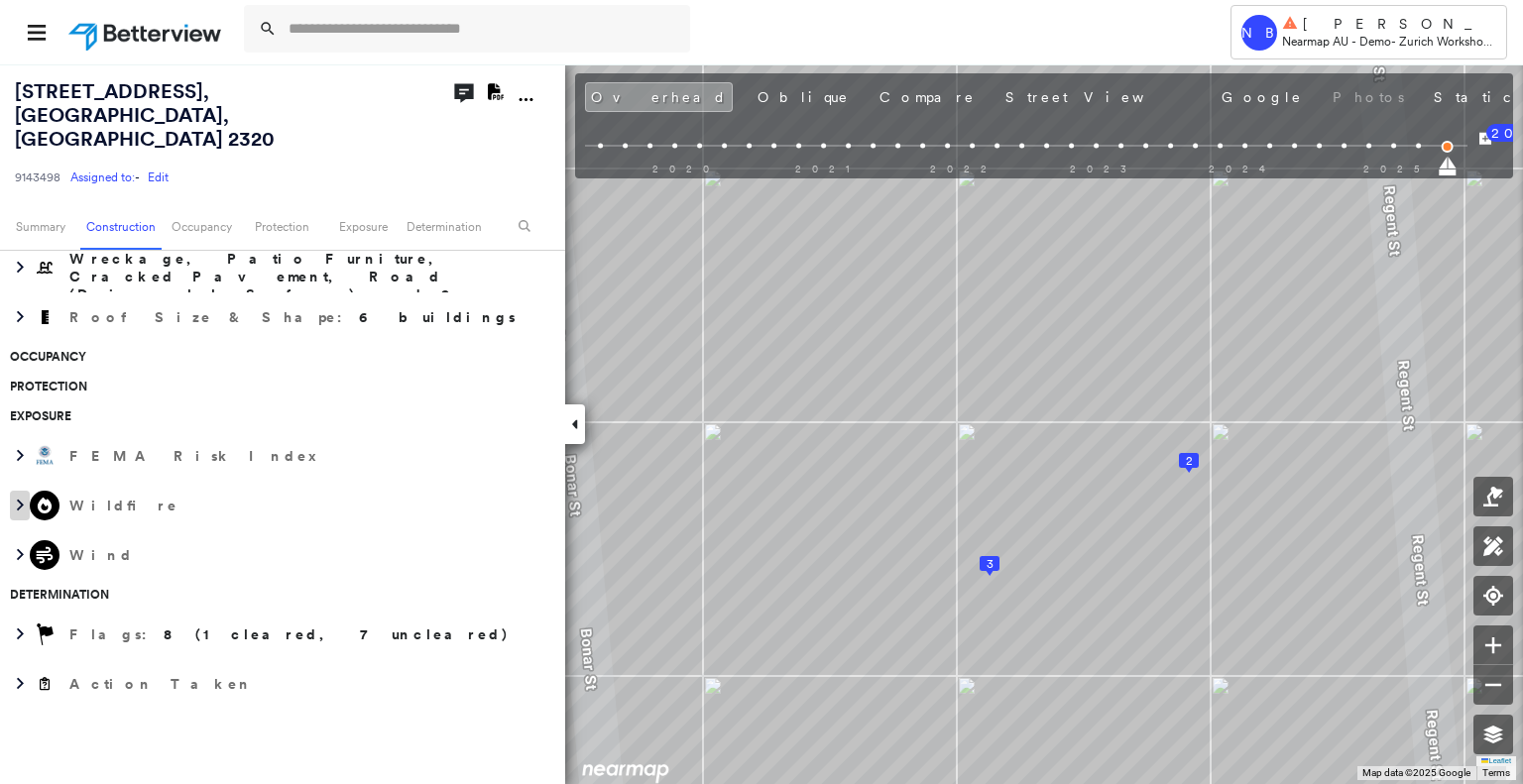 click 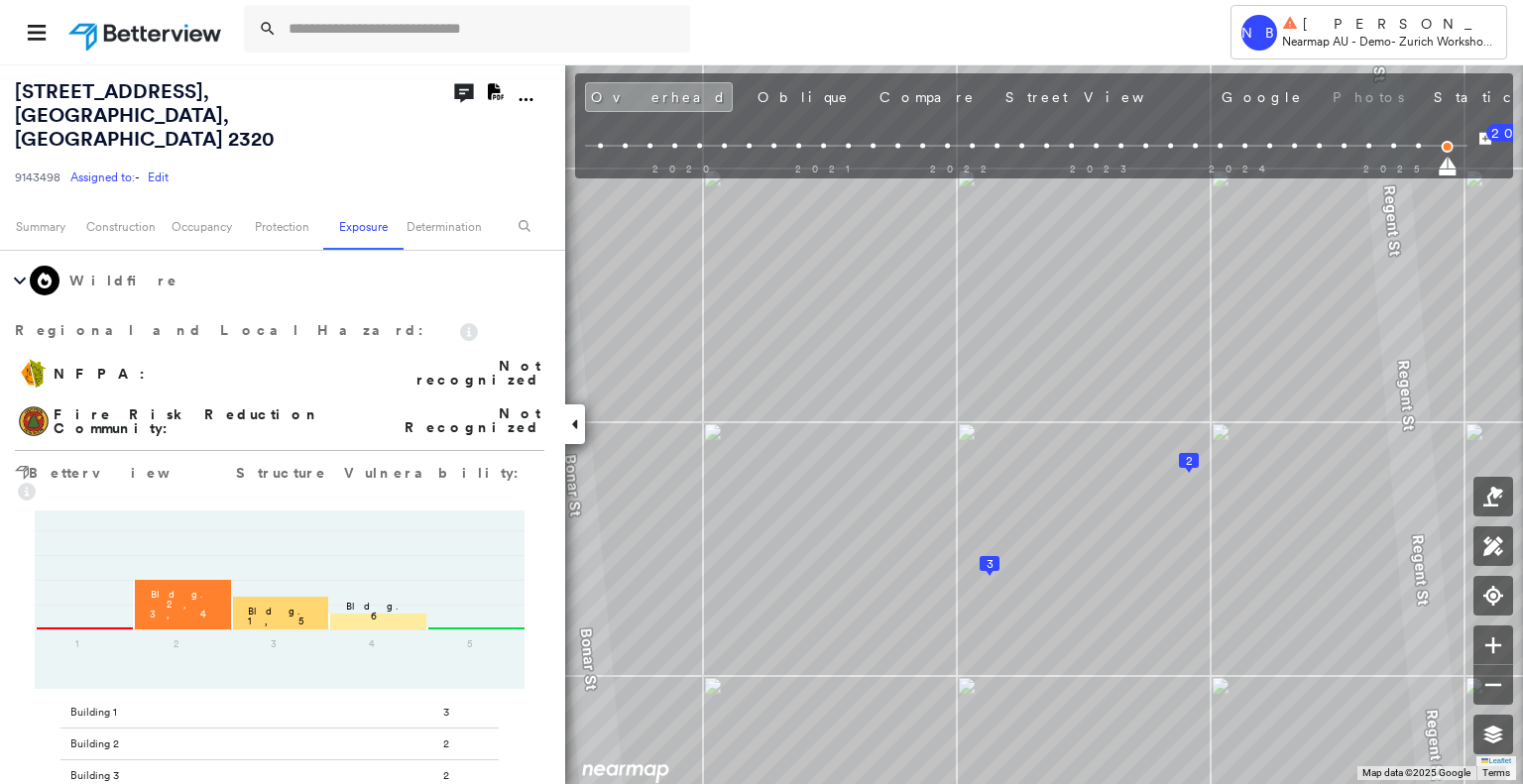 scroll, scrollTop: 774, scrollLeft: 0, axis: vertical 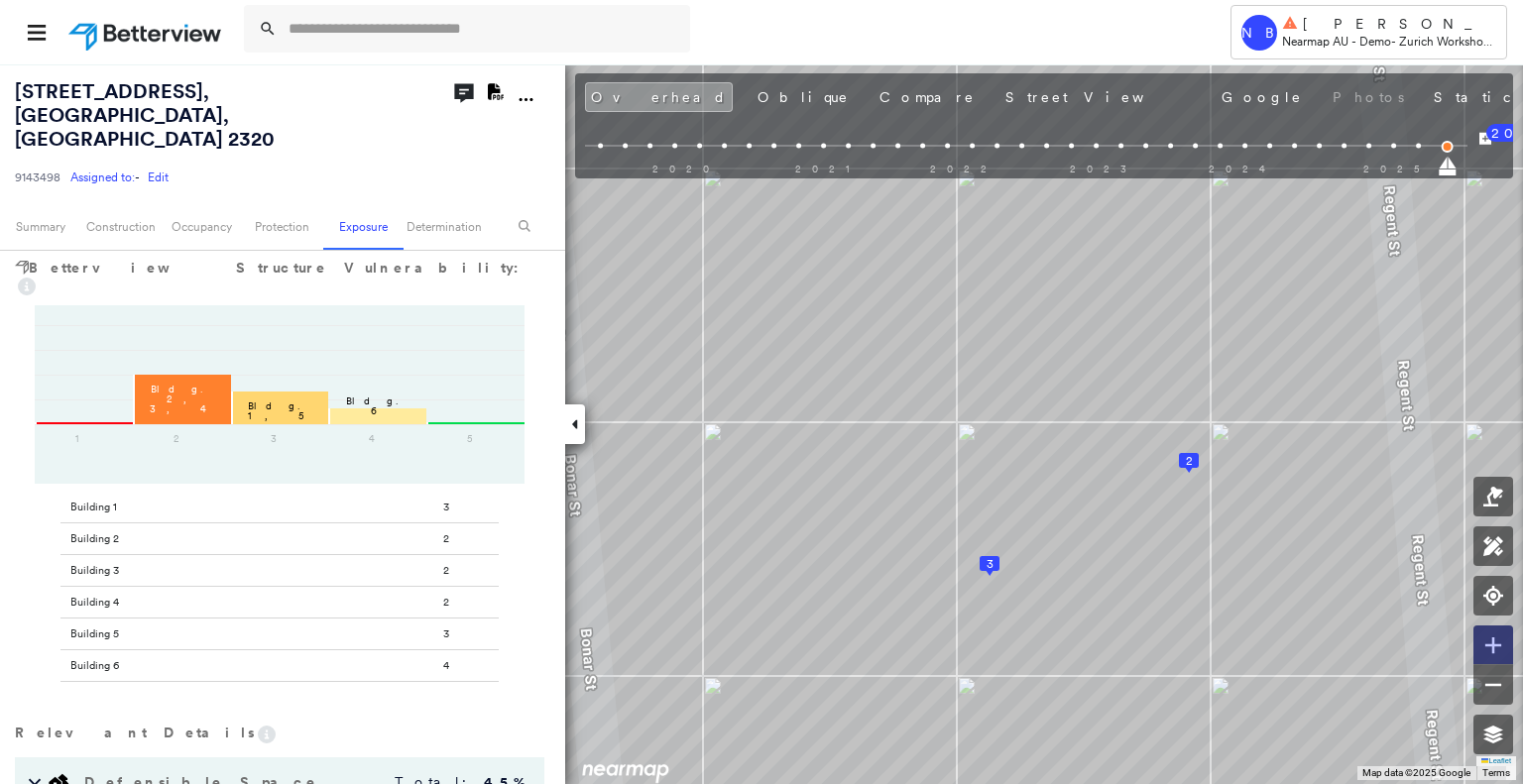 click 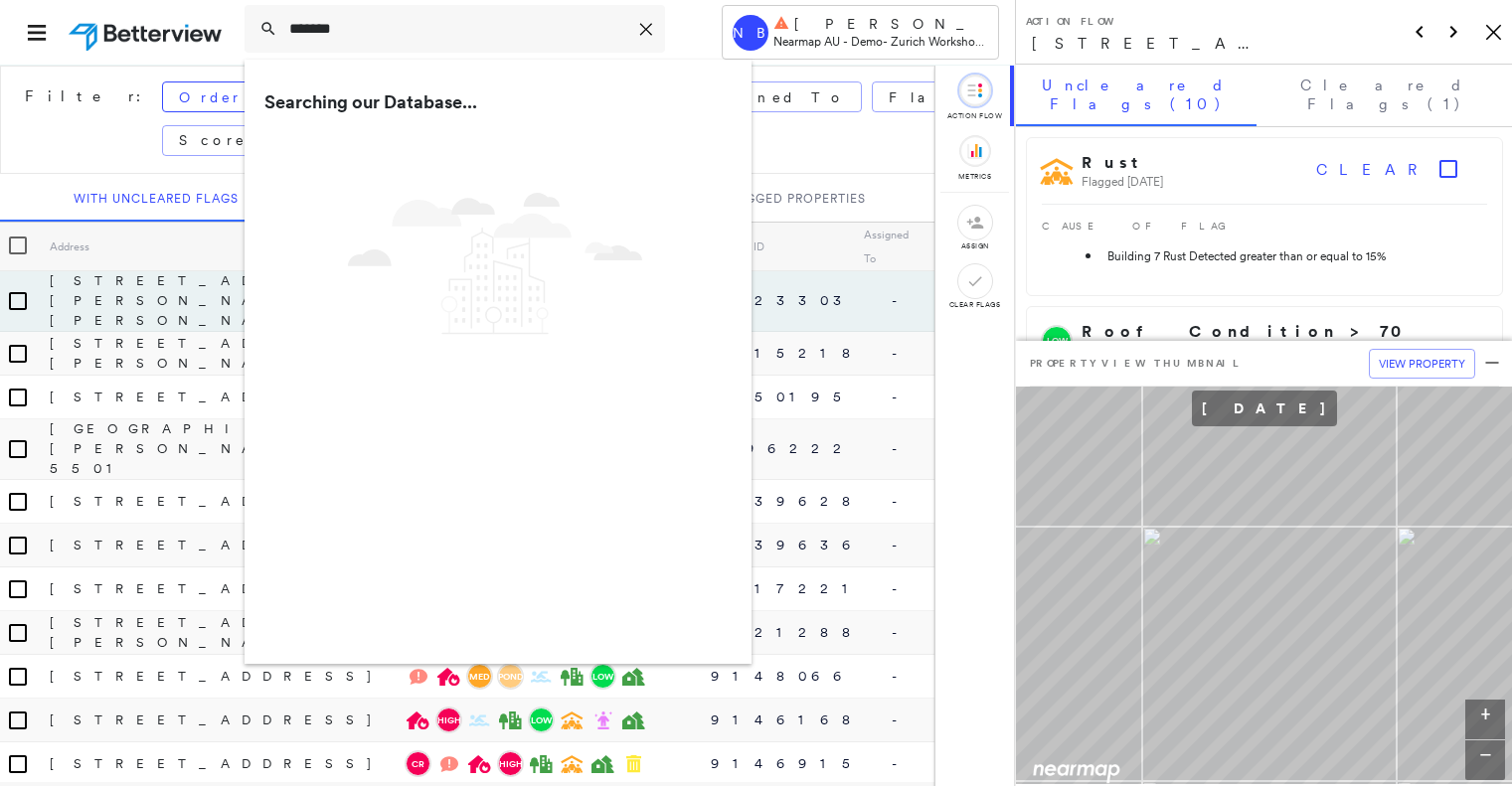 scroll, scrollTop: 0, scrollLeft: 0, axis: both 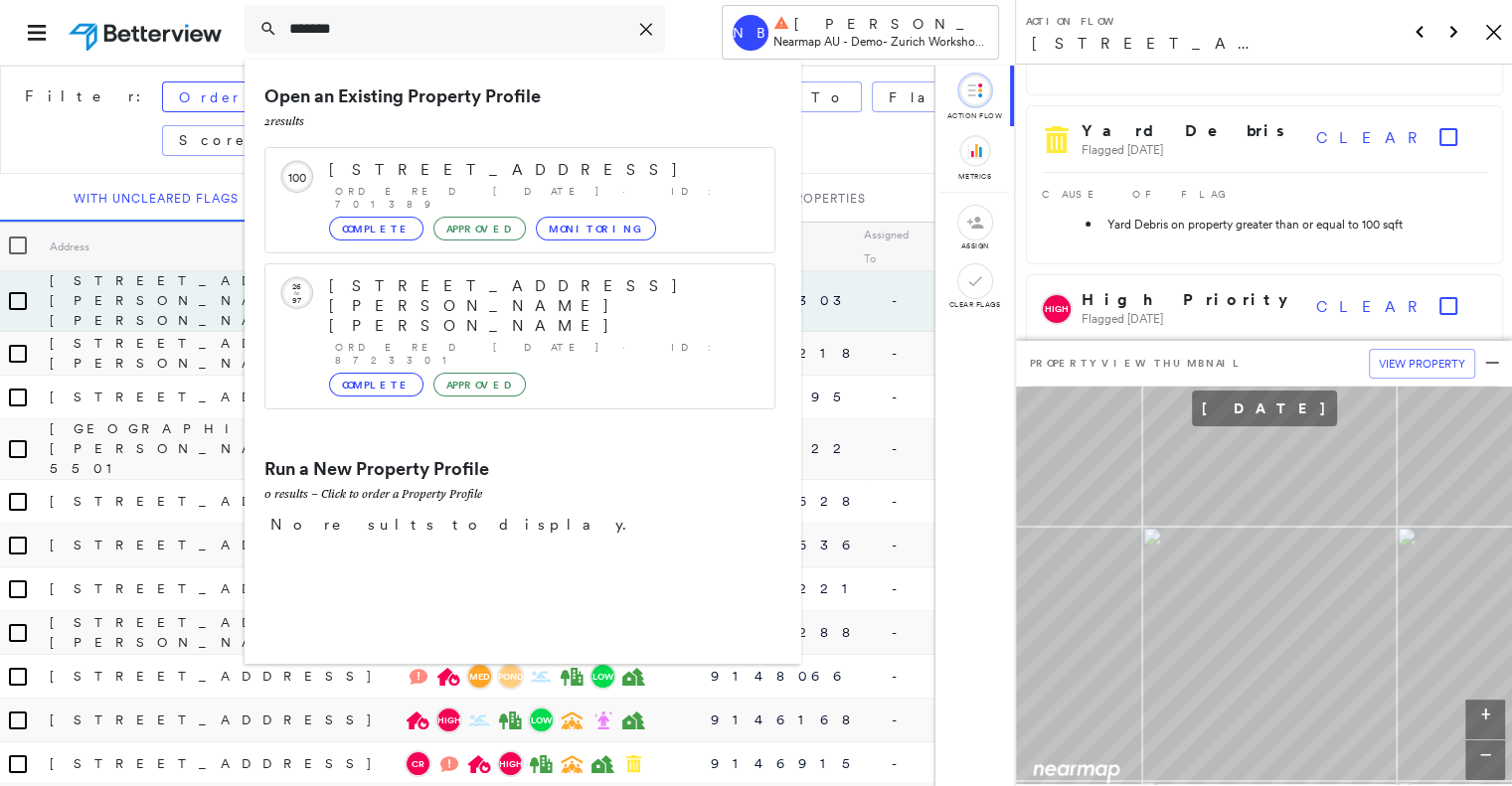 type on "*******" 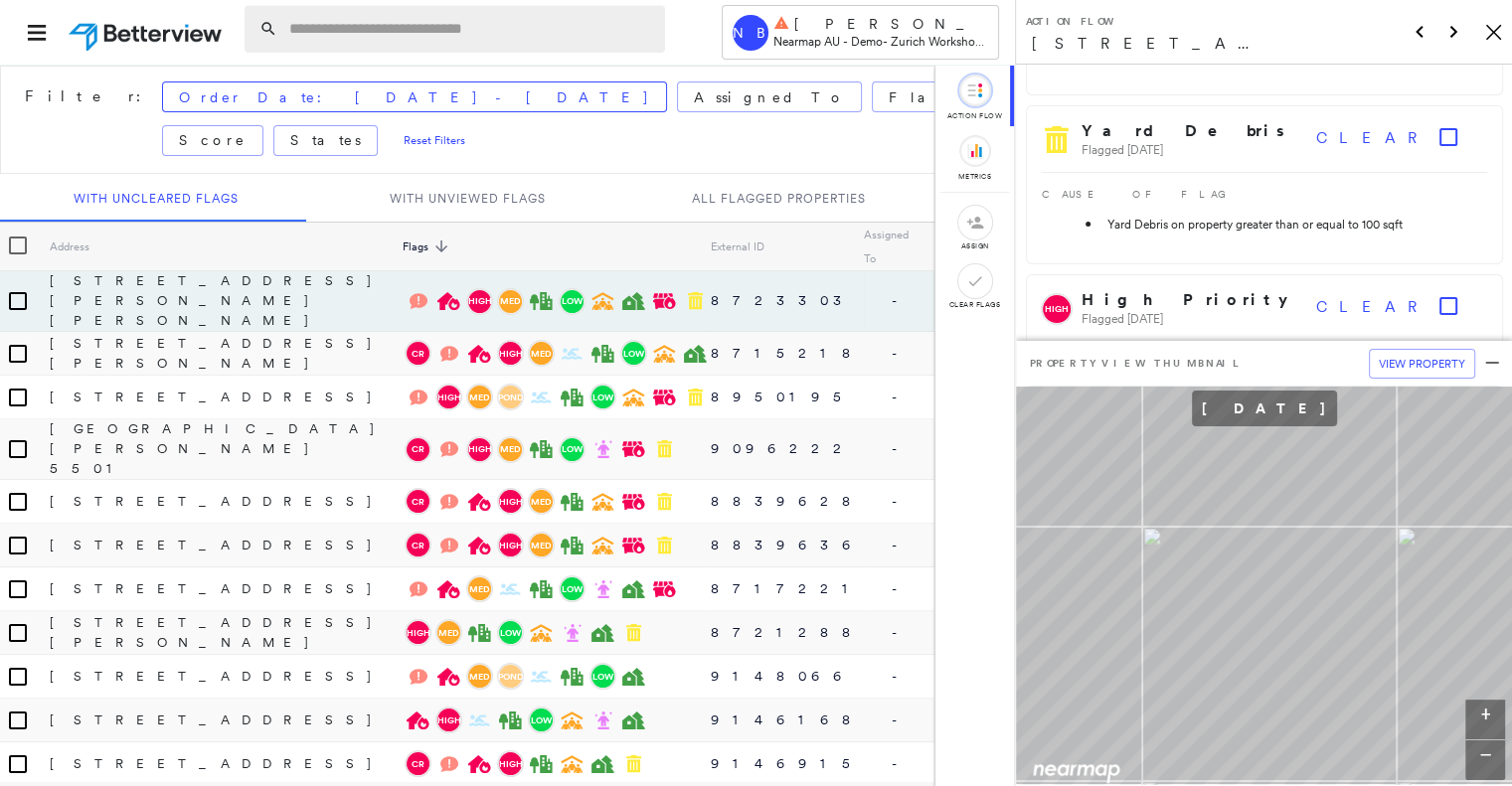 click at bounding box center (471, 29) 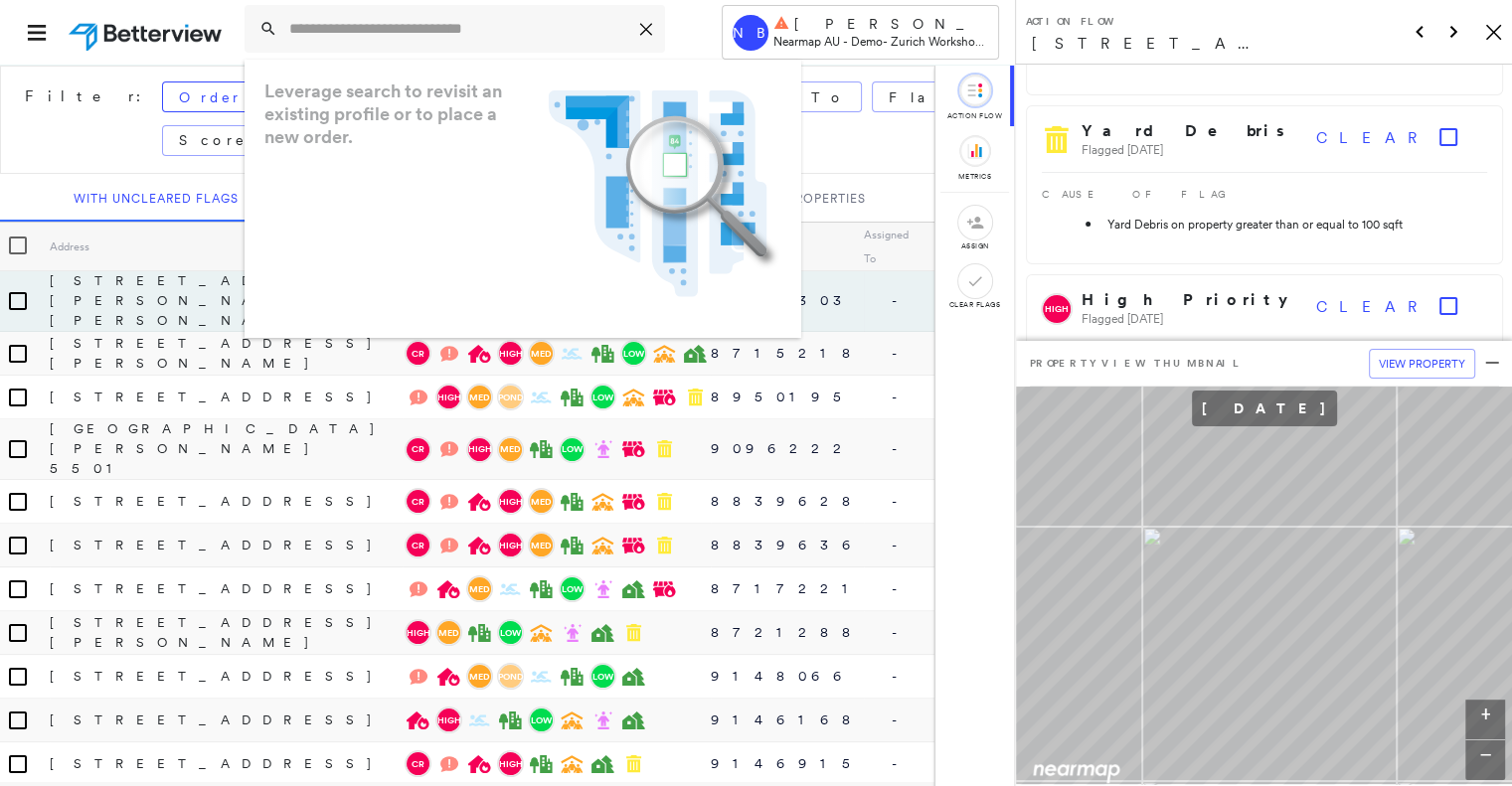 click on "Filter: Order Date: Apr 2025 - Today Assigned To Flags: Score States Reset Filters" at bounding box center [566, 119] 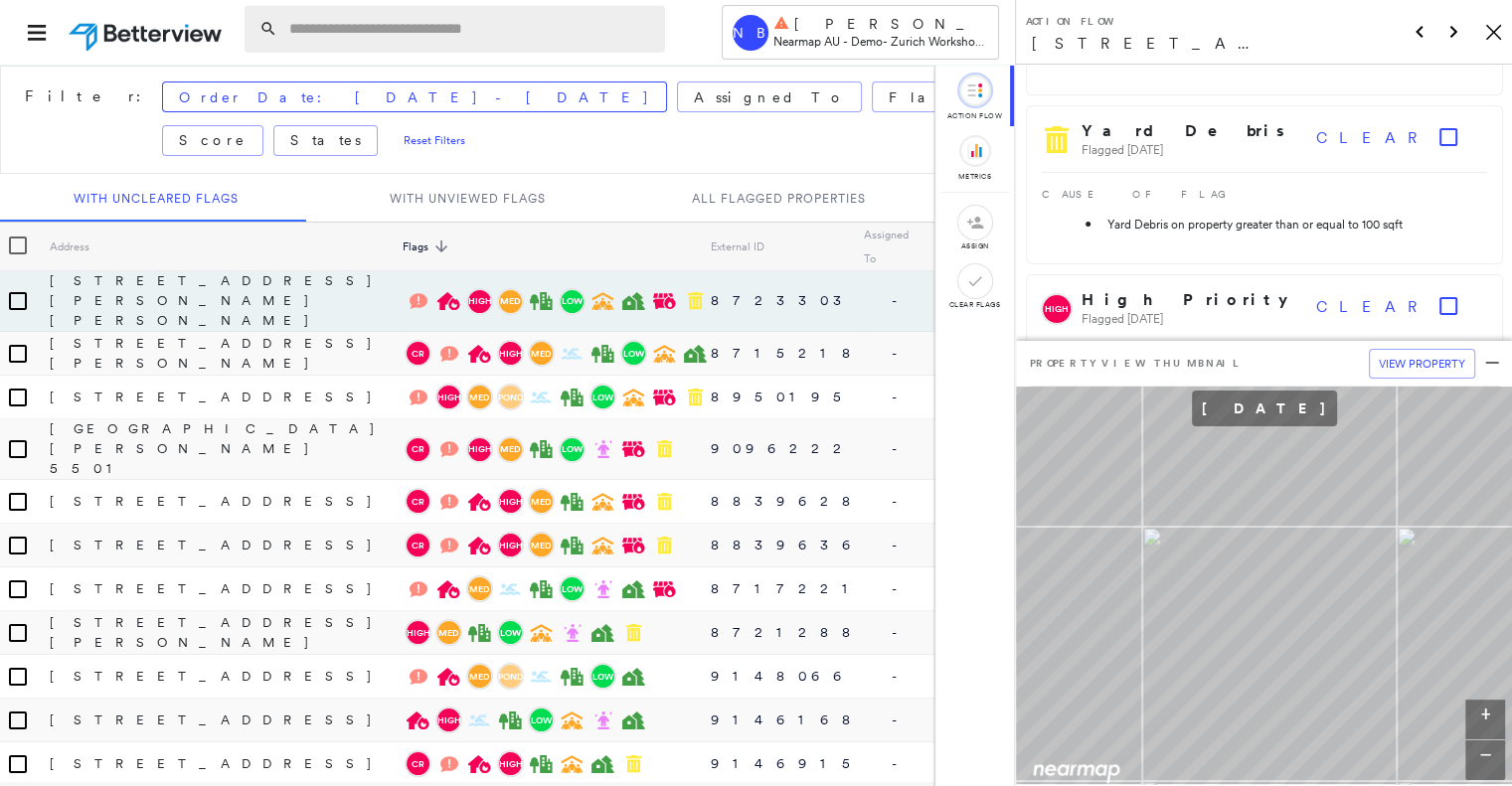 click at bounding box center (471, 29) 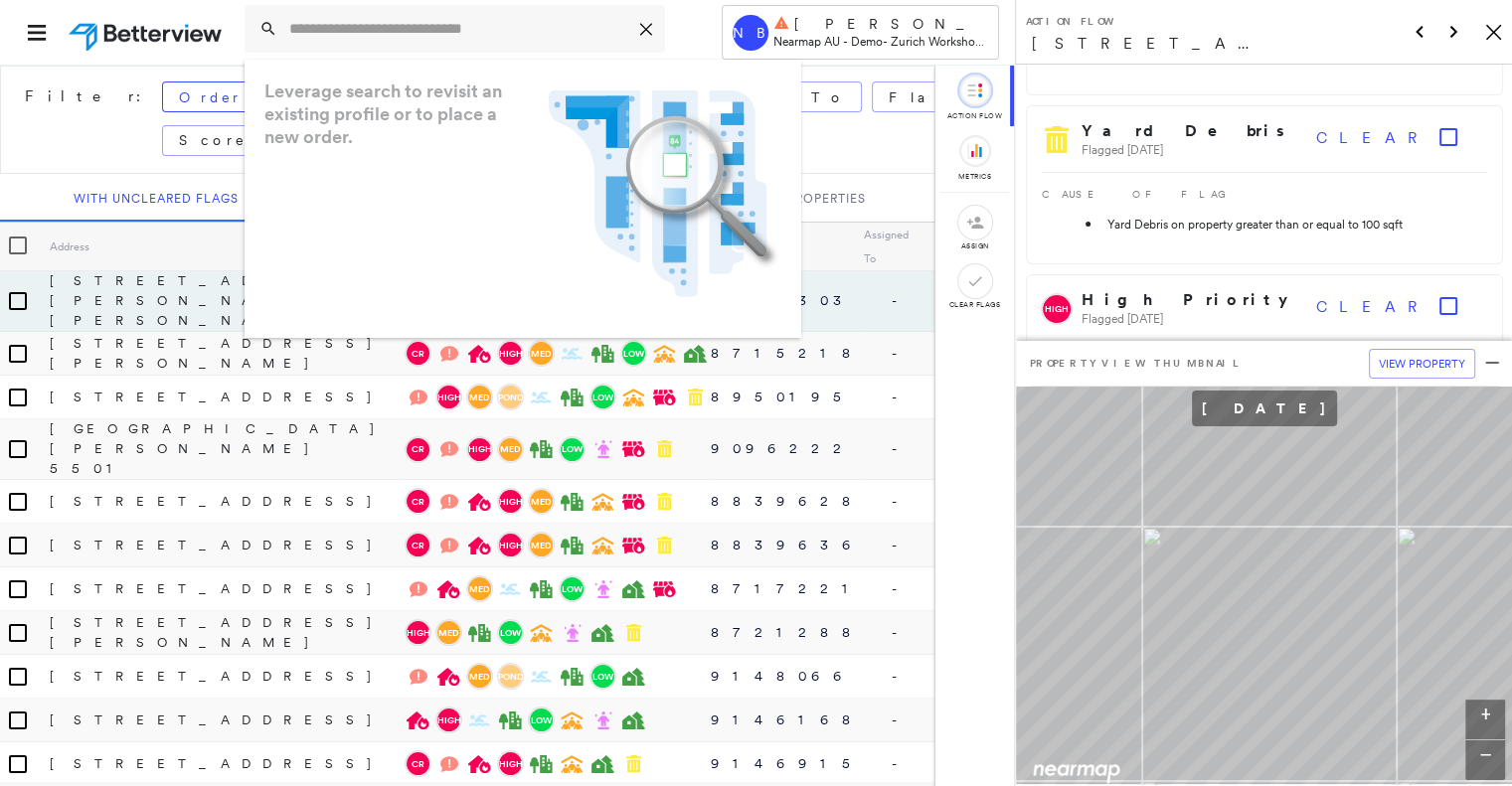 click on "Filter: Order Date: Apr 2025 - Today Assigned To Flags: Score States Reset Filters" at bounding box center (566, 119) 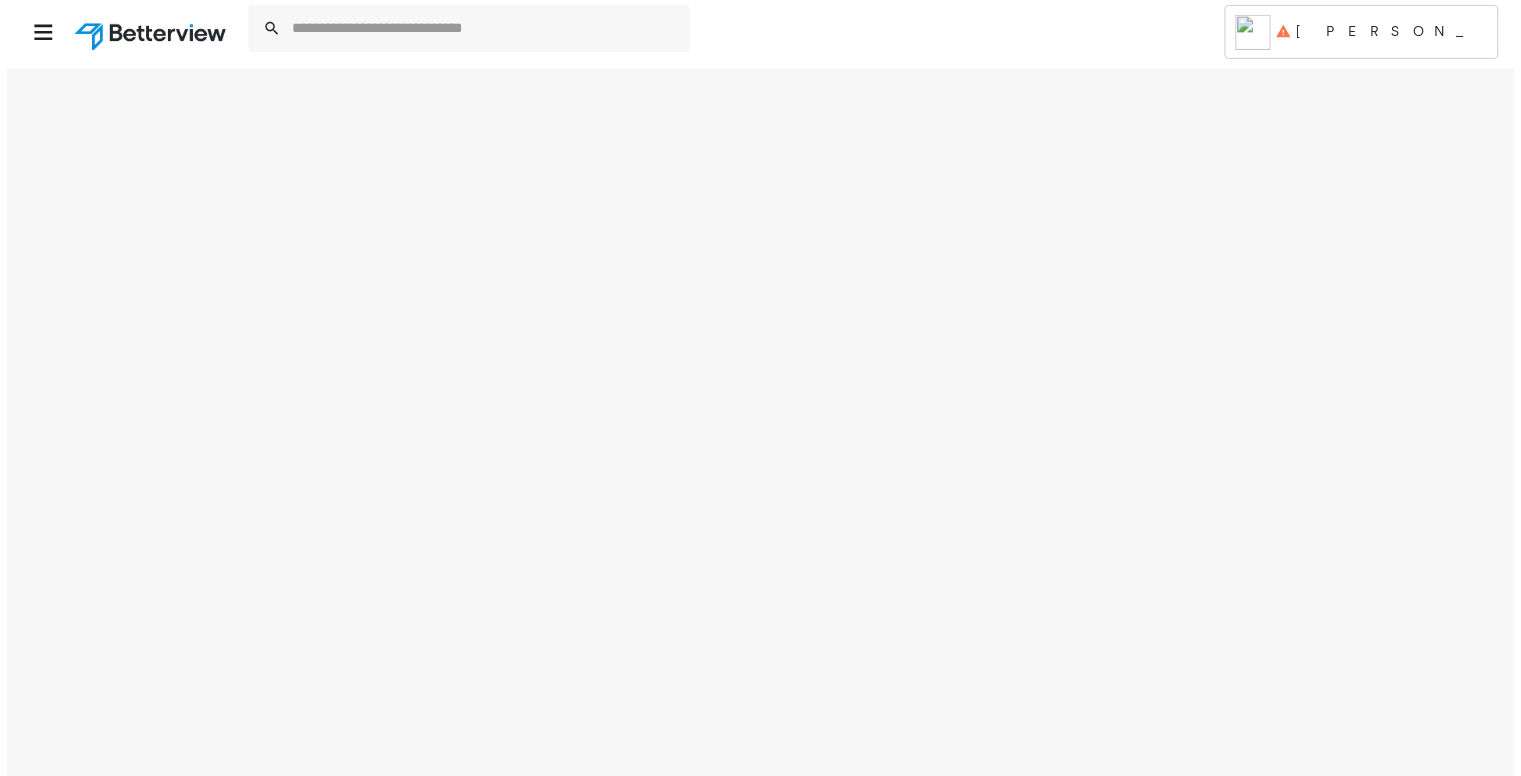 scroll, scrollTop: 0, scrollLeft: 0, axis: both 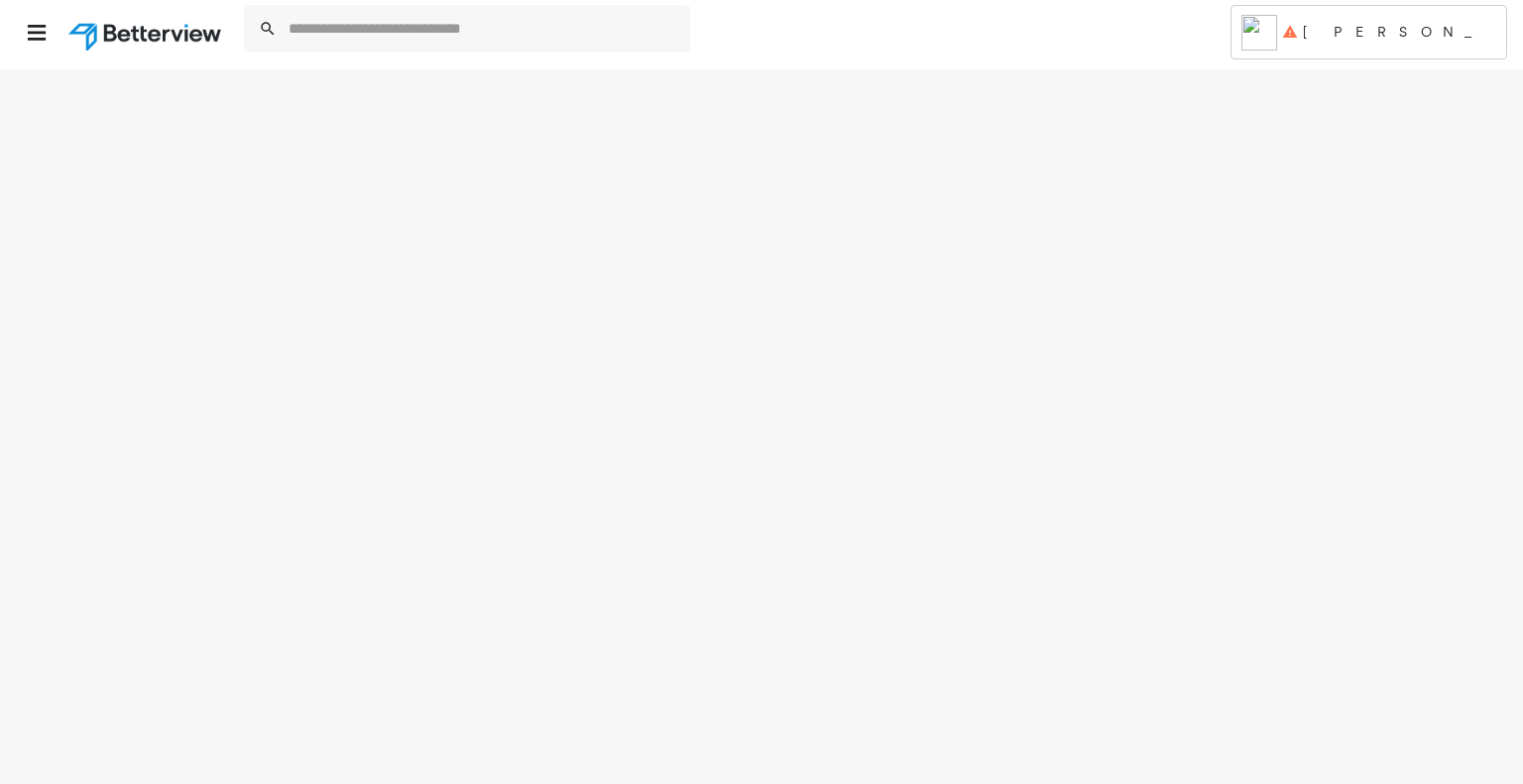 select on "*" 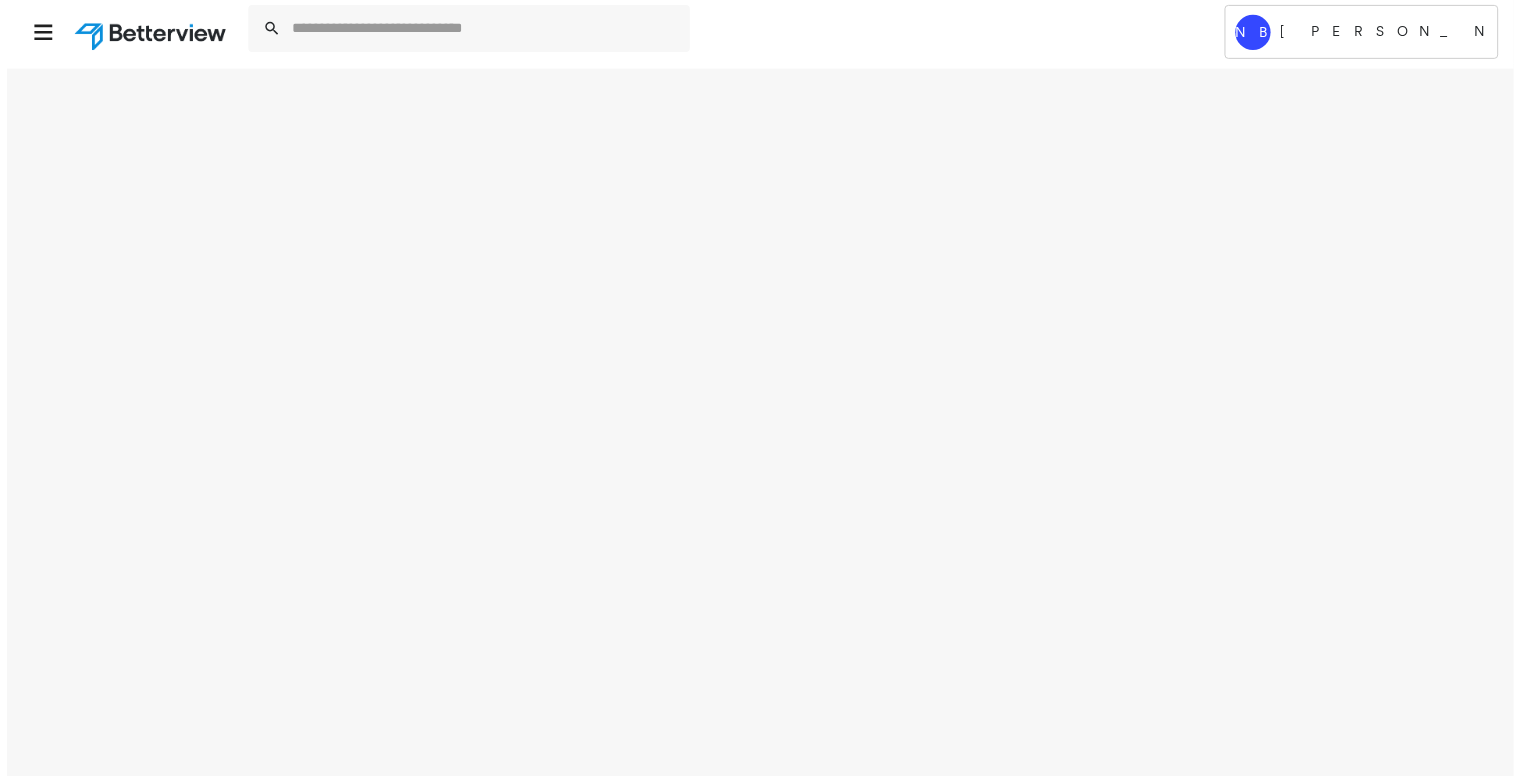scroll, scrollTop: 0, scrollLeft: 0, axis: both 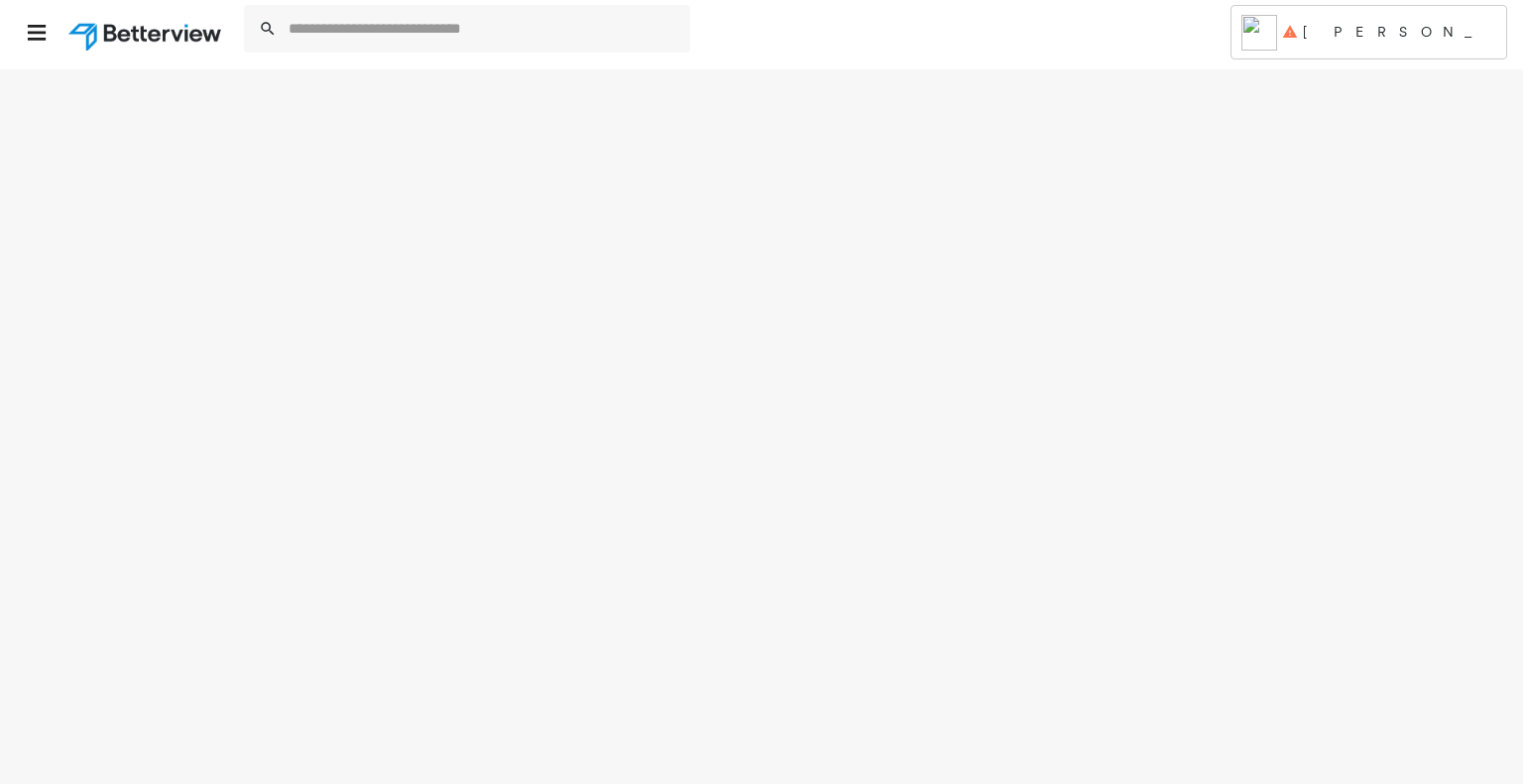 select on "*" 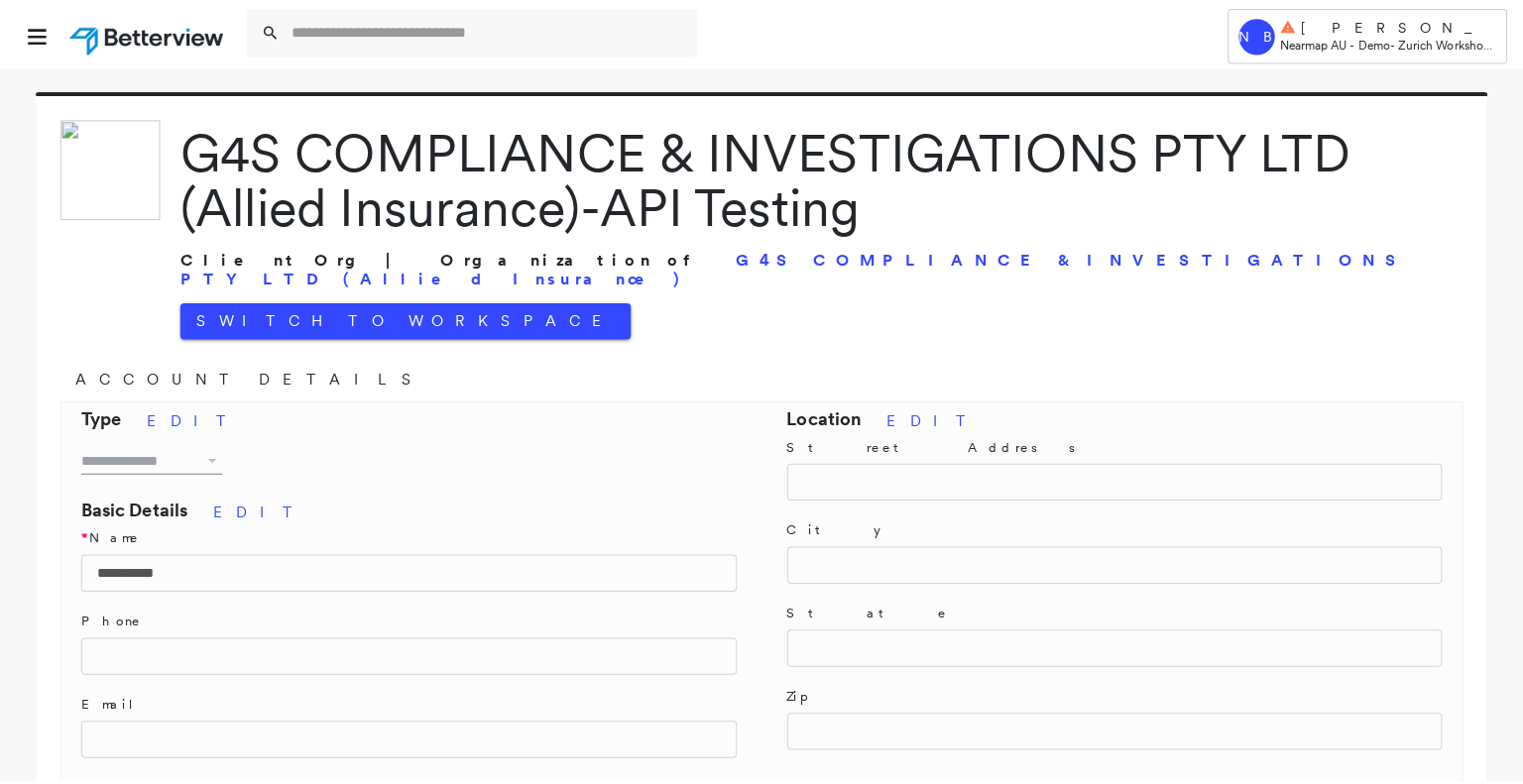 scroll, scrollTop: 0, scrollLeft: 0, axis: both 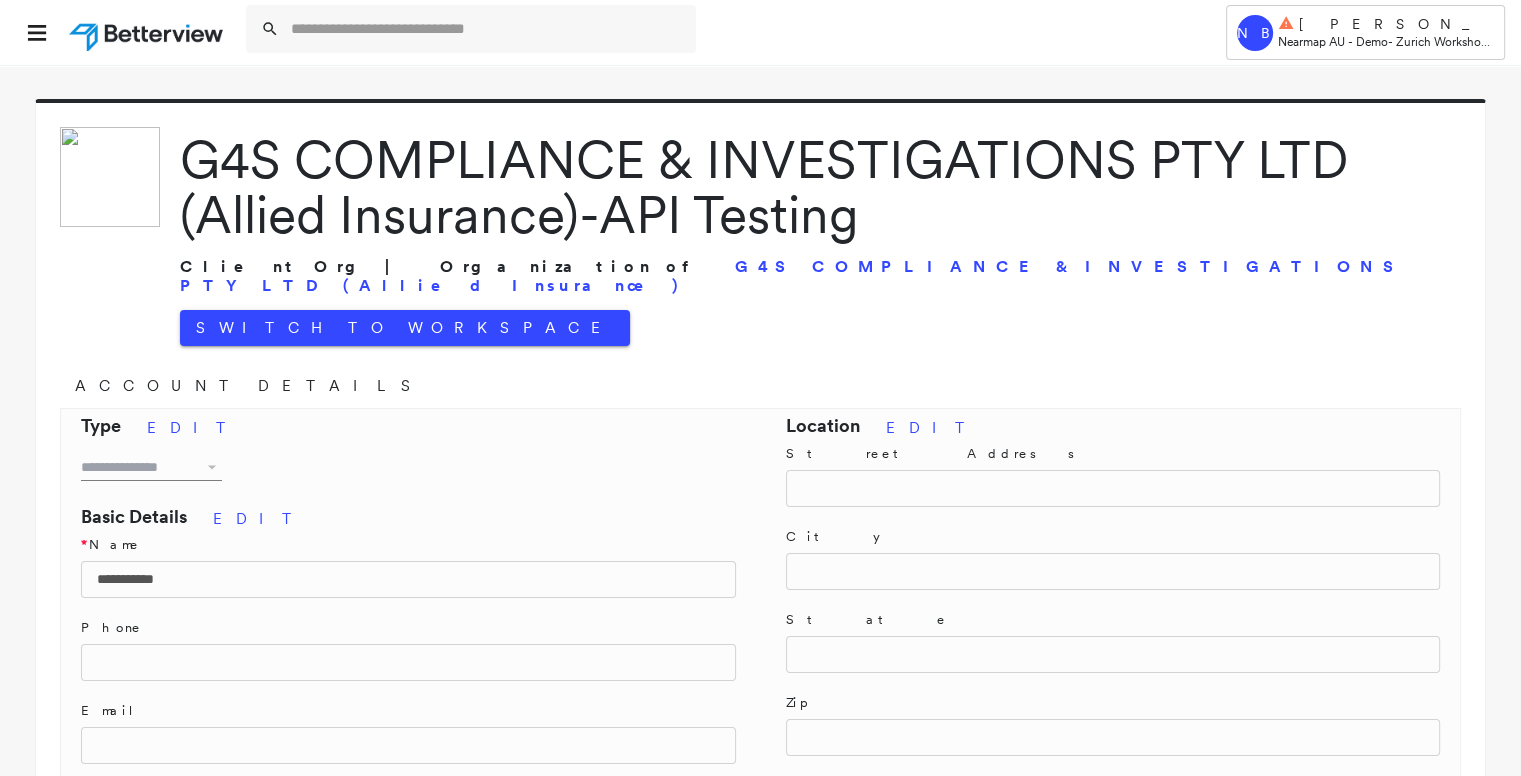 click on "G4S COMPLIANCE & INVESTIGATIONS PTY LTD (Allied Insurance)" at bounding box center [793, 275] 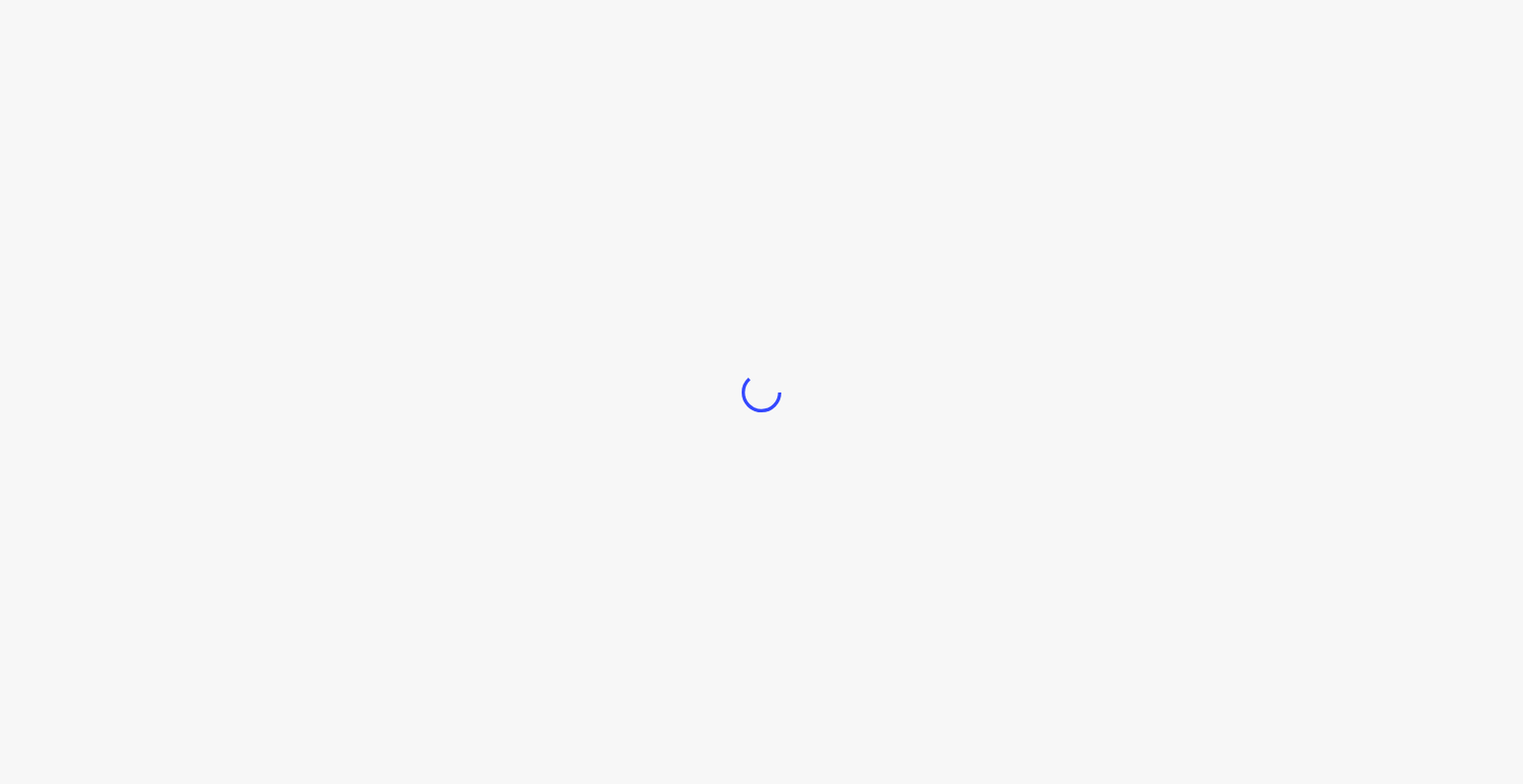 select on "*" 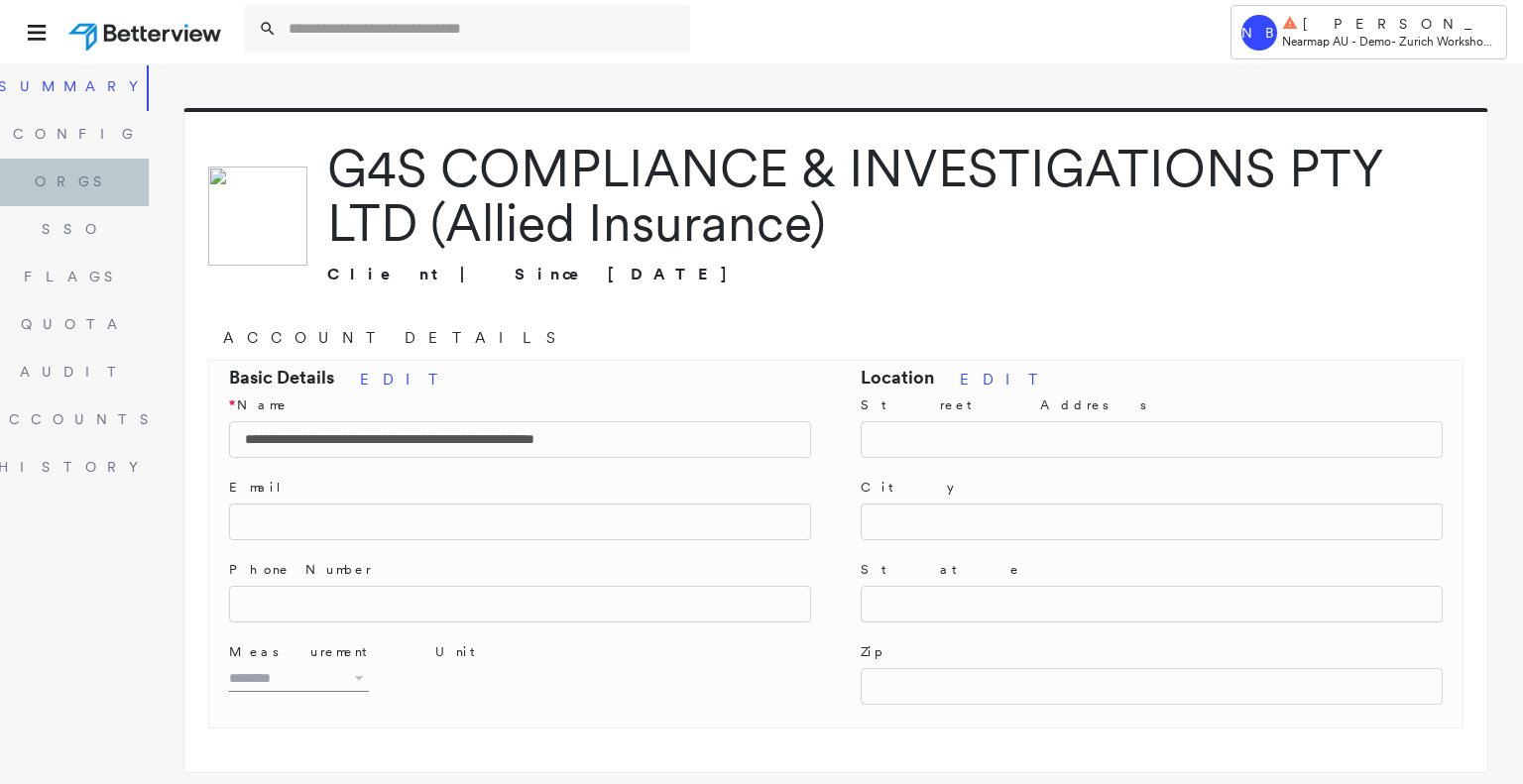click on "Orgs" at bounding box center (74, 182) 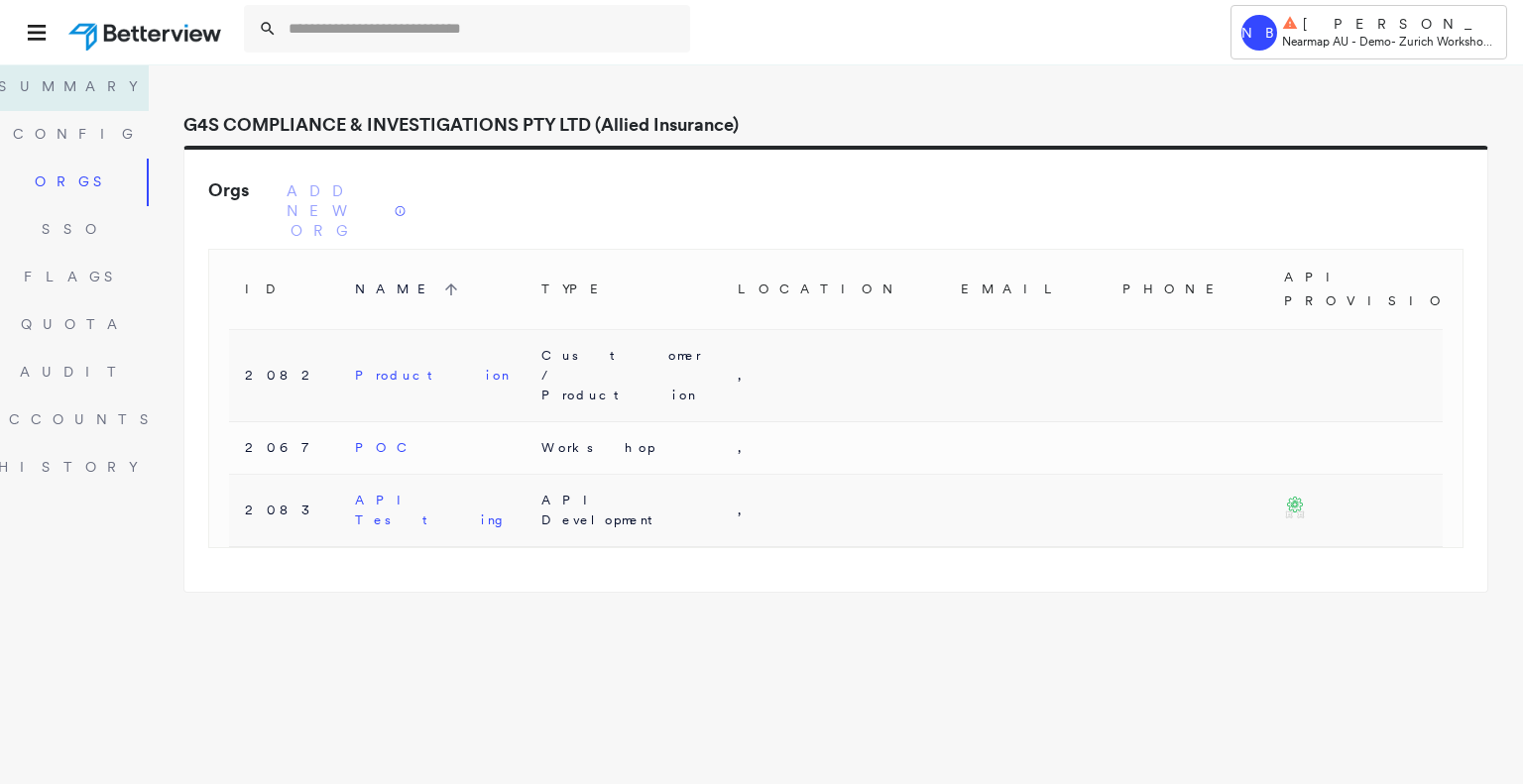 click on "Summary" at bounding box center [74, 87] 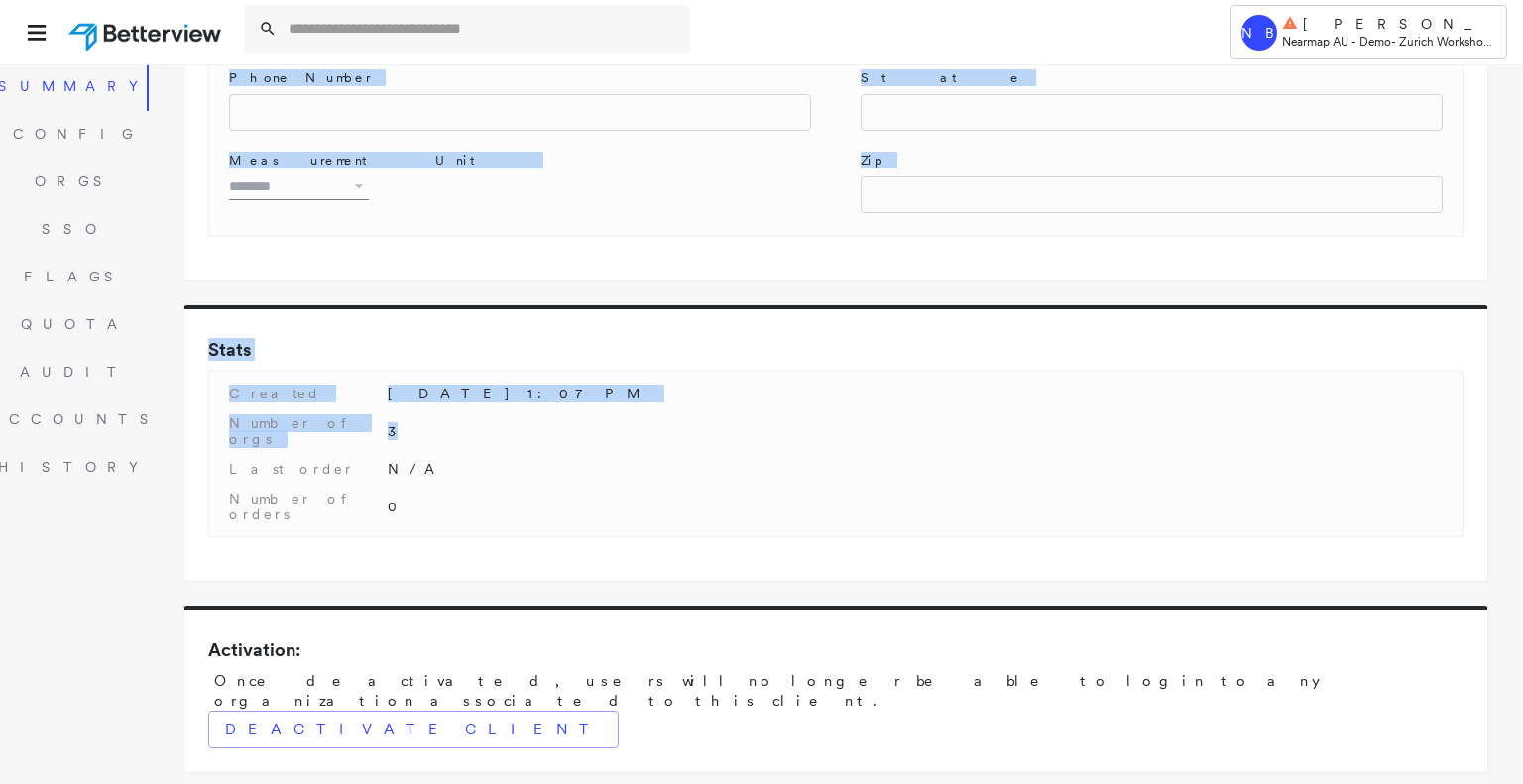scroll, scrollTop: 494, scrollLeft: 0, axis: vertical 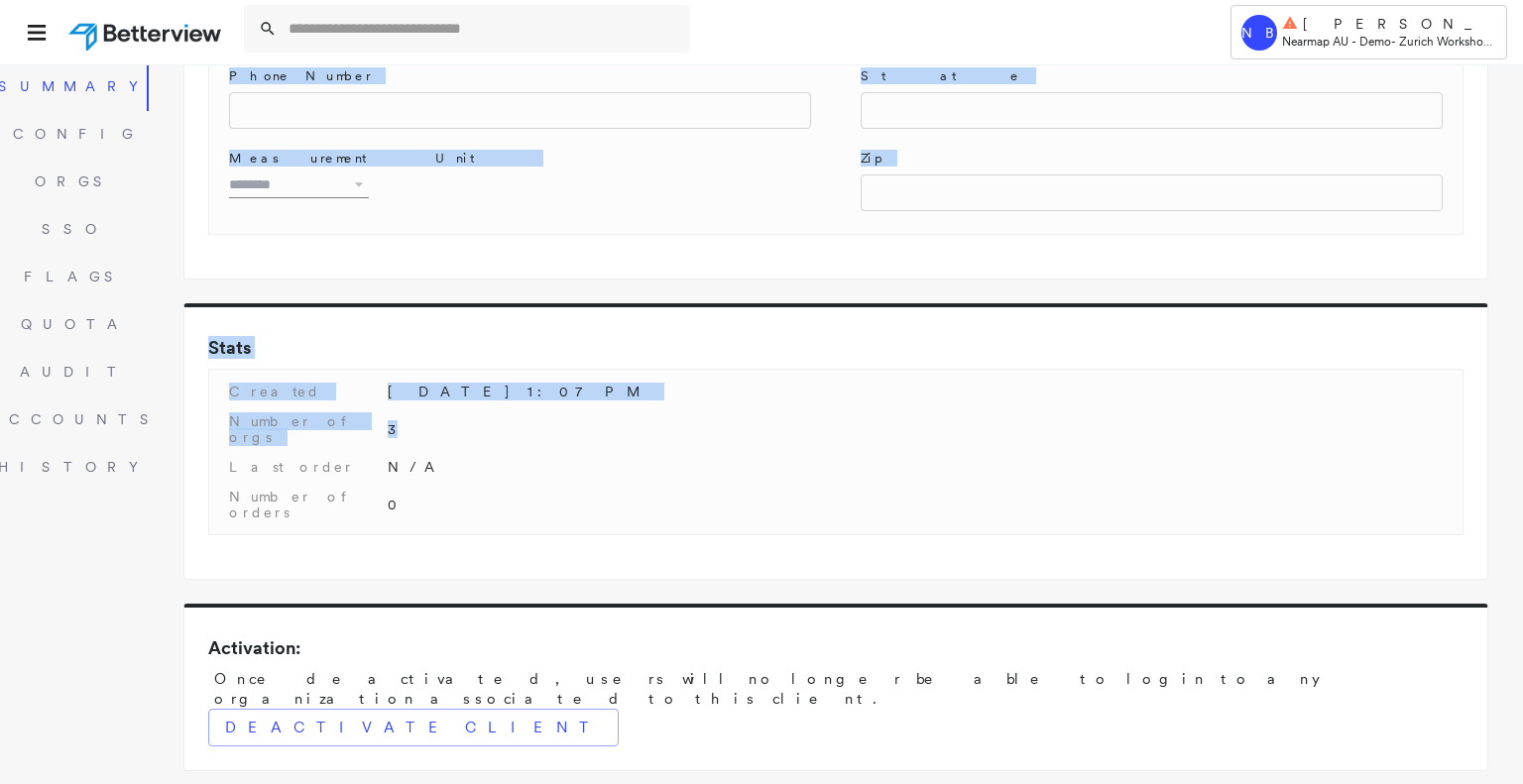 drag, startPoint x: 1522, startPoint y: 149, endPoint x: 1522, endPoint y: 419, distance: 270 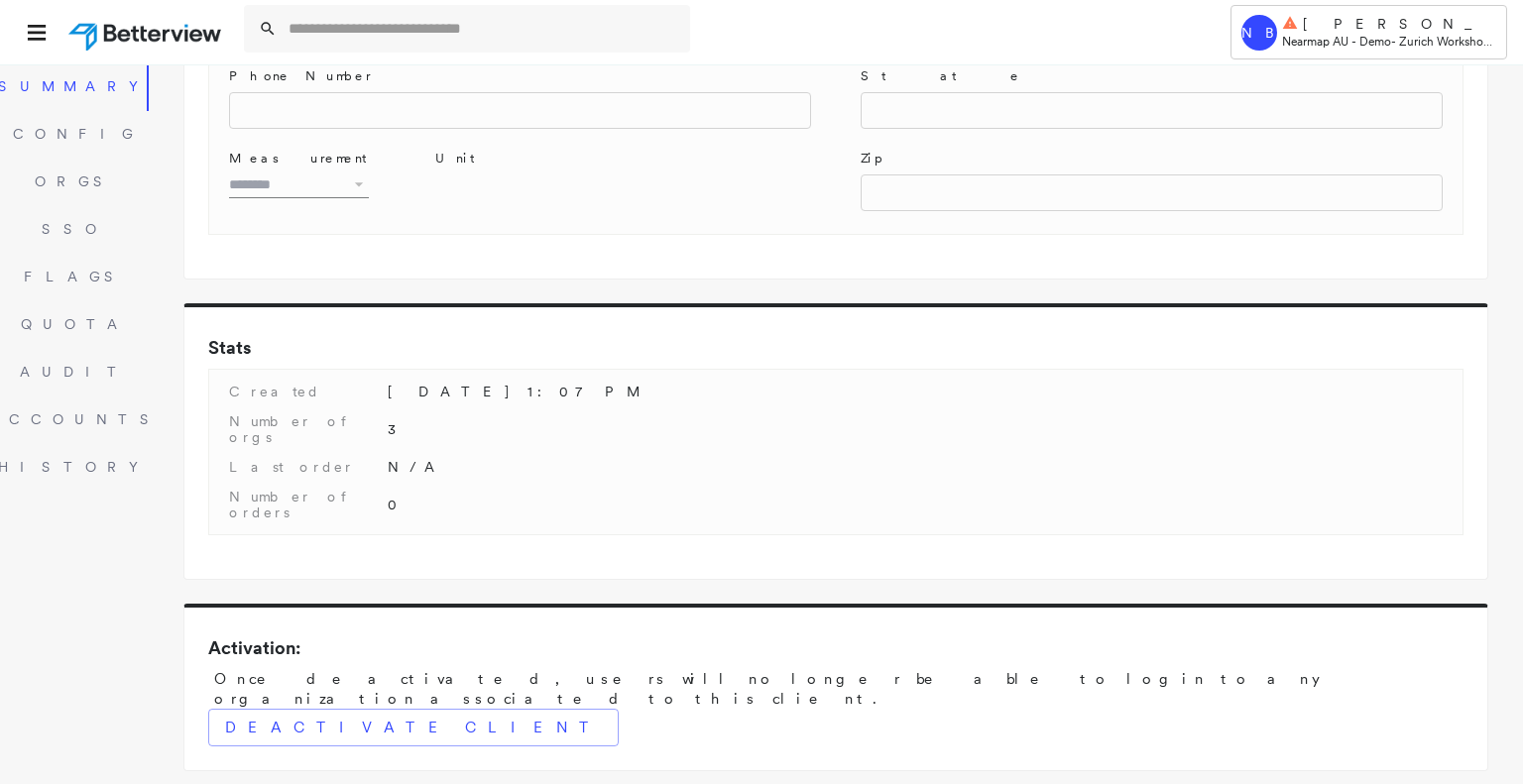 click on "Created [DATE] 1:07 PM Number of orgs 3 Last order N/A Number of orders 0" at bounding box center (836, 452) 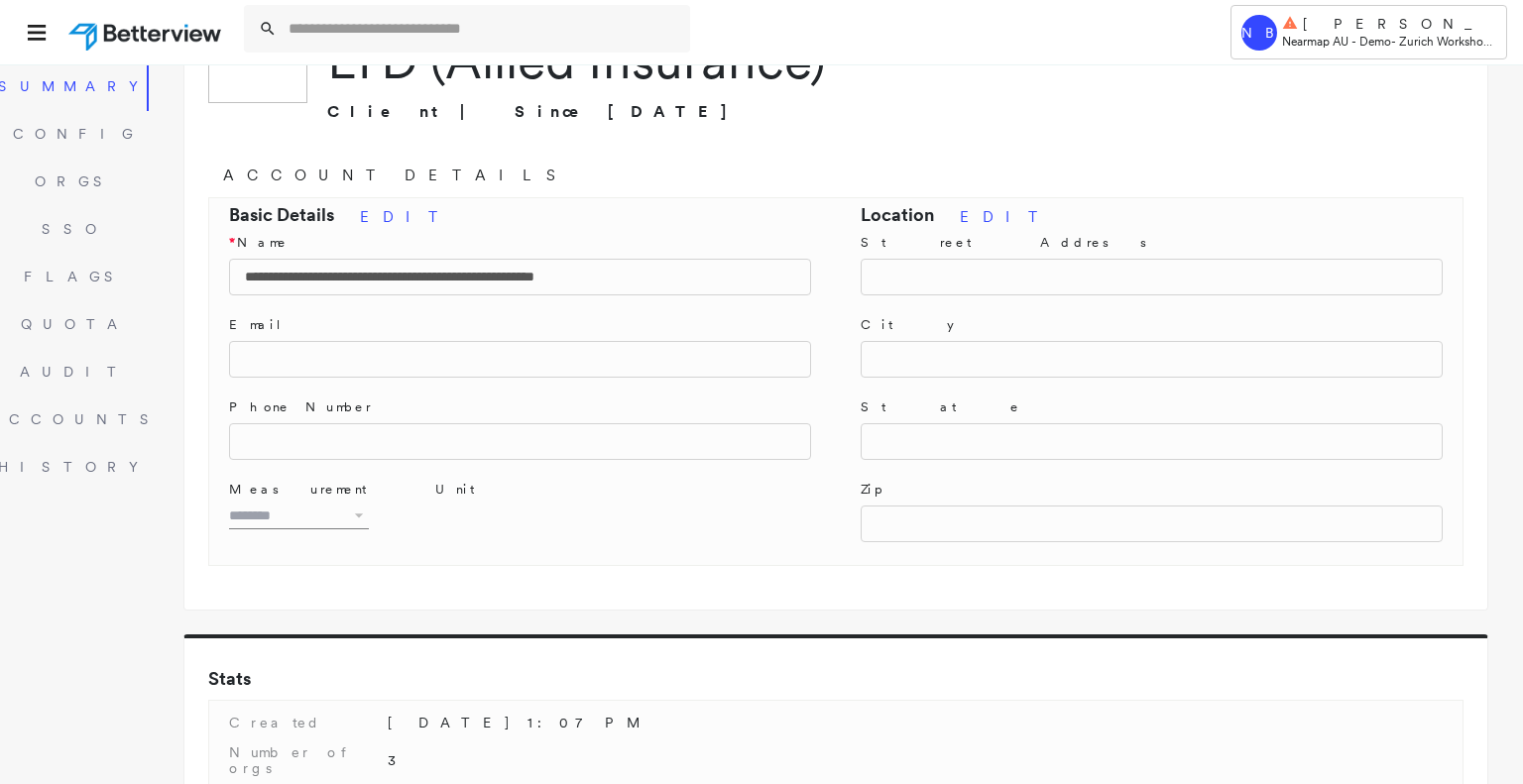 scroll, scrollTop: 0, scrollLeft: 0, axis: both 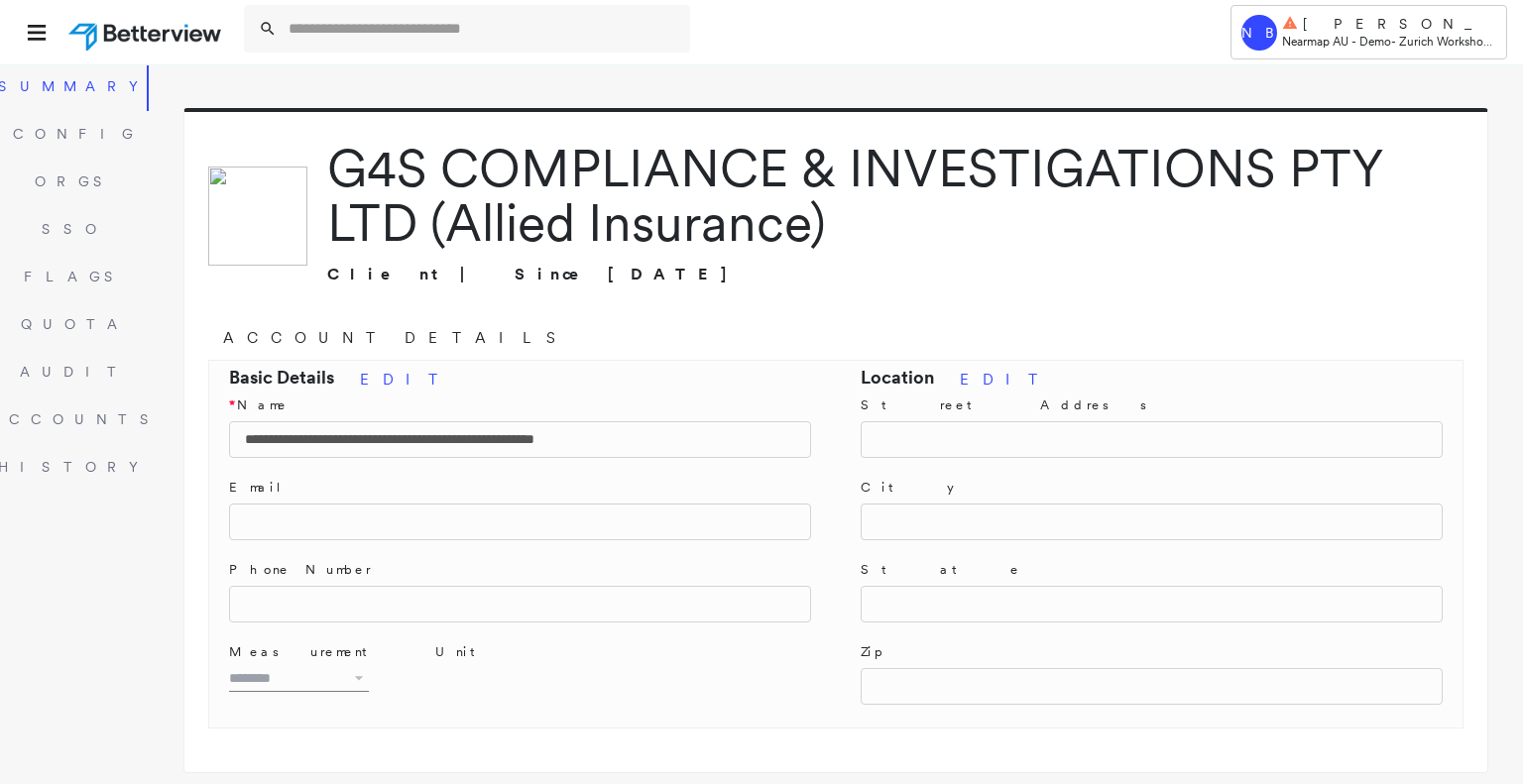 click at bounding box center [147, 32] 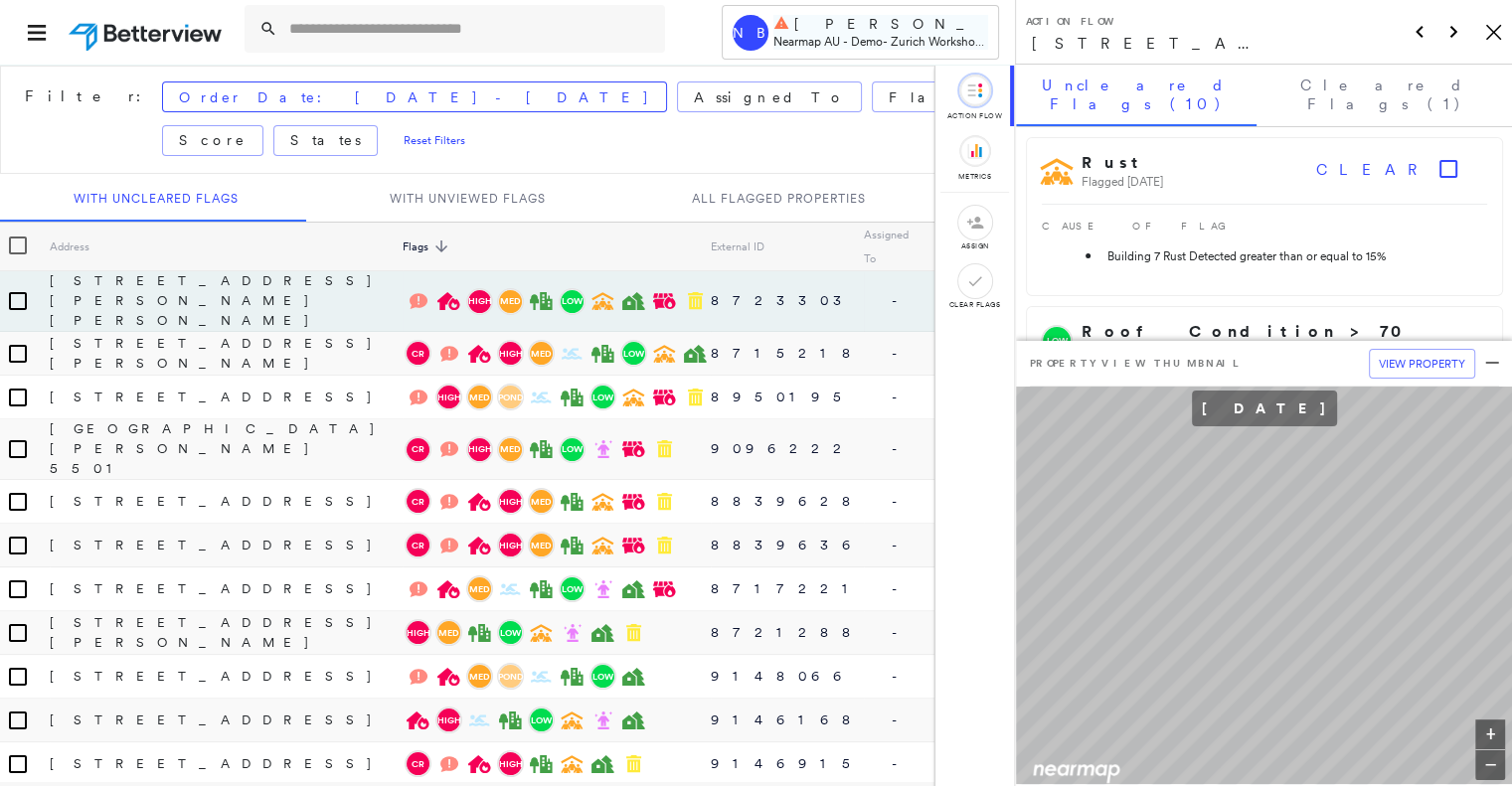 click on "[PERSON_NAME]" at bounding box center [881, 24] 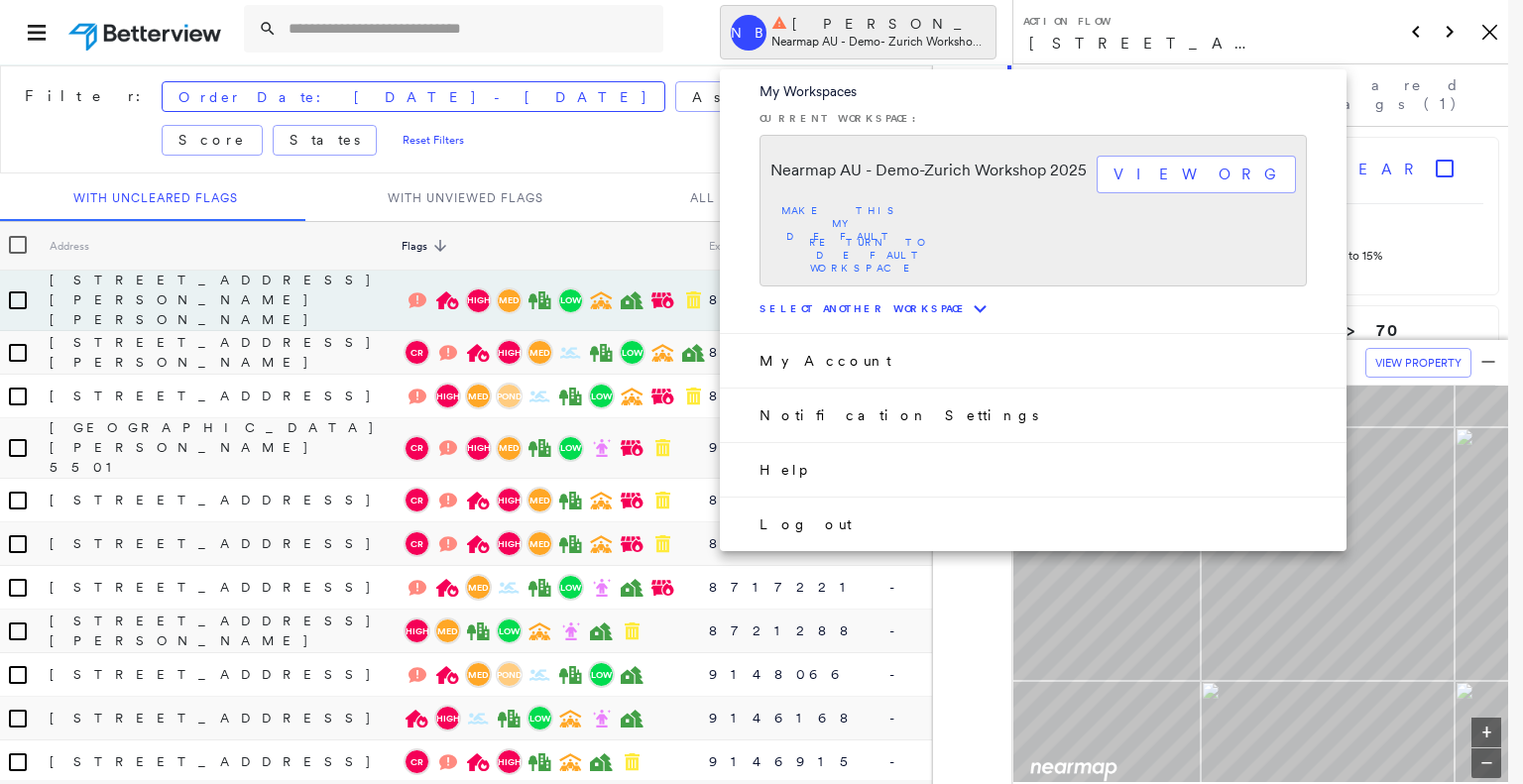 click on "Select another workspace expand more" at bounding box center (1033, 309) 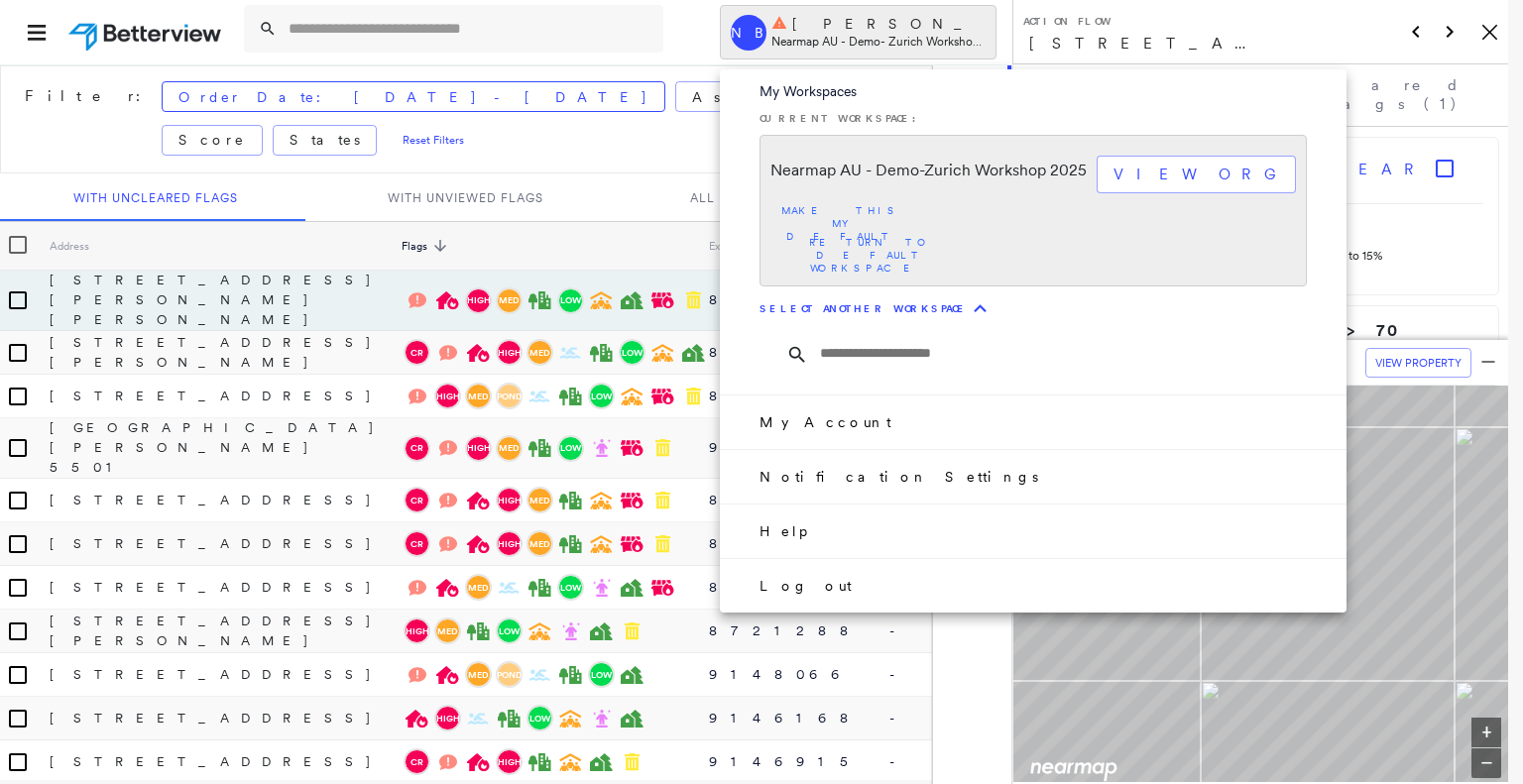 click at bounding box center (1071, 354) 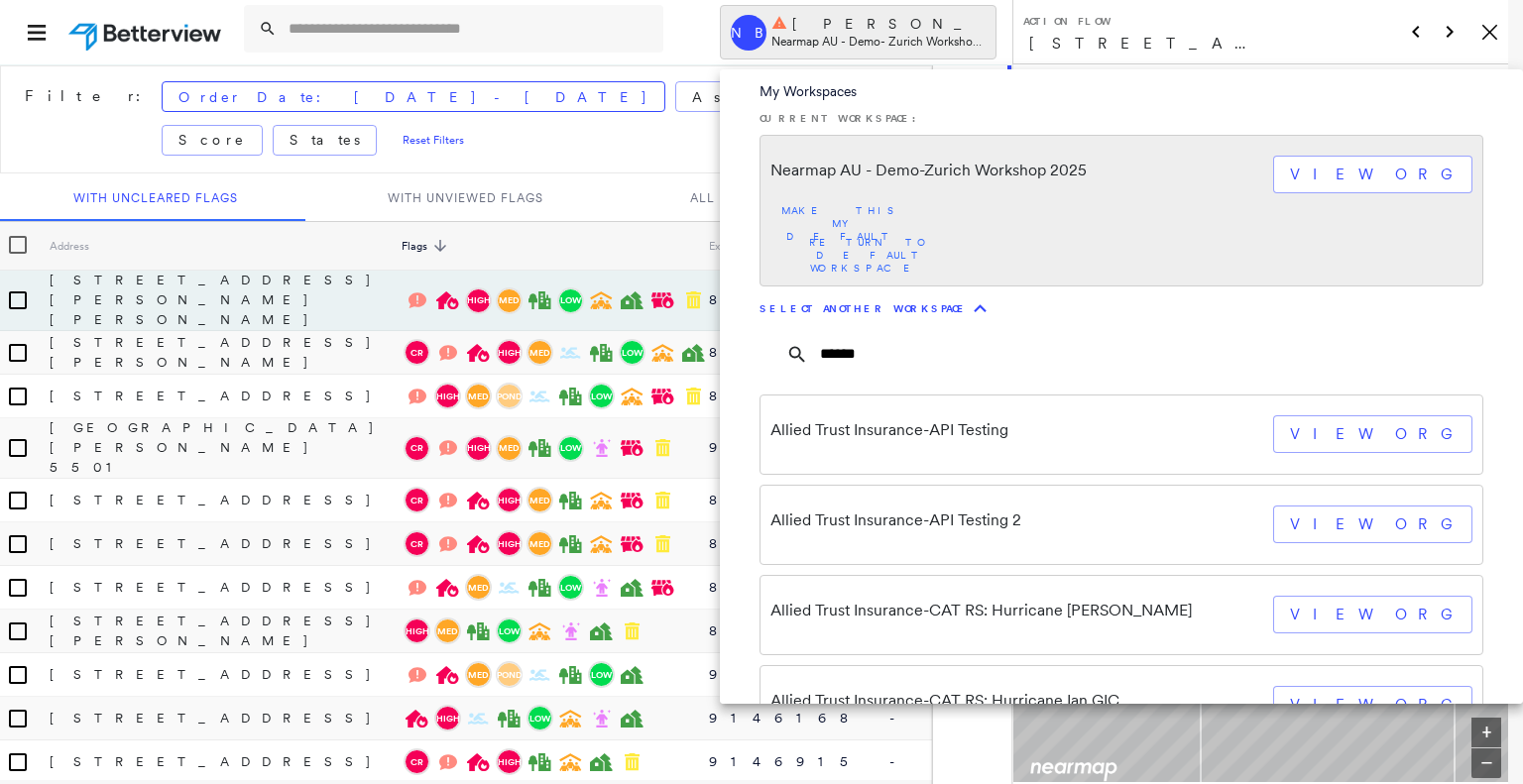 type on "******" 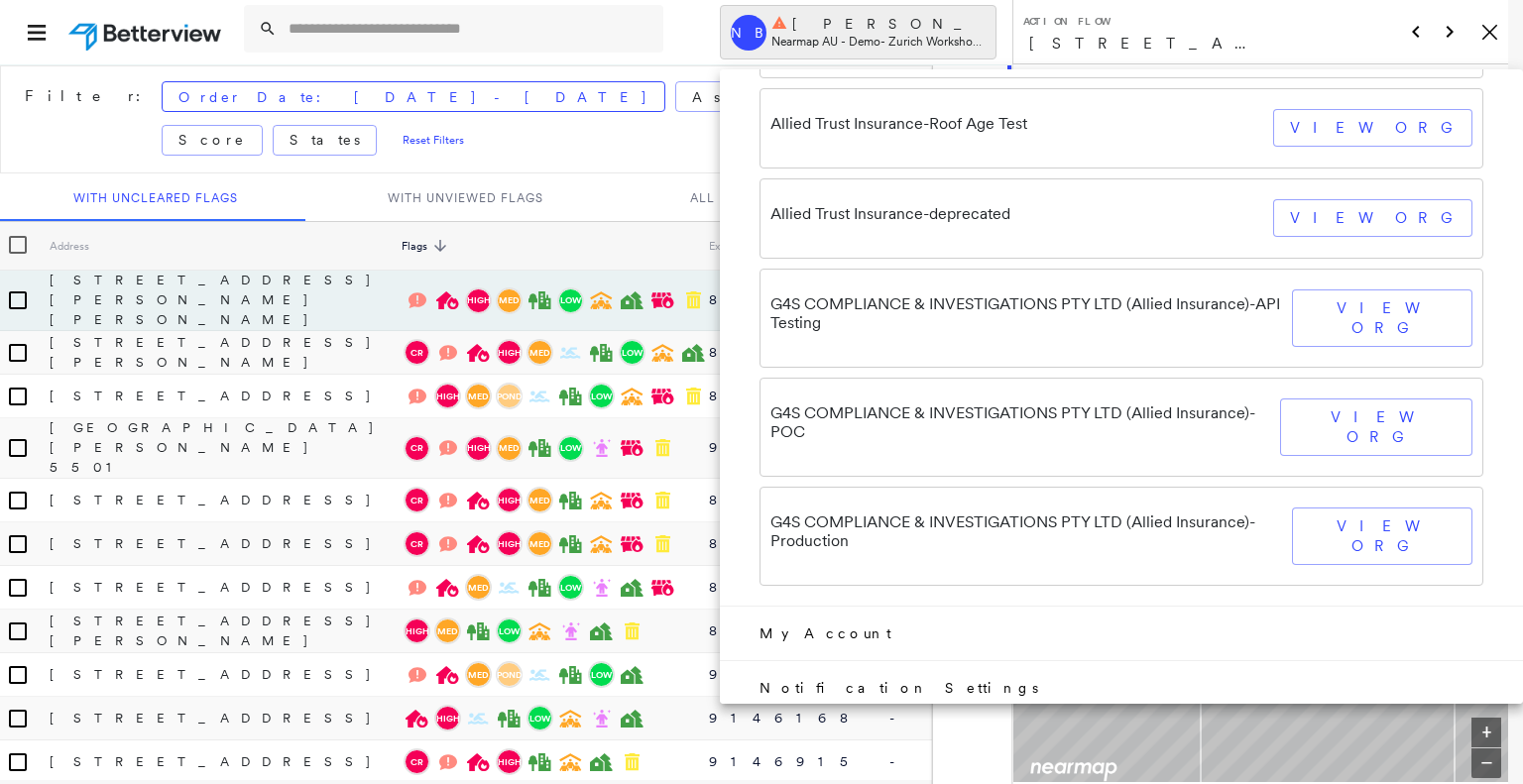 scroll, scrollTop: 940, scrollLeft: 0, axis: vertical 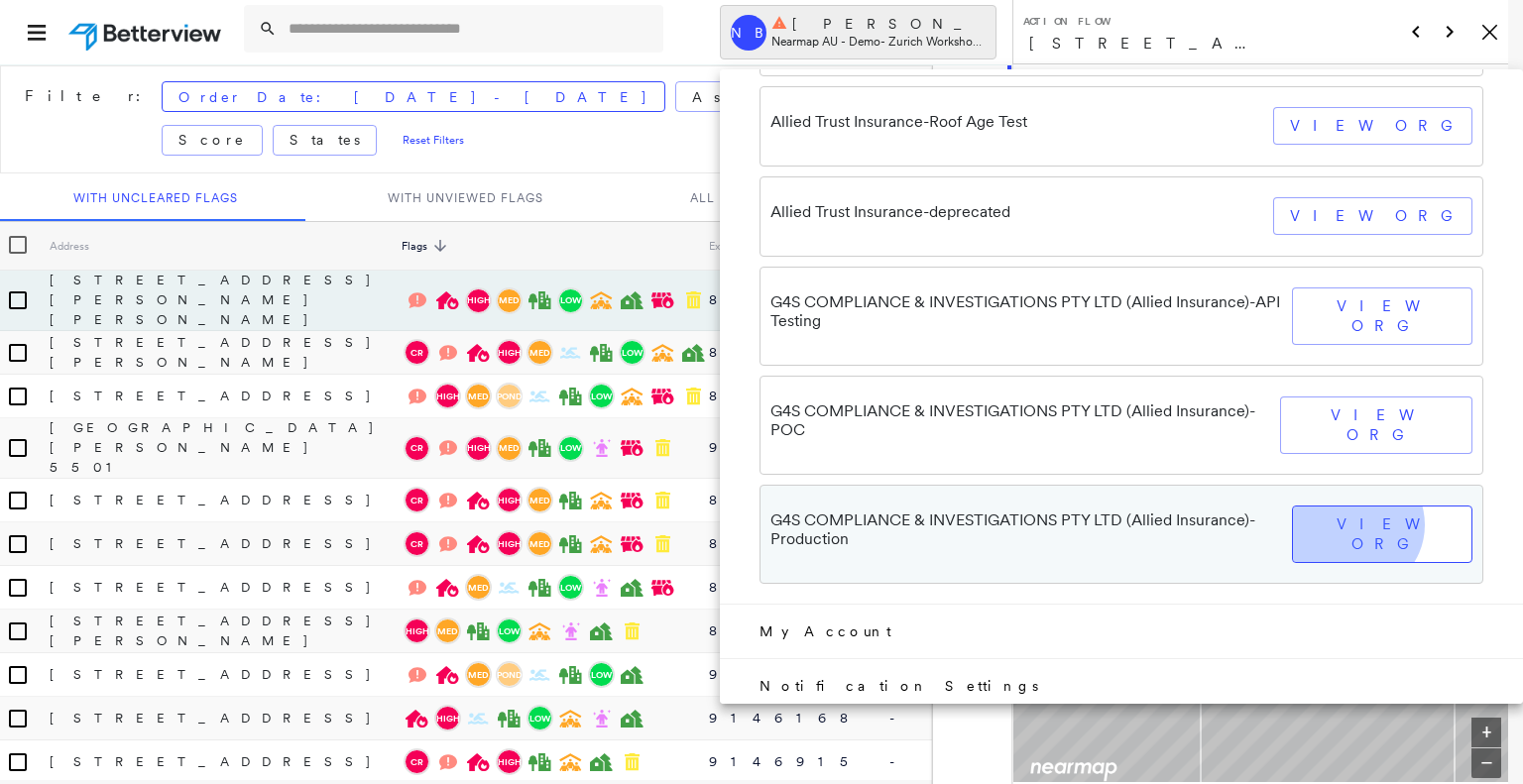 click on "view org" at bounding box center [1382, 534] 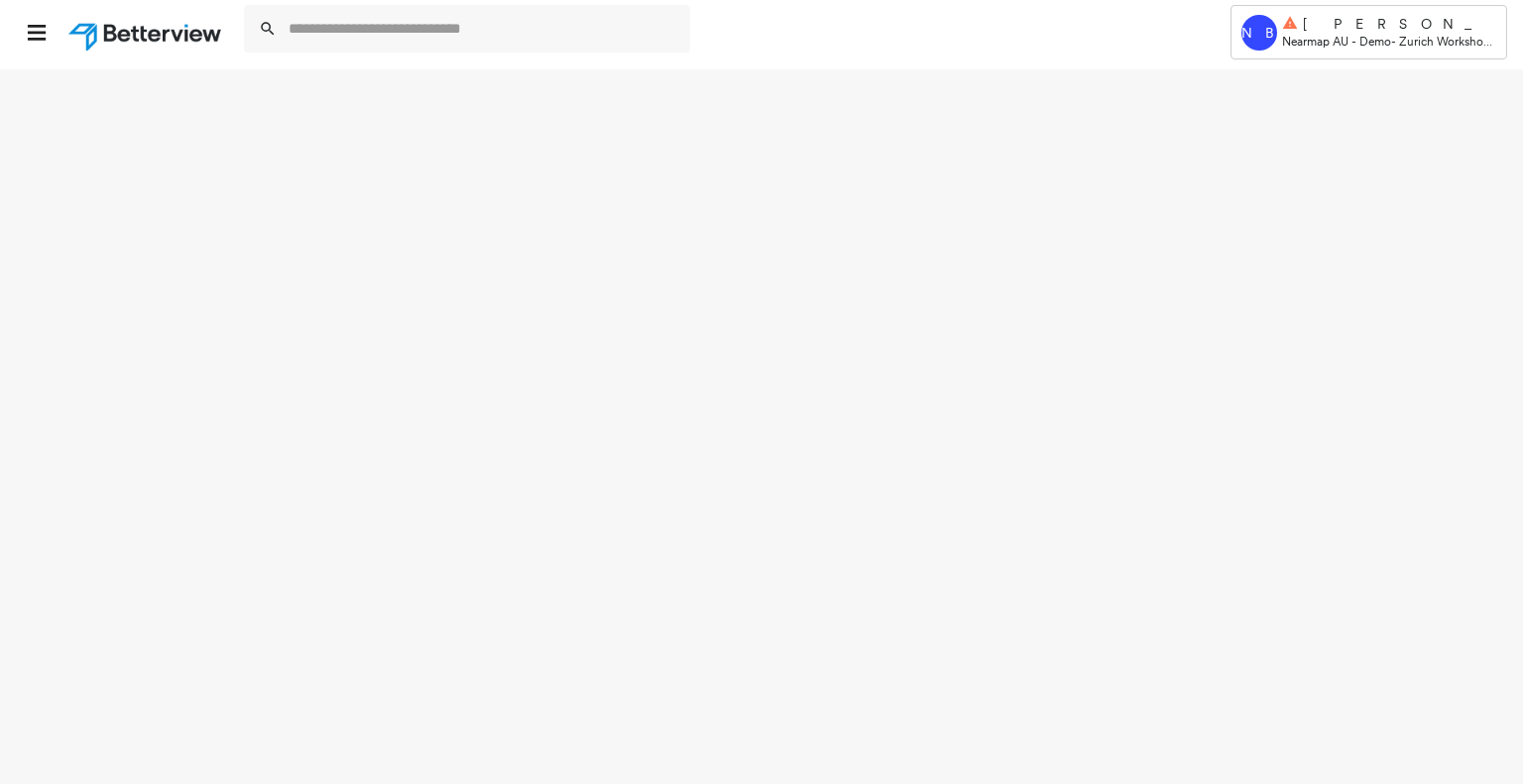 select on "*" 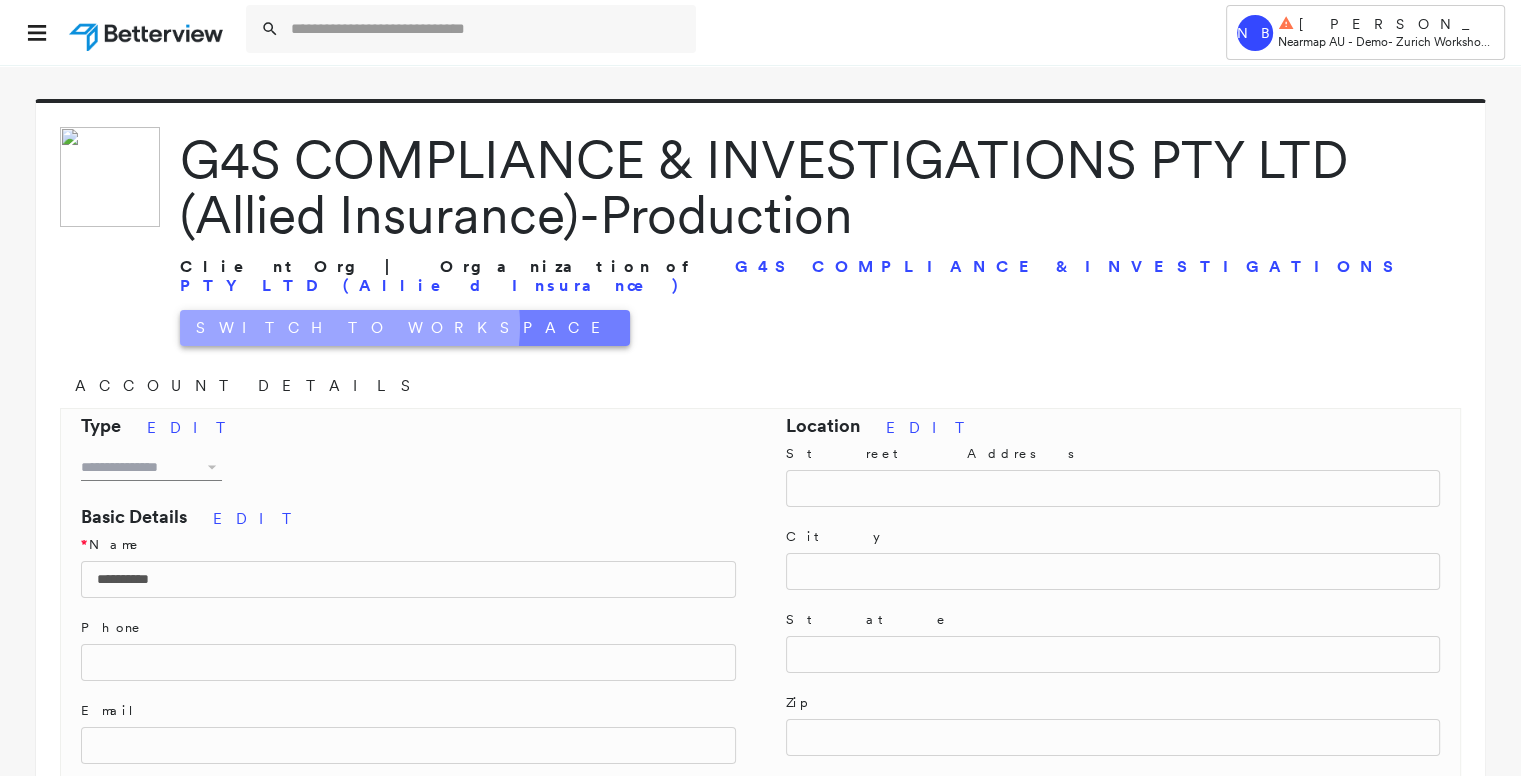 click on "Switch to Workspace" at bounding box center (405, 328) 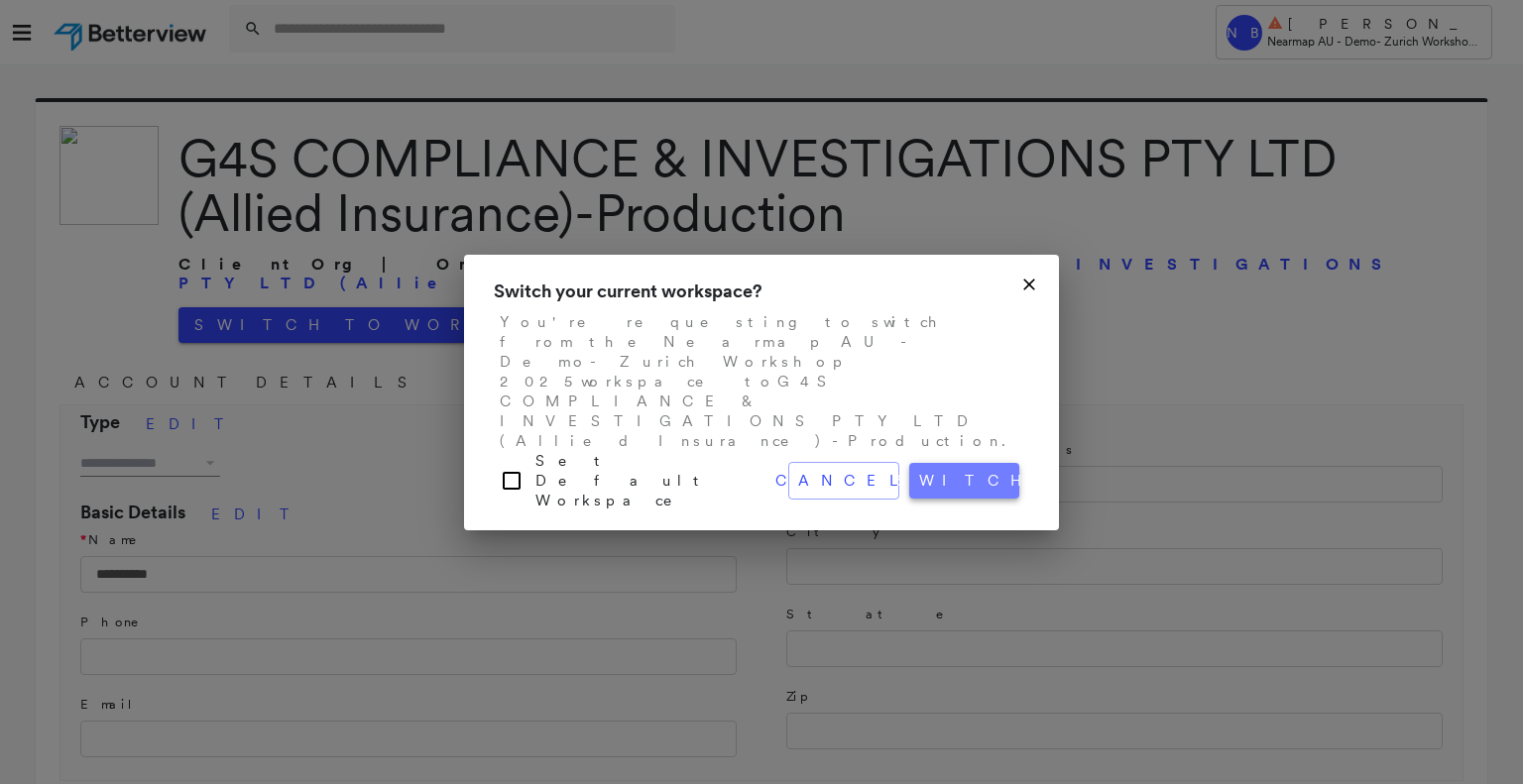 click on "switch" at bounding box center [965, 481] 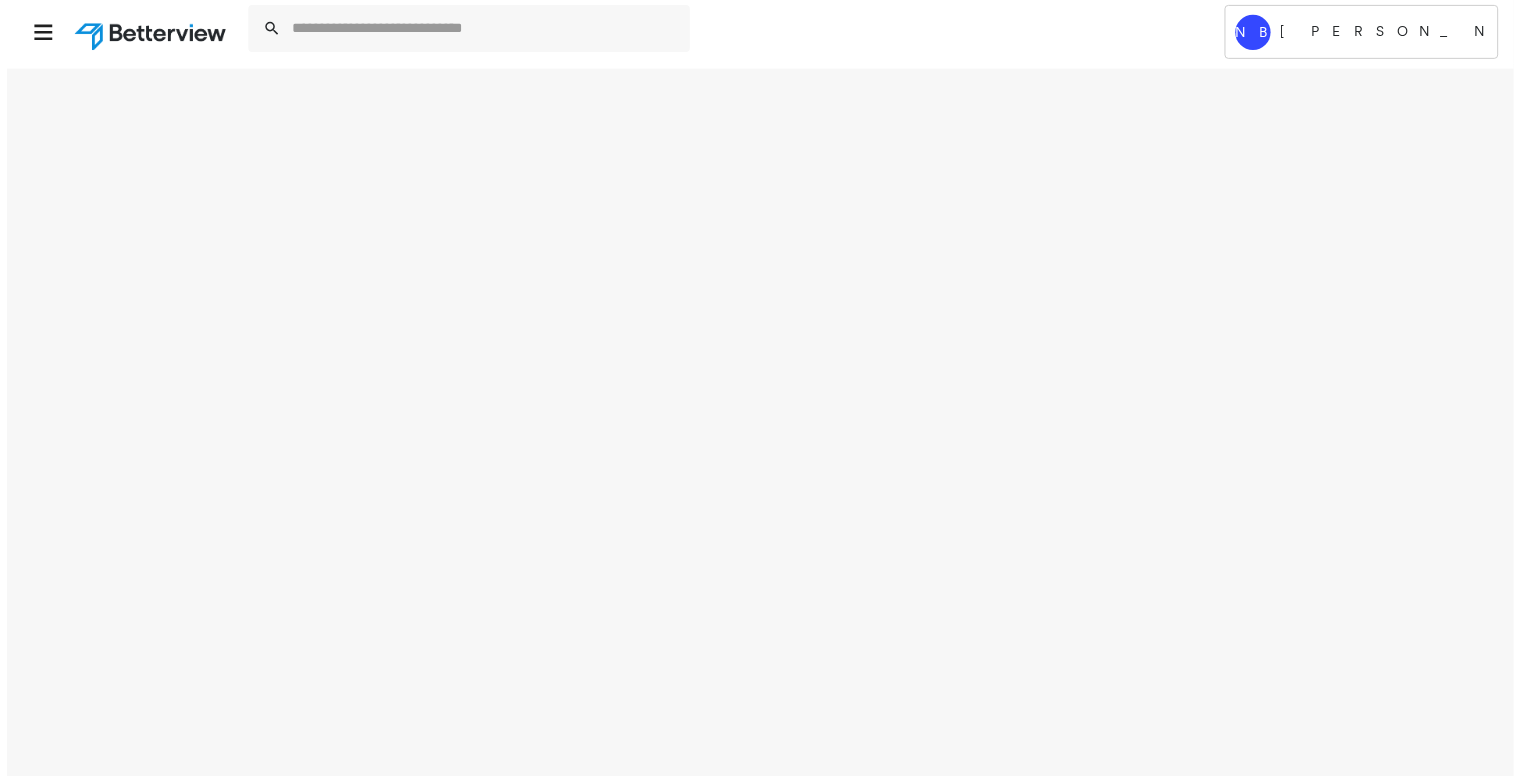 scroll, scrollTop: 0, scrollLeft: 0, axis: both 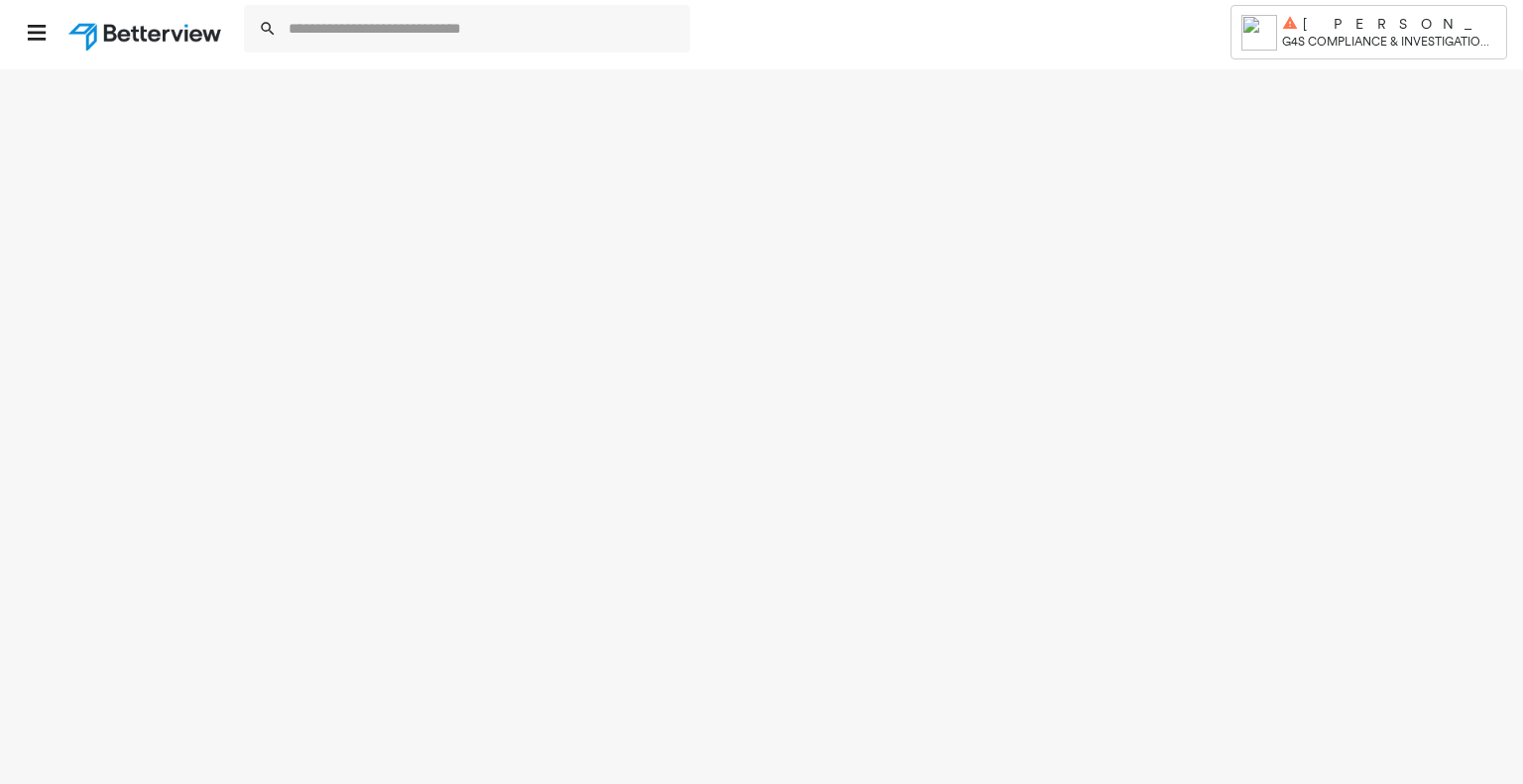 select on "*" 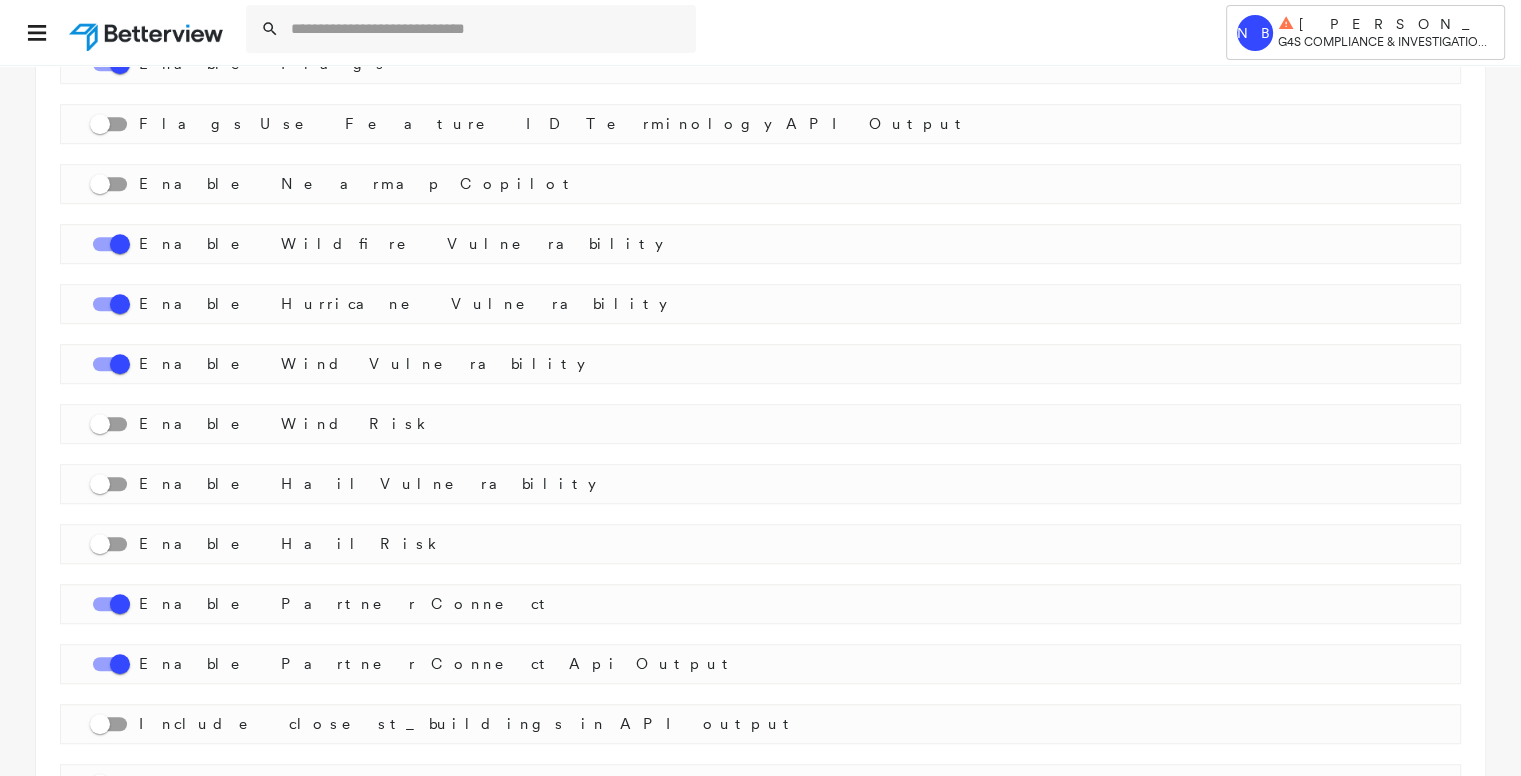 scroll, scrollTop: 1450, scrollLeft: 0, axis: vertical 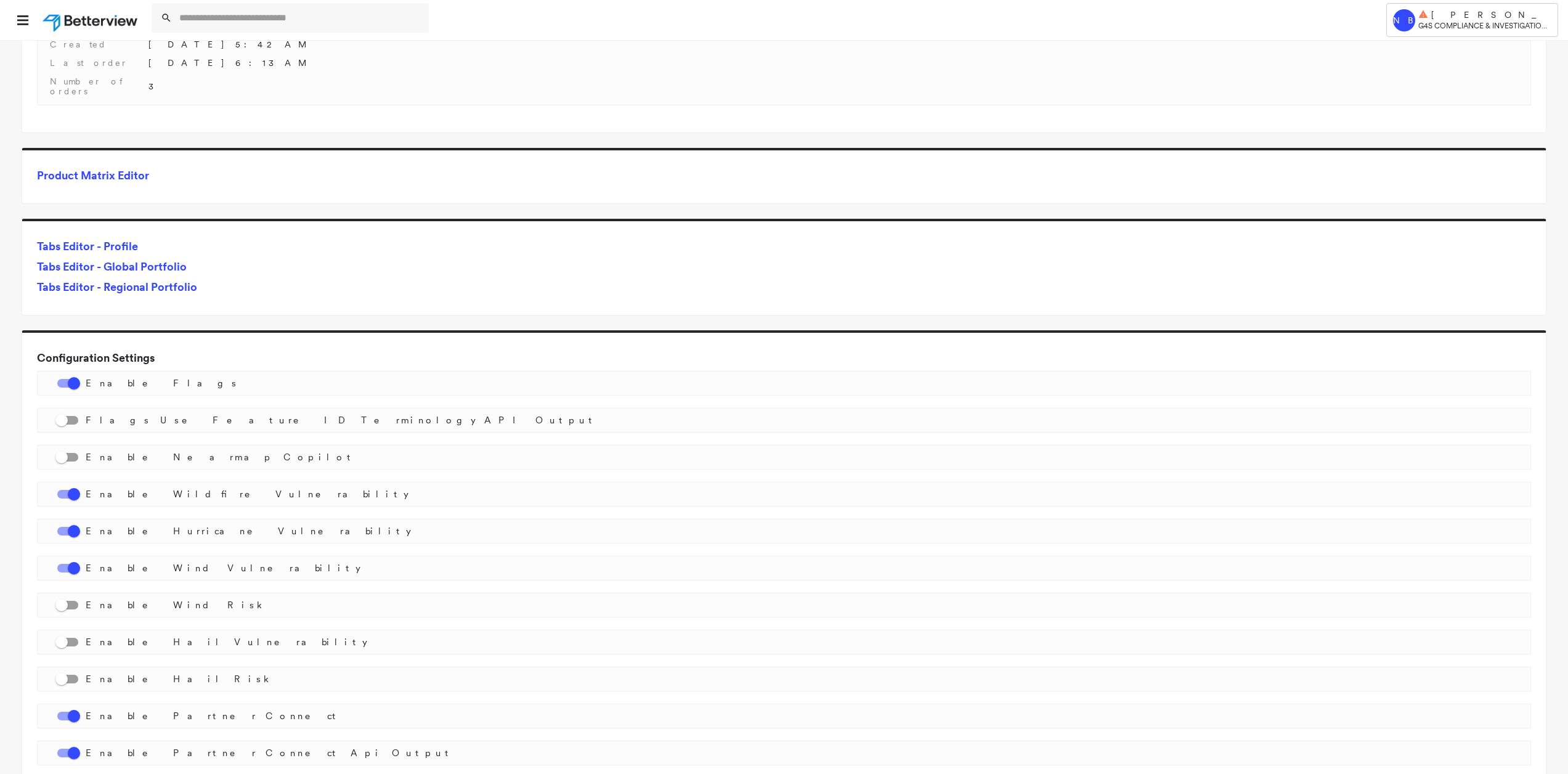click on "Tabs Editor - Profile" at bounding box center (87, 246) 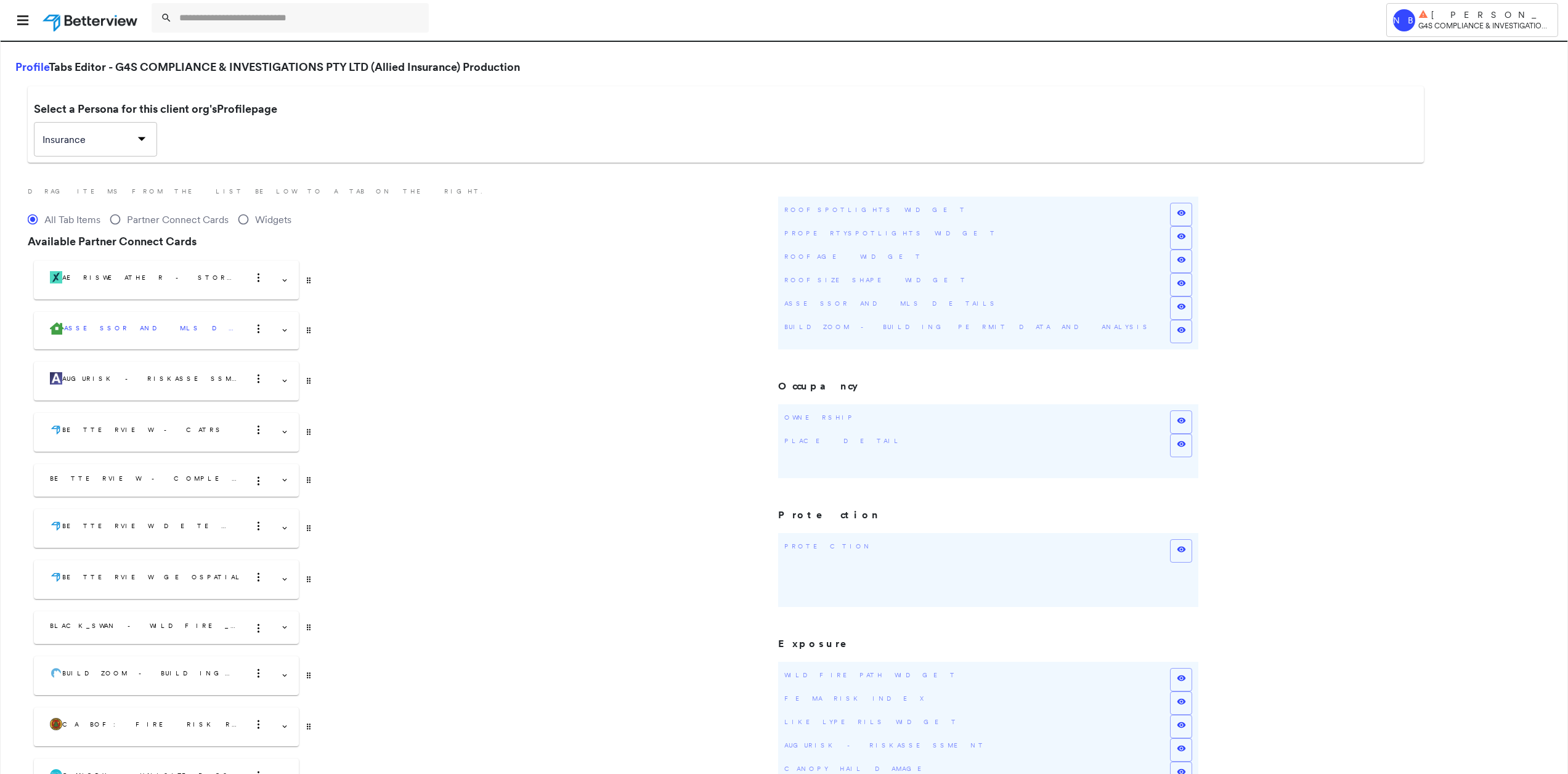 scroll, scrollTop: 0, scrollLeft: 0, axis: both 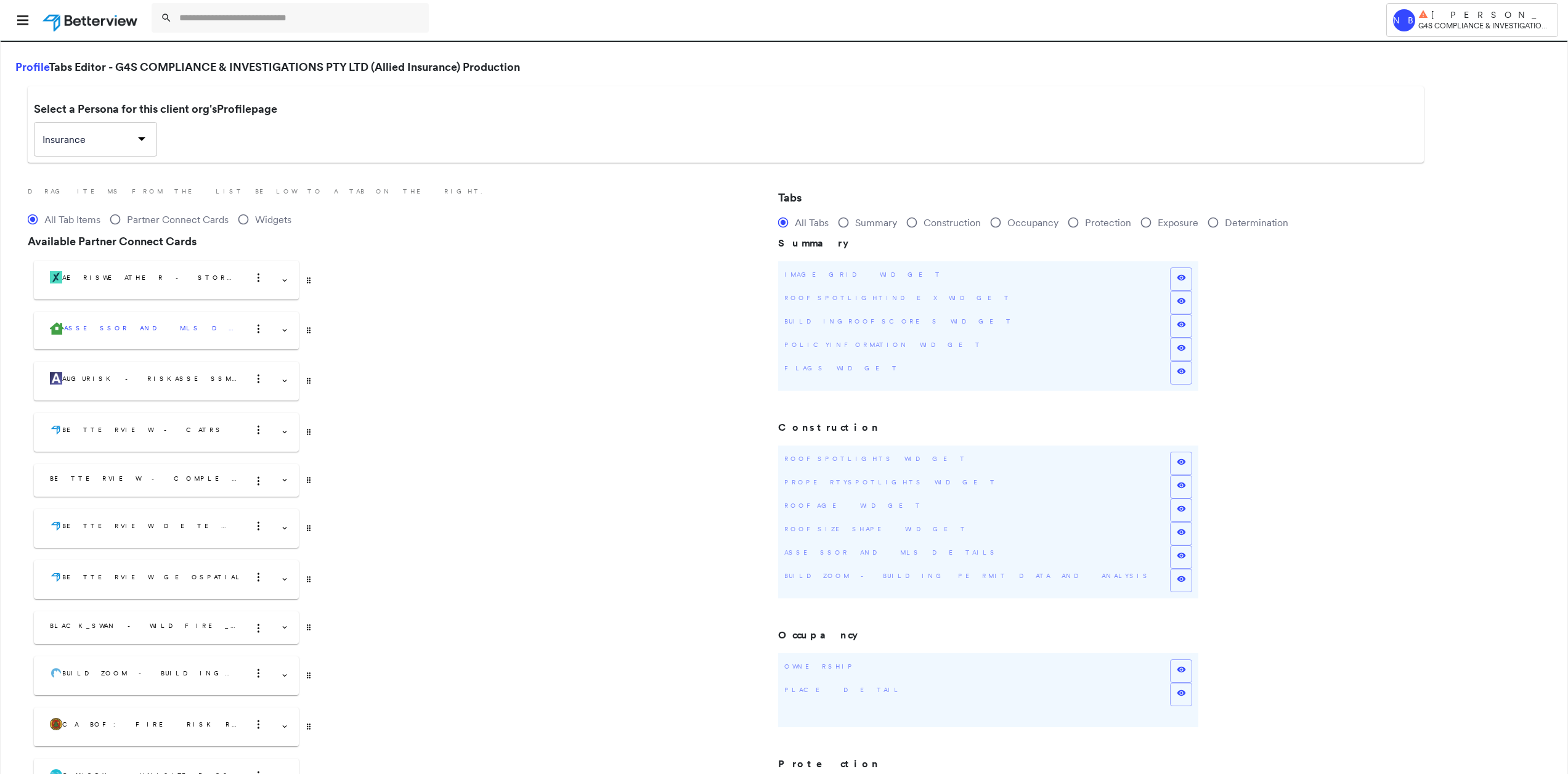 click at bounding box center [91, 20] 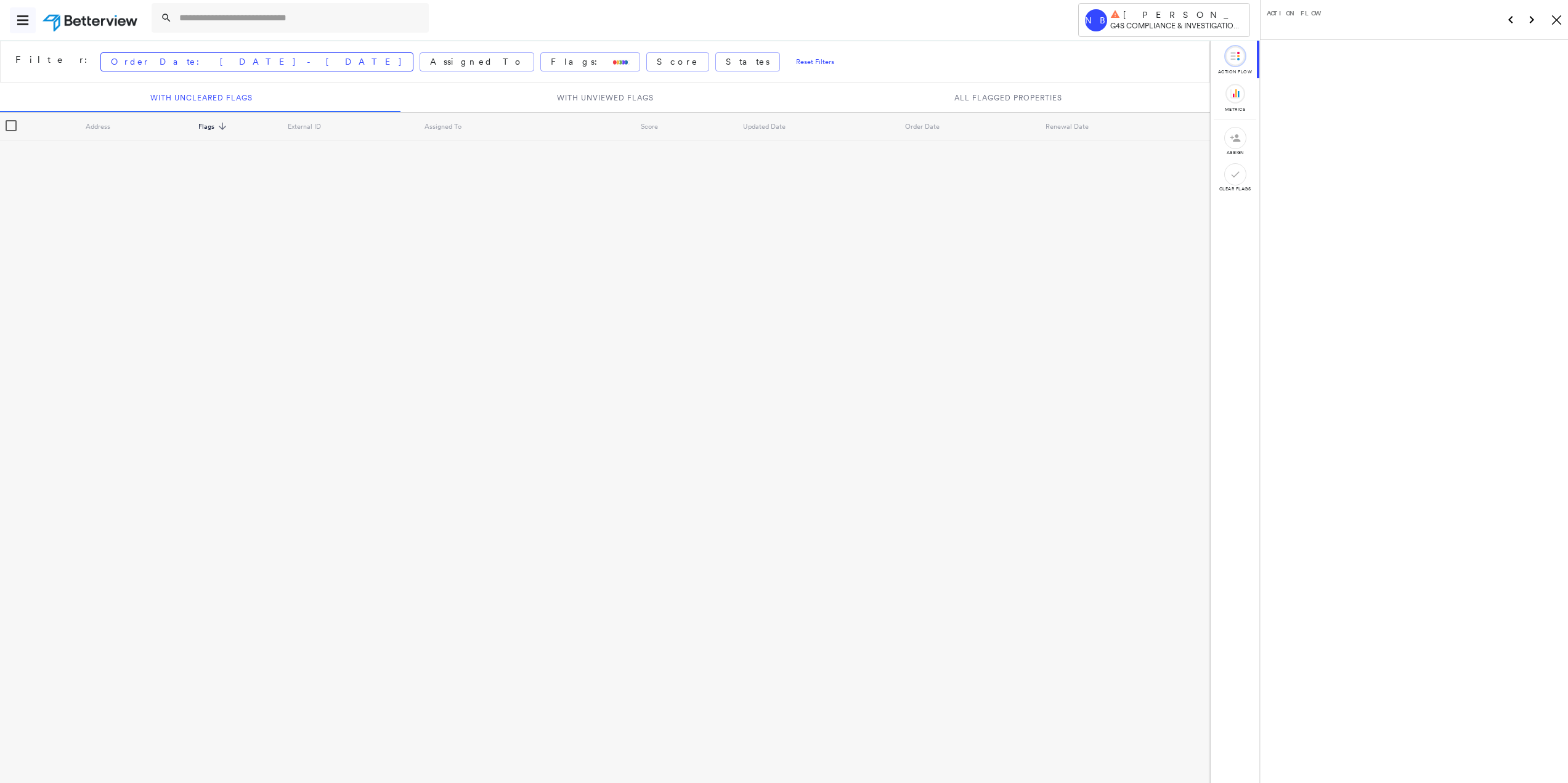 click 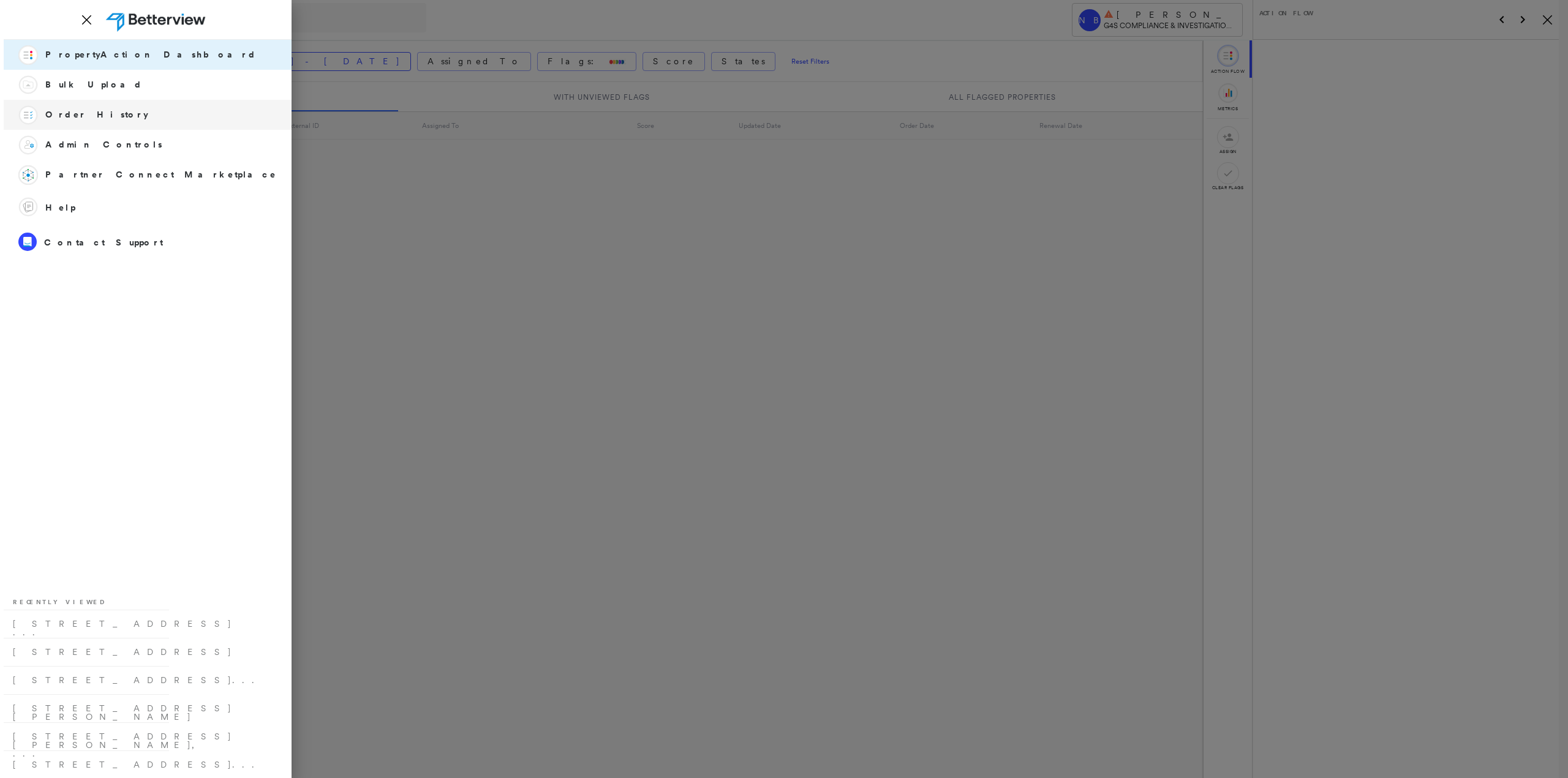 click on "Order History" at bounding box center (97, 114) 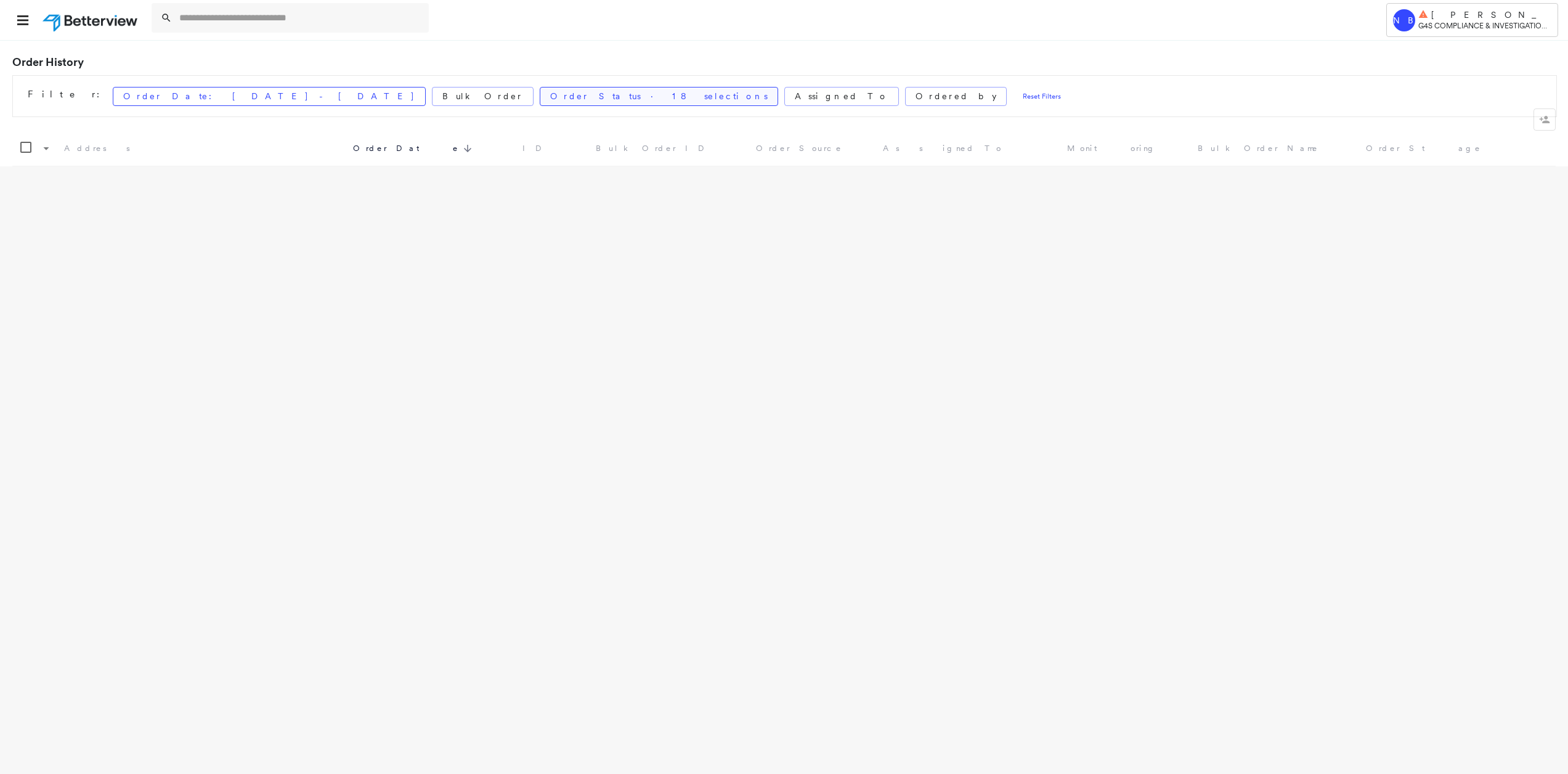 click on "Order Status · 18 selections" at bounding box center [659, 96] 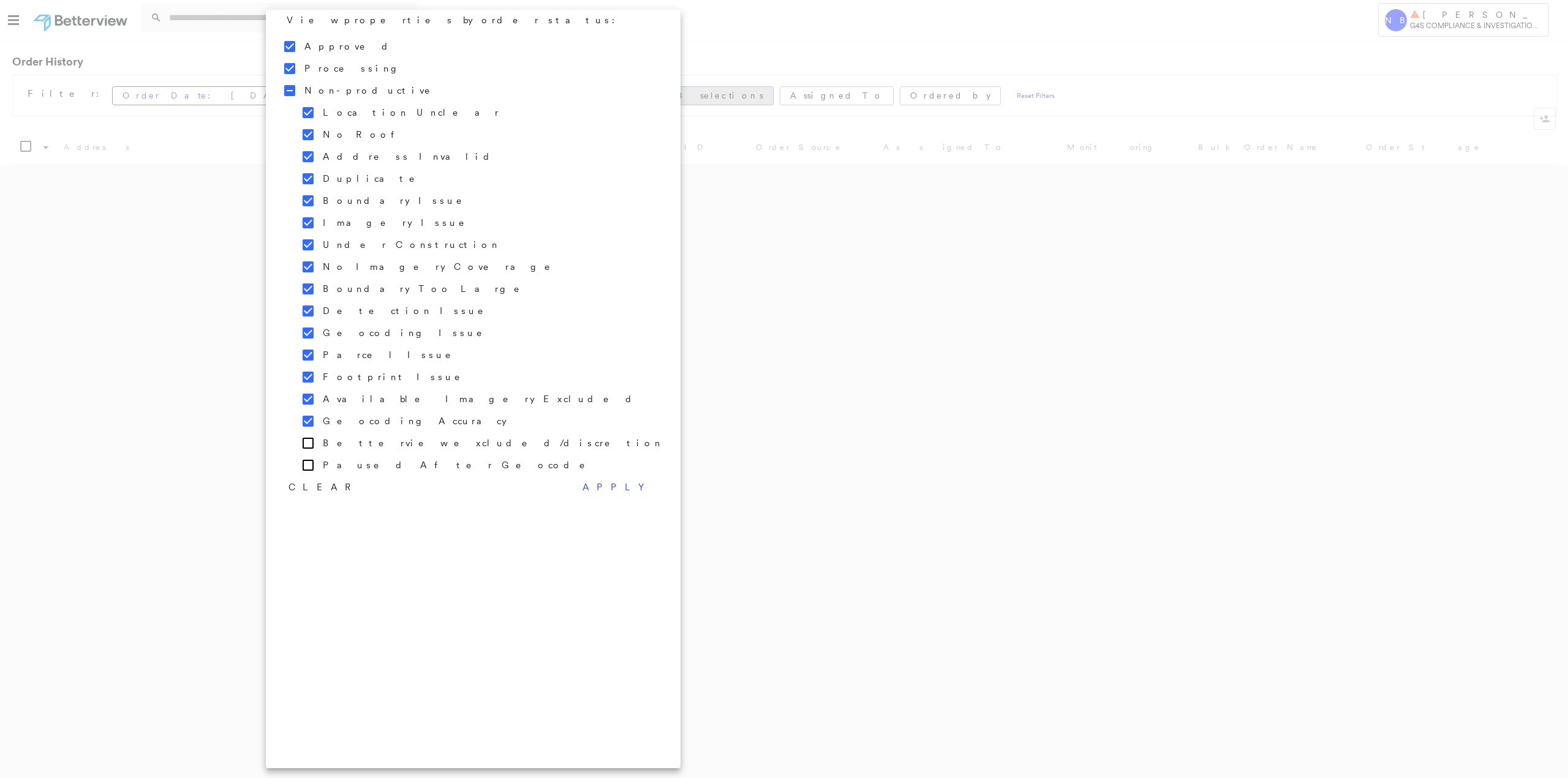 click at bounding box center [784, 389] 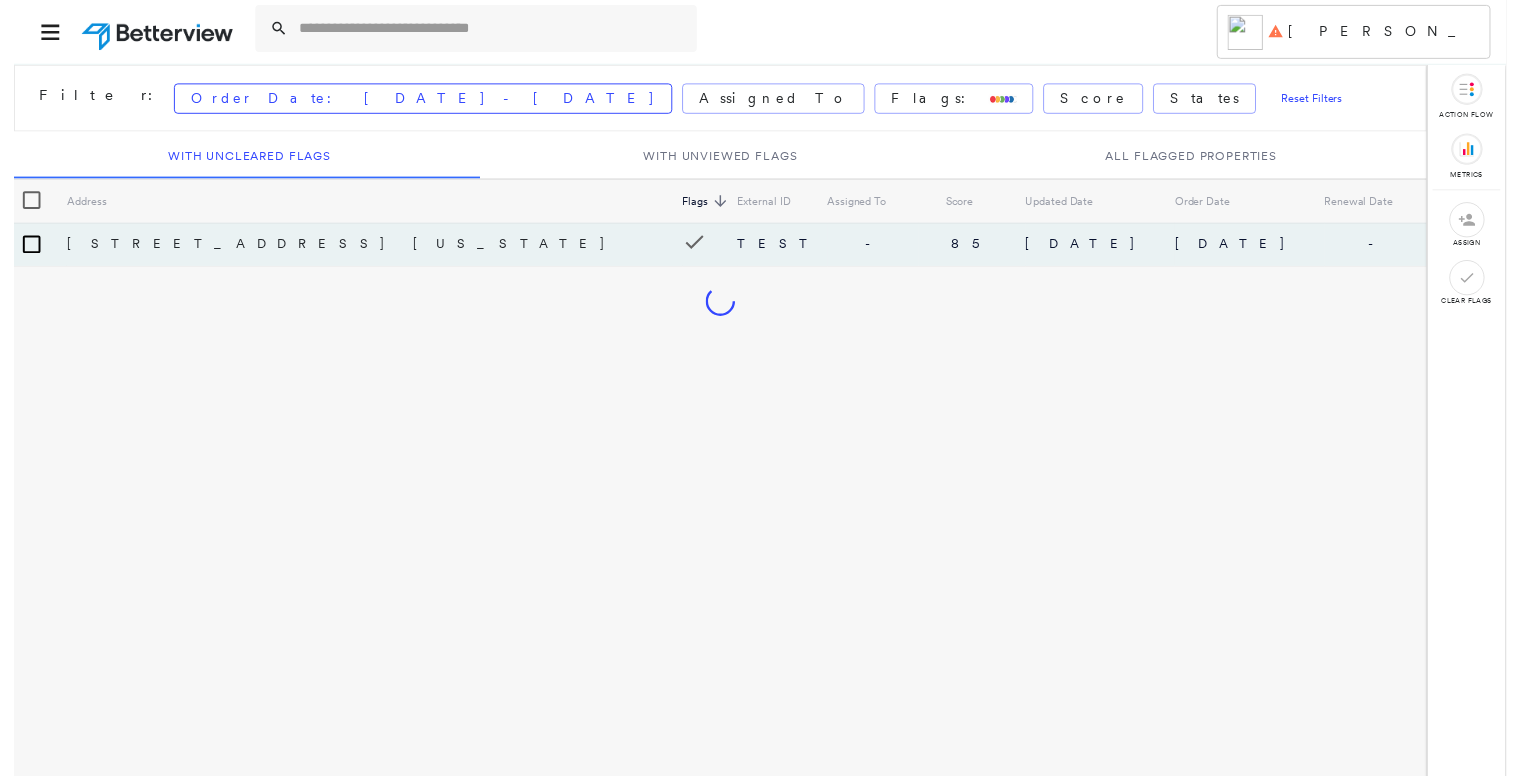 scroll, scrollTop: 0, scrollLeft: 0, axis: both 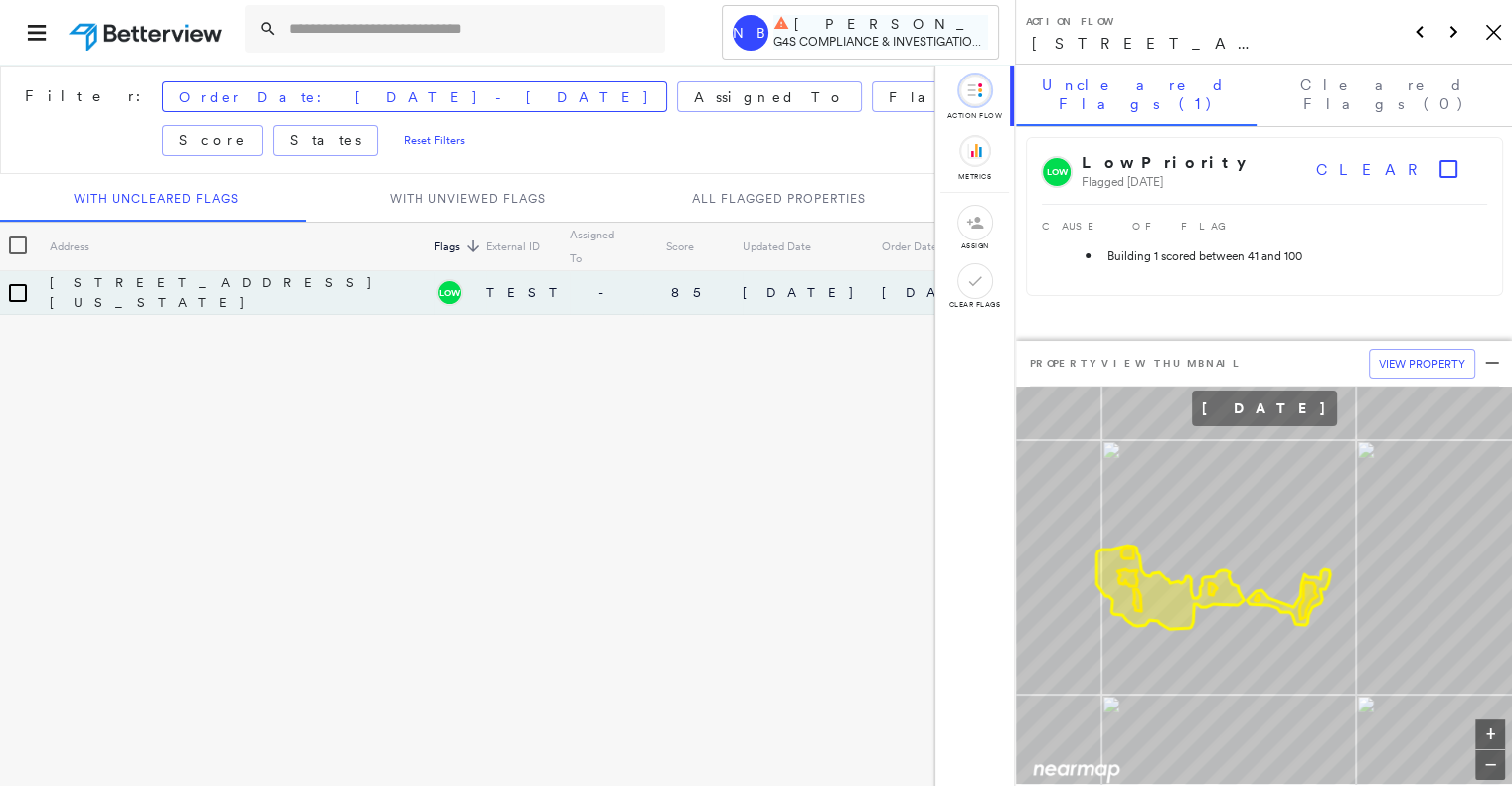 click on "G4S COMPLIANCE & INVESTIGATIONS PTY LTD (Allied Insurance)" at bounding box center [881, 50] 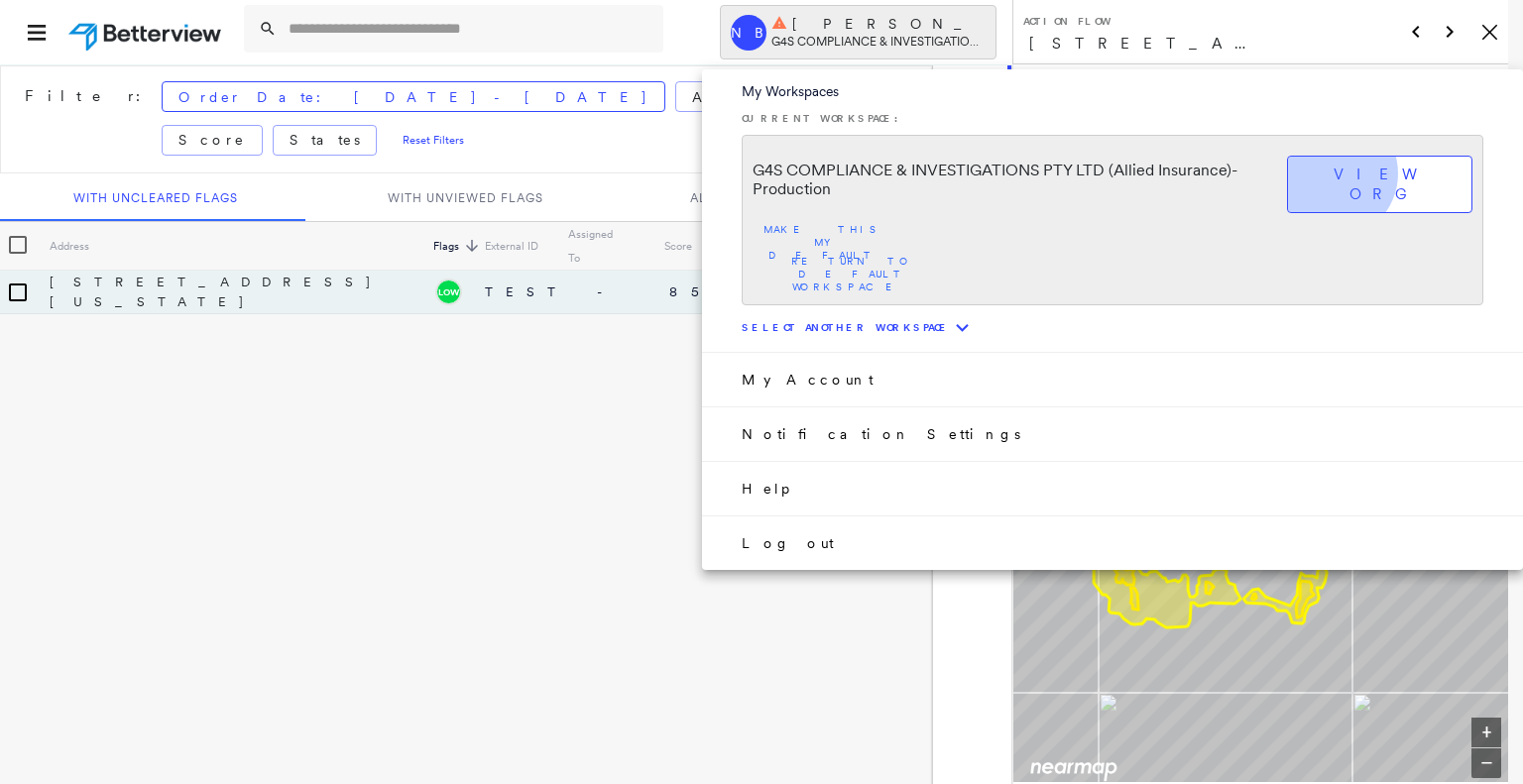 click on "view org" at bounding box center (1379, 184) 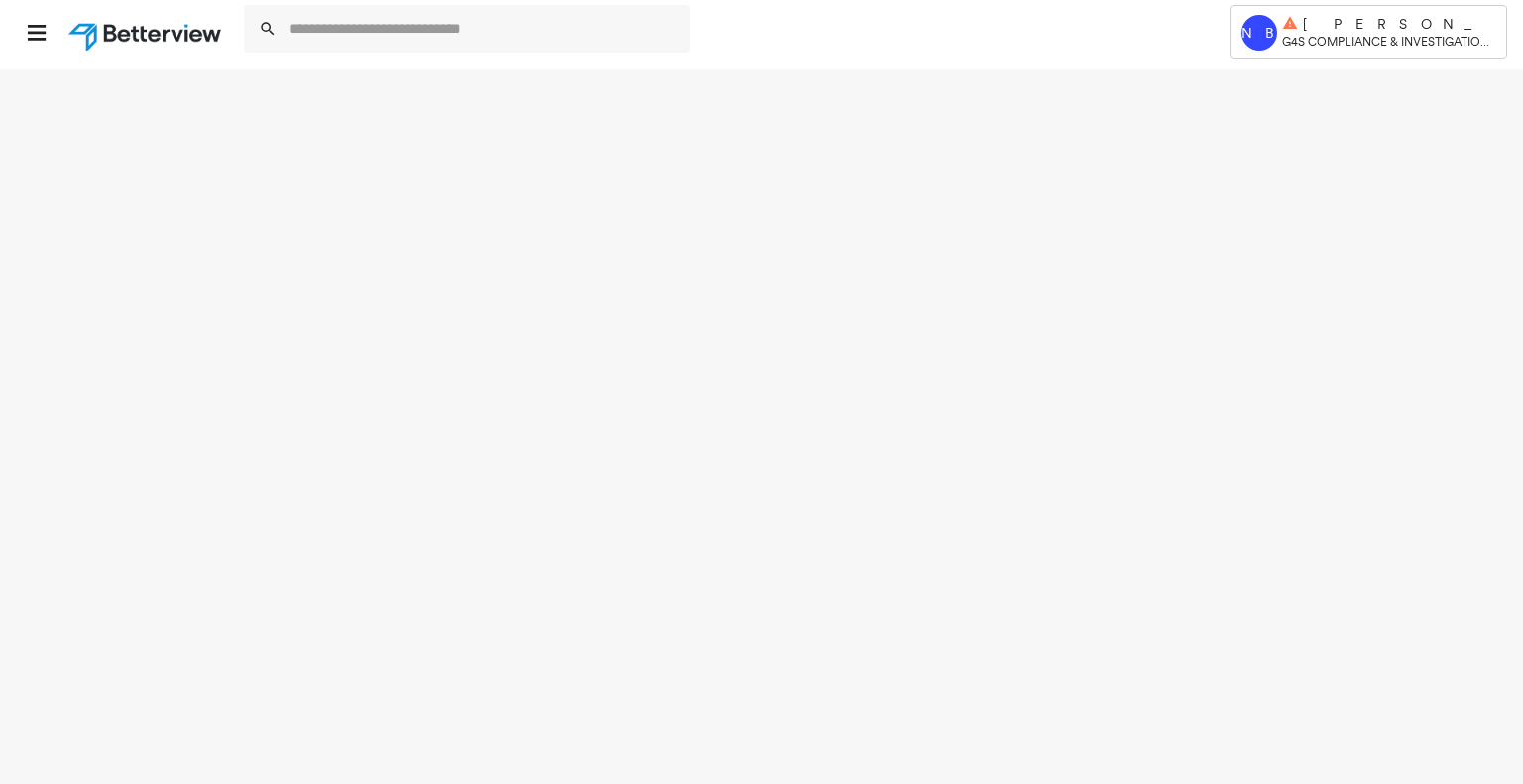 select on "*" 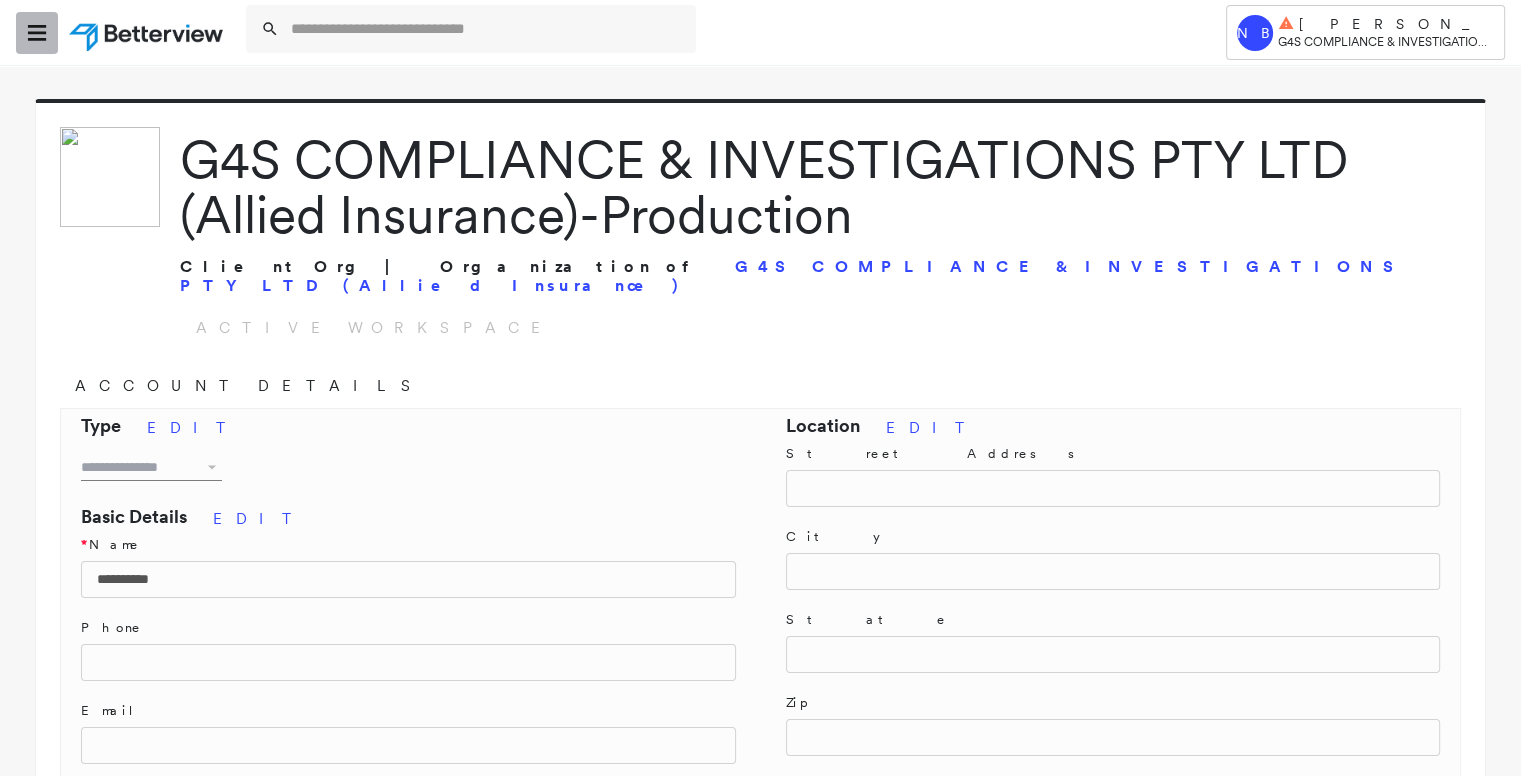 click at bounding box center (37, 33) 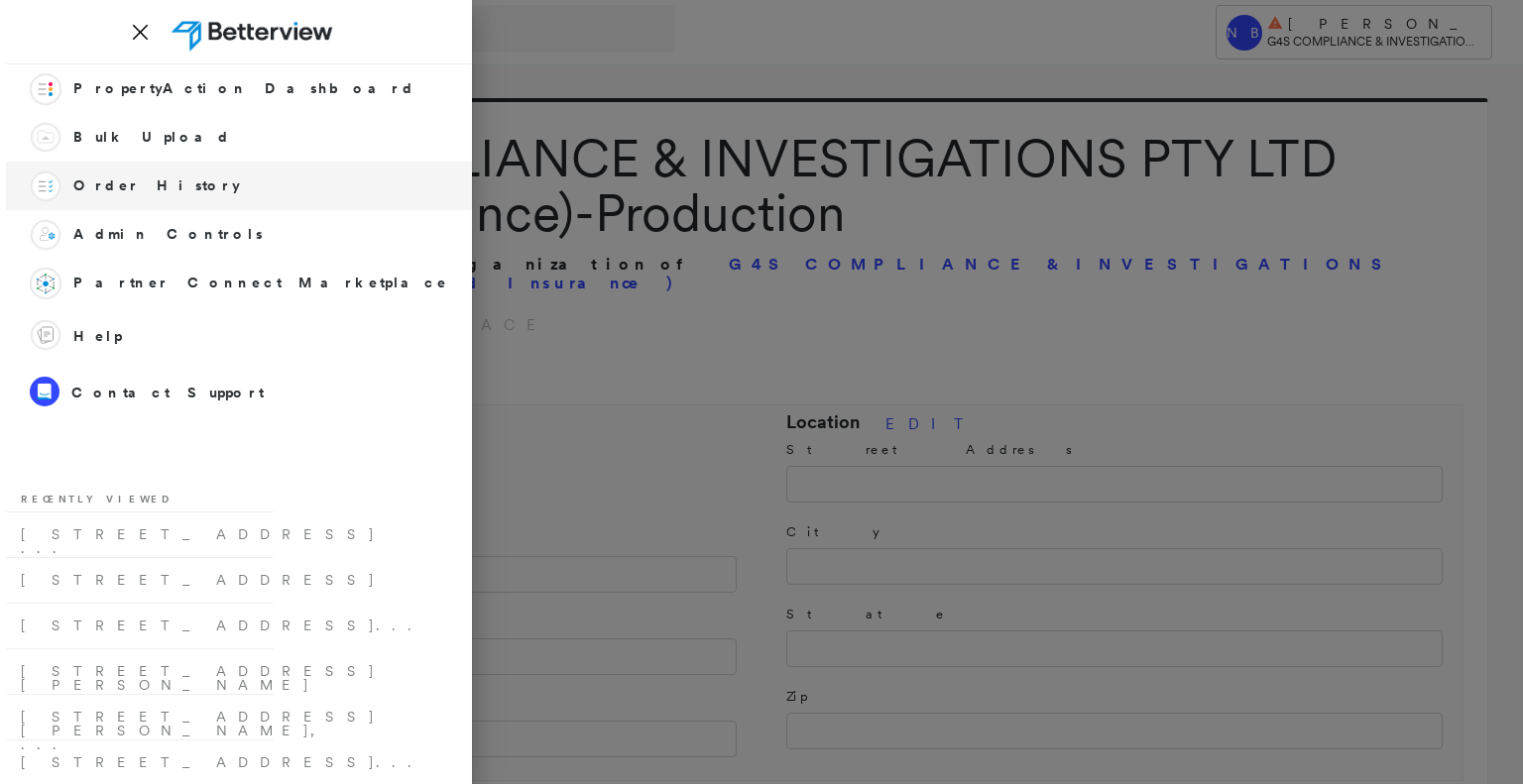 click on "Order History" at bounding box center (157, 185) 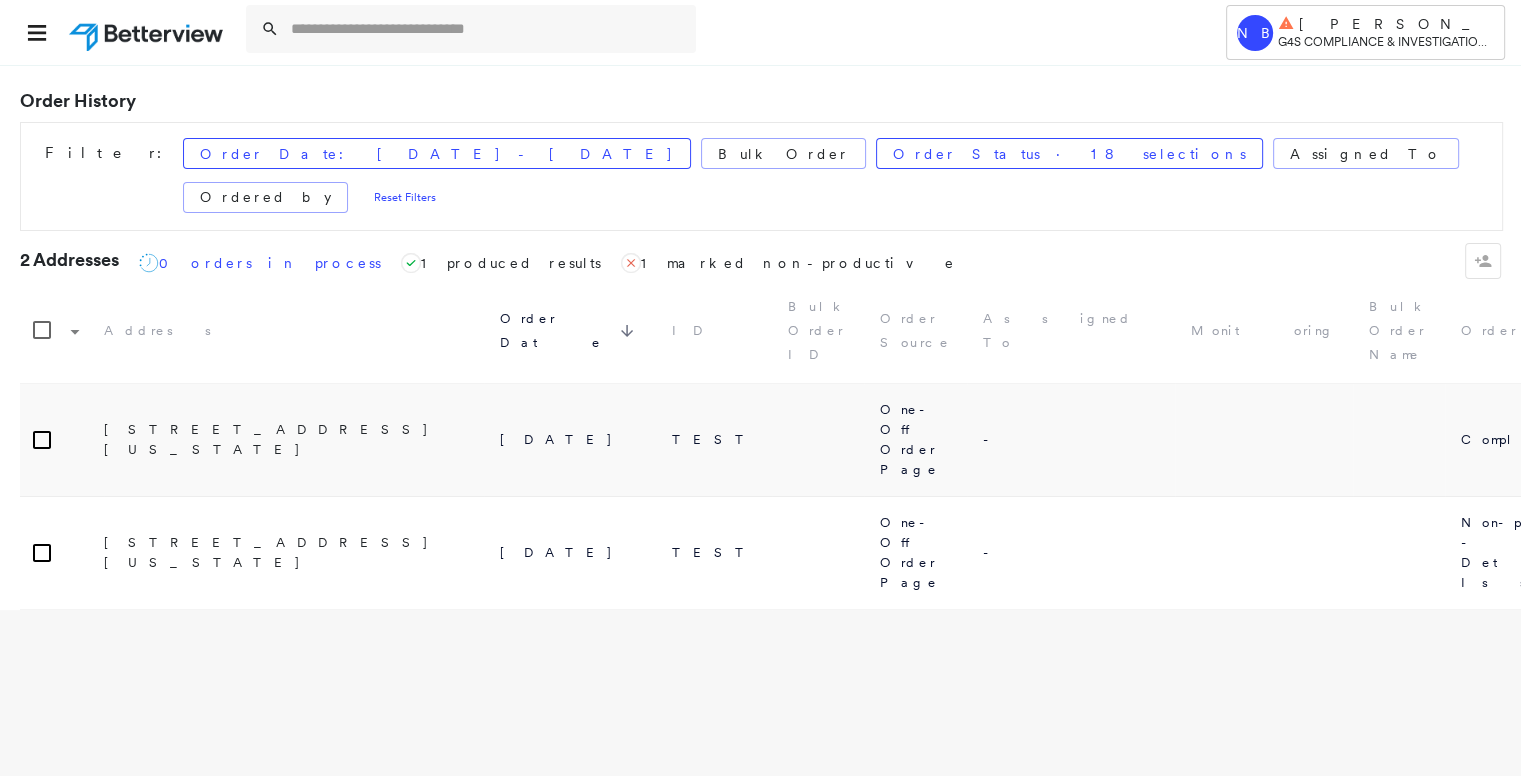 click on "Order History Filter: Order Date: [DATE] - [DATE] Bulk Order Order Status · 18 selections Assigned To Ordered by Reset Filters 2 Addresses Processing Icon   0 orders in process Produced Results Icon   1 produced results Non Productive   1 marked non-productive Address Order Date sorted descending ID Bulk Order ID Order Source Assigned To Monitoring Bulk Order Name Order Stage [STREET_ADDRESS][US_STATE] [DATE] TEST One-Off Order Page - Completed Edit [STREET_ADDRESS][US_STATE] [DATE] TEST One-Off Order Page - Non-productive - Detection Issue Edit" at bounding box center (760, 420) 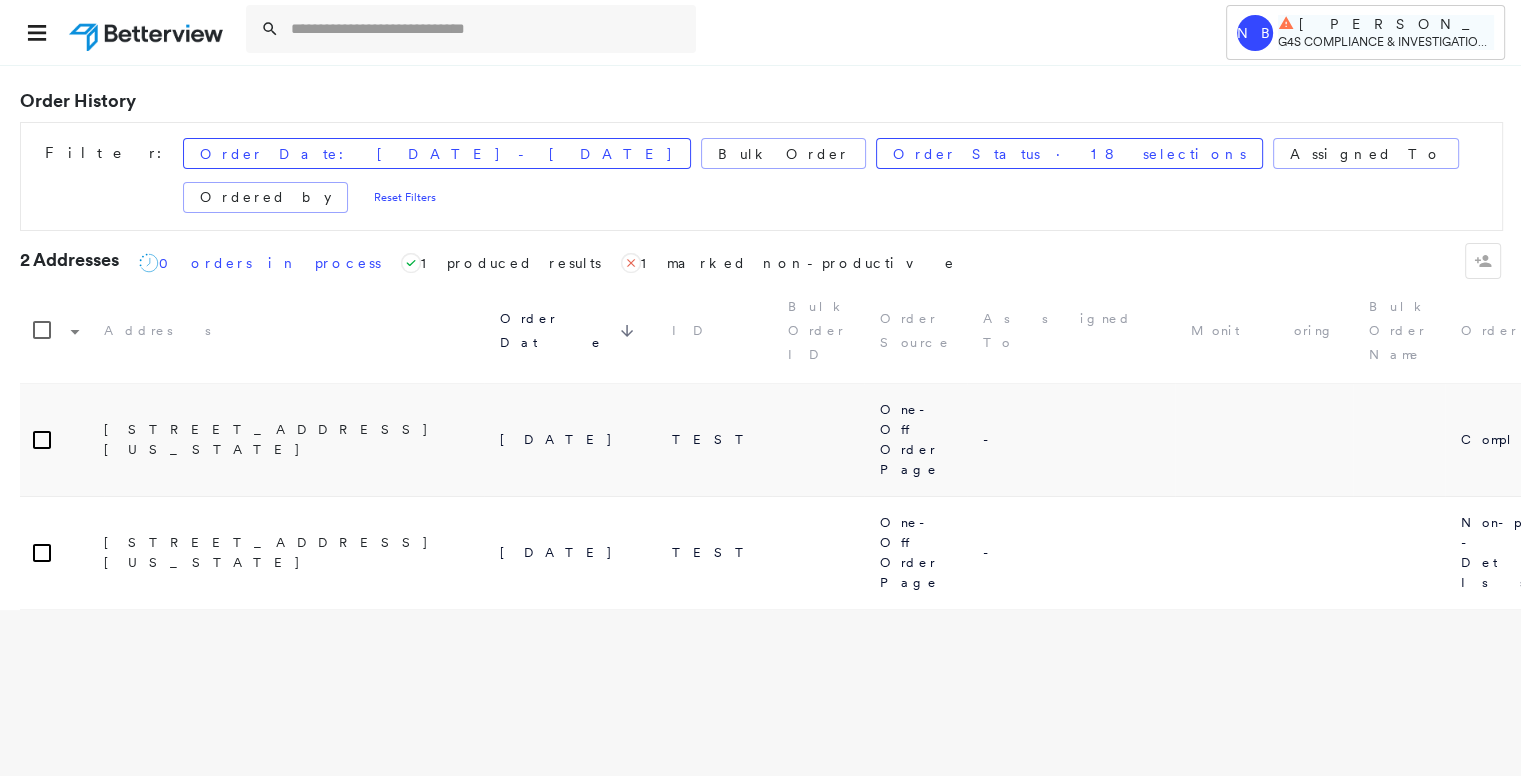 click on "G4S COMPLIANCE & INVESTIGATIONS PTY LTD (Allied Insurance)" at bounding box center (1386, 50) 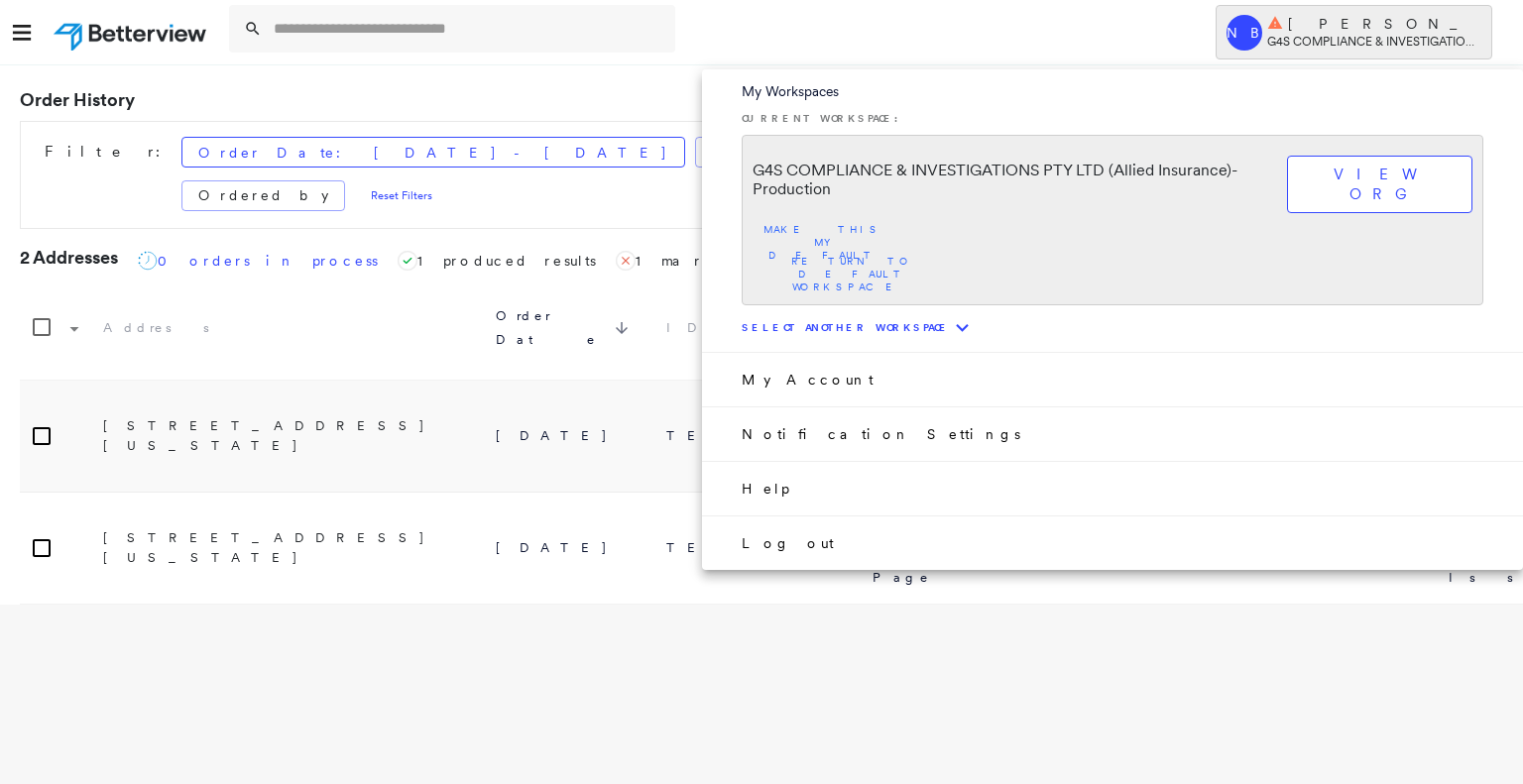 click on "view org" at bounding box center [1379, 184] 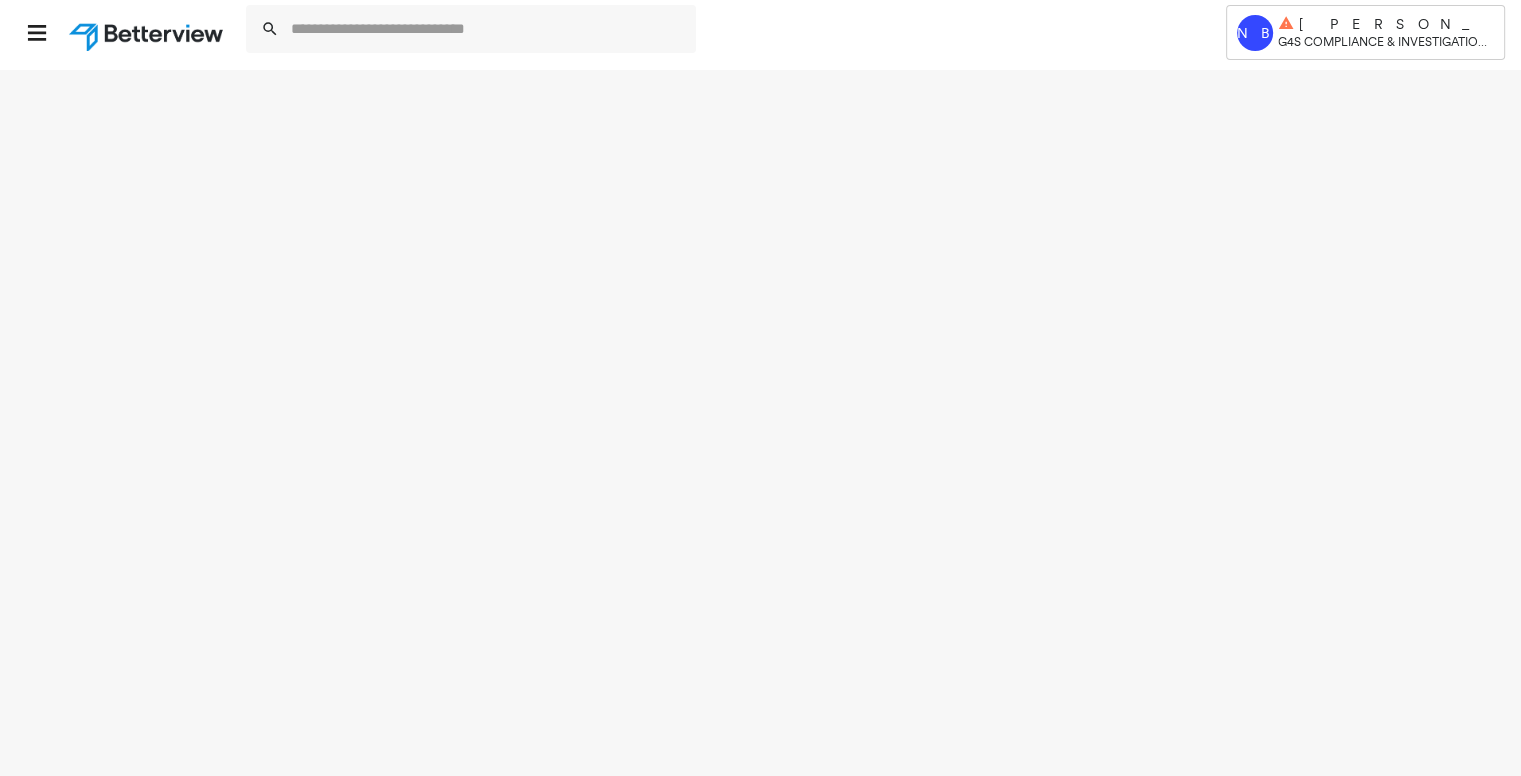 select on "*" 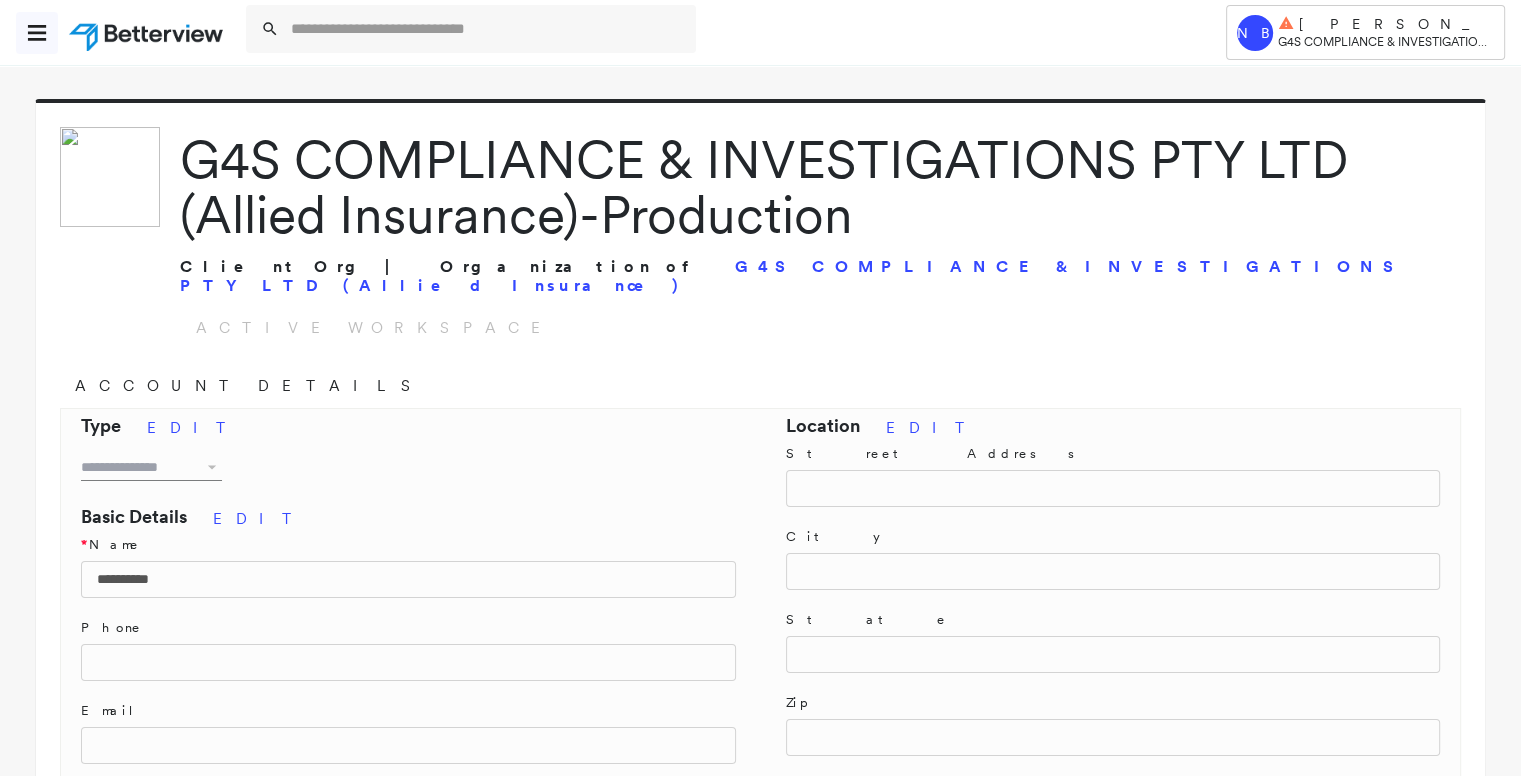 click at bounding box center [37, 33] 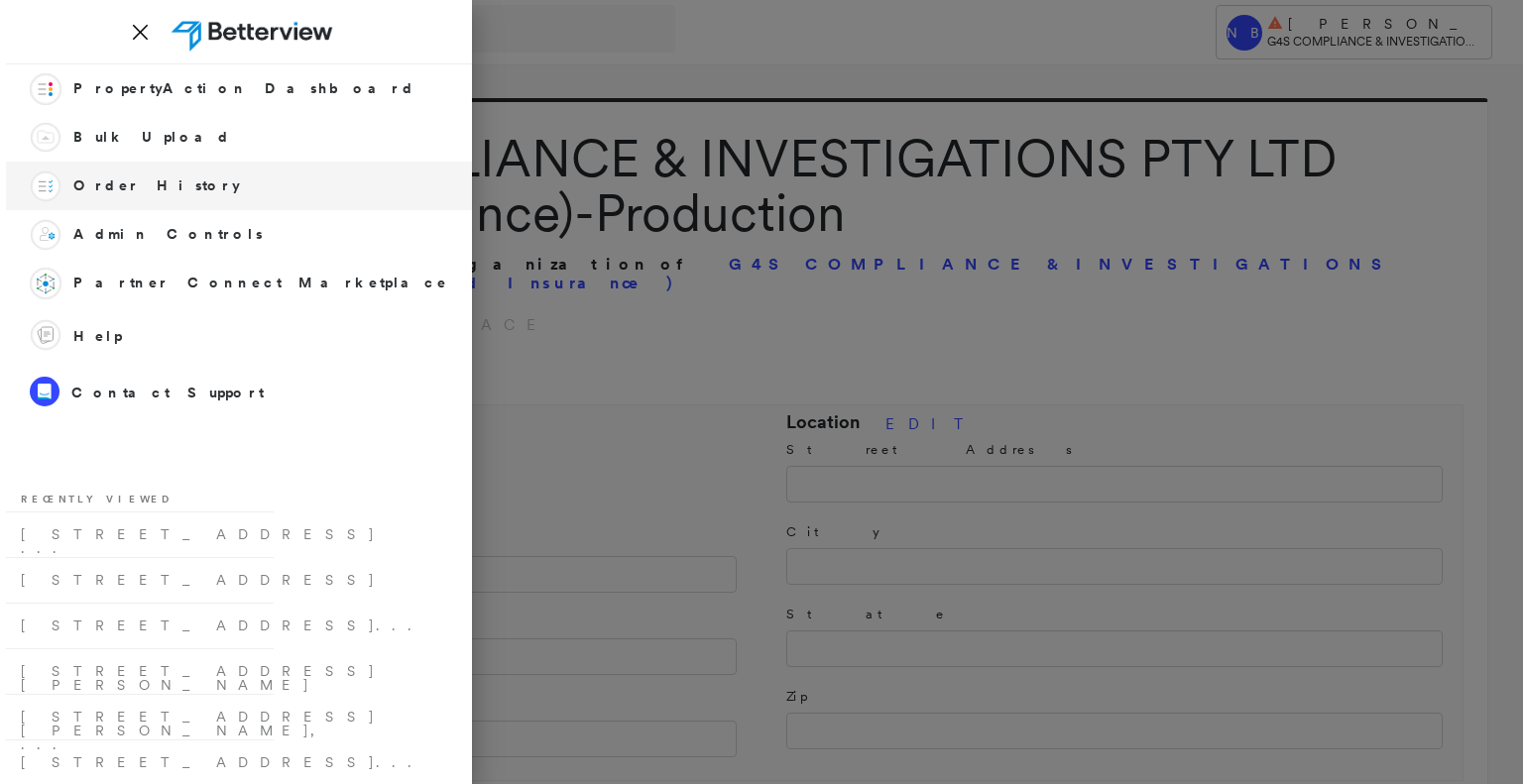 click on "History_nav_icon Order History" at bounding box center [239, 185] 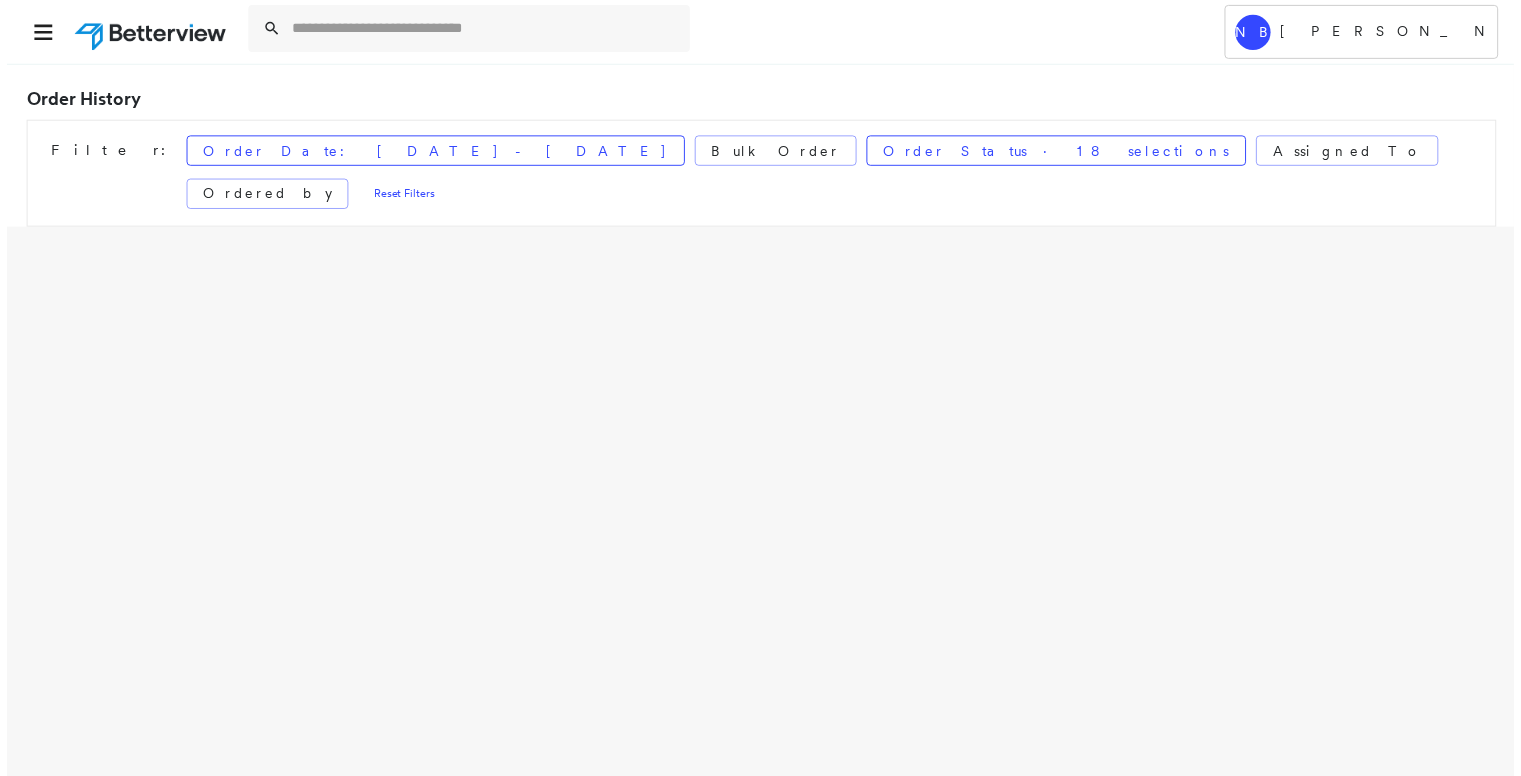 scroll, scrollTop: 0, scrollLeft: 0, axis: both 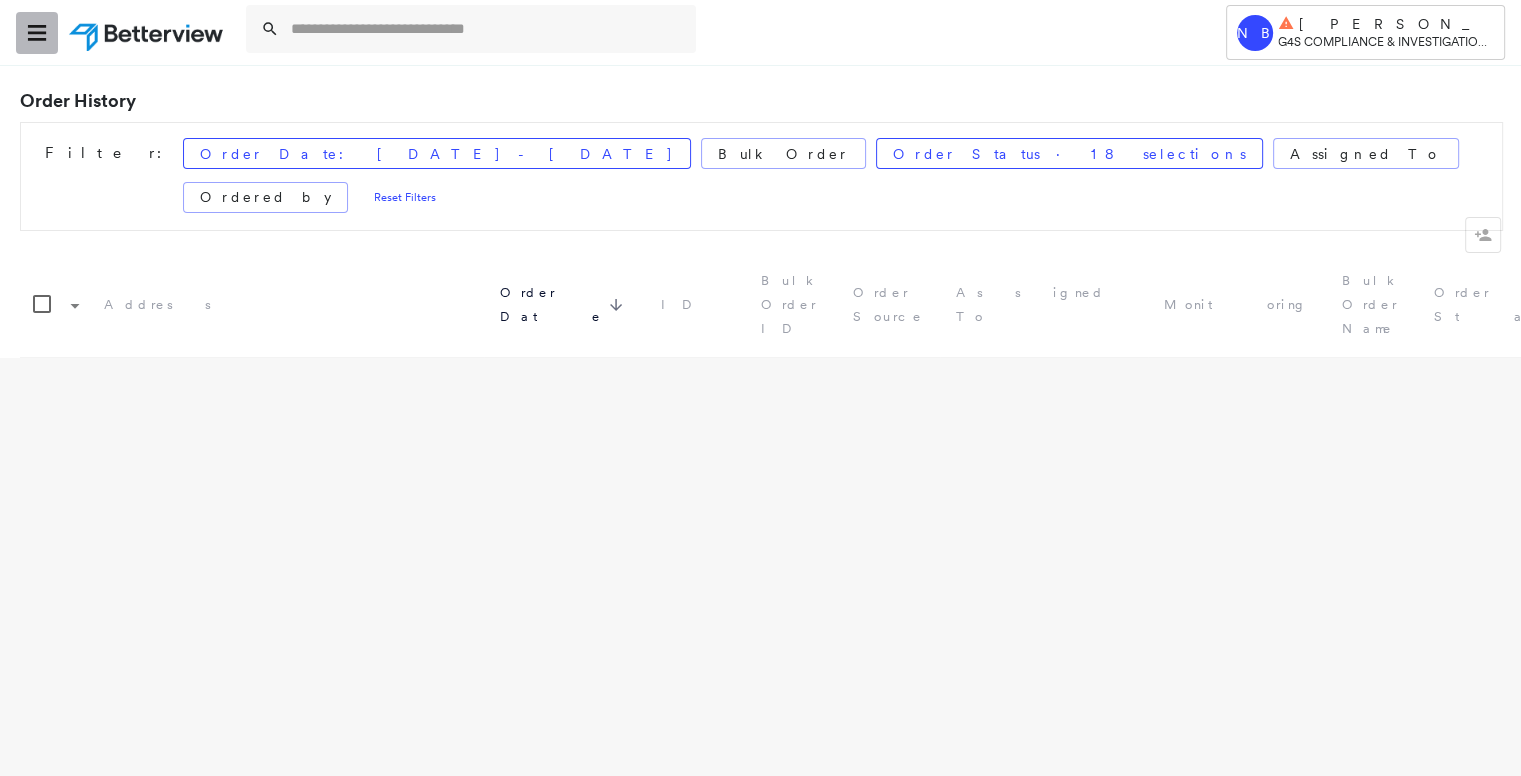 click 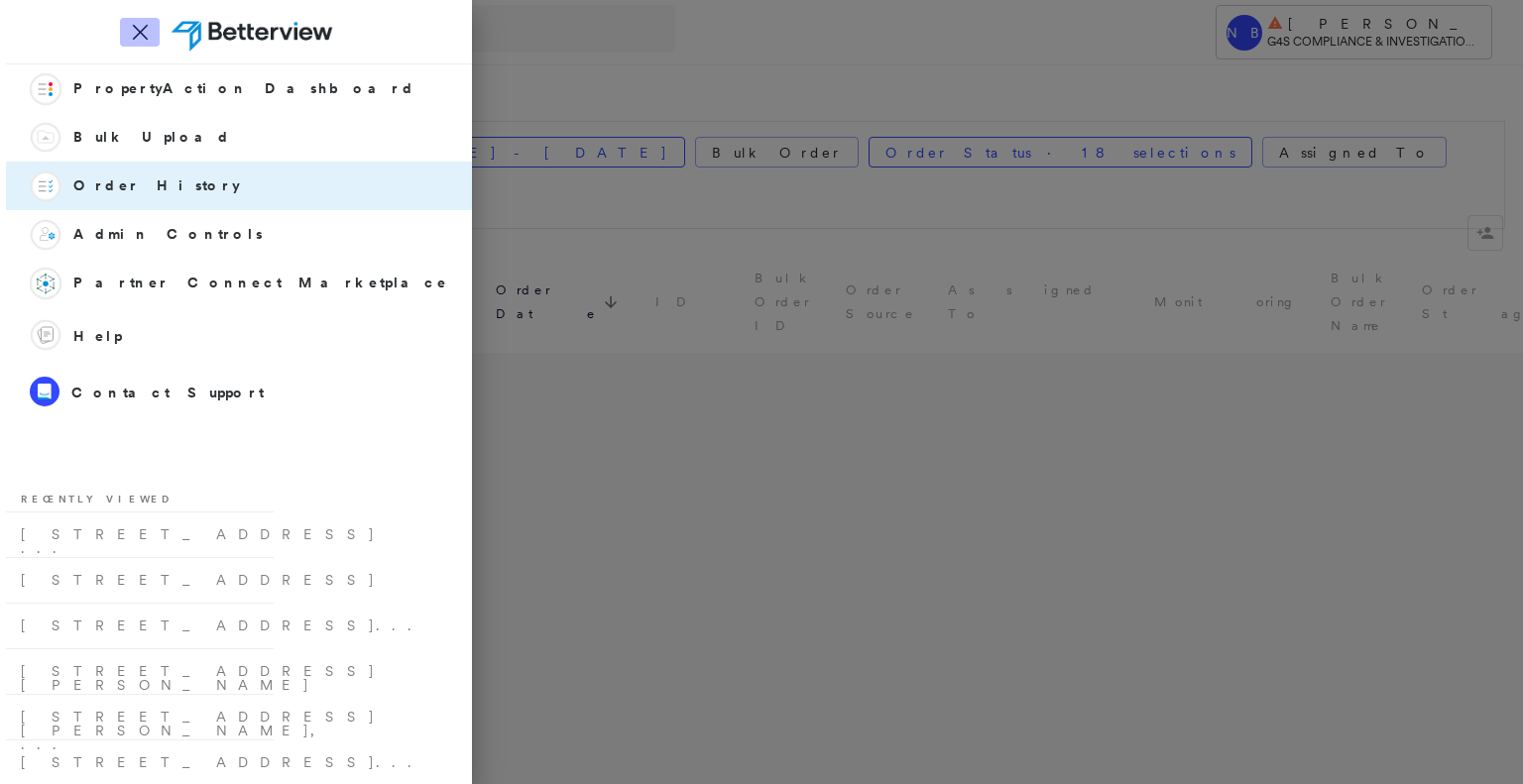 click on "Icon_Closemodal" 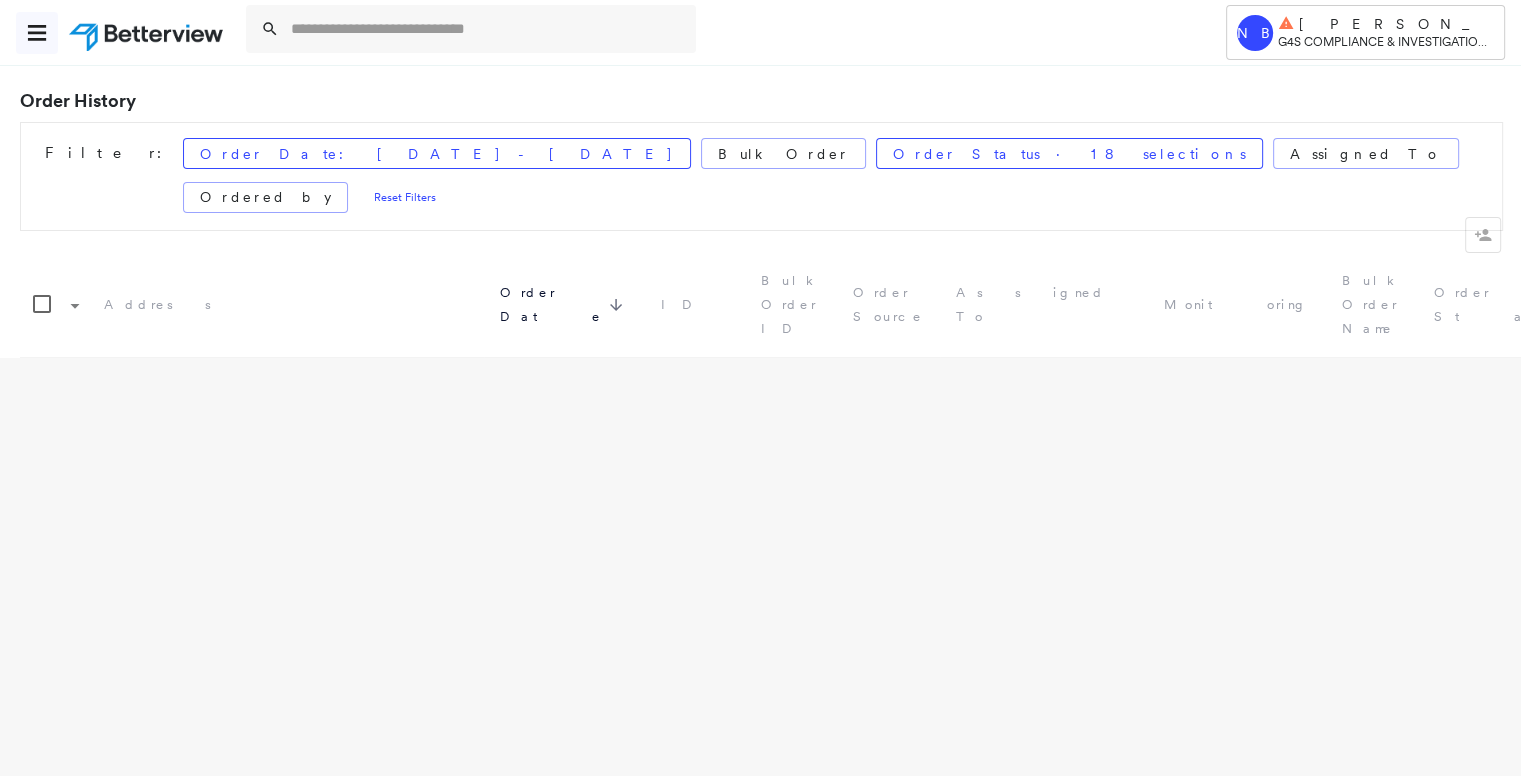 click 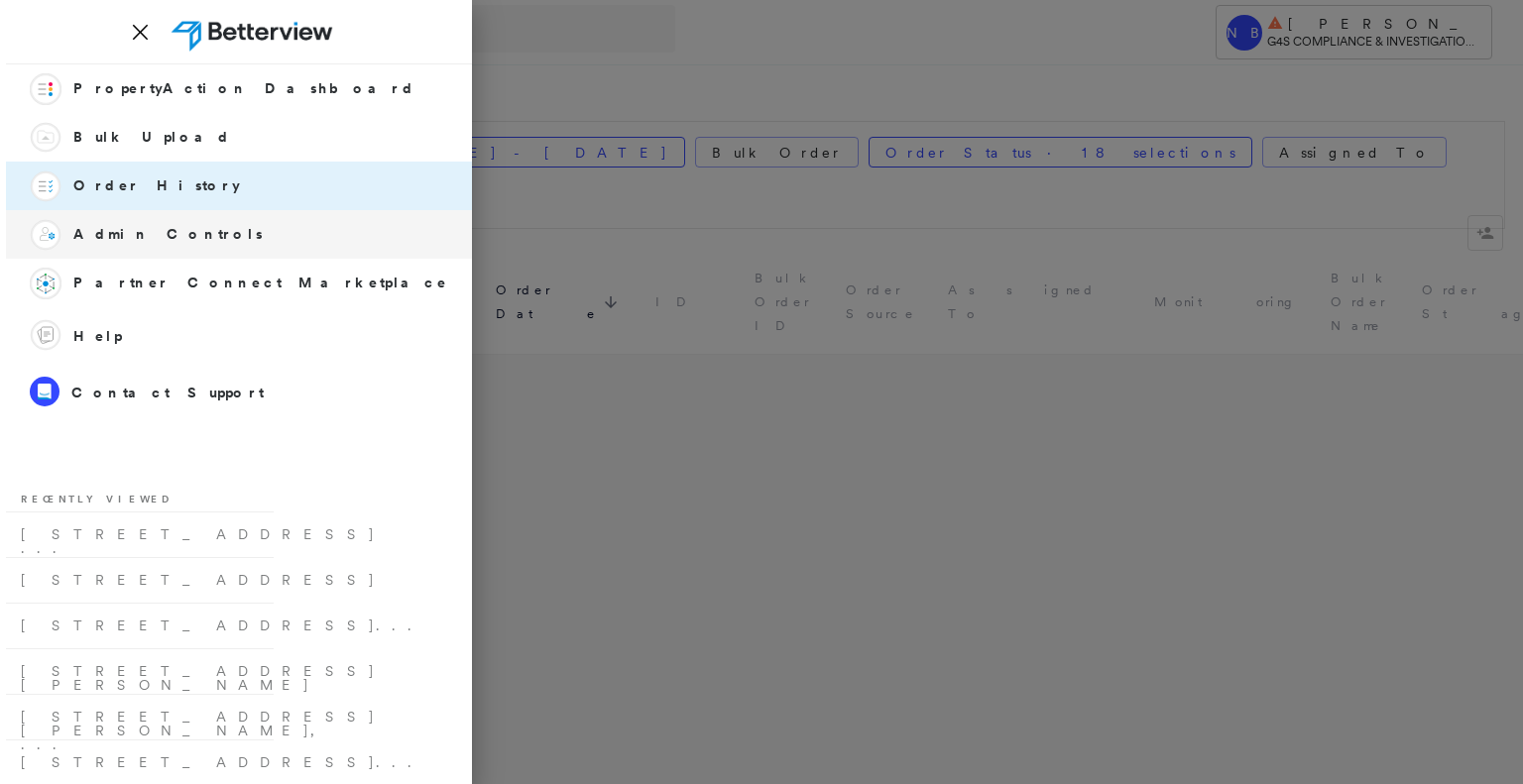 click on "Admin Controls" at bounding box center [168, 234] 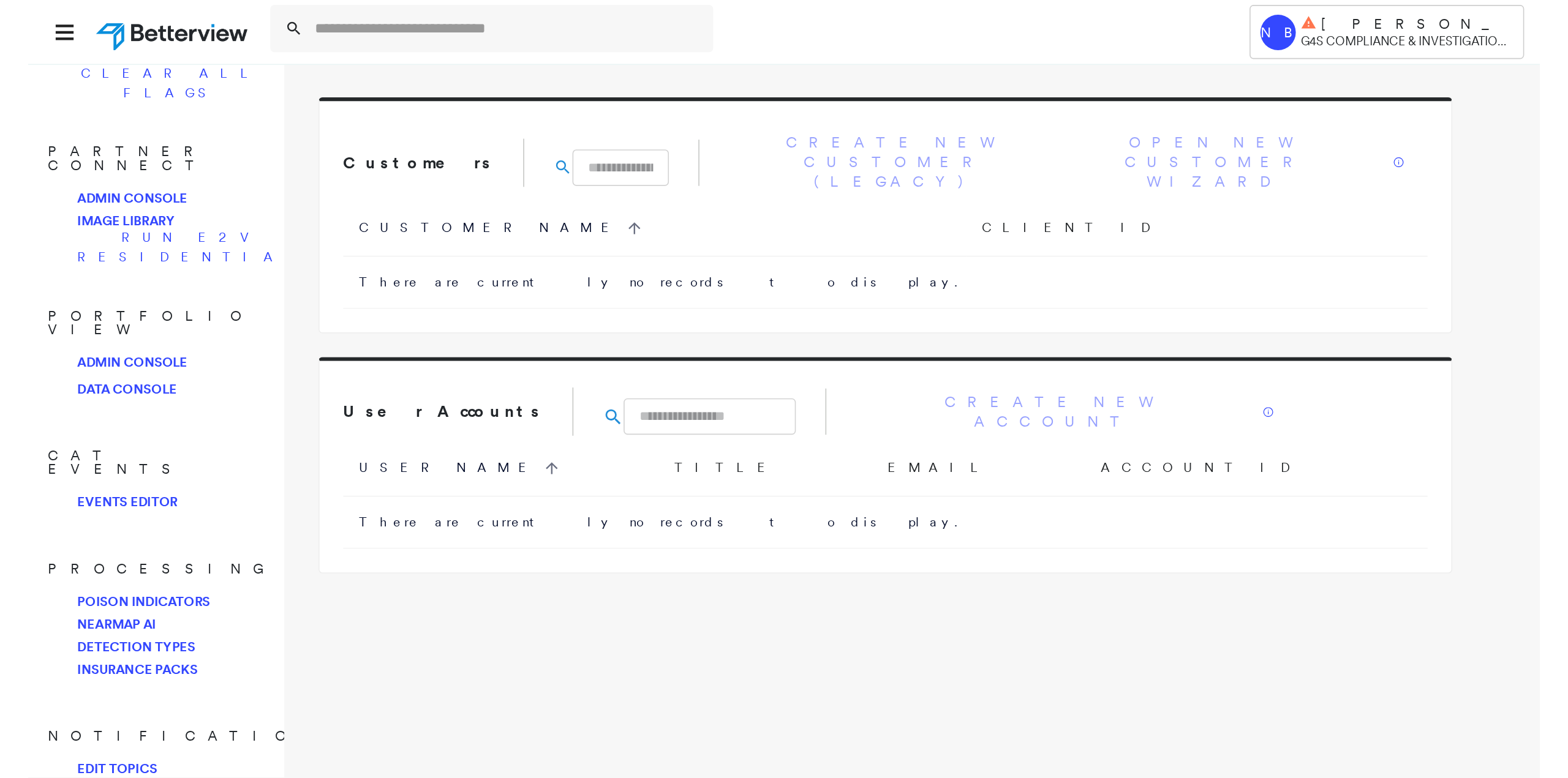 scroll, scrollTop: 0, scrollLeft: 0, axis: both 